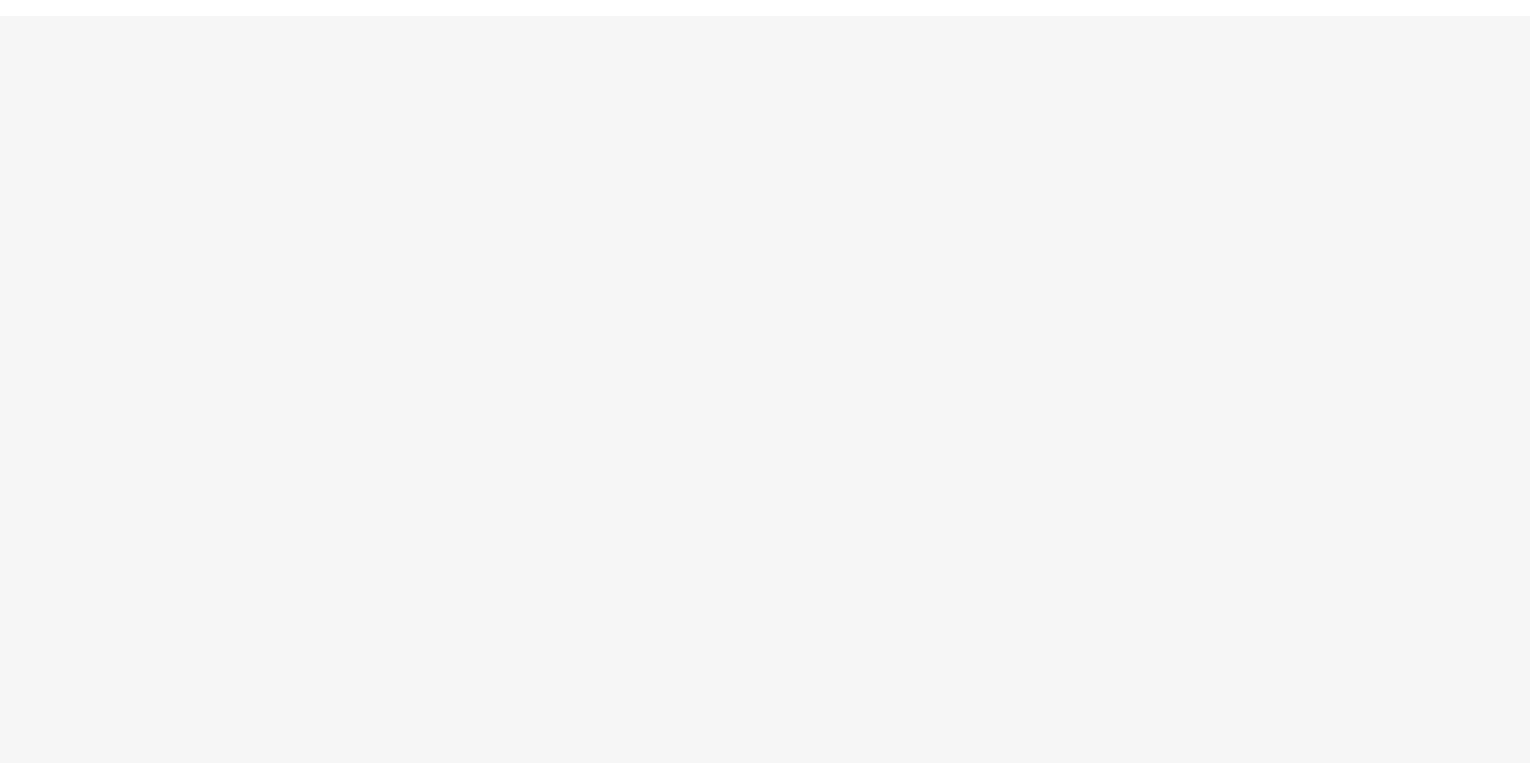 scroll, scrollTop: 0, scrollLeft: 0, axis: both 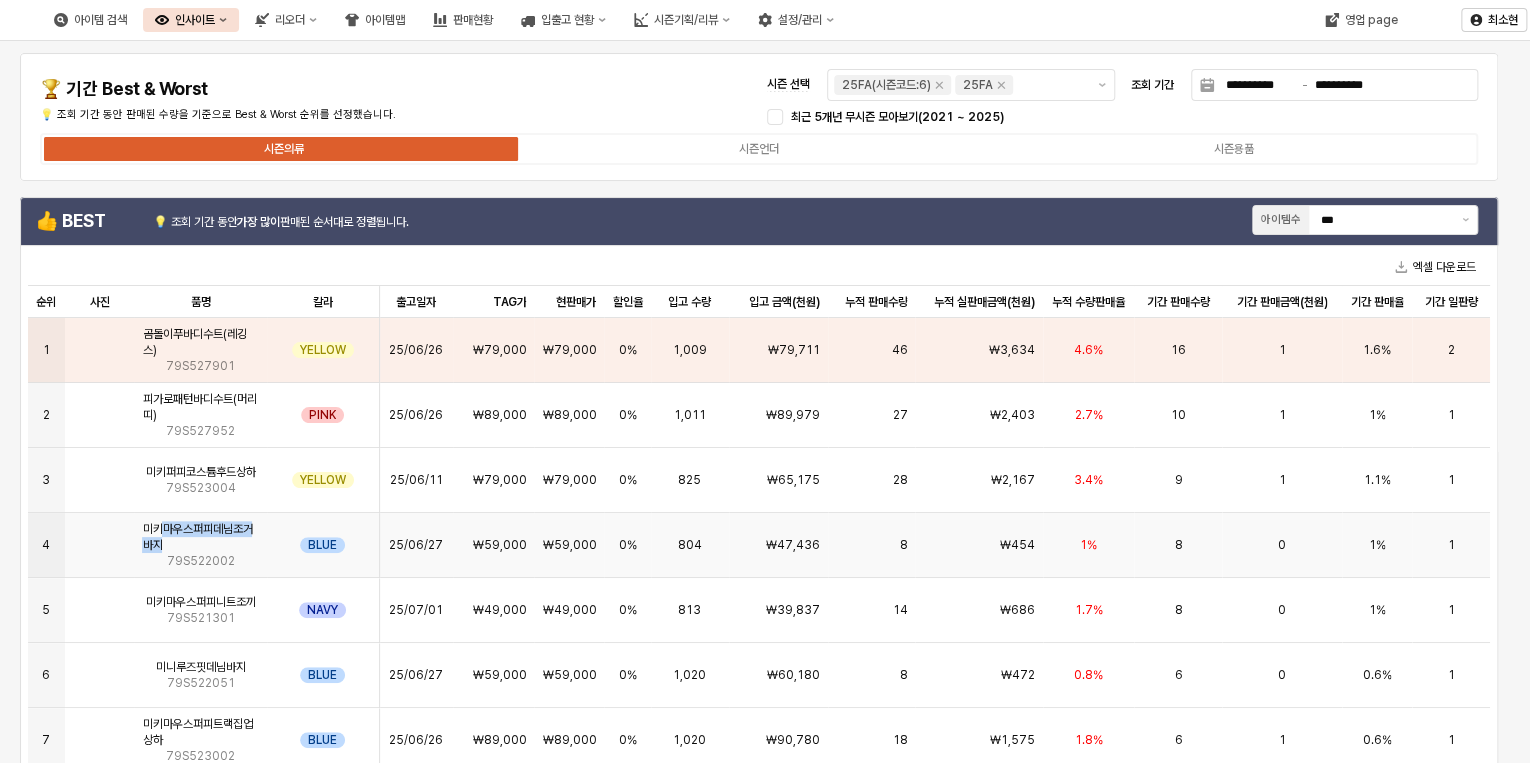 drag, startPoint x: 159, startPoint y: 532, endPoint x: 261, endPoint y: 542, distance: 102.48902 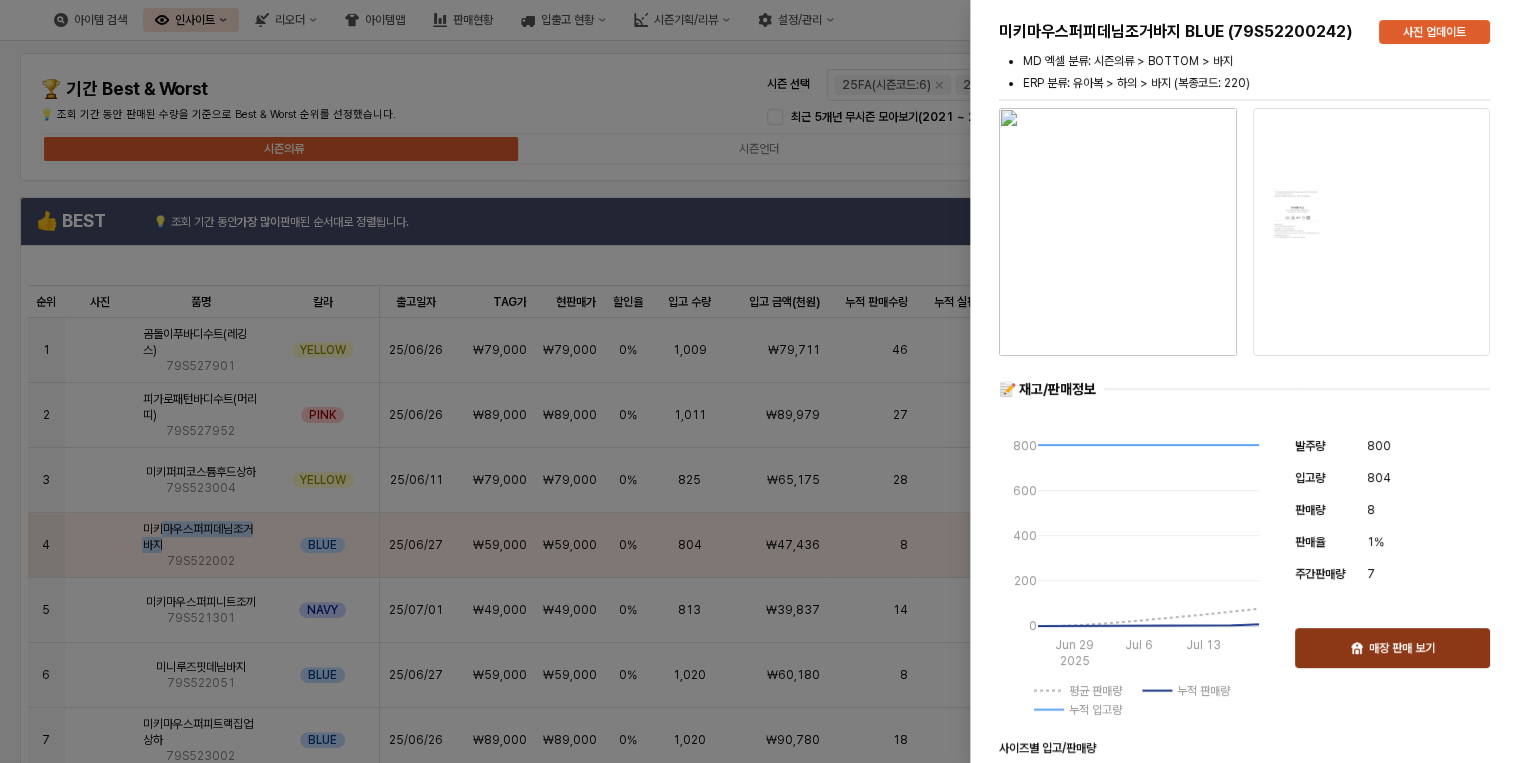 click on "매장 판매 보기" at bounding box center (1392, 648) 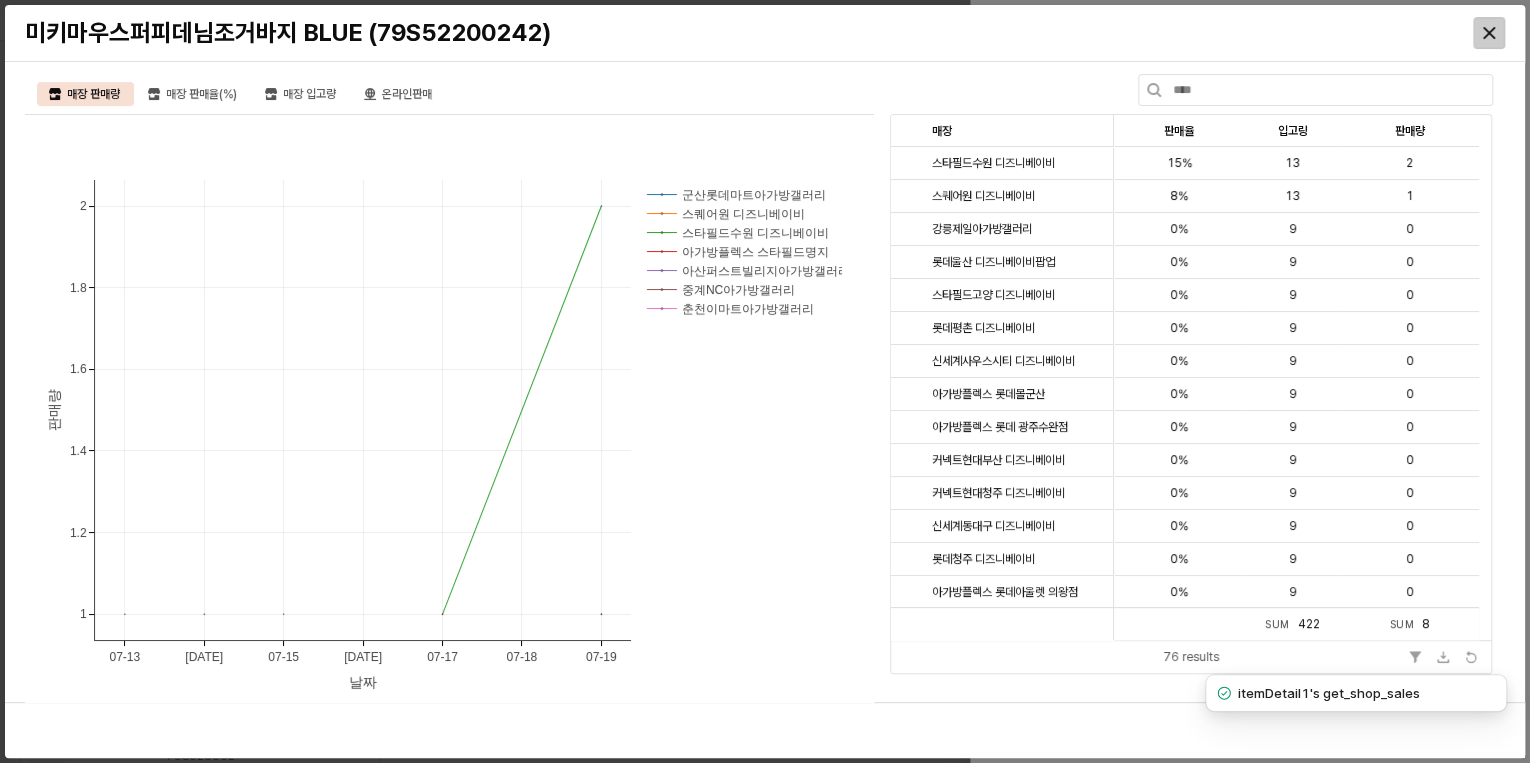click 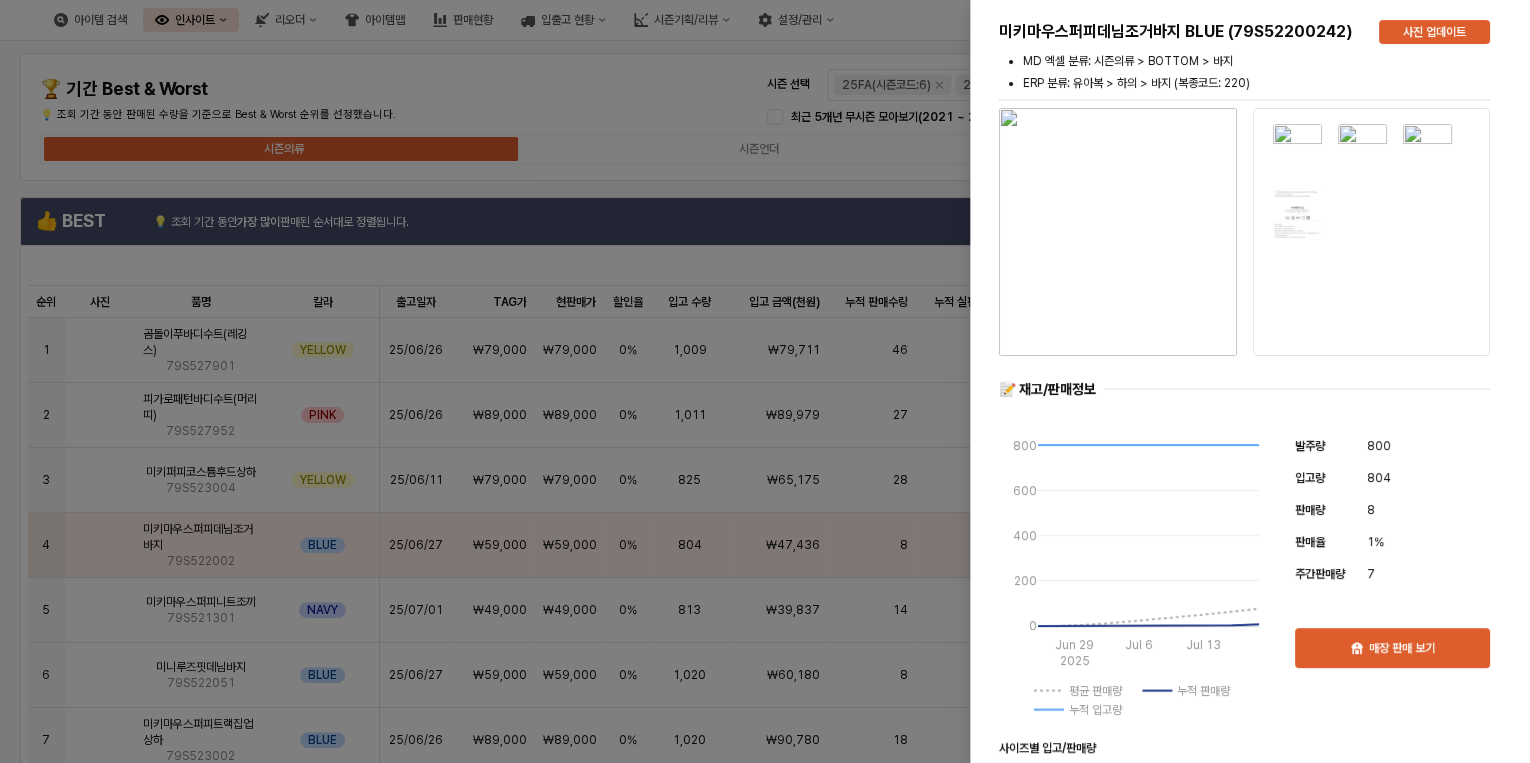 click at bounding box center (765, 381) 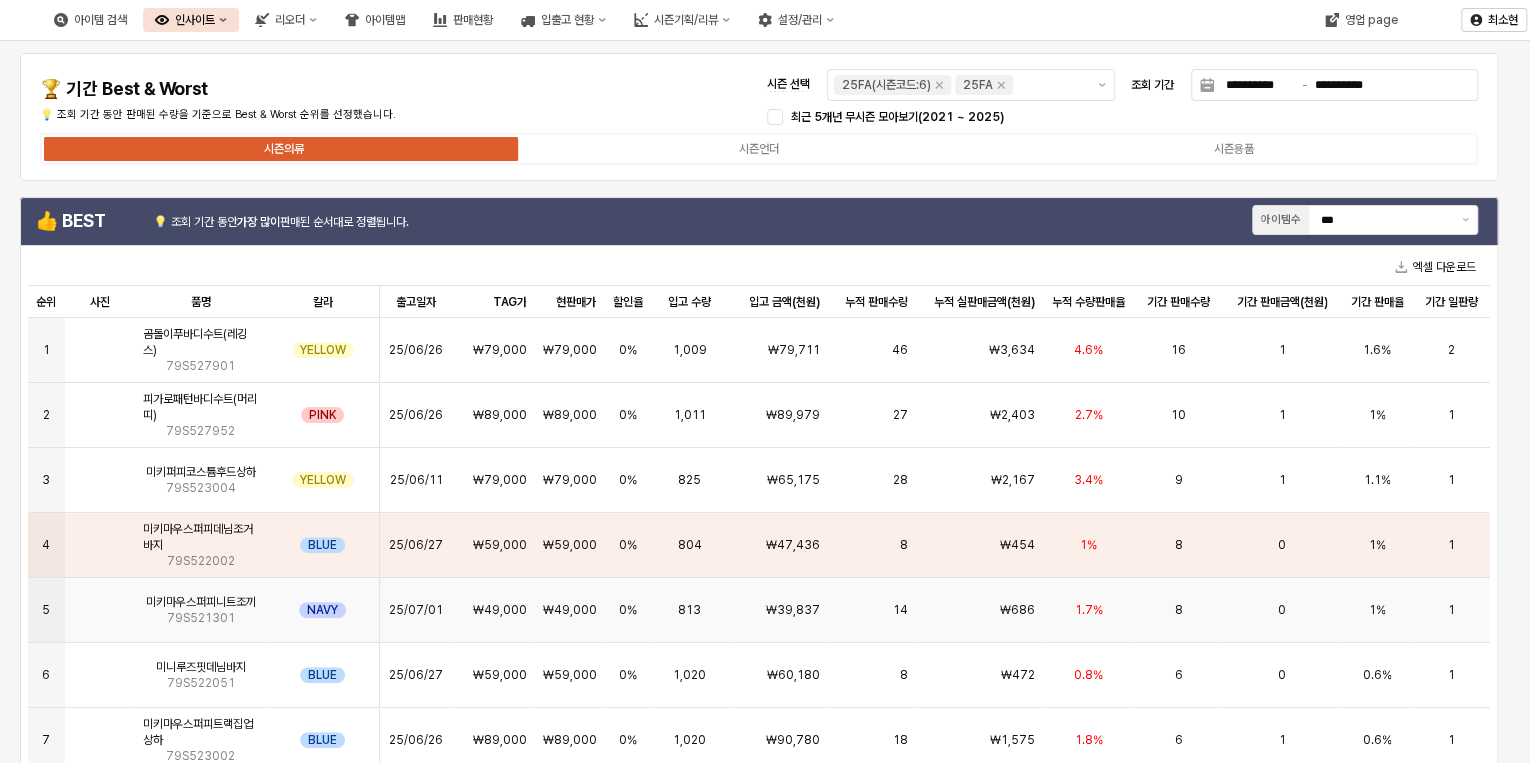 click on "8" at bounding box center [1178, 610] 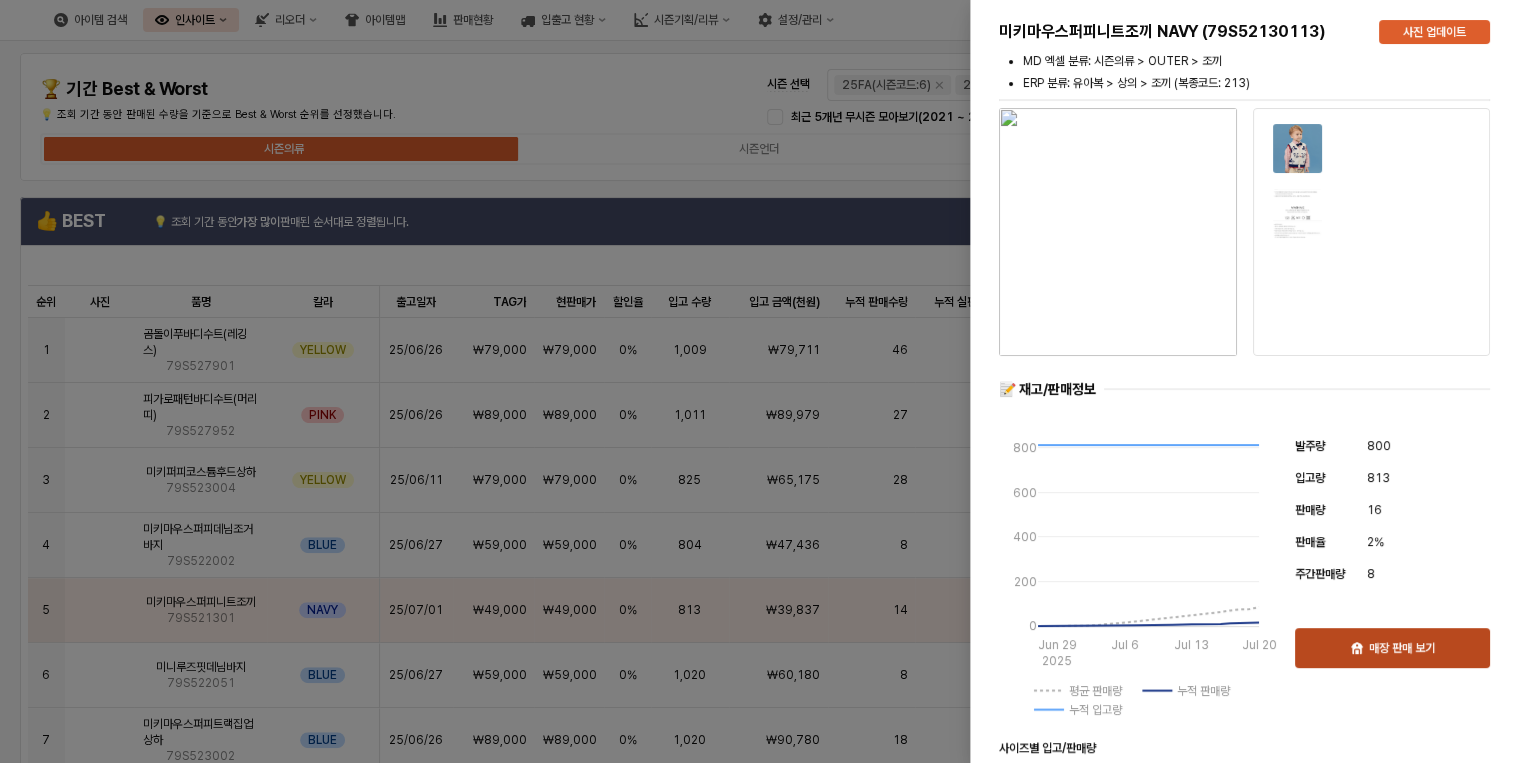 click on "매장 판매 보기" at bounding box center [1402, 648] 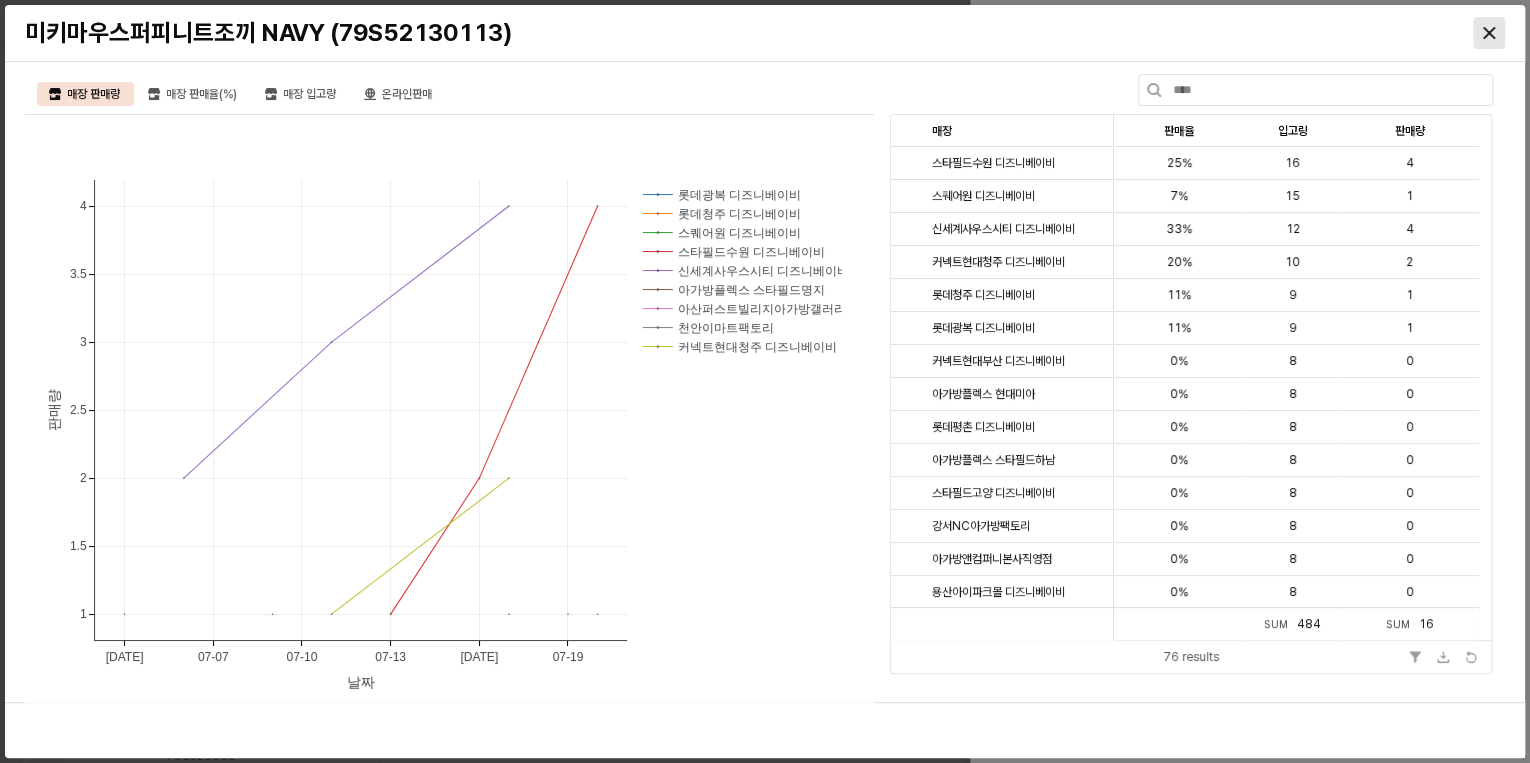 click at bounding box center (1489, 33) 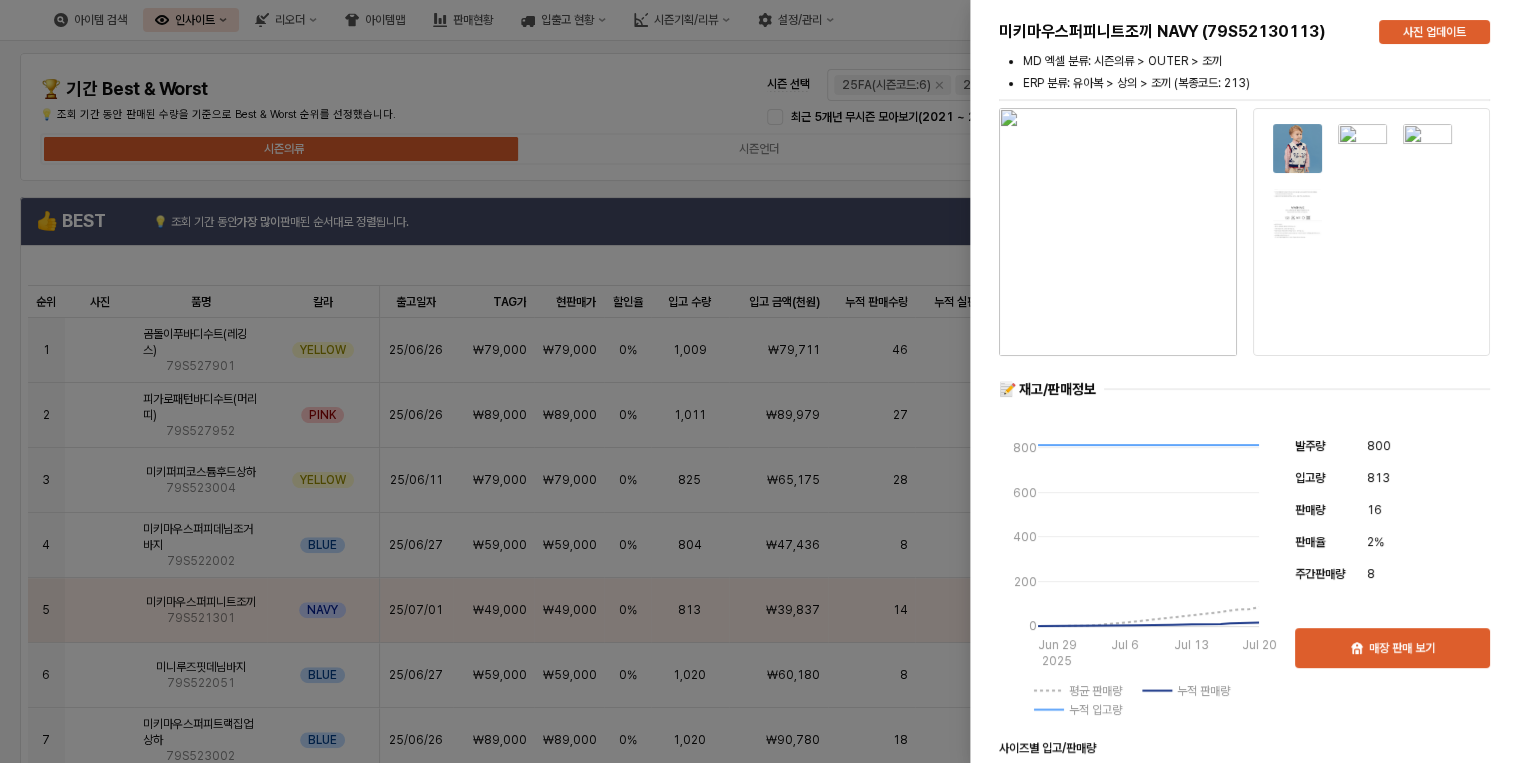 click at bounding box center [765, 381] 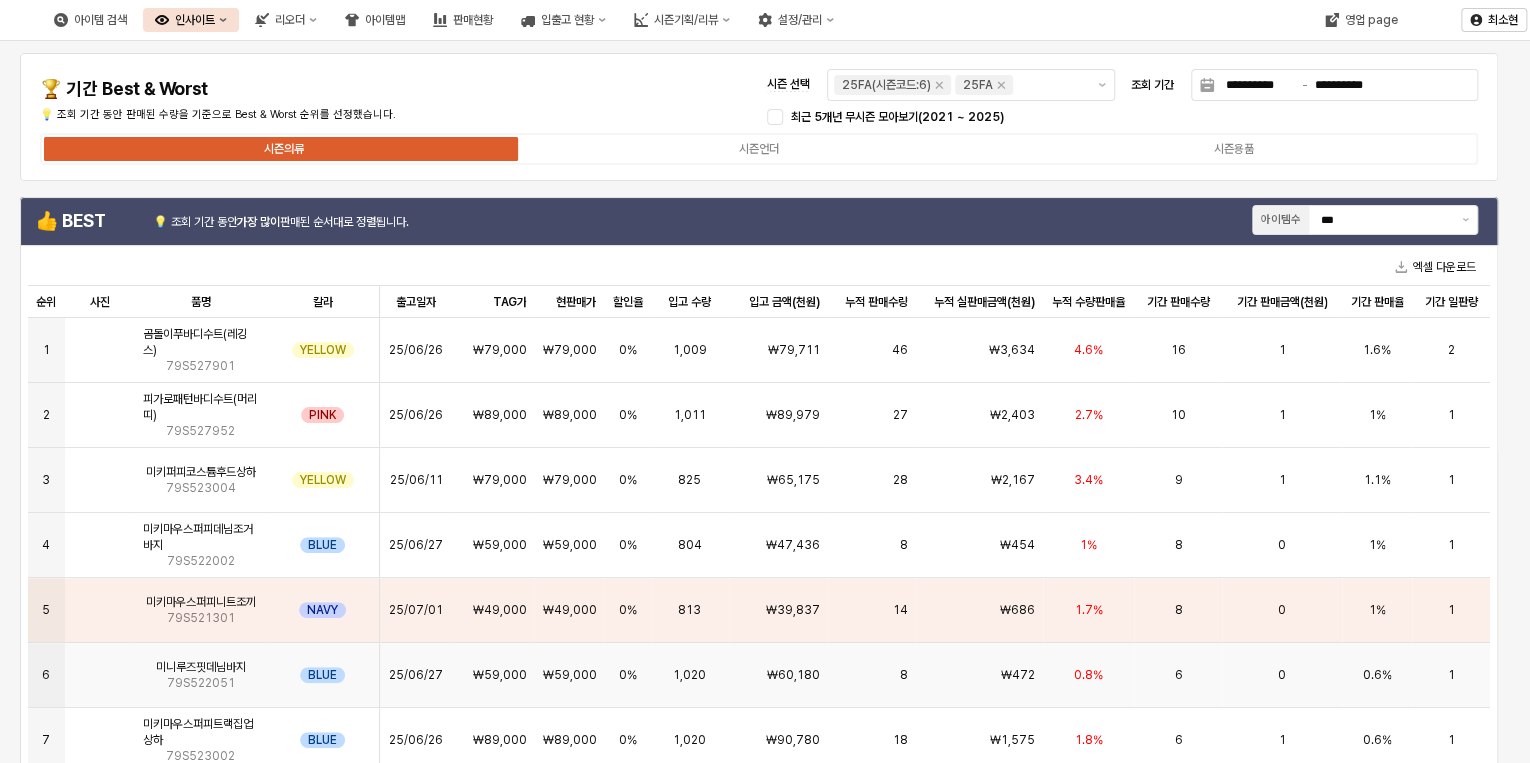 click on "0.8%" at bounding box center [1088, 675] 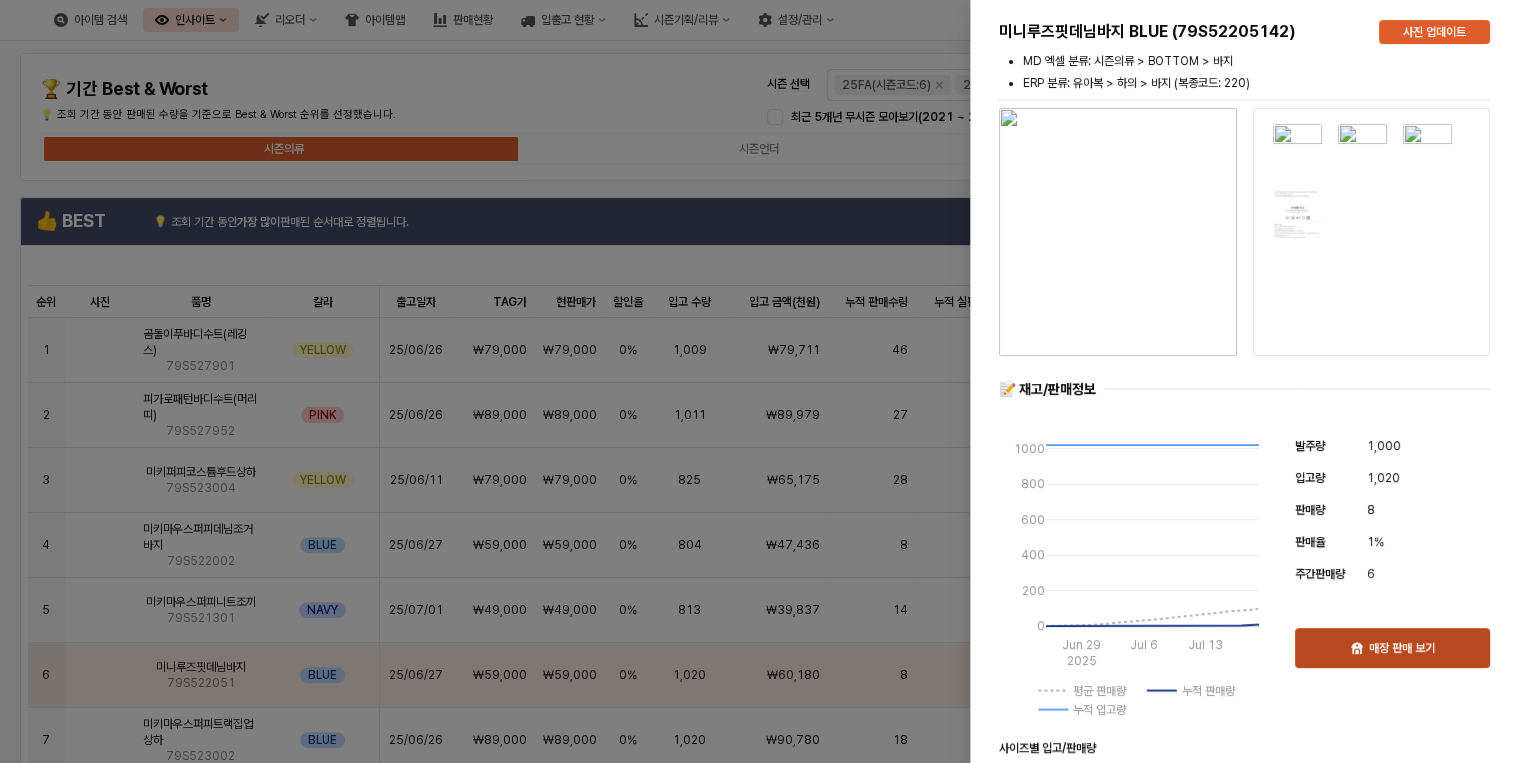 click on "매장 판매 보기" at bounding box center [1402, 648] 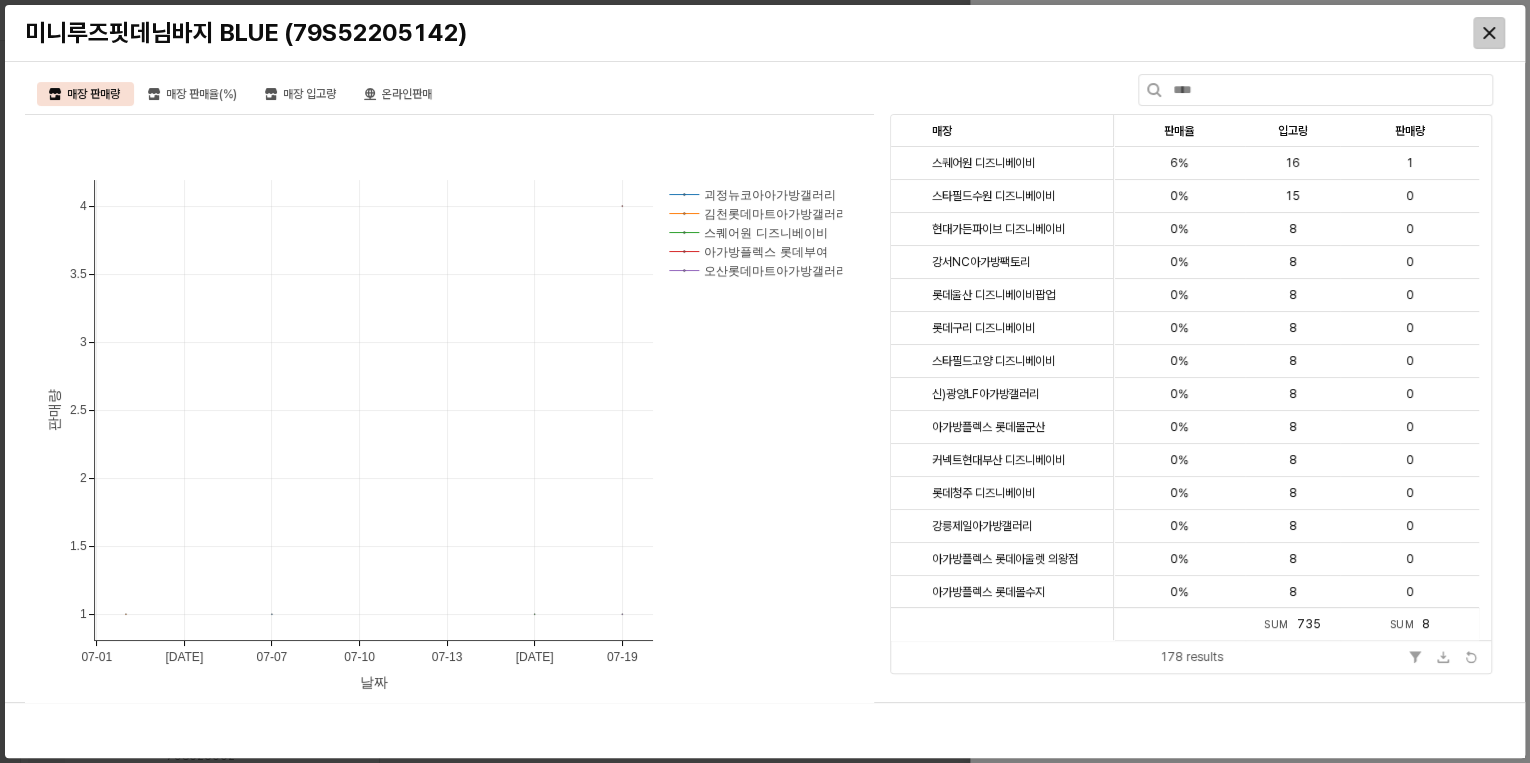 click 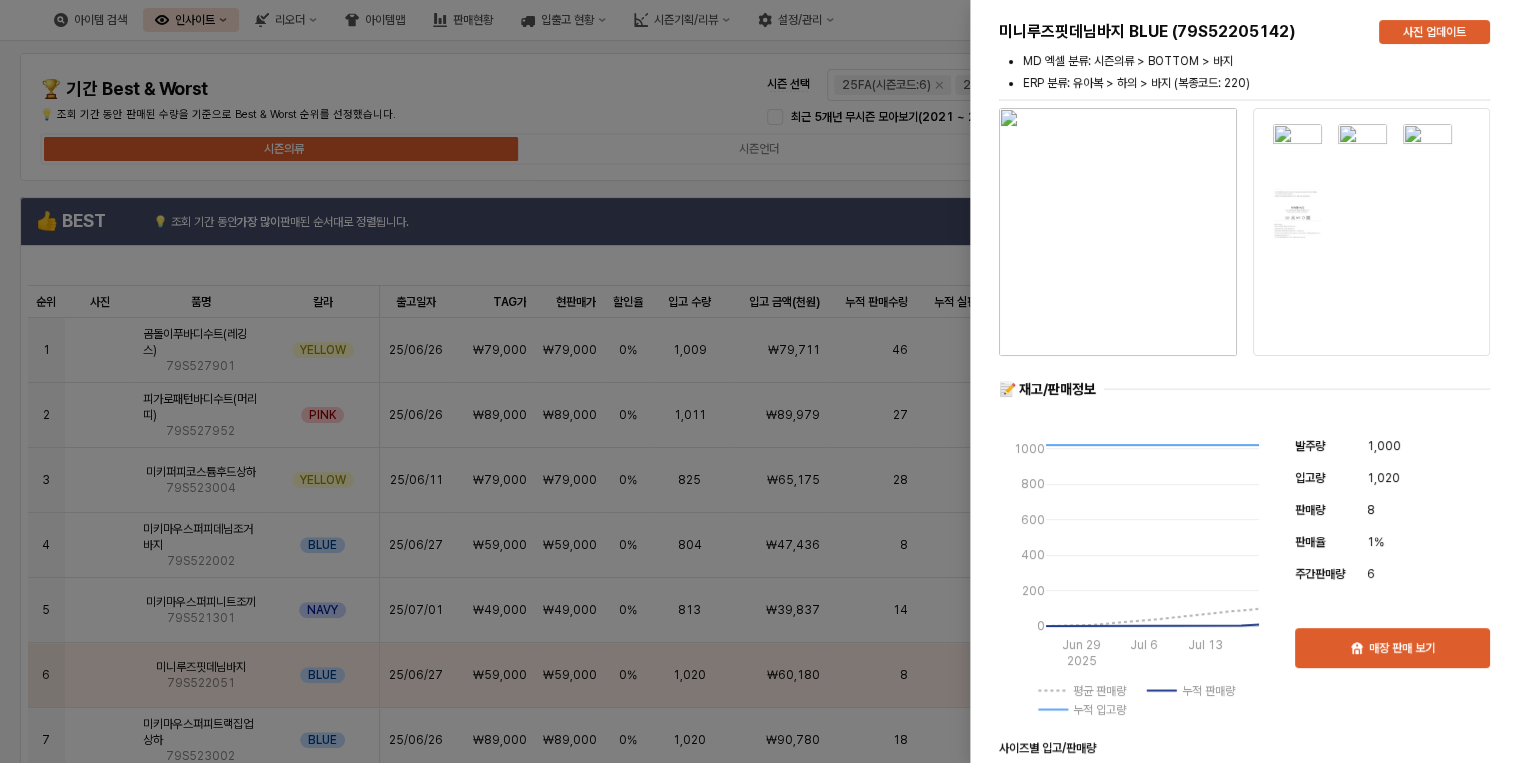 click at bounding box center [765, 381] 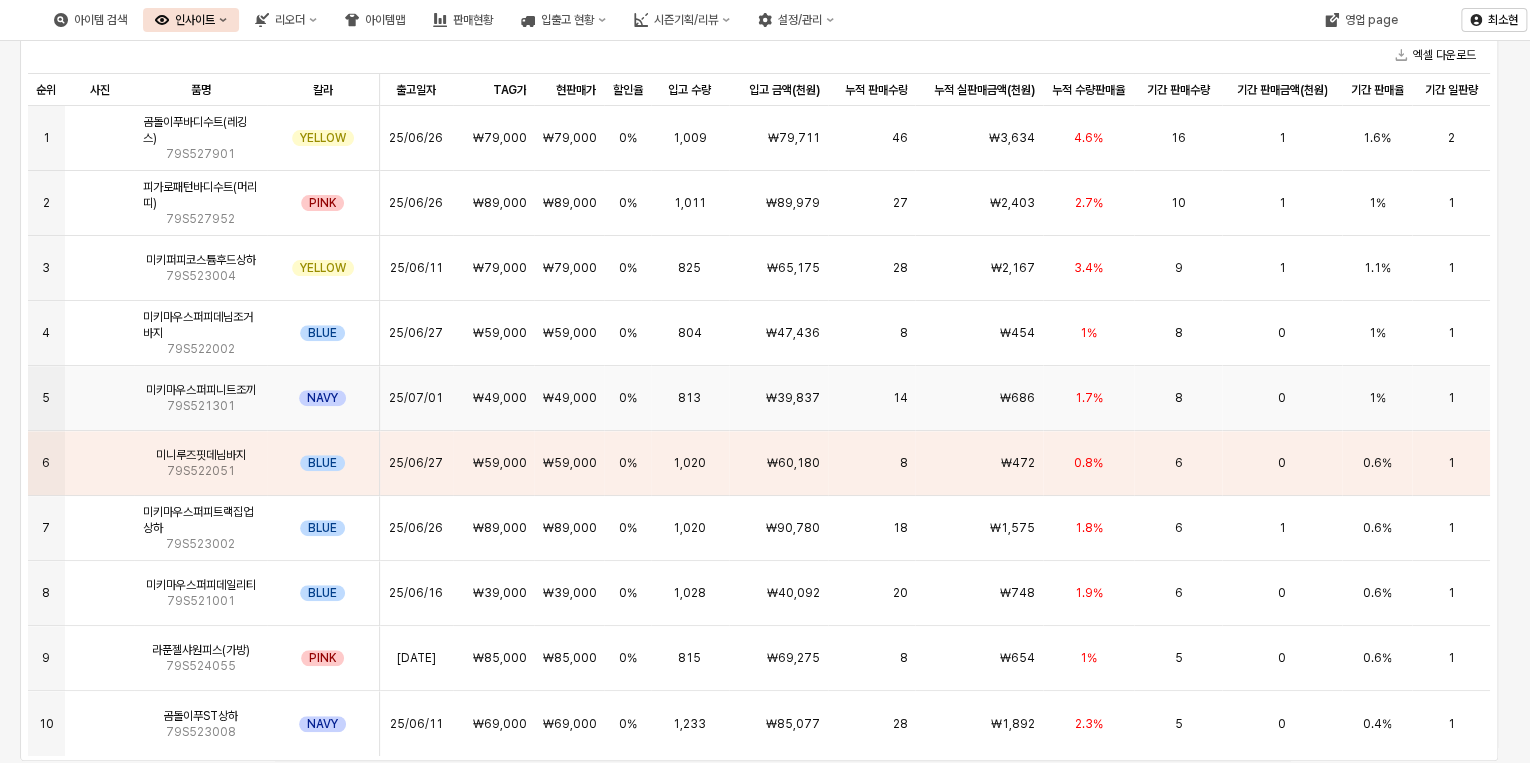 scroll, scrollTop: 240, scrollLeft: 0, axis: vertical 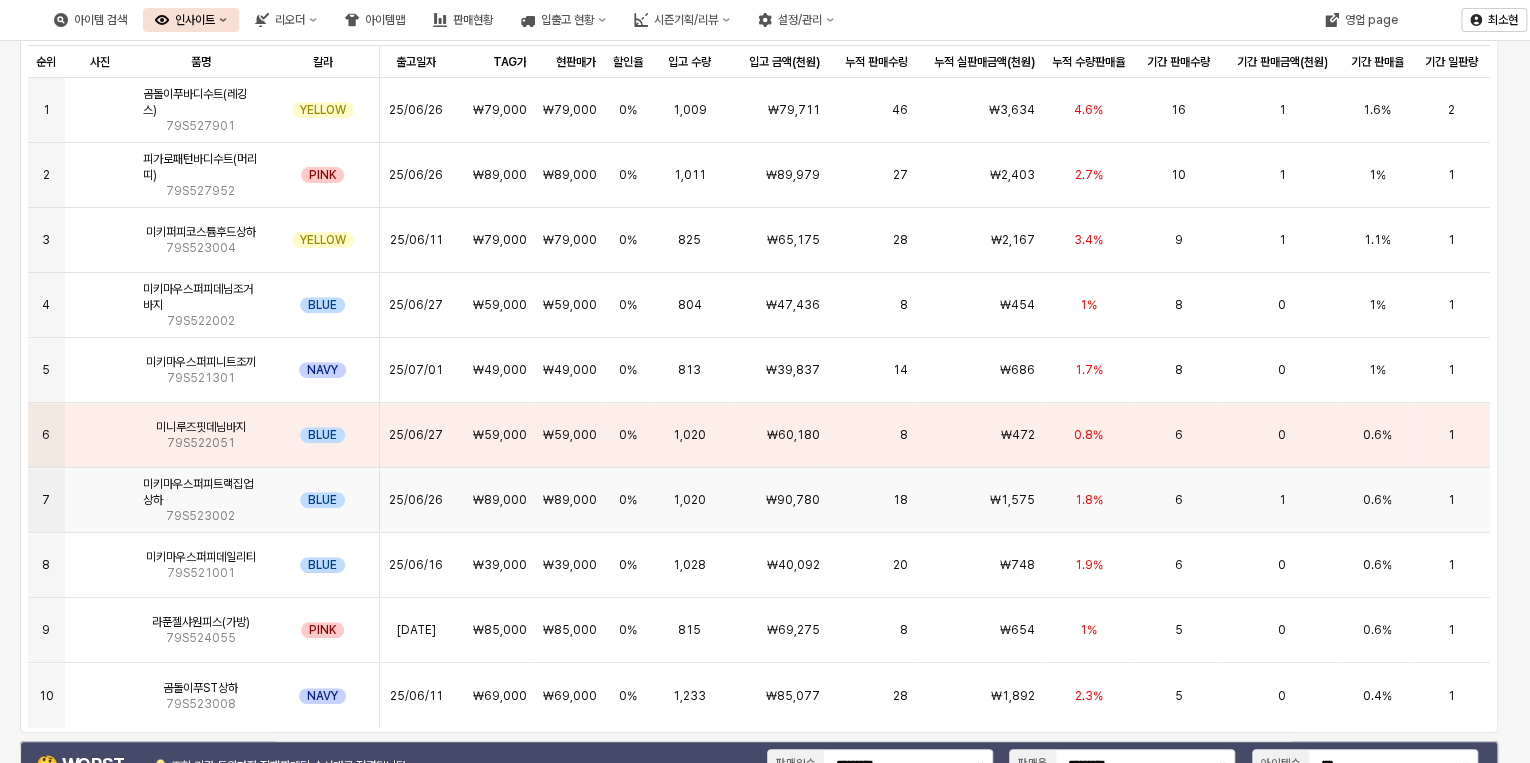 click on "1.8%" at bounding box center [1089, 500] 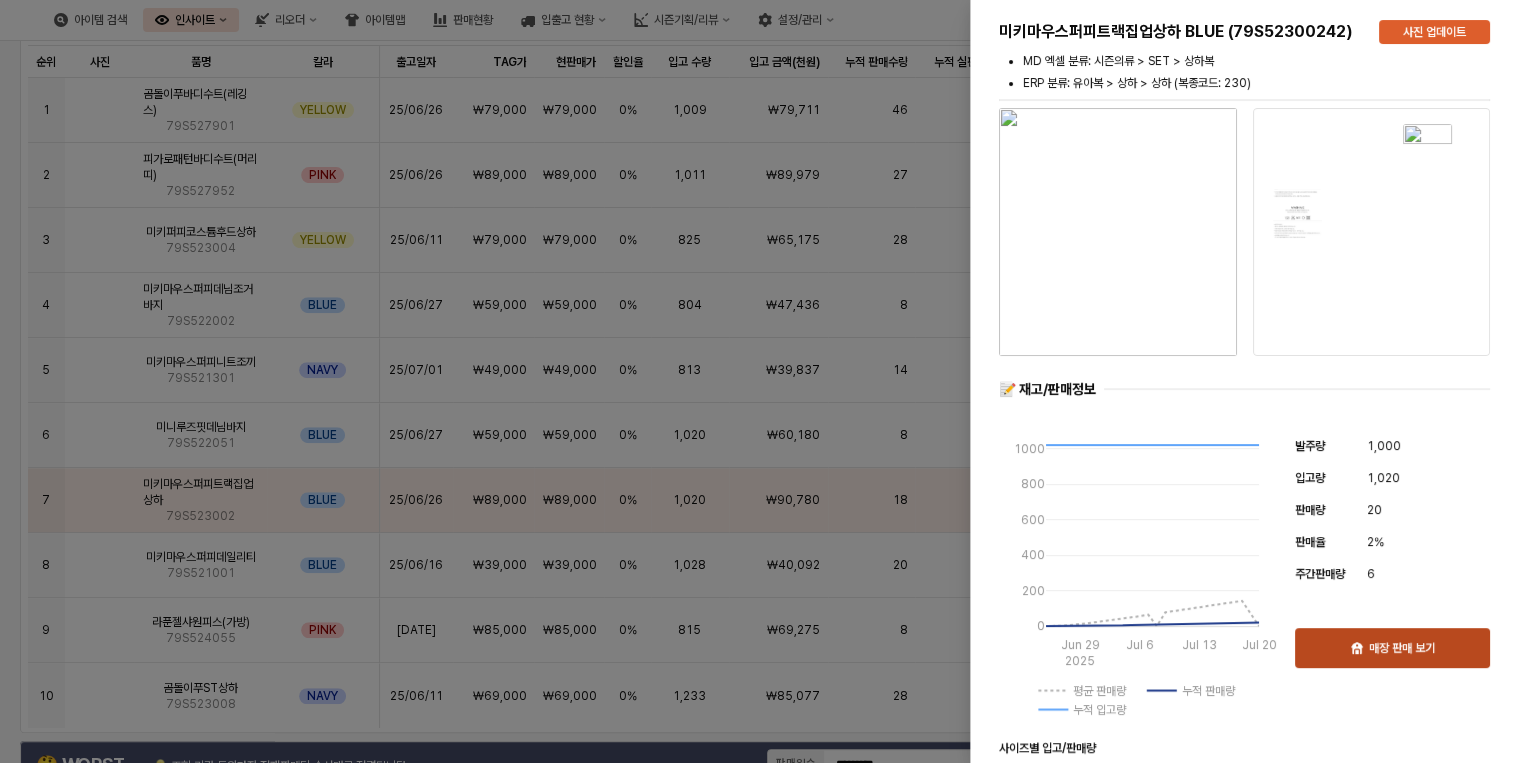 click on "매장 판매 보기" at bounding box center [1402, 648] 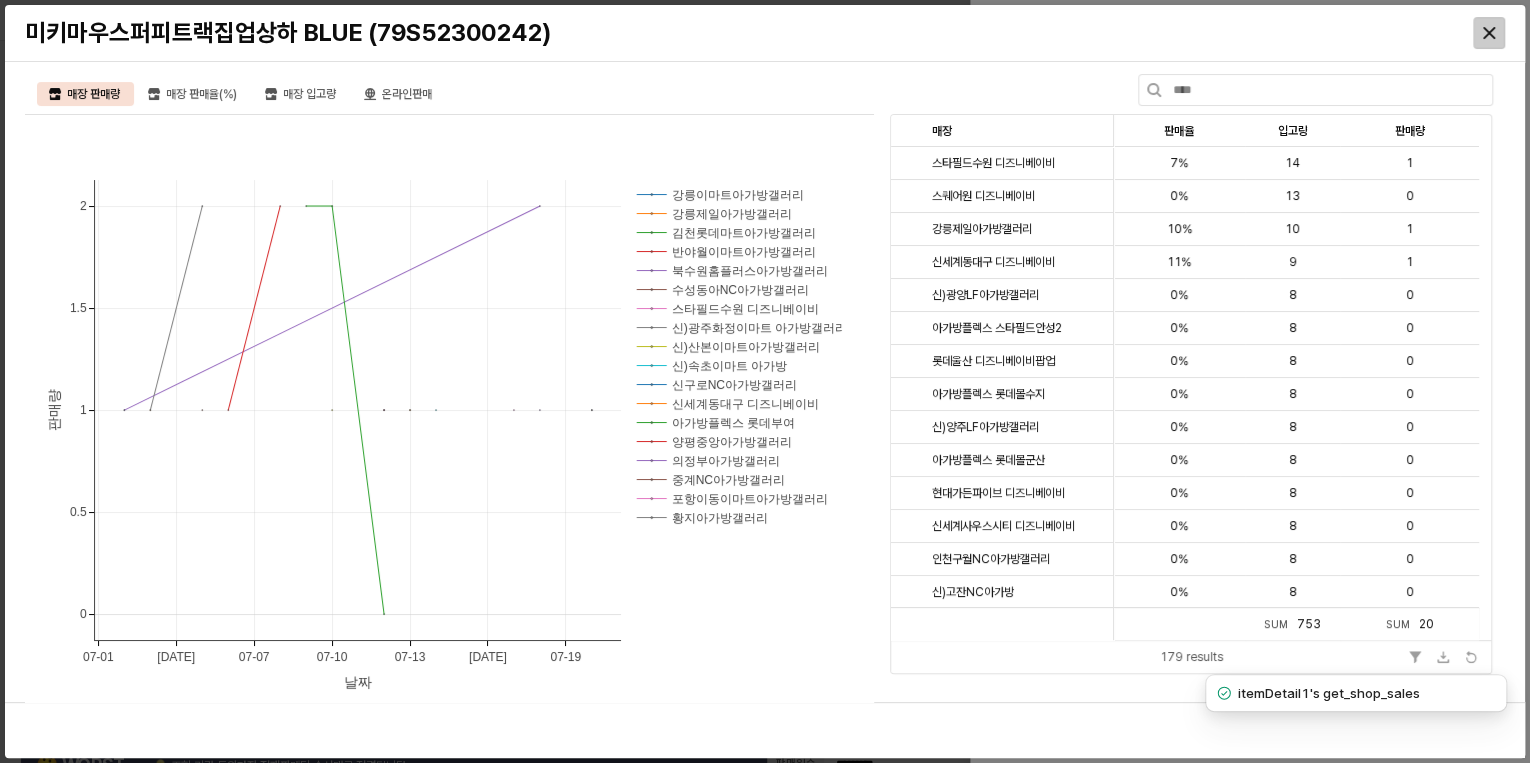 click at bounding box center [1489, 33] 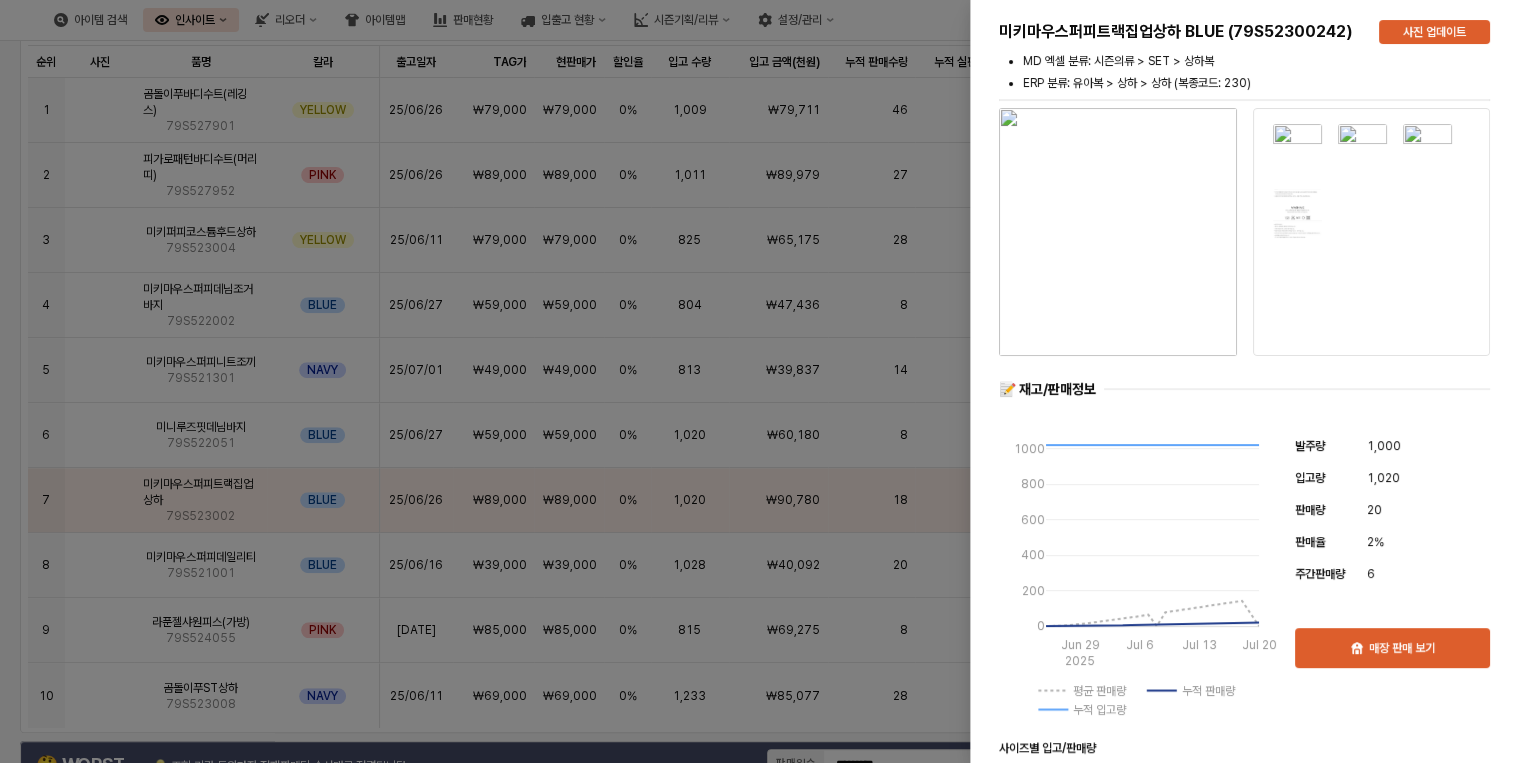 click at bounding box center (765, 381) 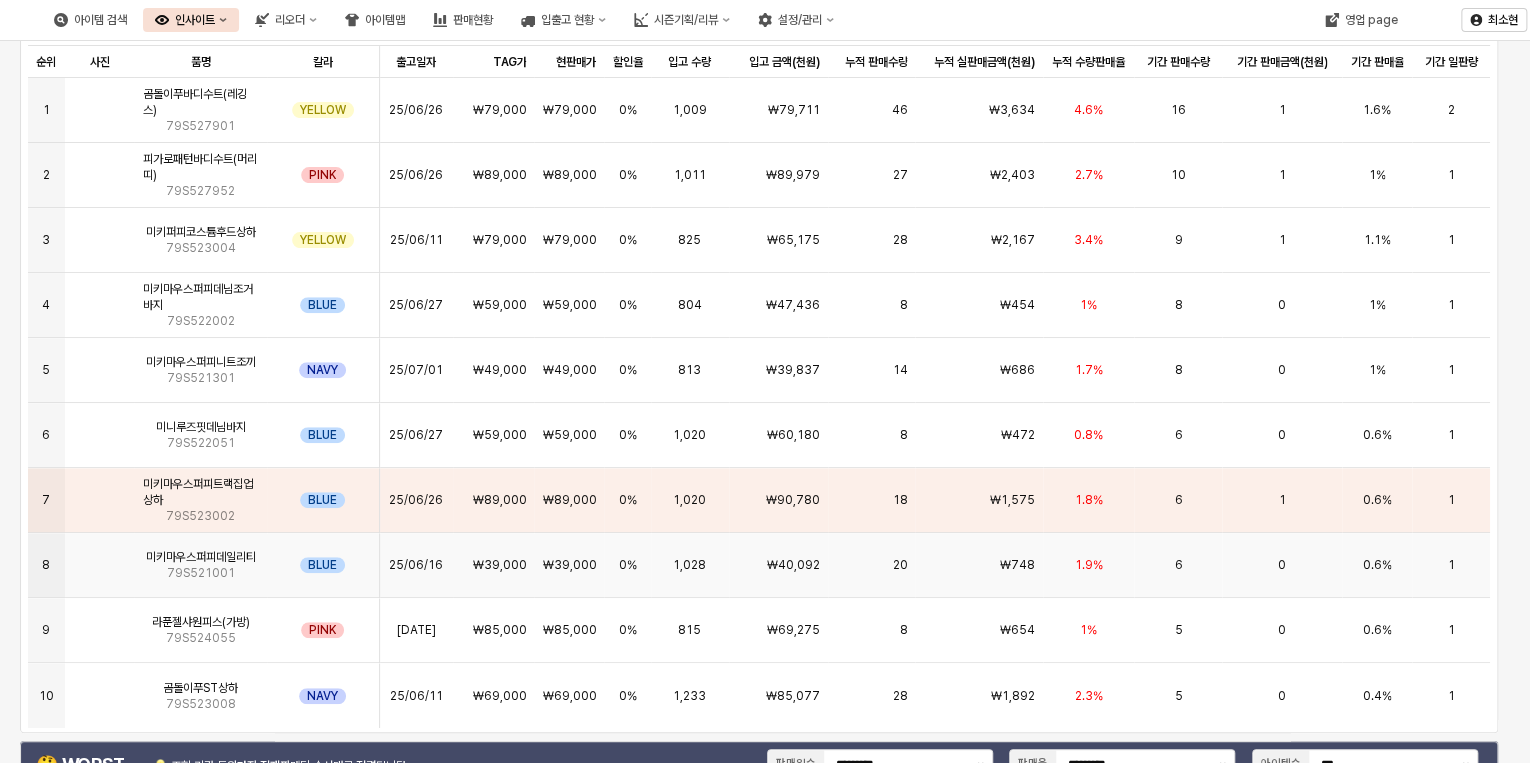 scroll, scrollTop: 320, scrollLeft: 0, axis: vertical 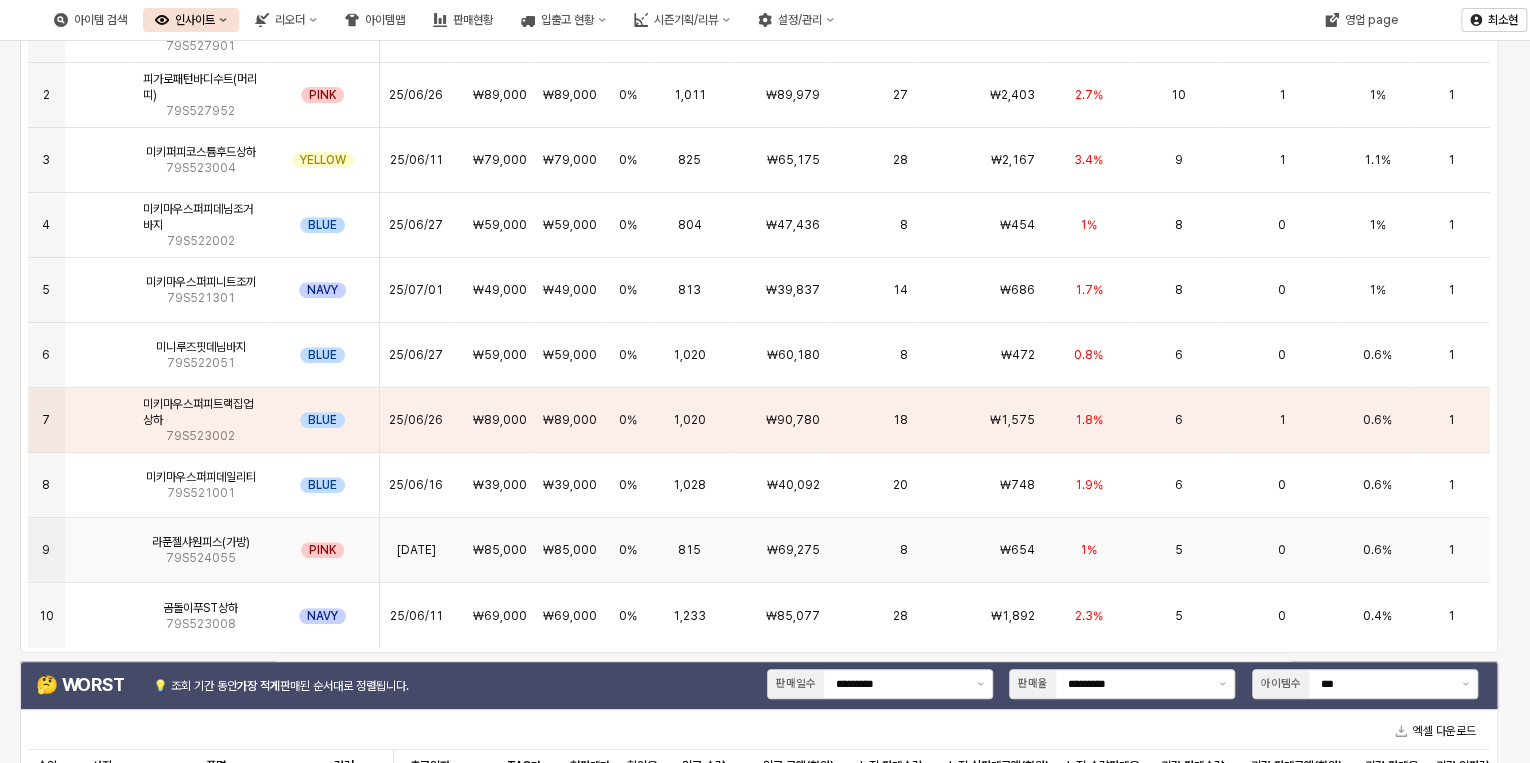 click on "5" at bounding box center [1178, 550] 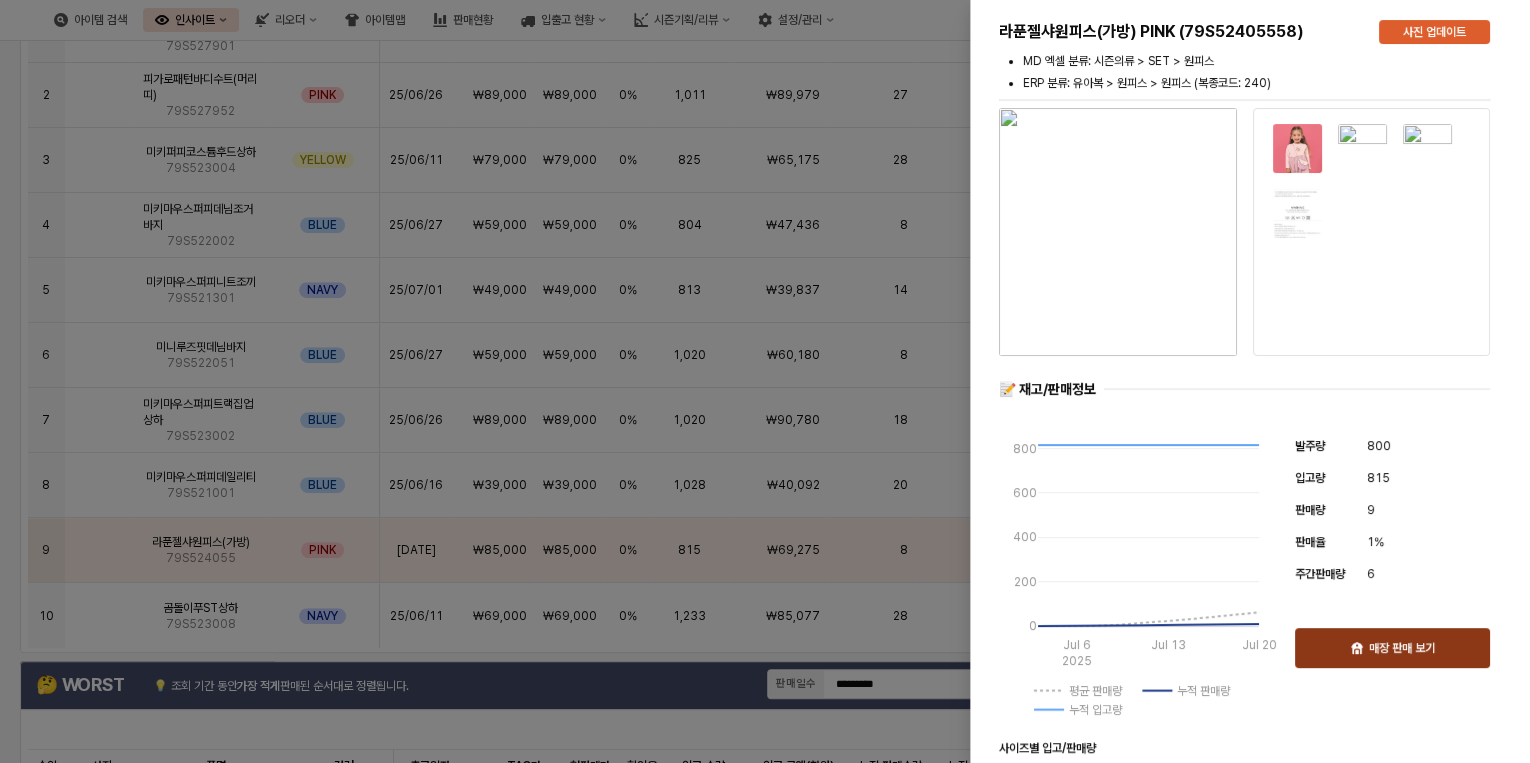 click on "매장 판매 보기" at bounding box center (1402, 648) 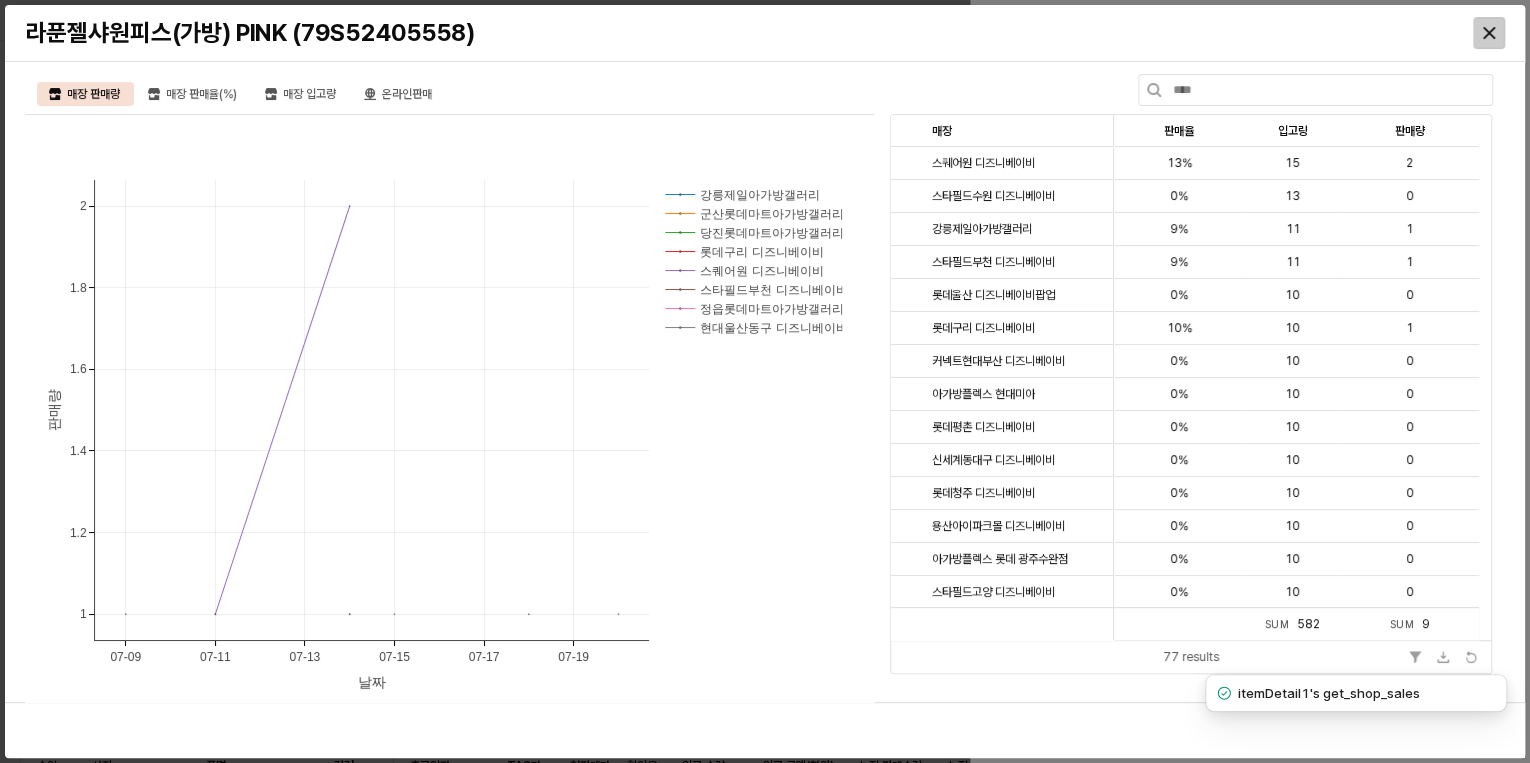 click 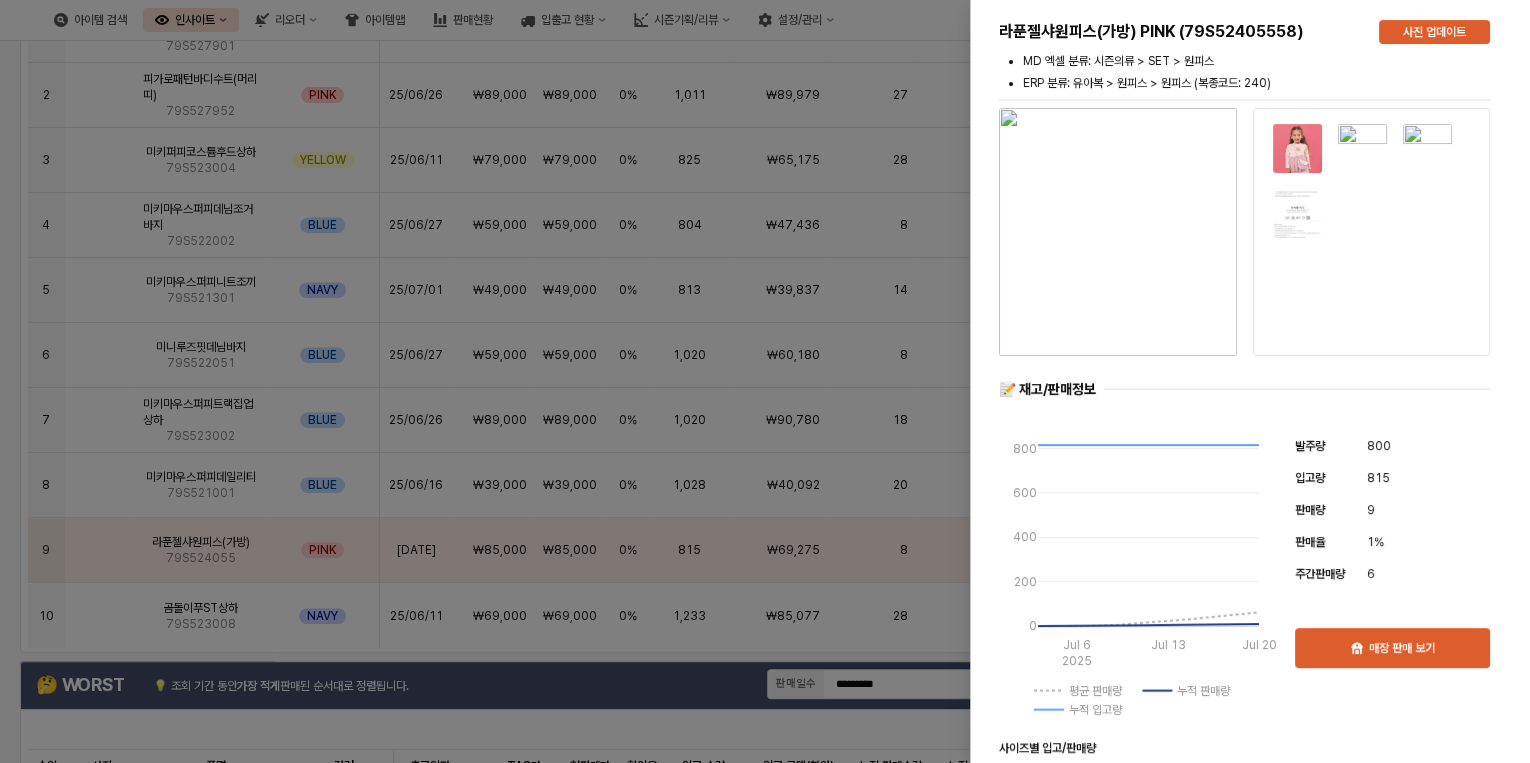 click at bounding box center [765, 381] 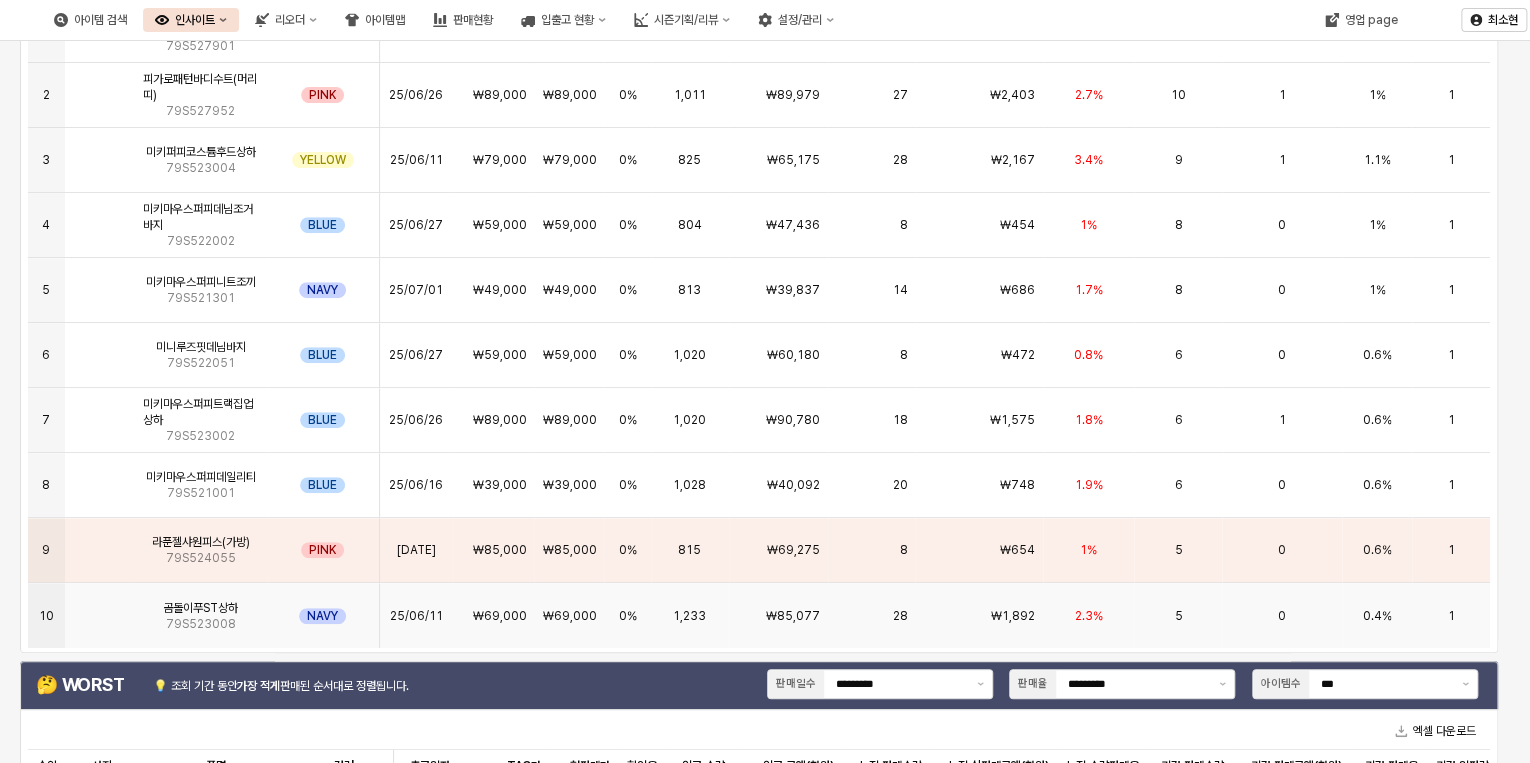 click on "0" at bounding box center (1281, 615) 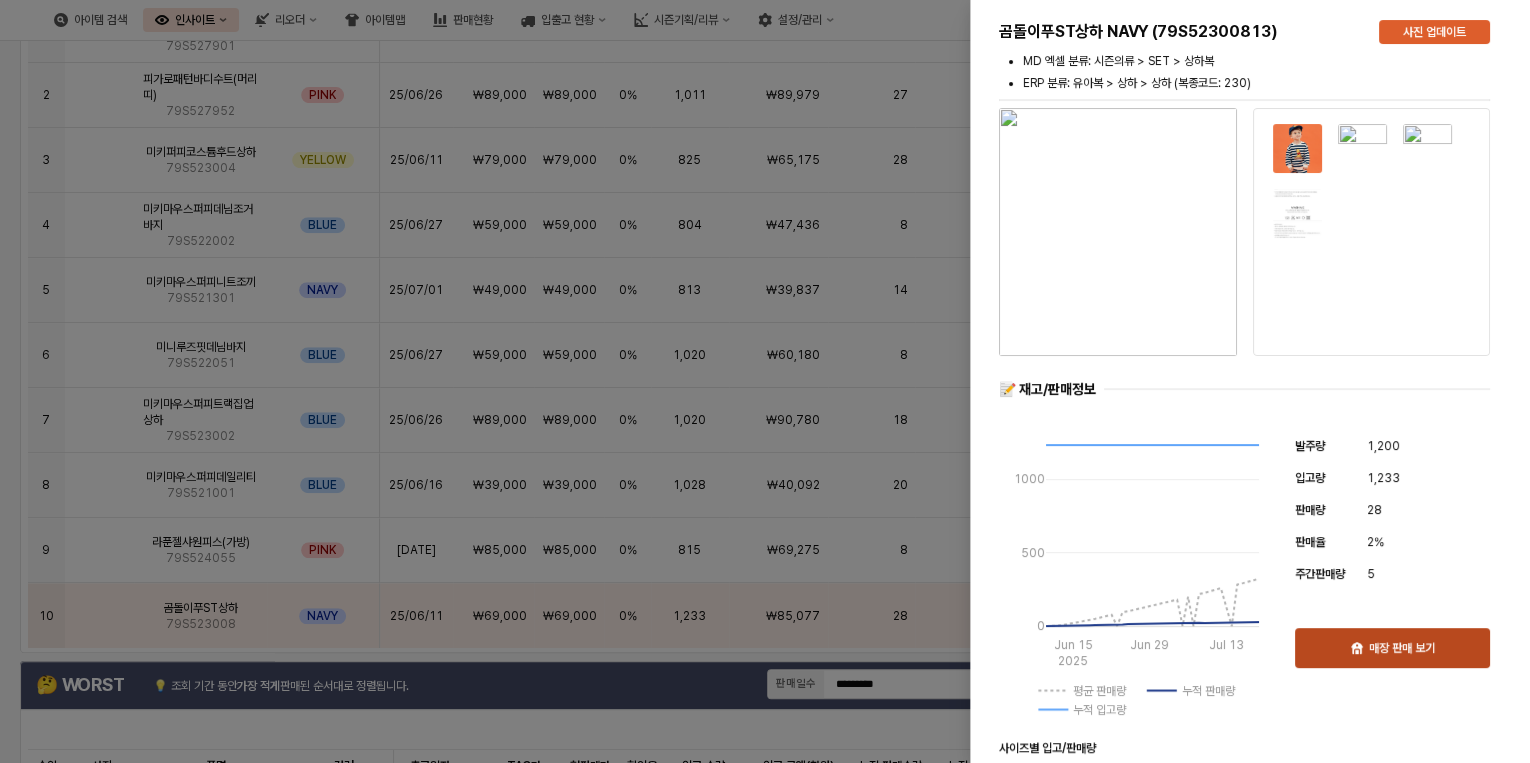 click on "매장 판매 보기" at bounding box center [1392, 648] 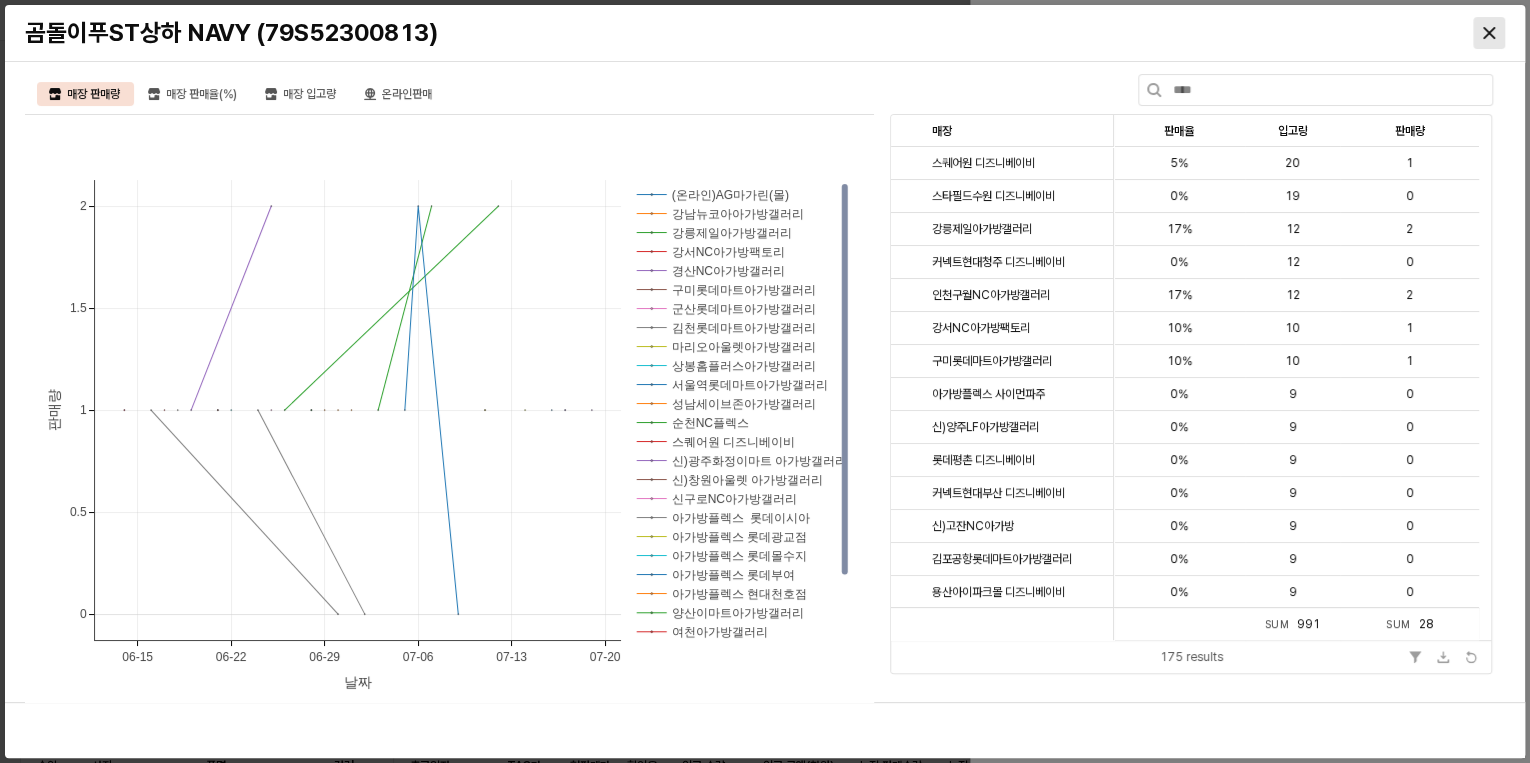 click 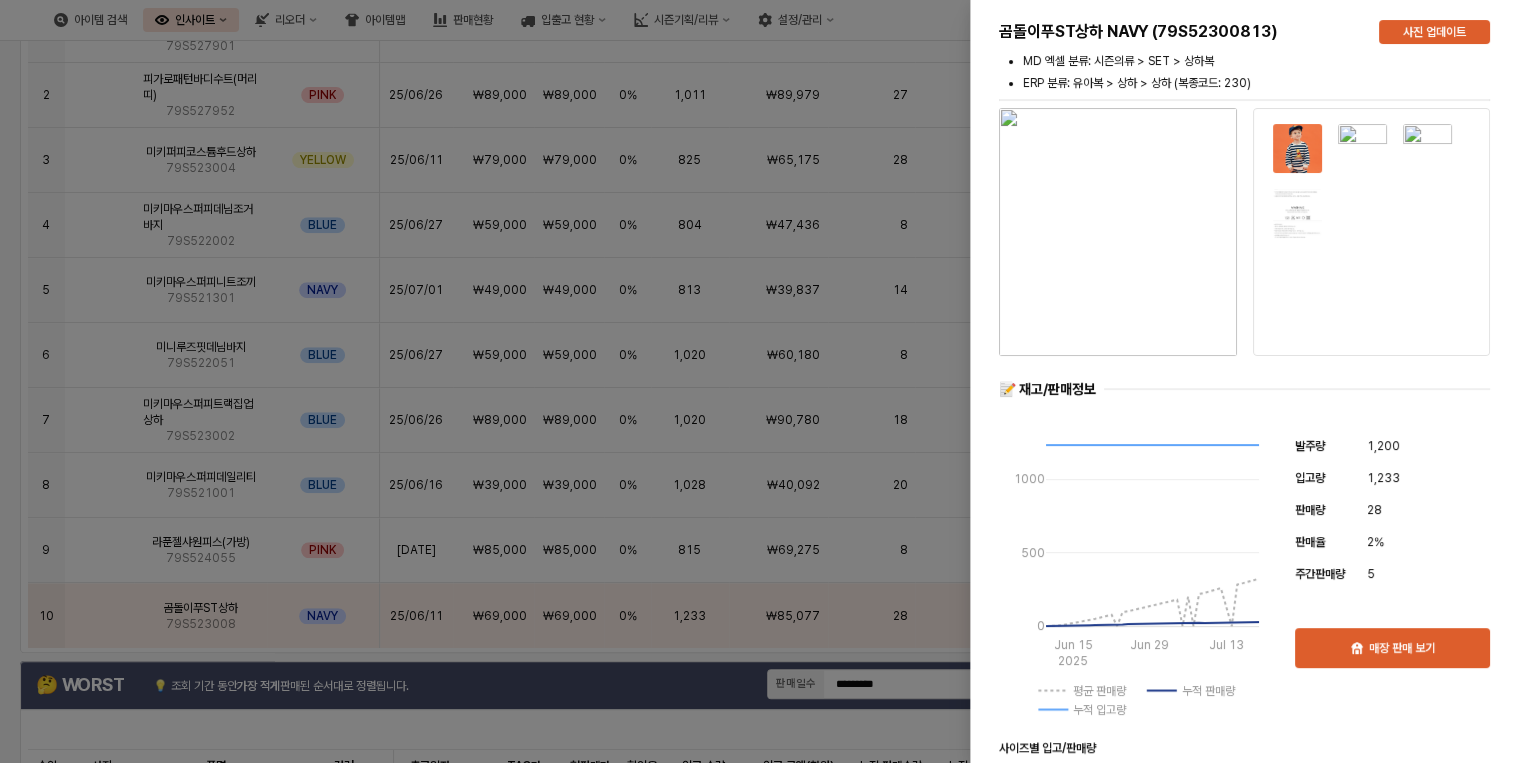 click at bounding box center [765, 381] 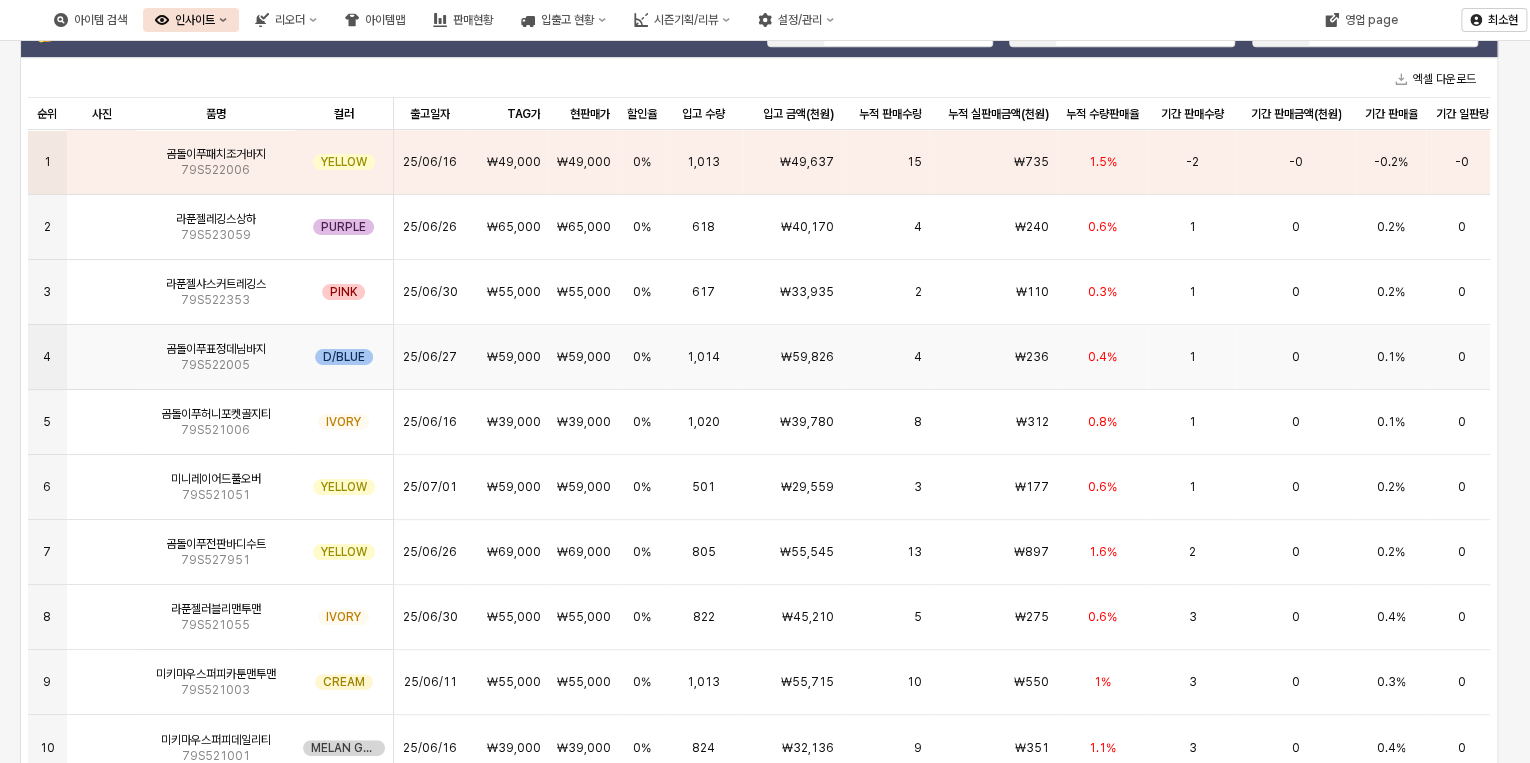 scroll, scrollTop: 1081, scrollLeft: 0, axis: vertical 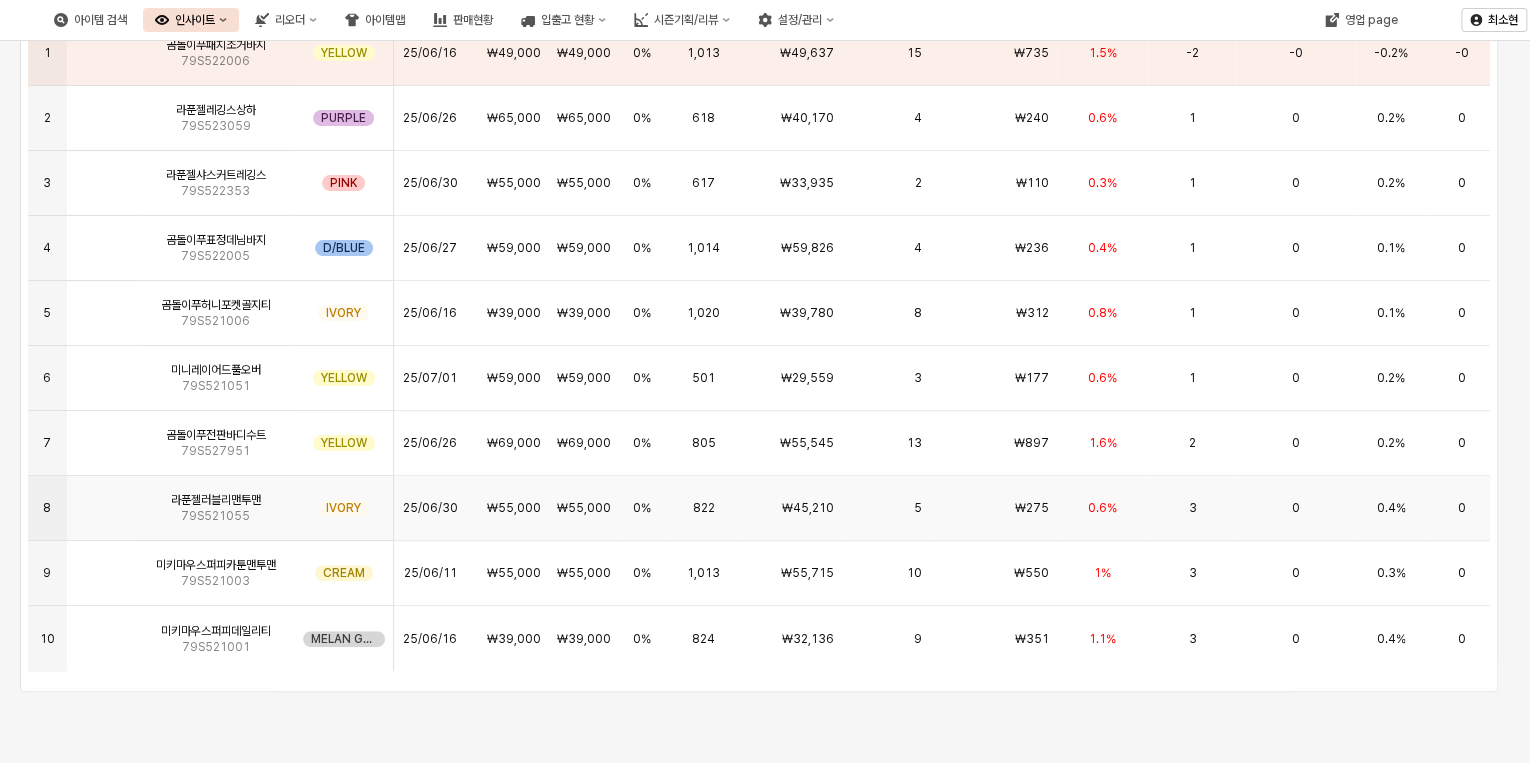 click on "₩55,000" at bounding box center [582, 508] 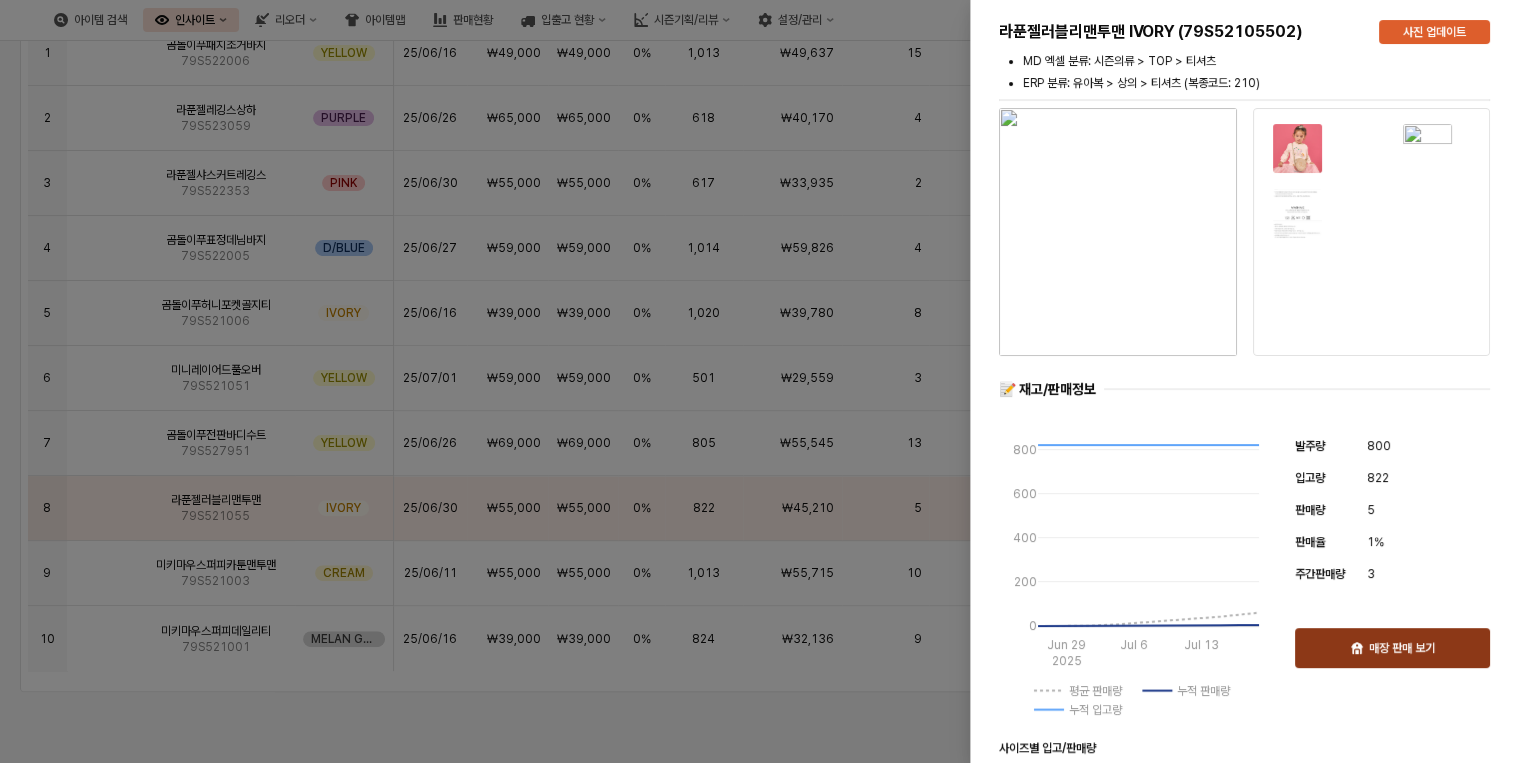 click on "매장 판매 보기" at bounding box center (1392, 648) 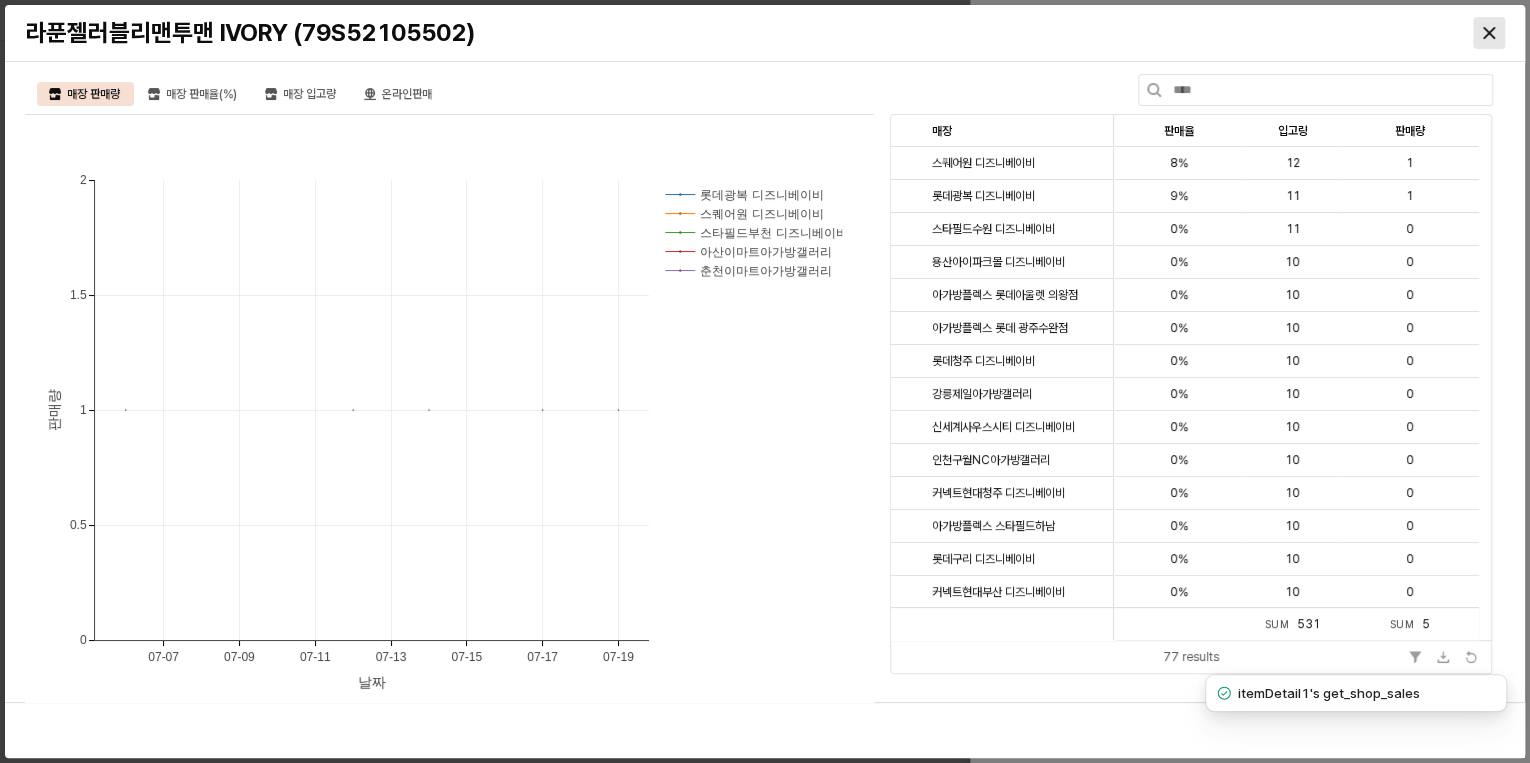 click 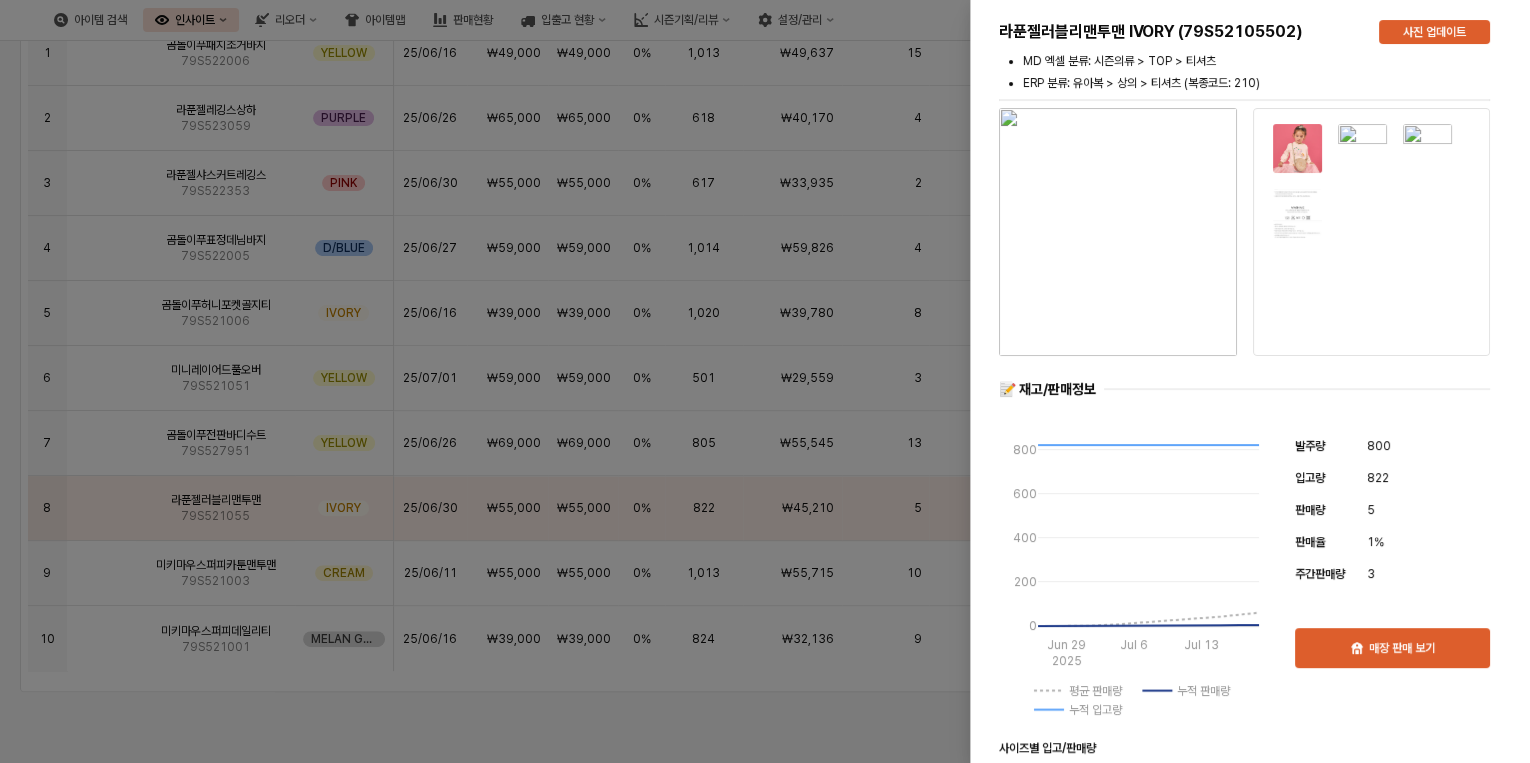 click at bounding box center (765, 381) 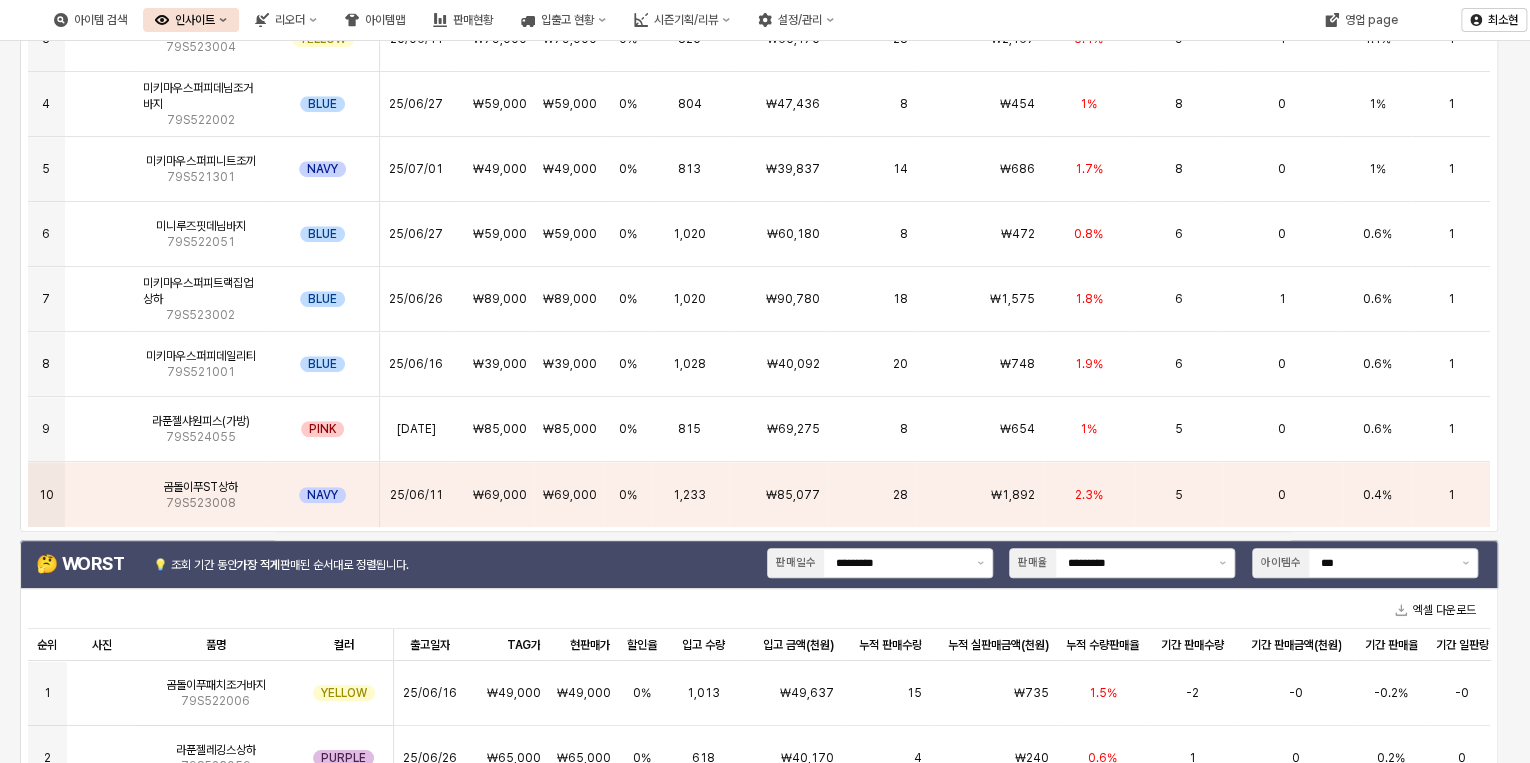 scroll, scrollTop: 0, scrollLeft: 0, axis: both 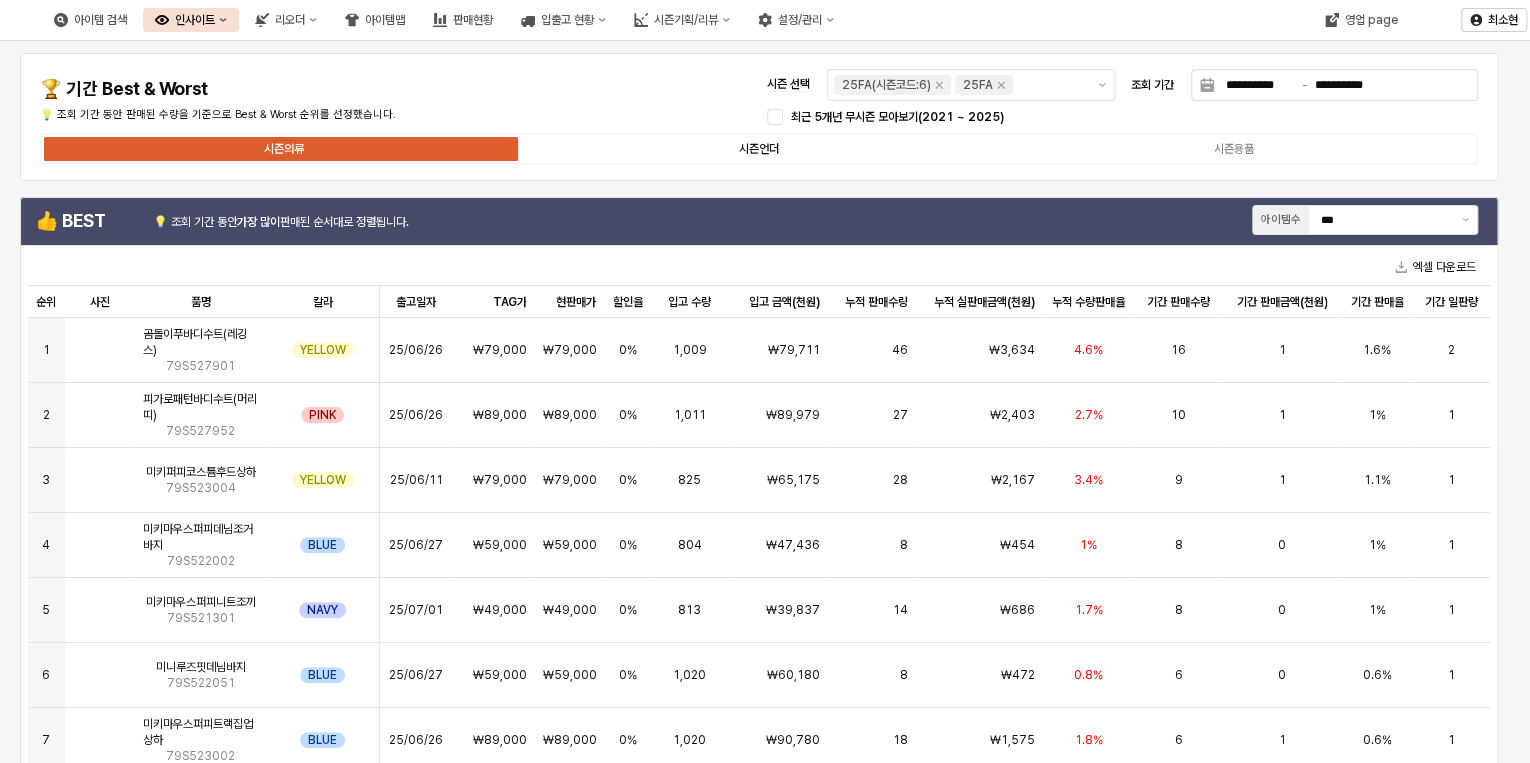 click on "시즌언더" at bounding box center [759, 149] 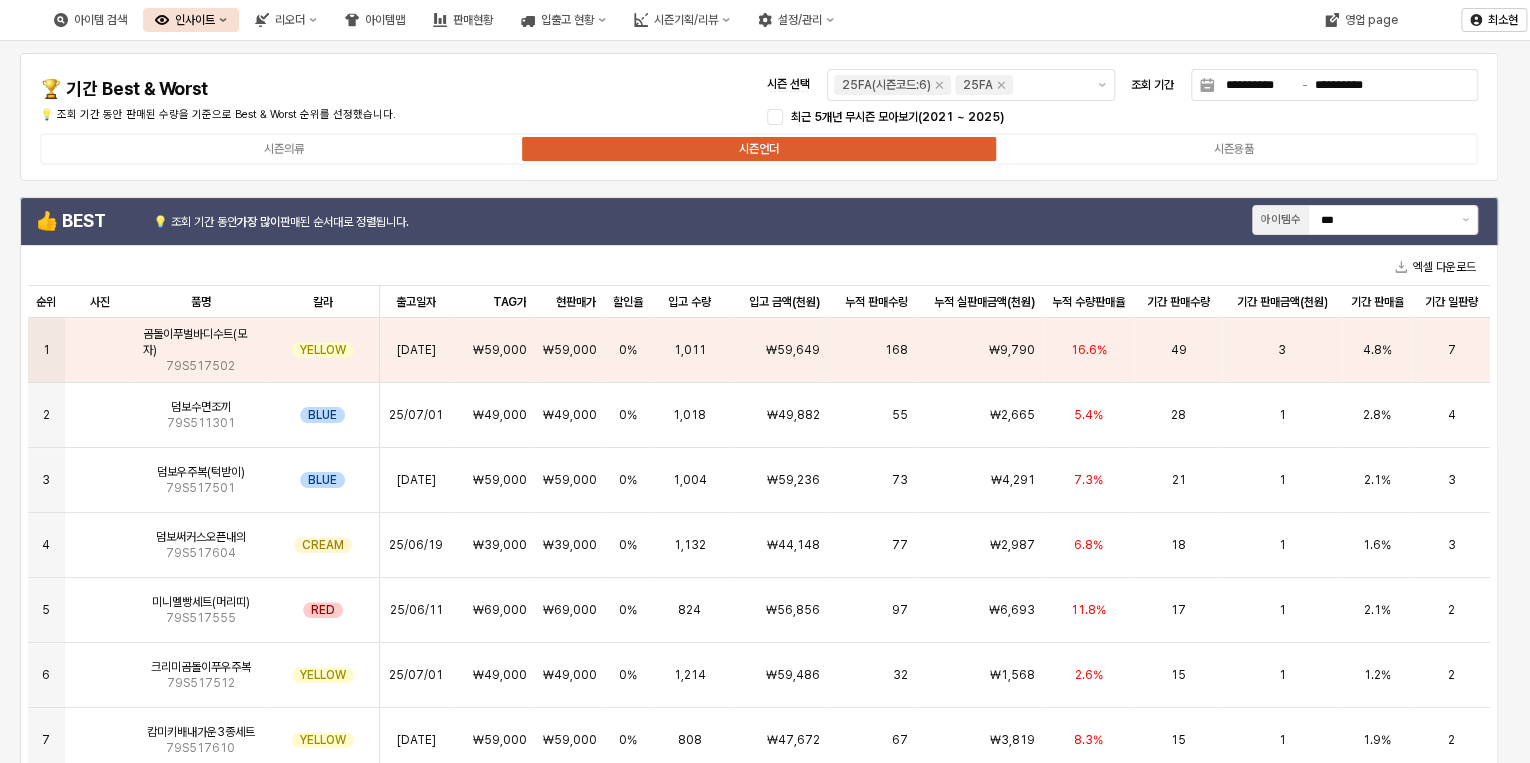click on "엑셀 다운로드" at bounding box center (759, 267) 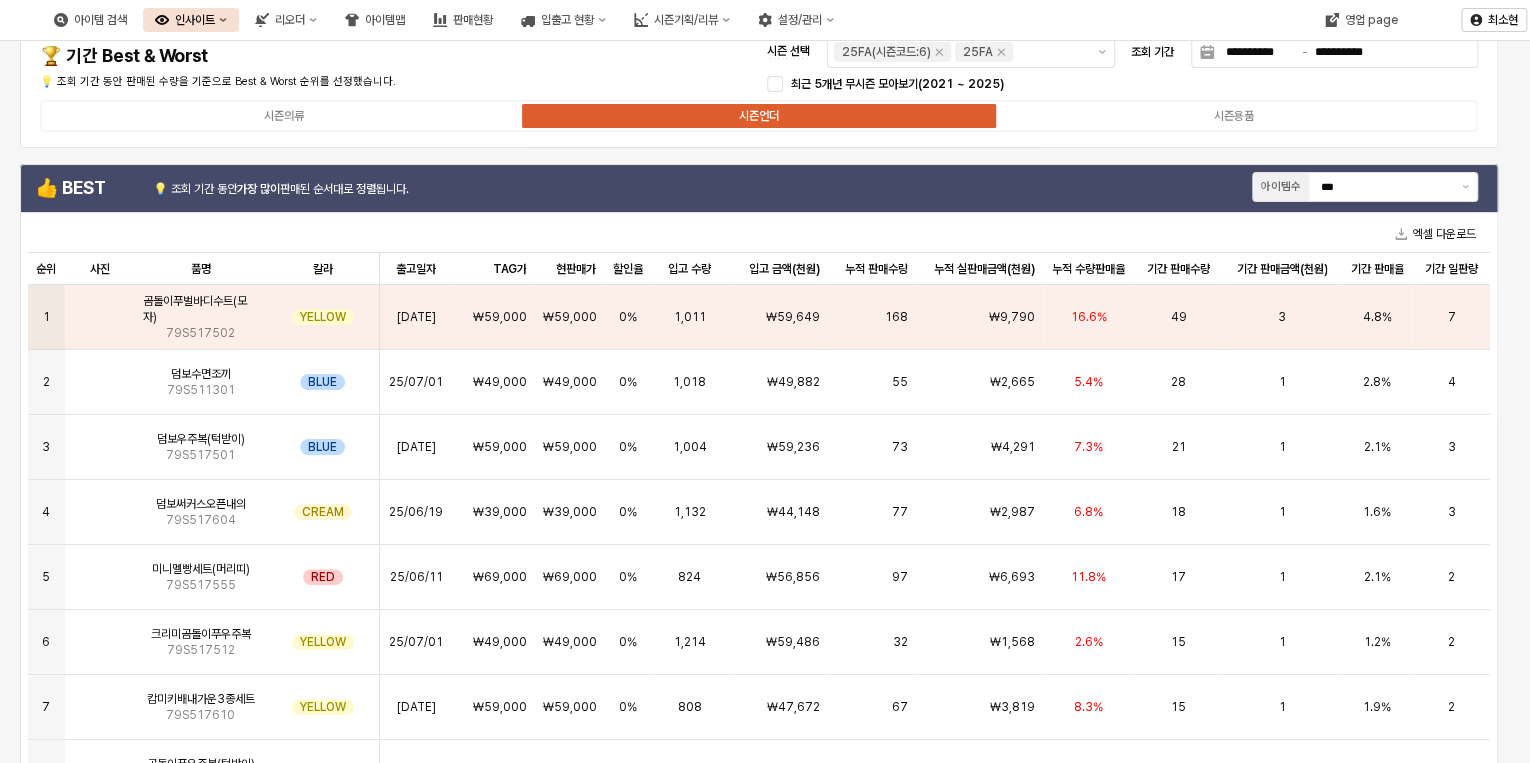 scroll, scrollTop: 0, scrollLeft: 0, axis: both 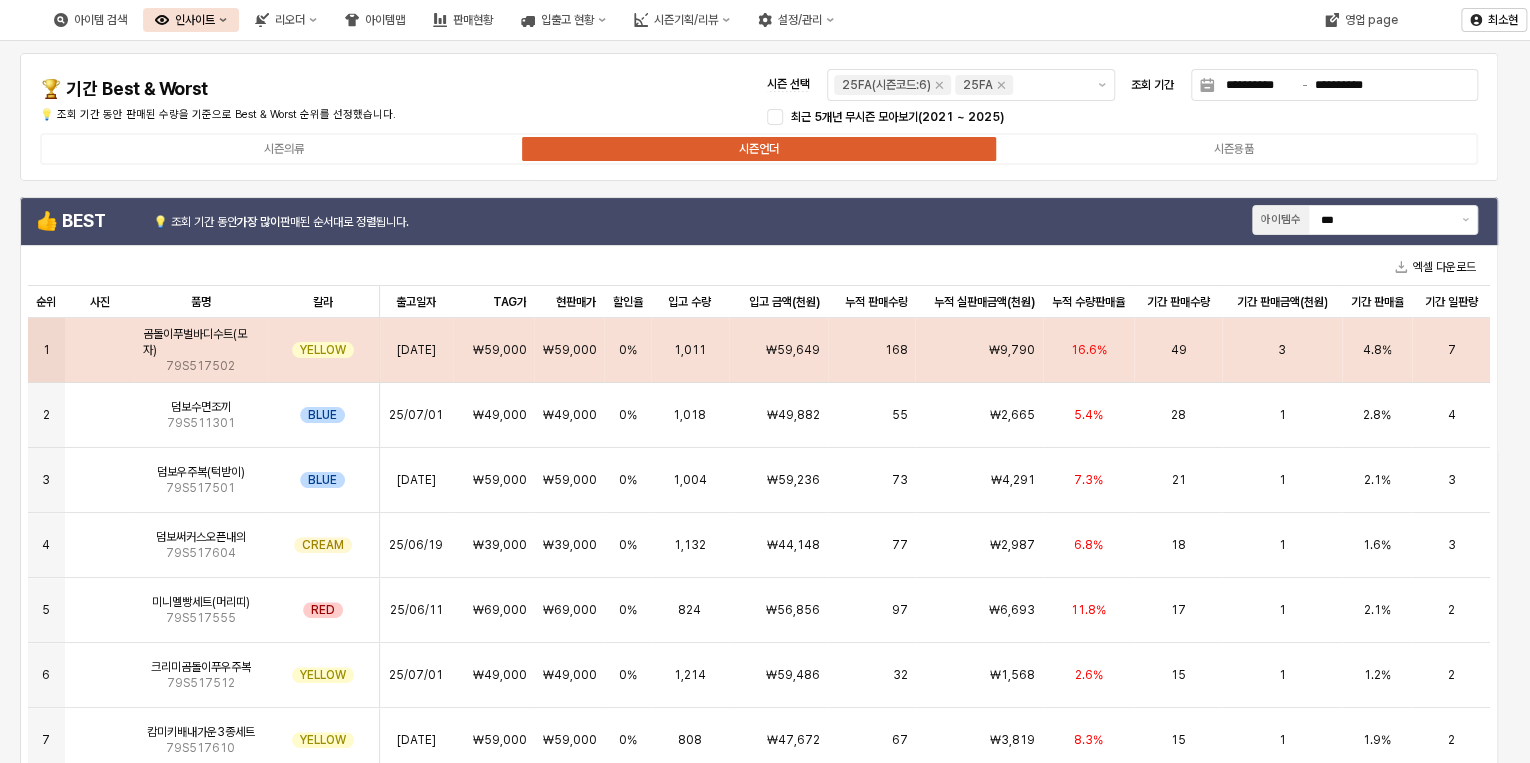 click on "49" at bounding box center (1178, 350) 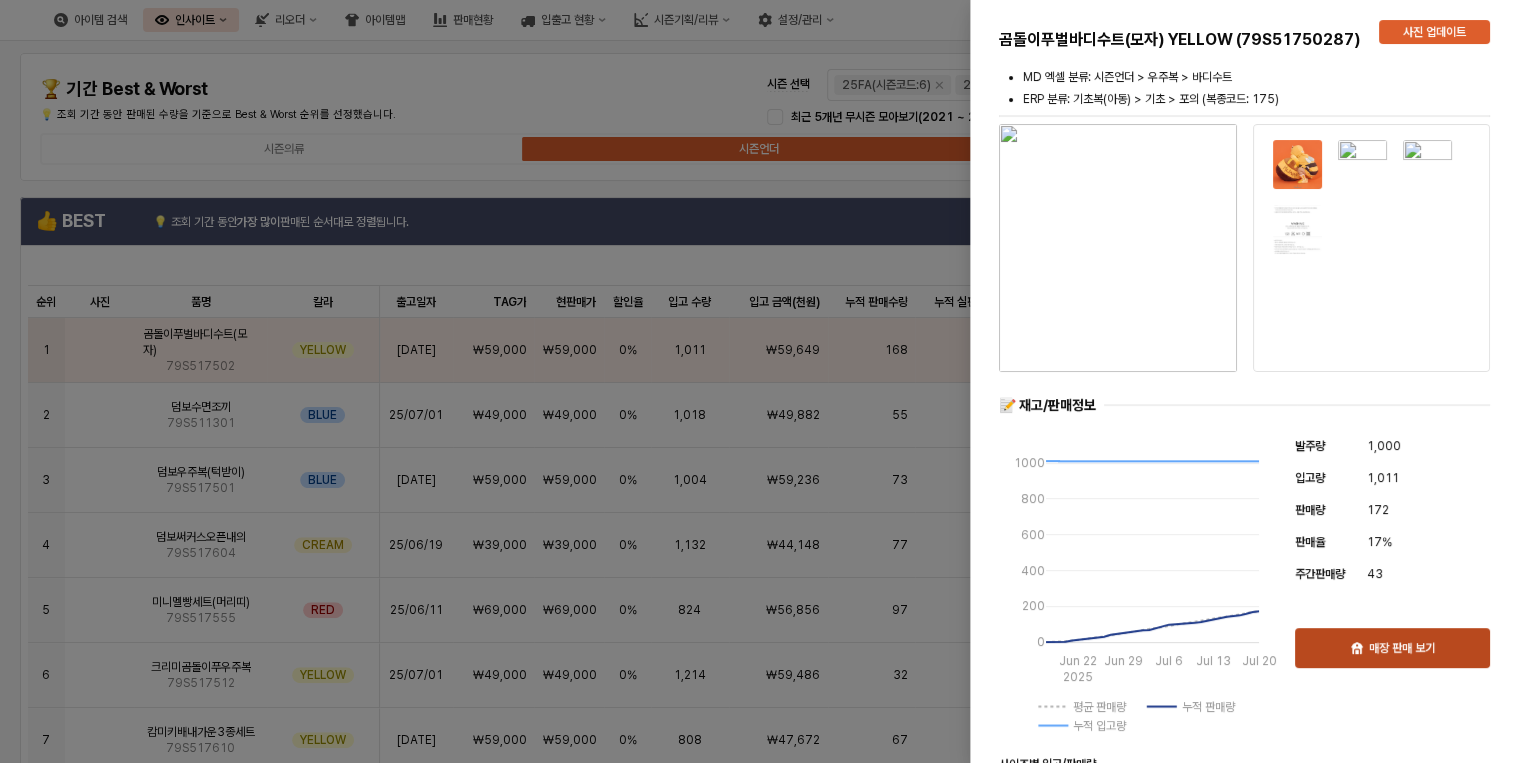 click on "매장 판매 보기" at bounding box center [1402, 648] 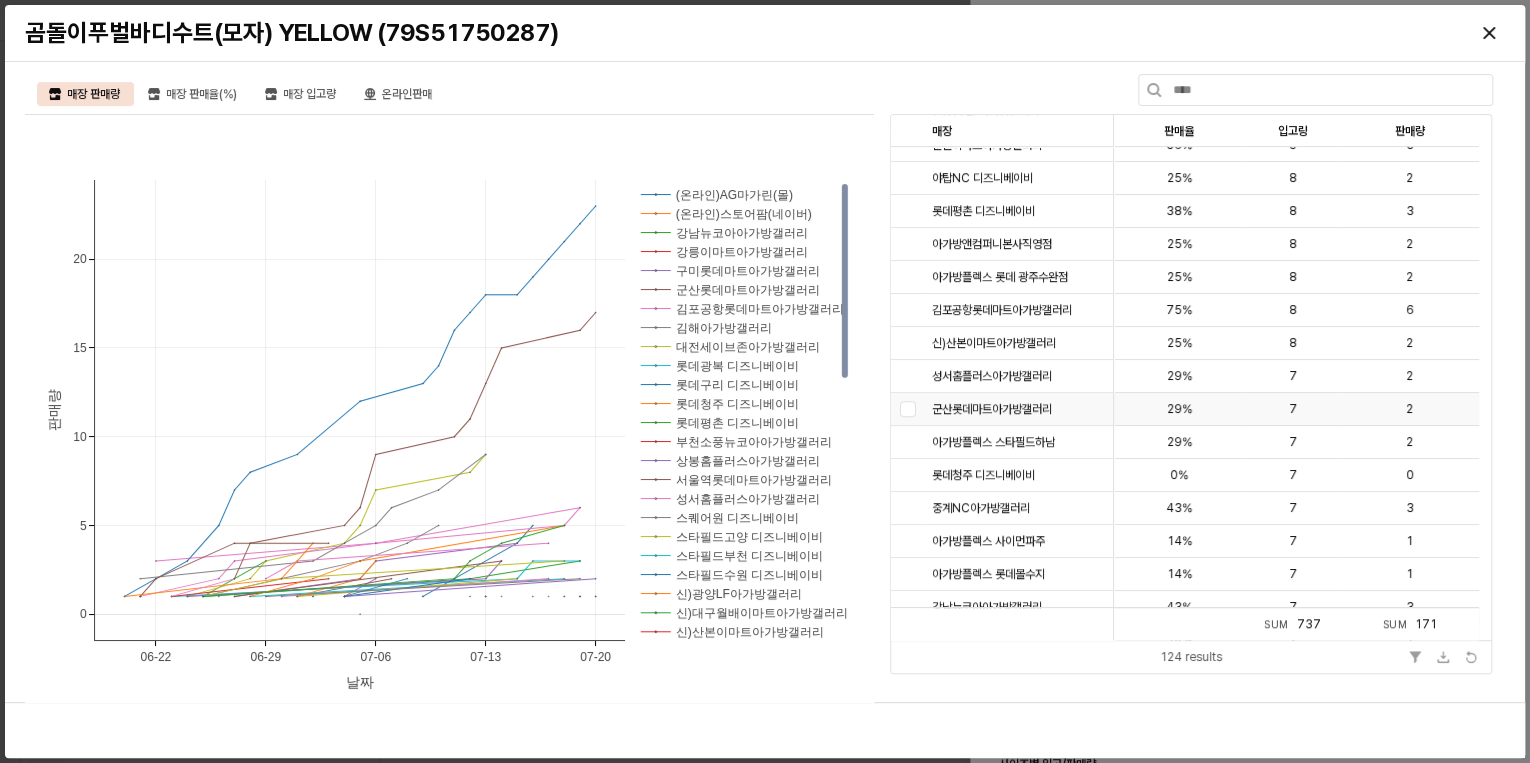 scroll, scrollTop: 0, scrollLeft: 0, axis: both 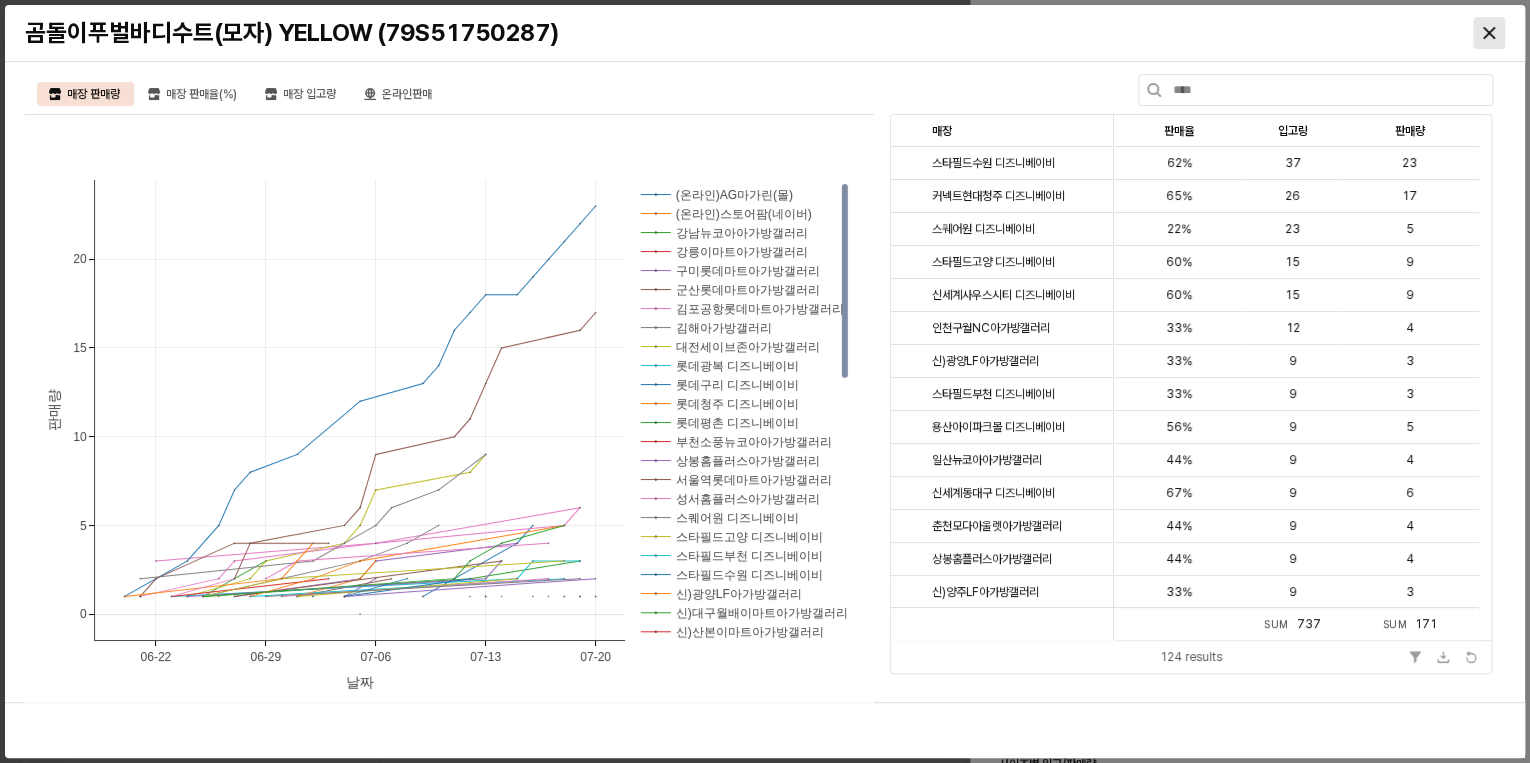 click at bounding box center [1489, 33] 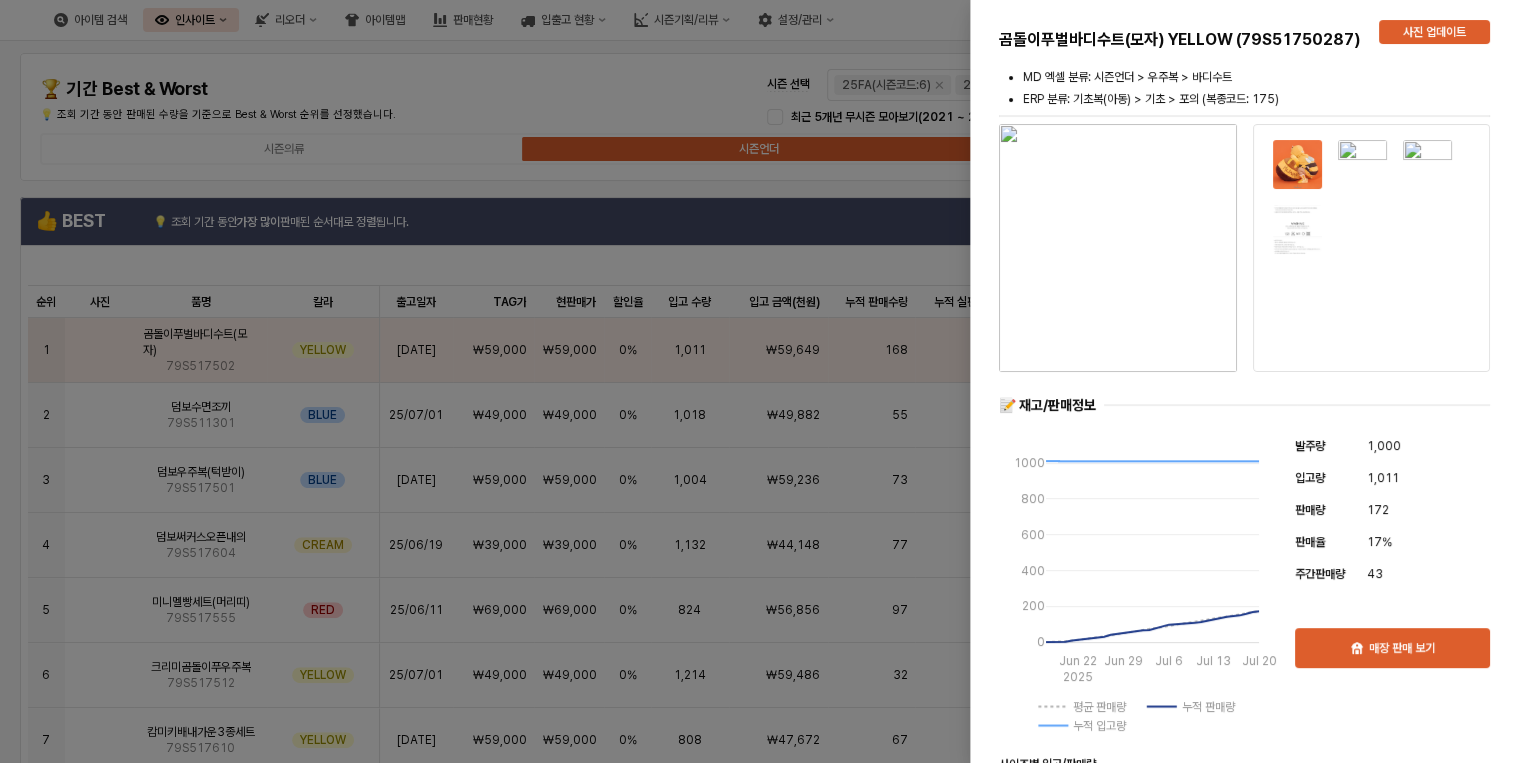 click at bounding box center (765, 381) 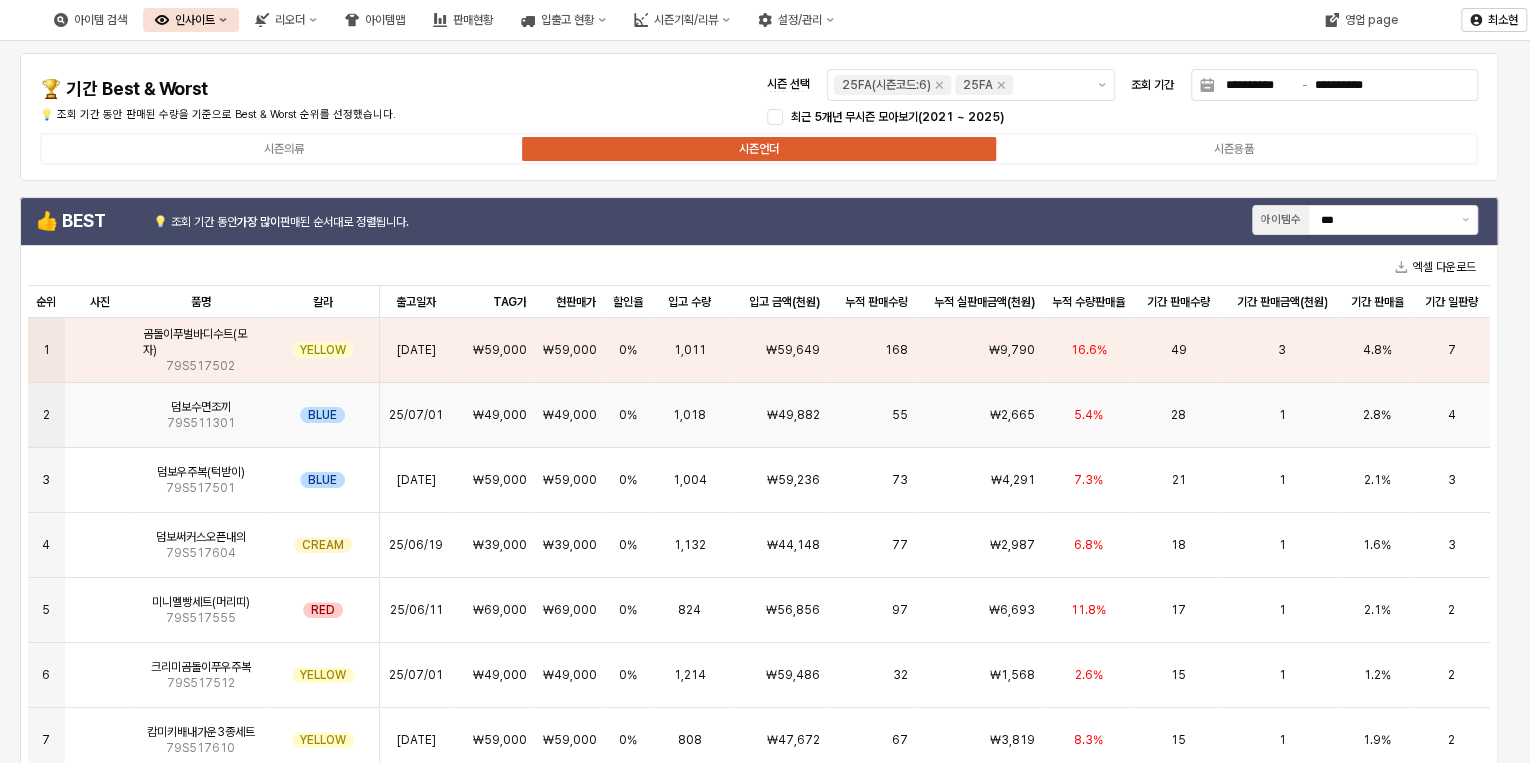 click on "₩49,000" at bounding box center [494, 415] 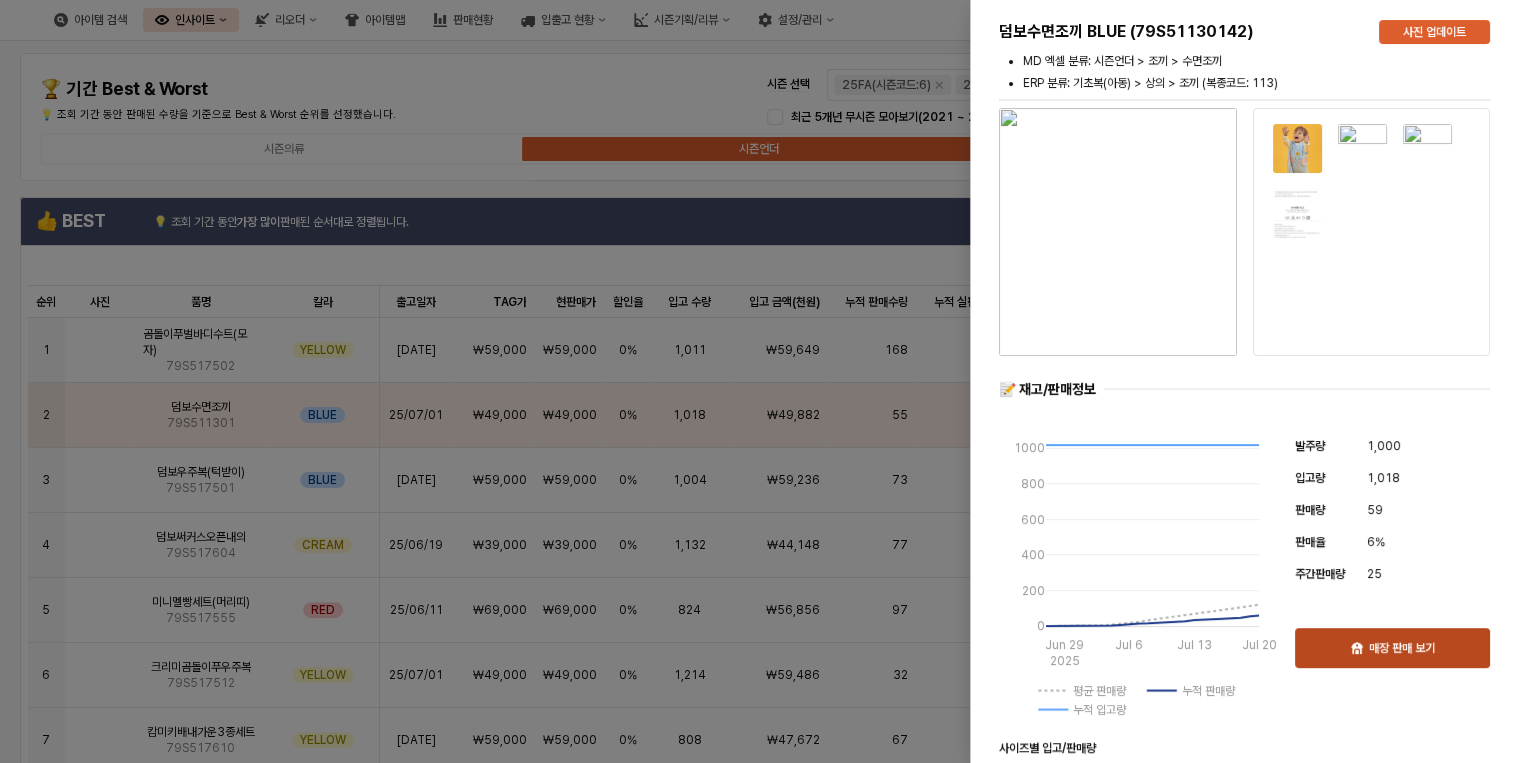 click on "매장 판매 보기" at bounding box center (1402, 648) 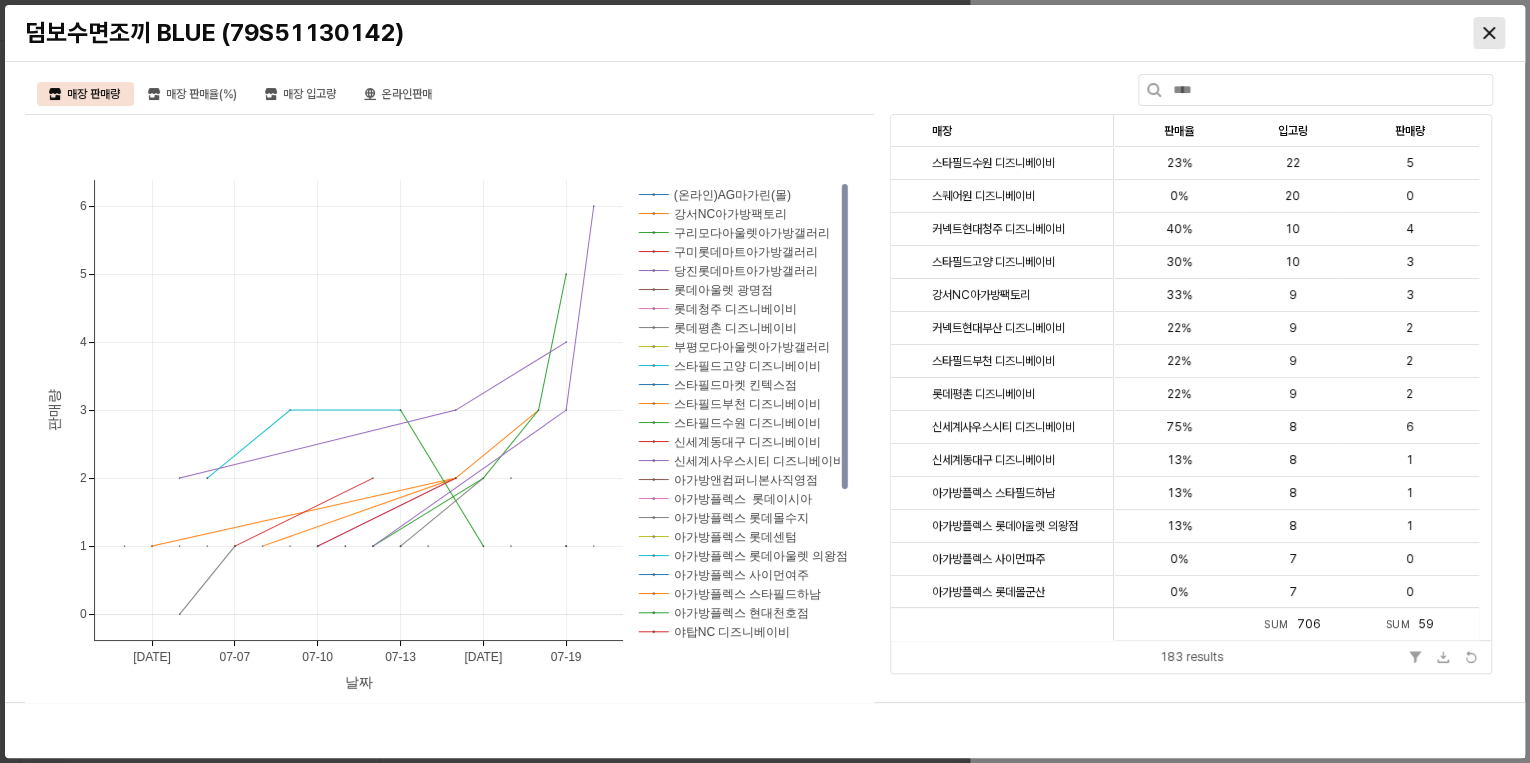 click 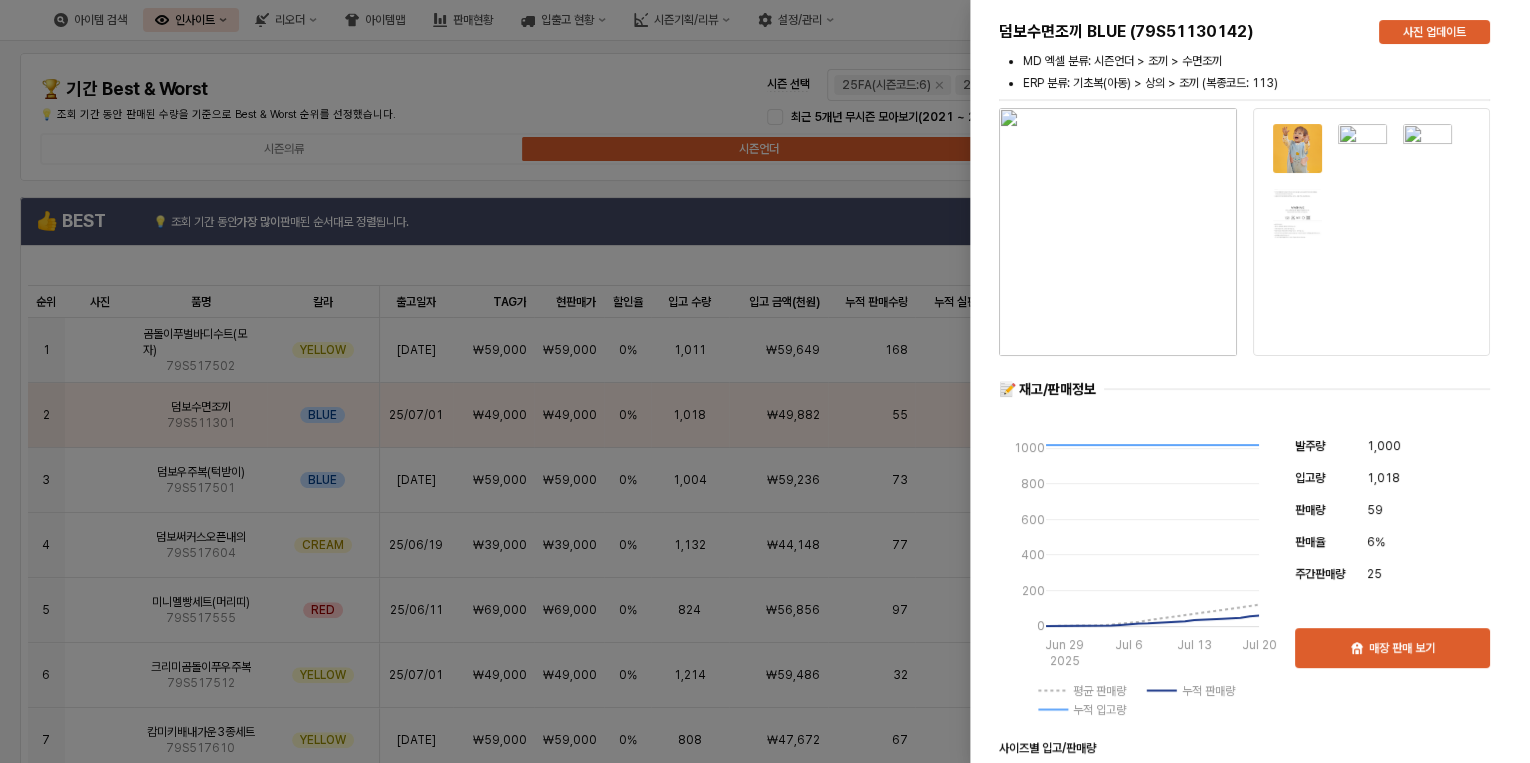 click at bounding box center (765, 381) 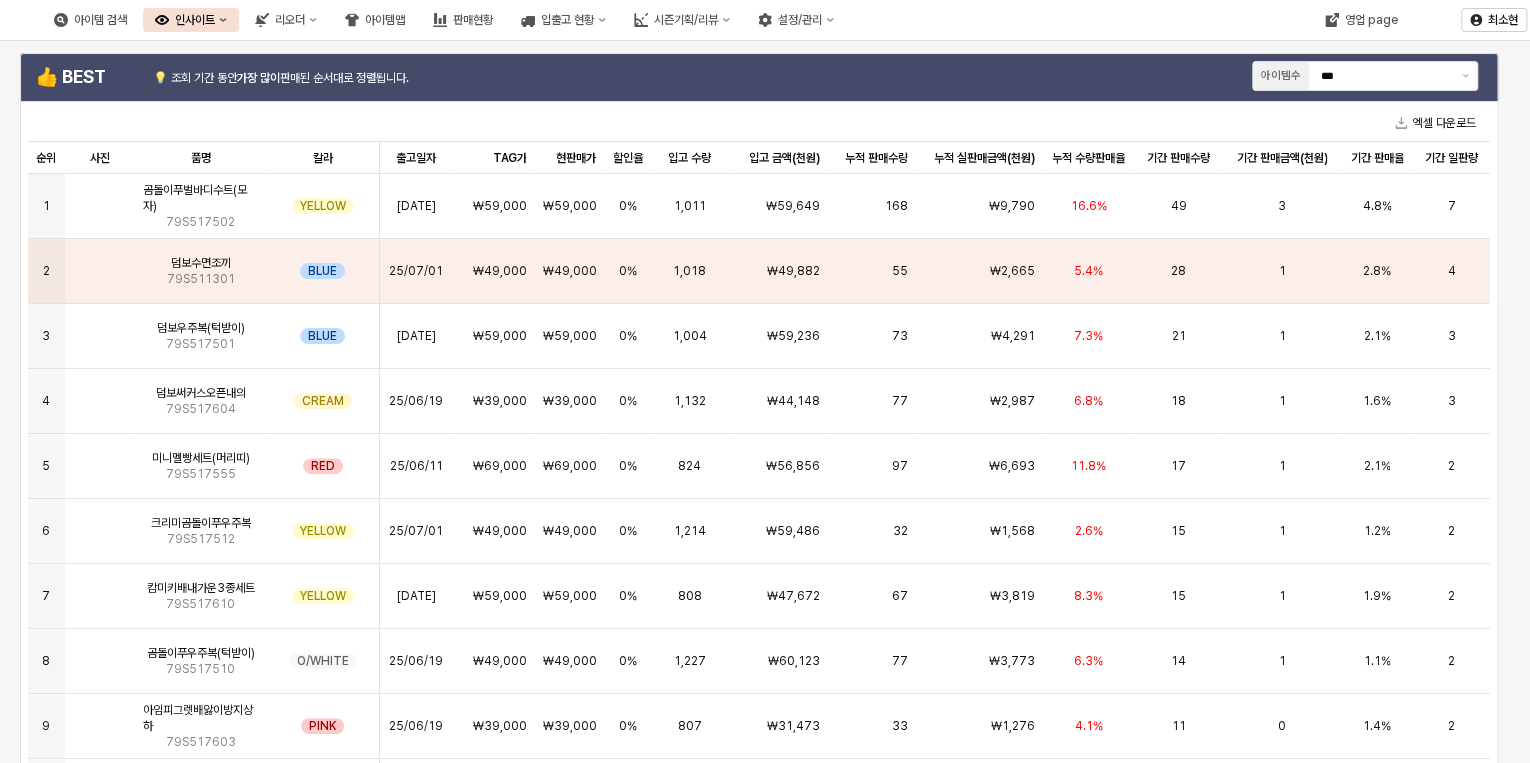 scroll, scrollTop: 0, scrollLeft: 0, axis: both 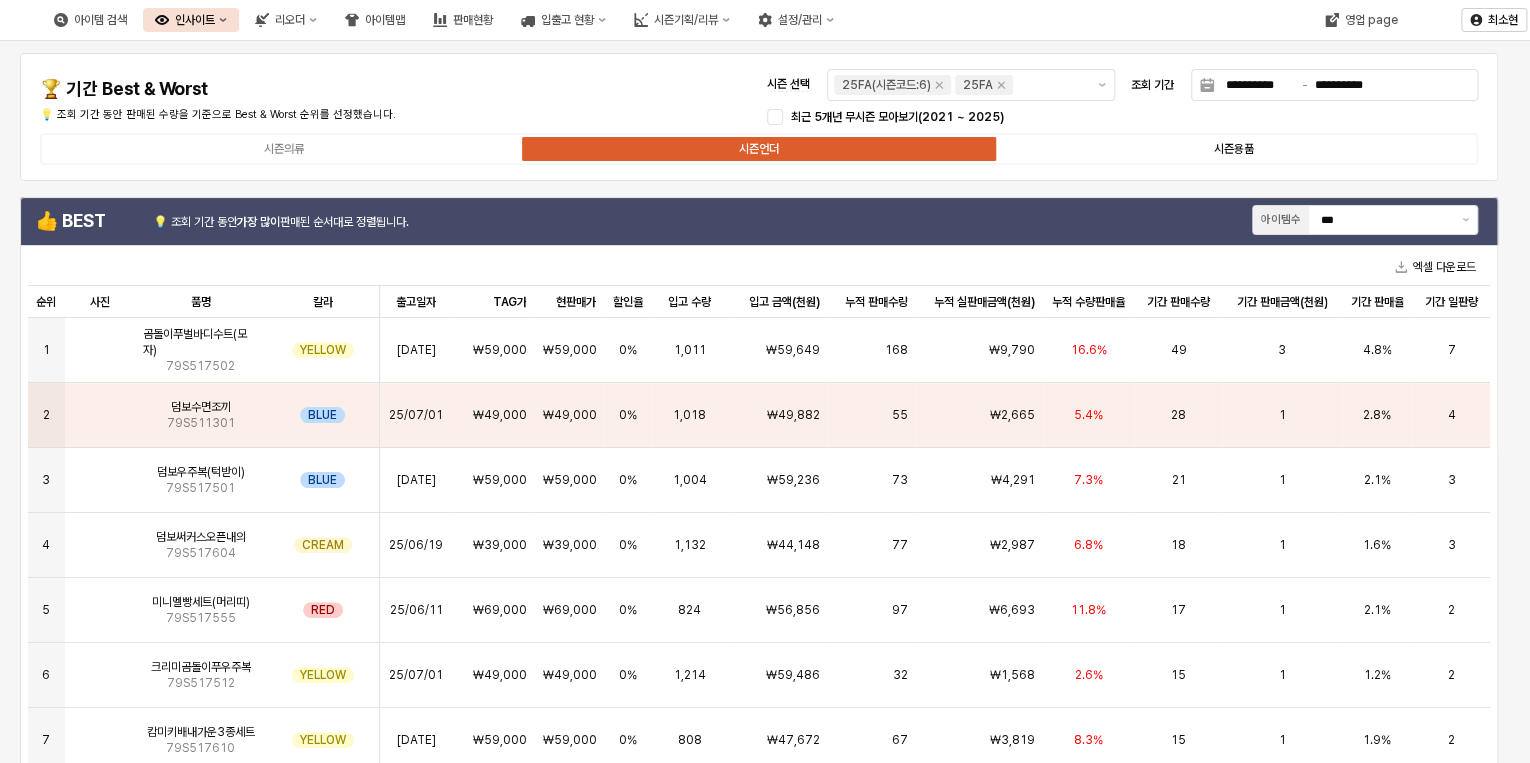 click on "시즌용품" at bounding box center (1233, 149) 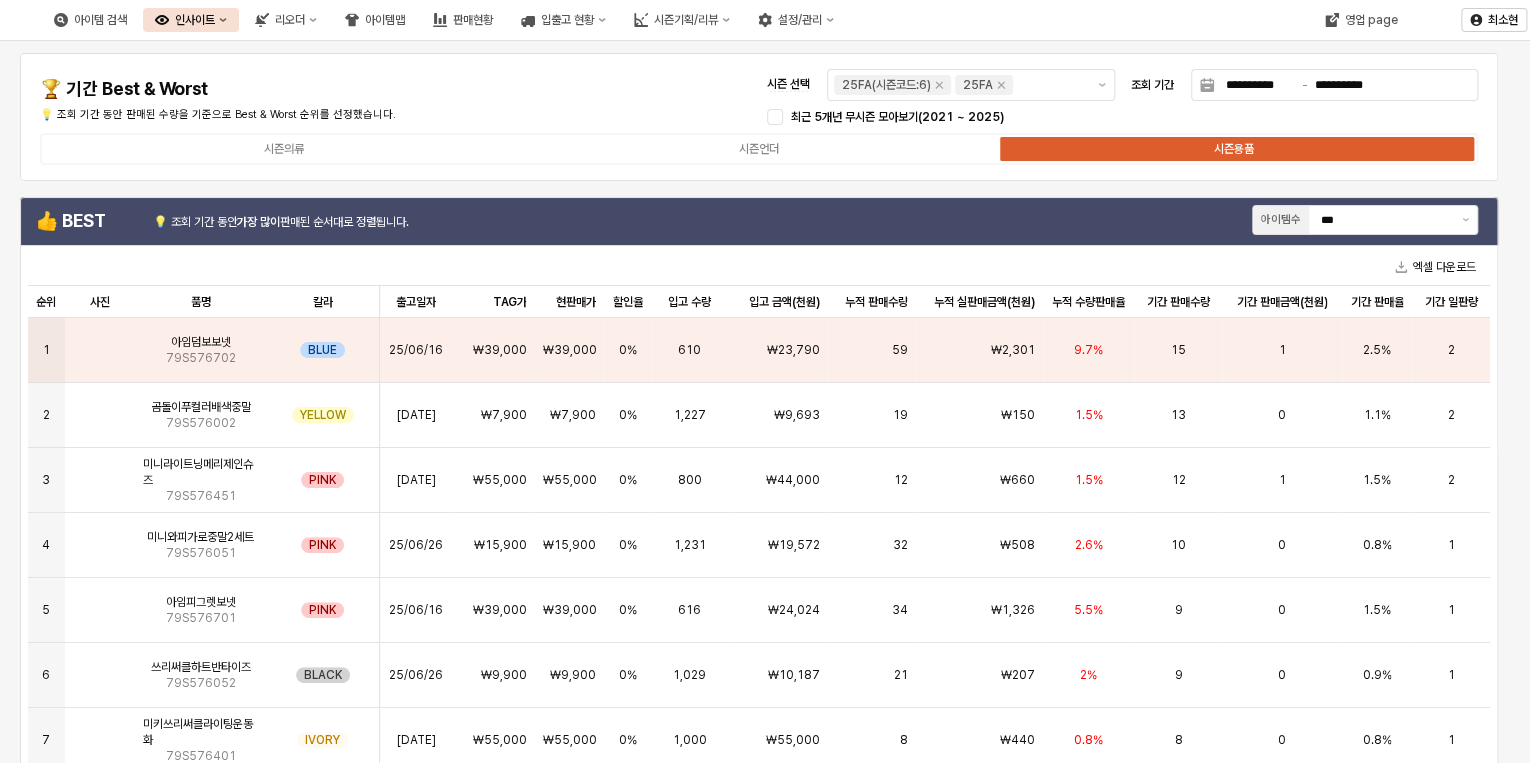 click on "**********" at bounding box center [759, 117] 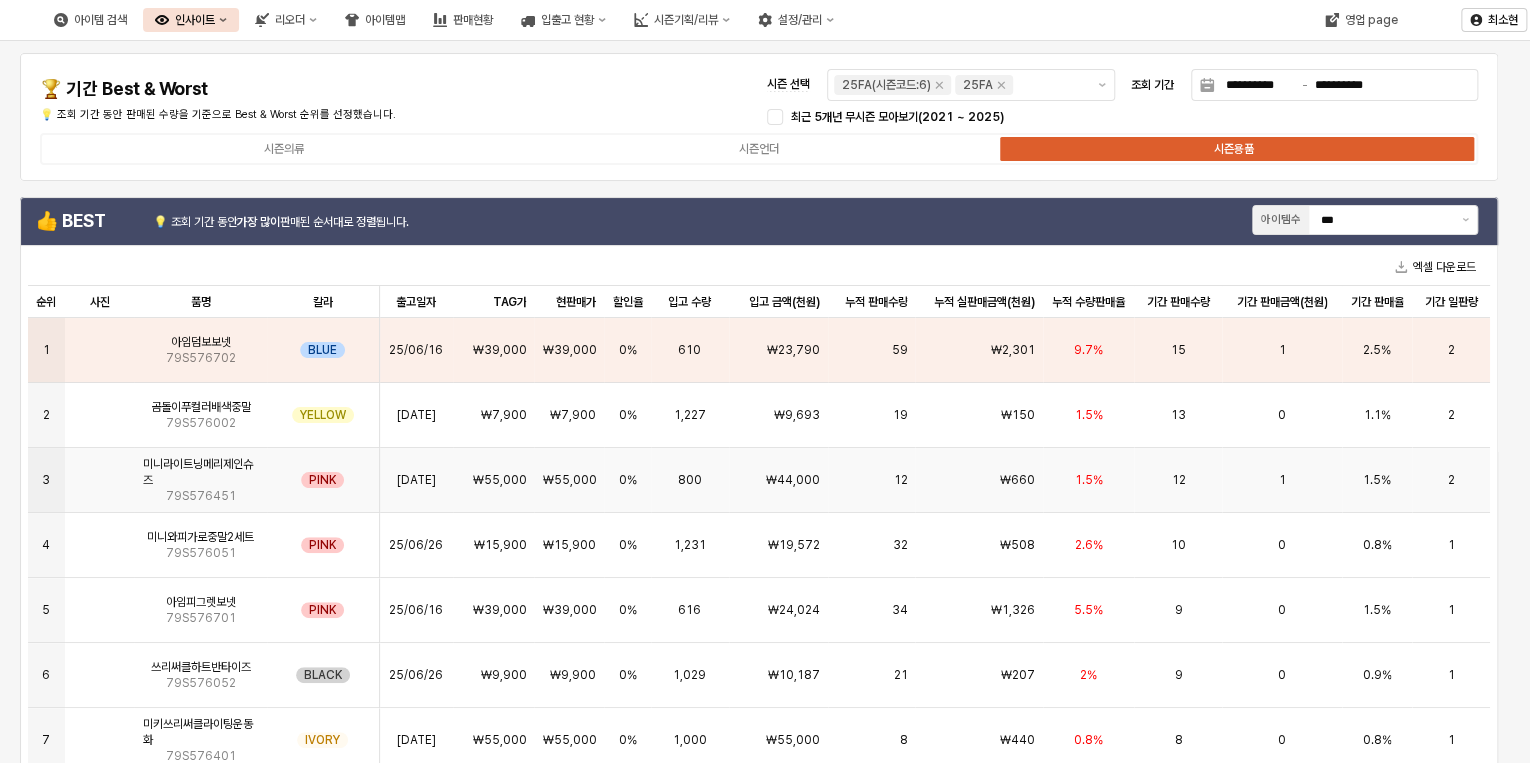 click on "800" at bounding box center [690, 480] 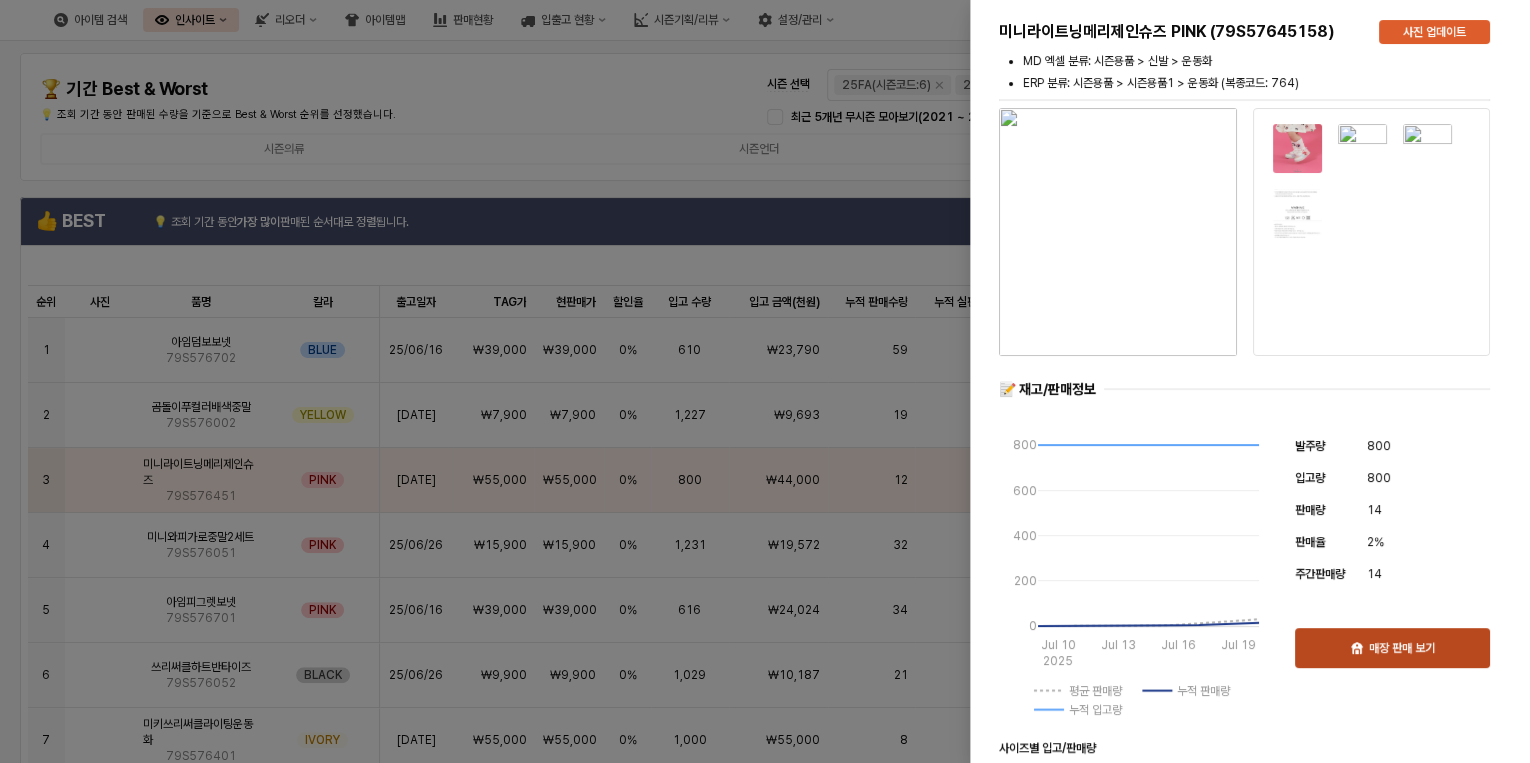 click on "매장 판매 보기" at bounding box center (1402, 648) 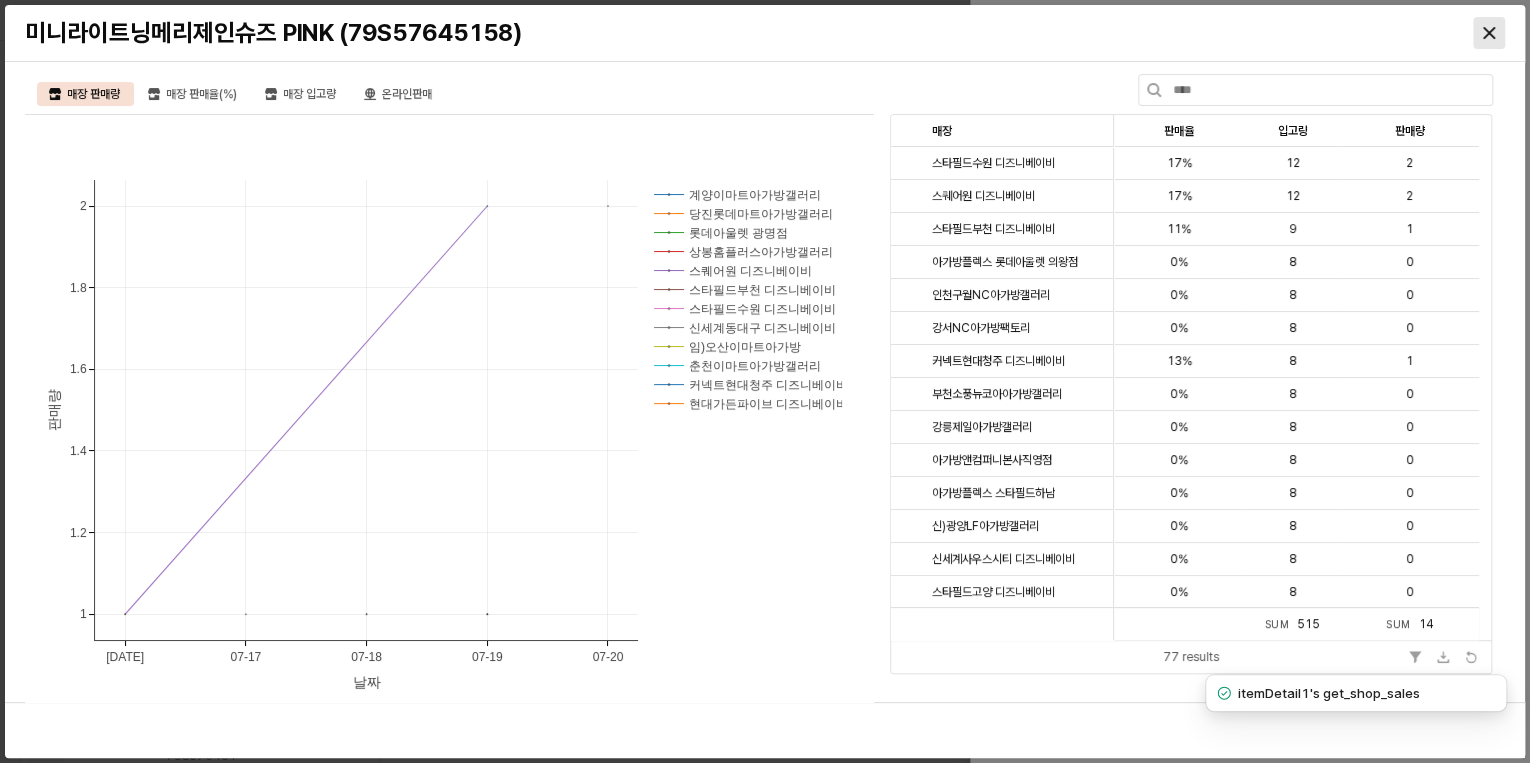 click at bounding box center [1489, 33] 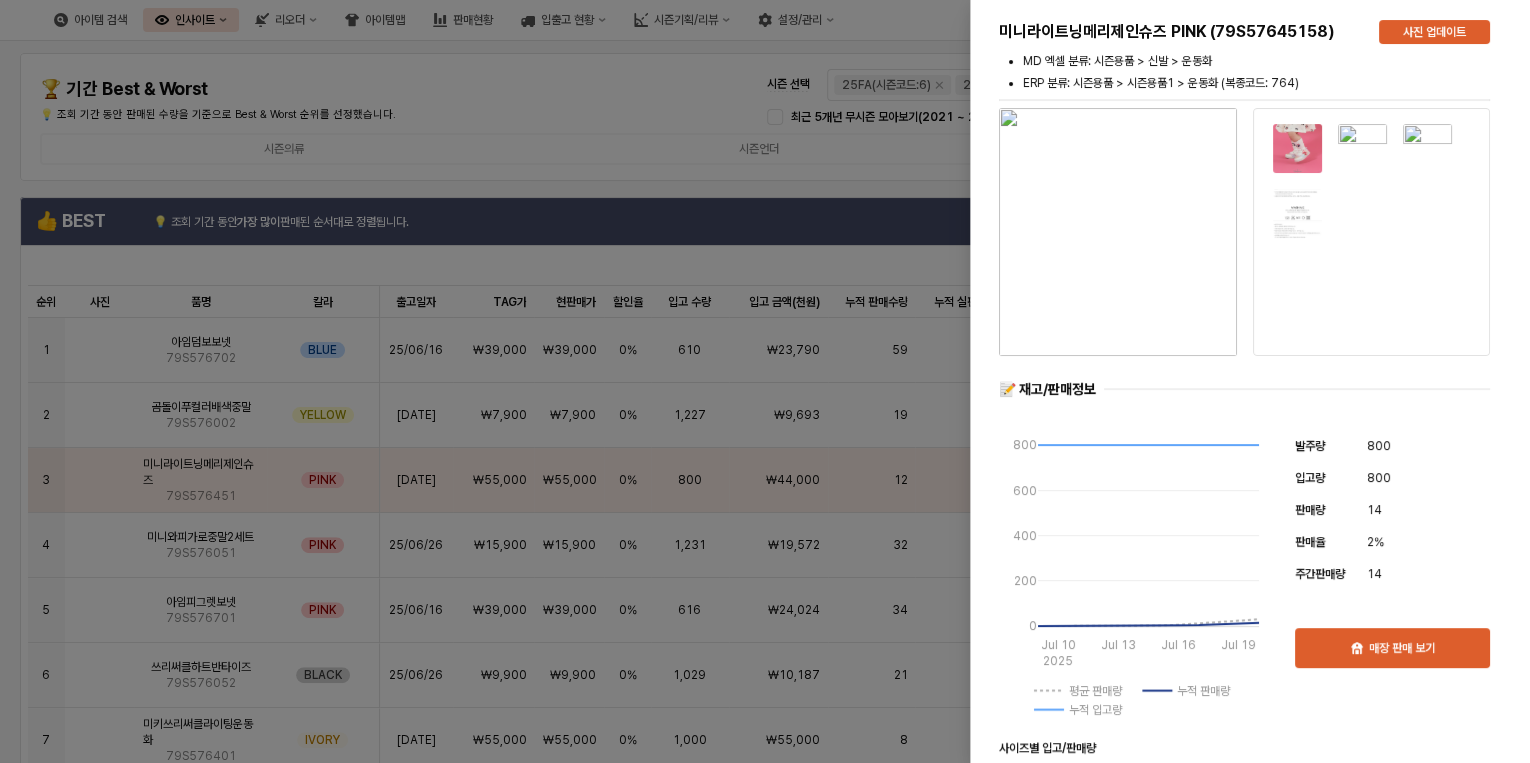 click at bounding box center [765, 381] 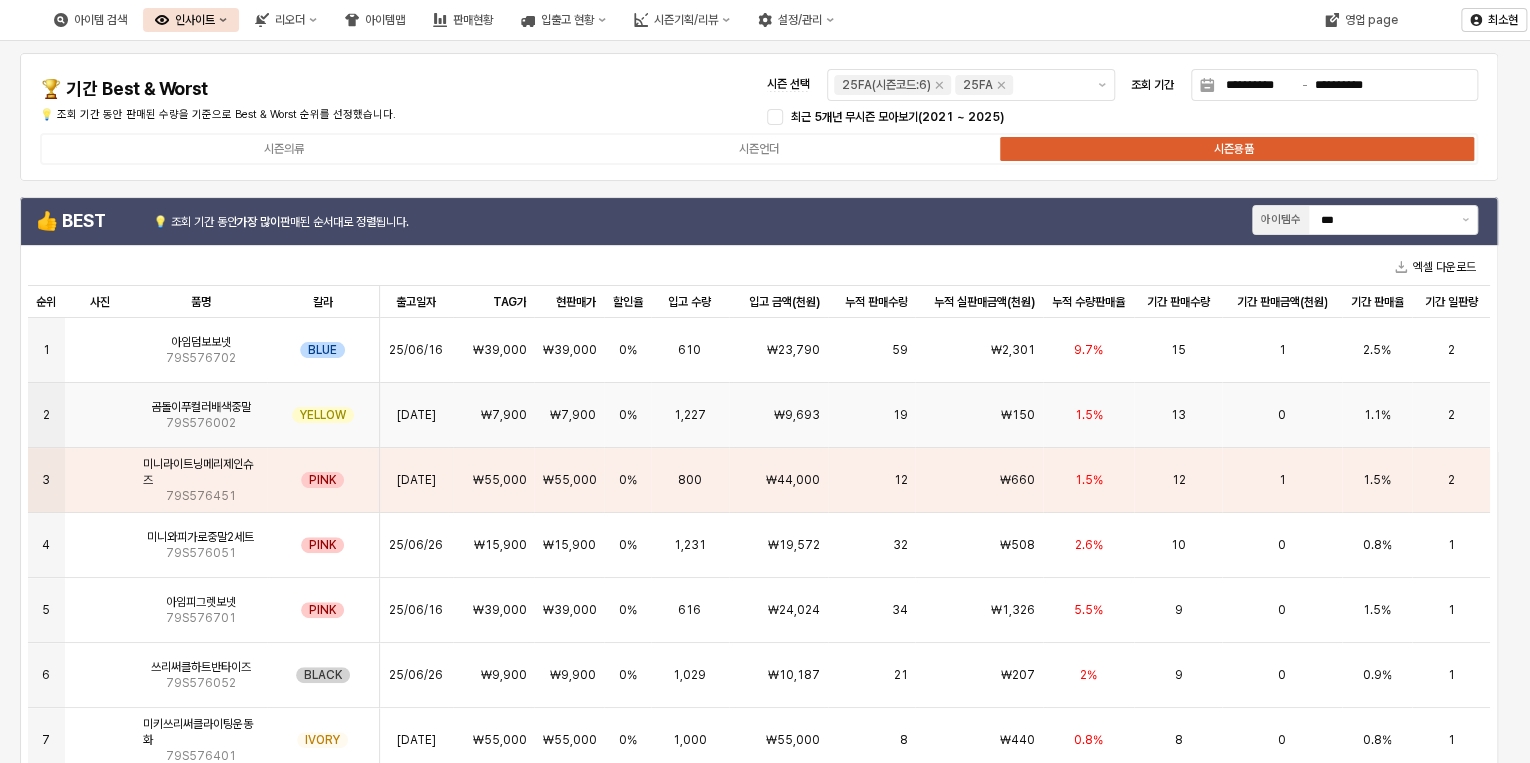 scroll, scrollTop: 80, scrollLeft: 0, axis: vertical 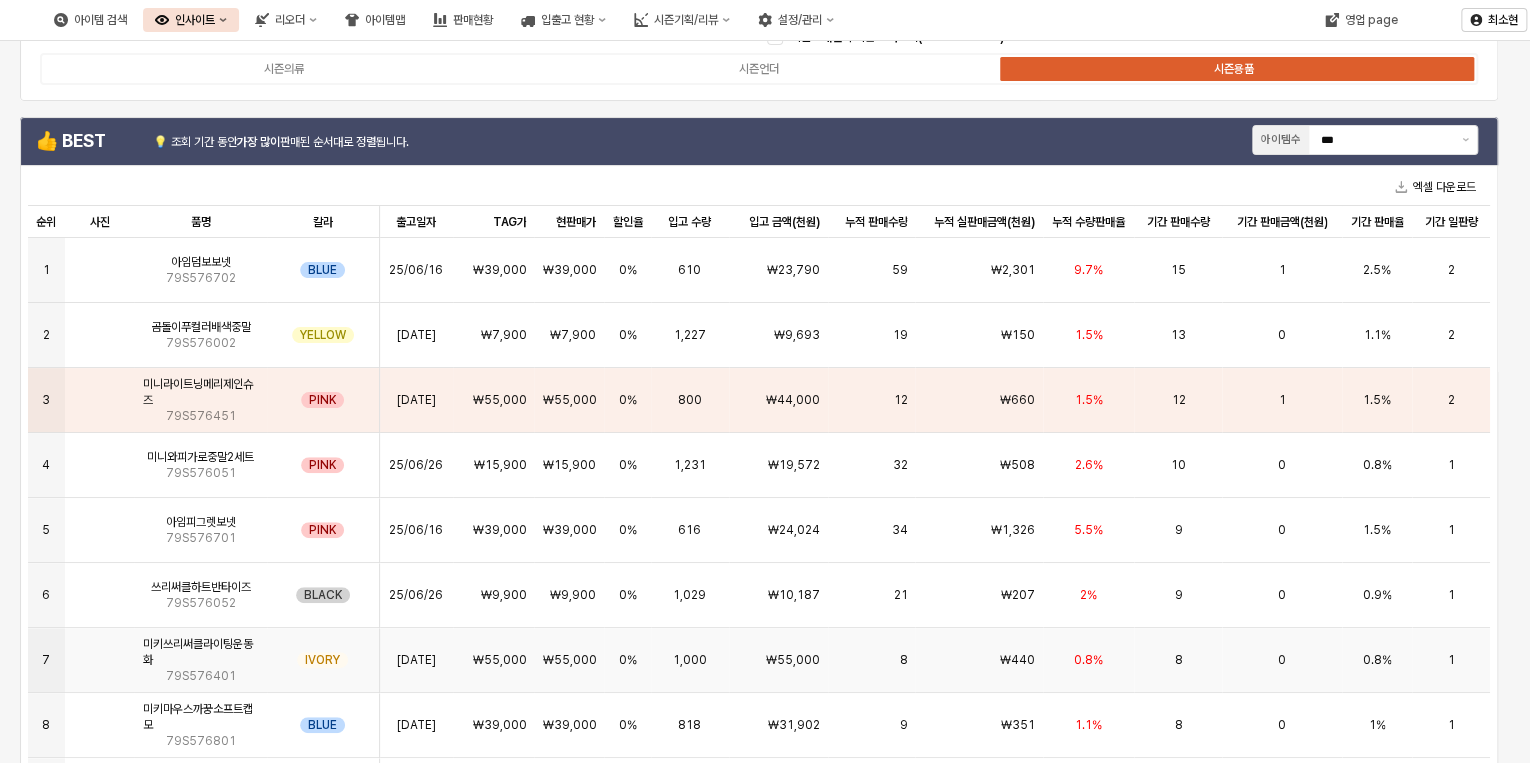 click on "8" at bounding box center (1178, 660) 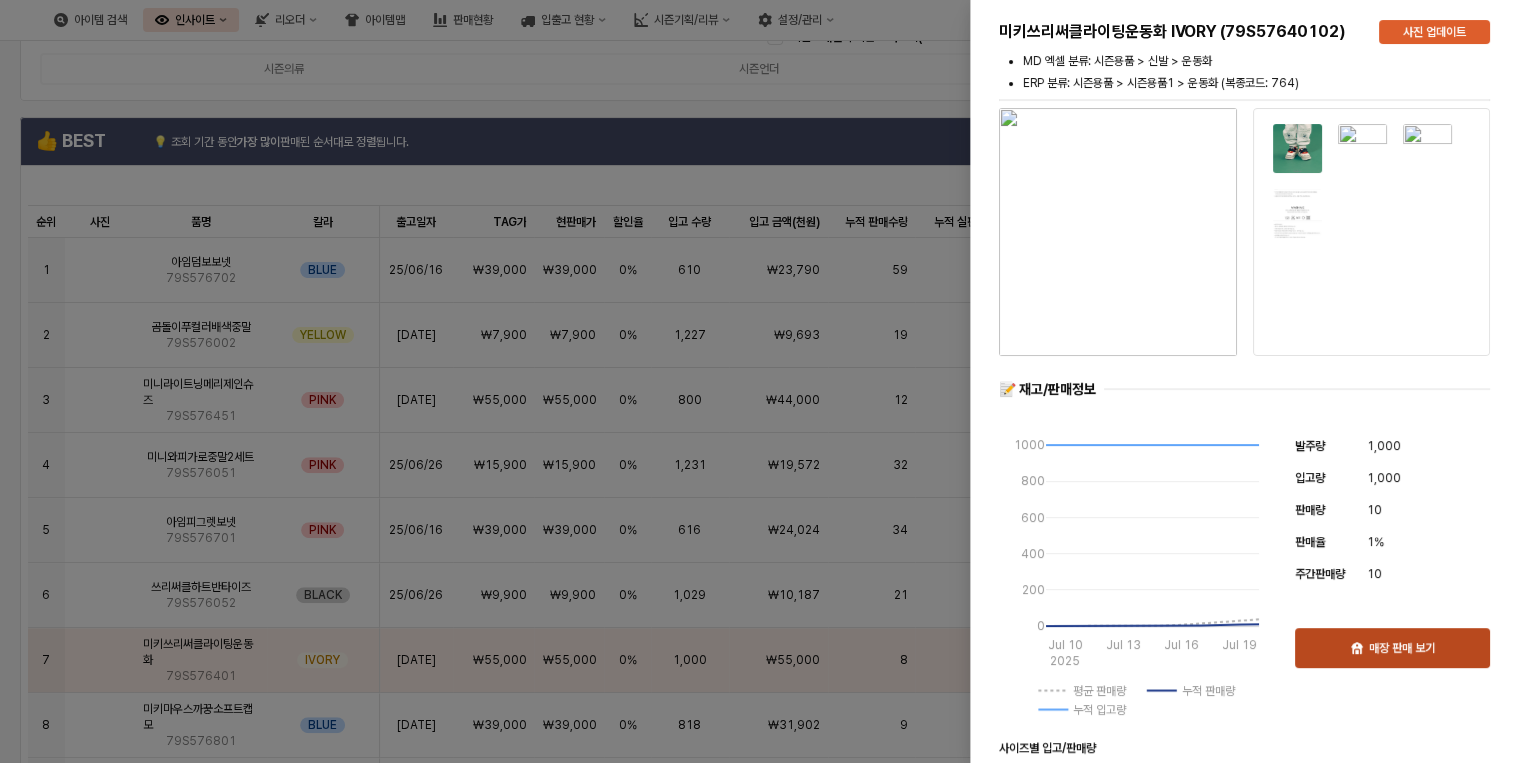 click on "매장 판매 보기" at bounding box center (1402, 648) 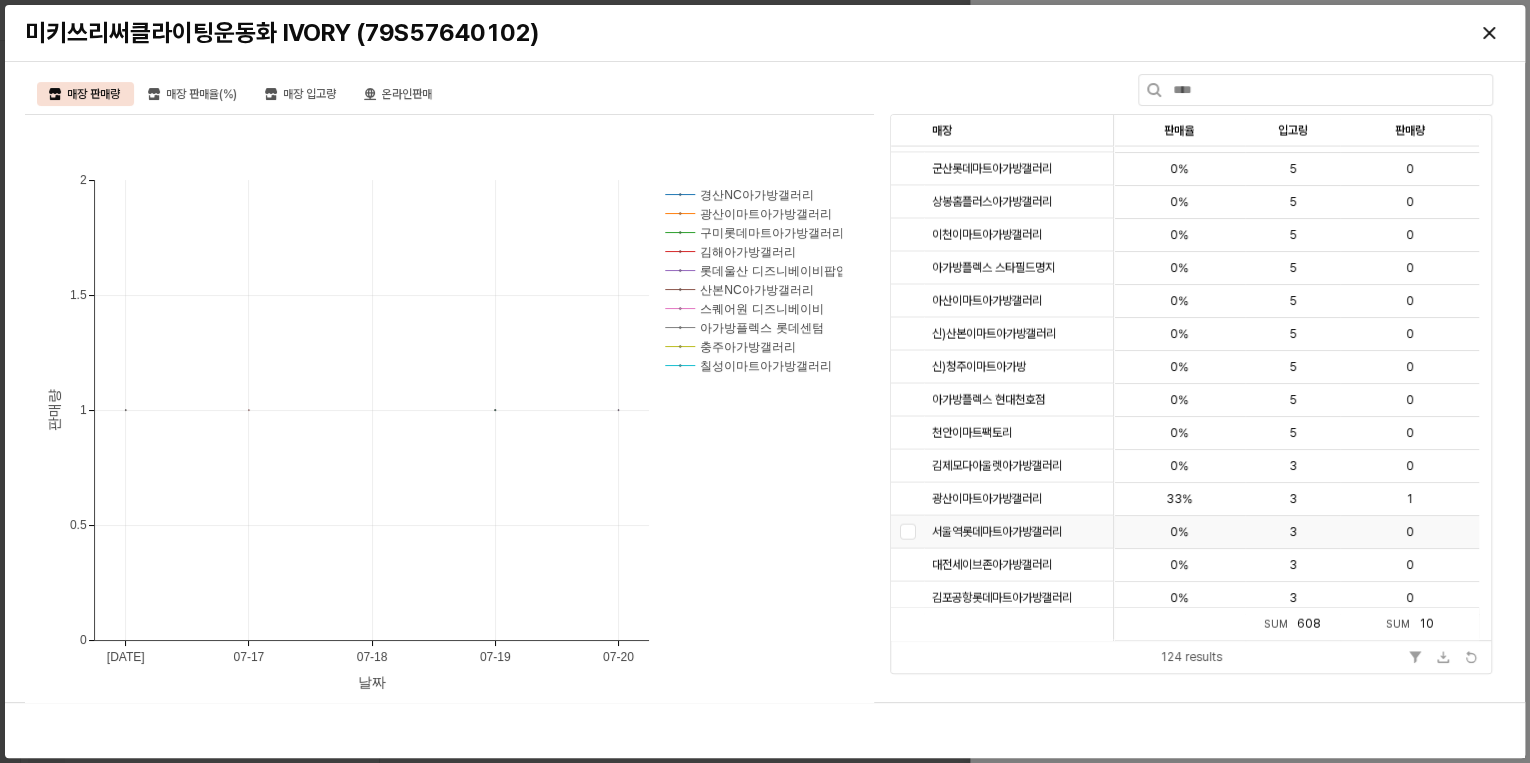 scroll, scrollTop: 2240, scrollLeft: 0, axis: vertical 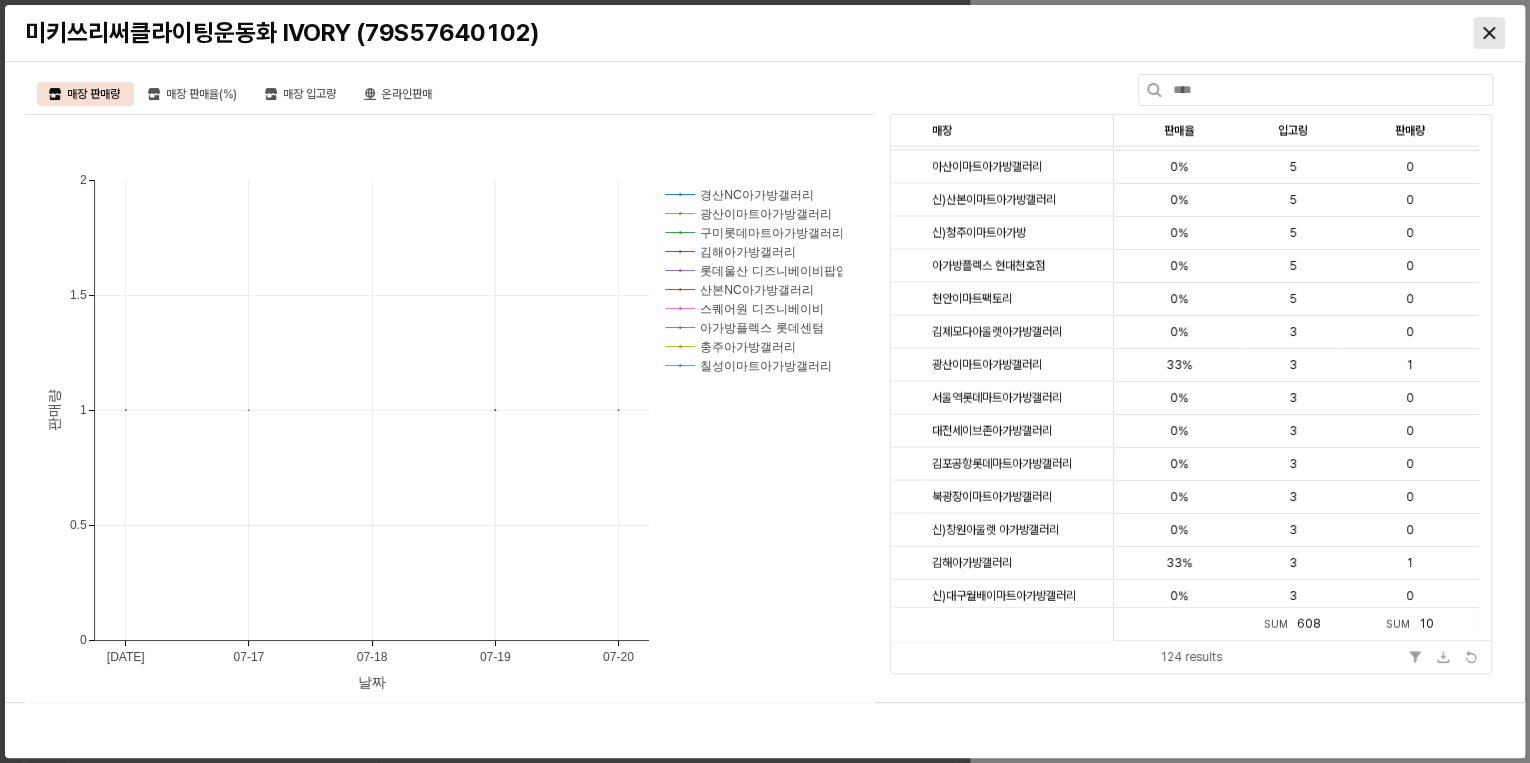 click 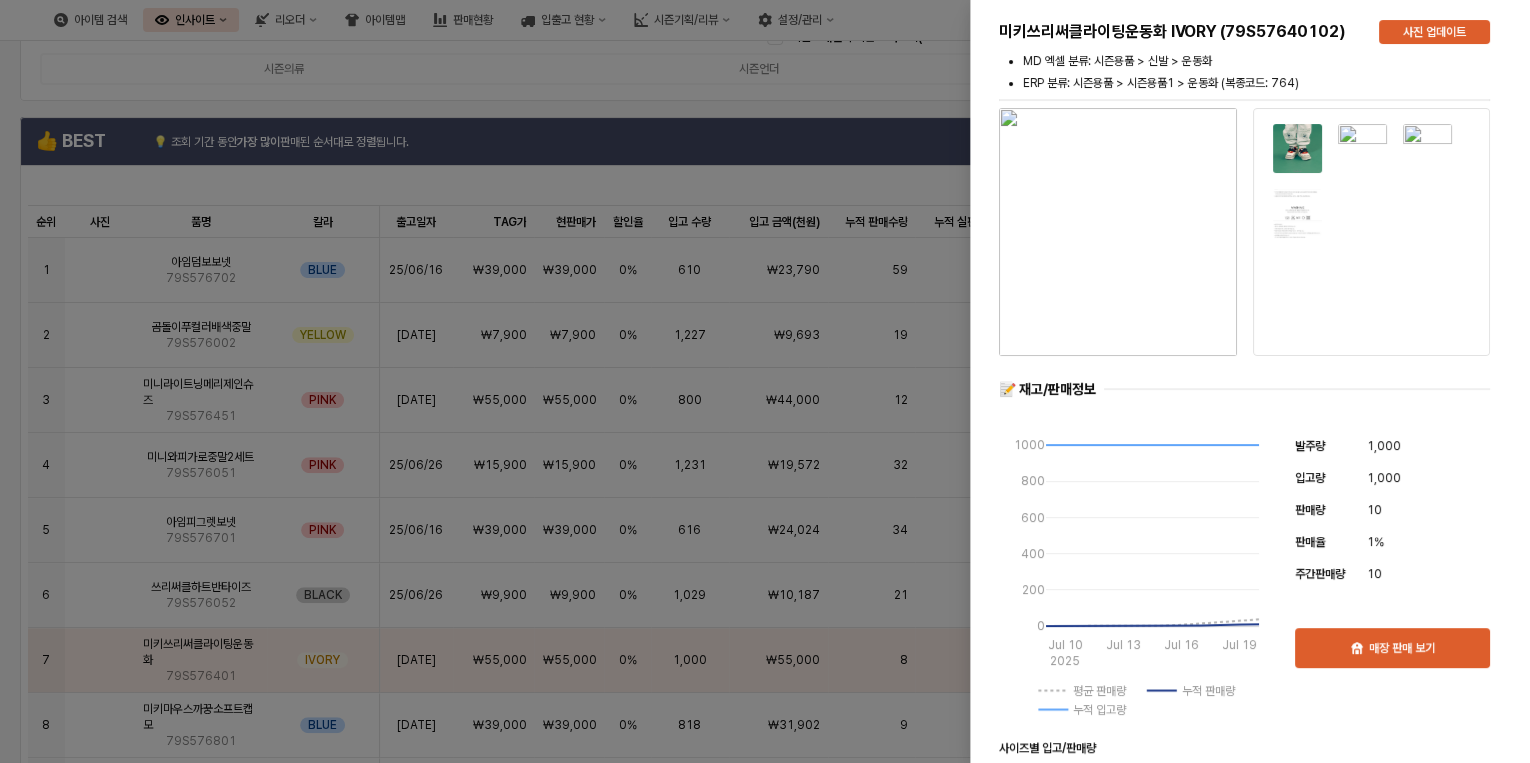 click at bounding box center [765, 381] 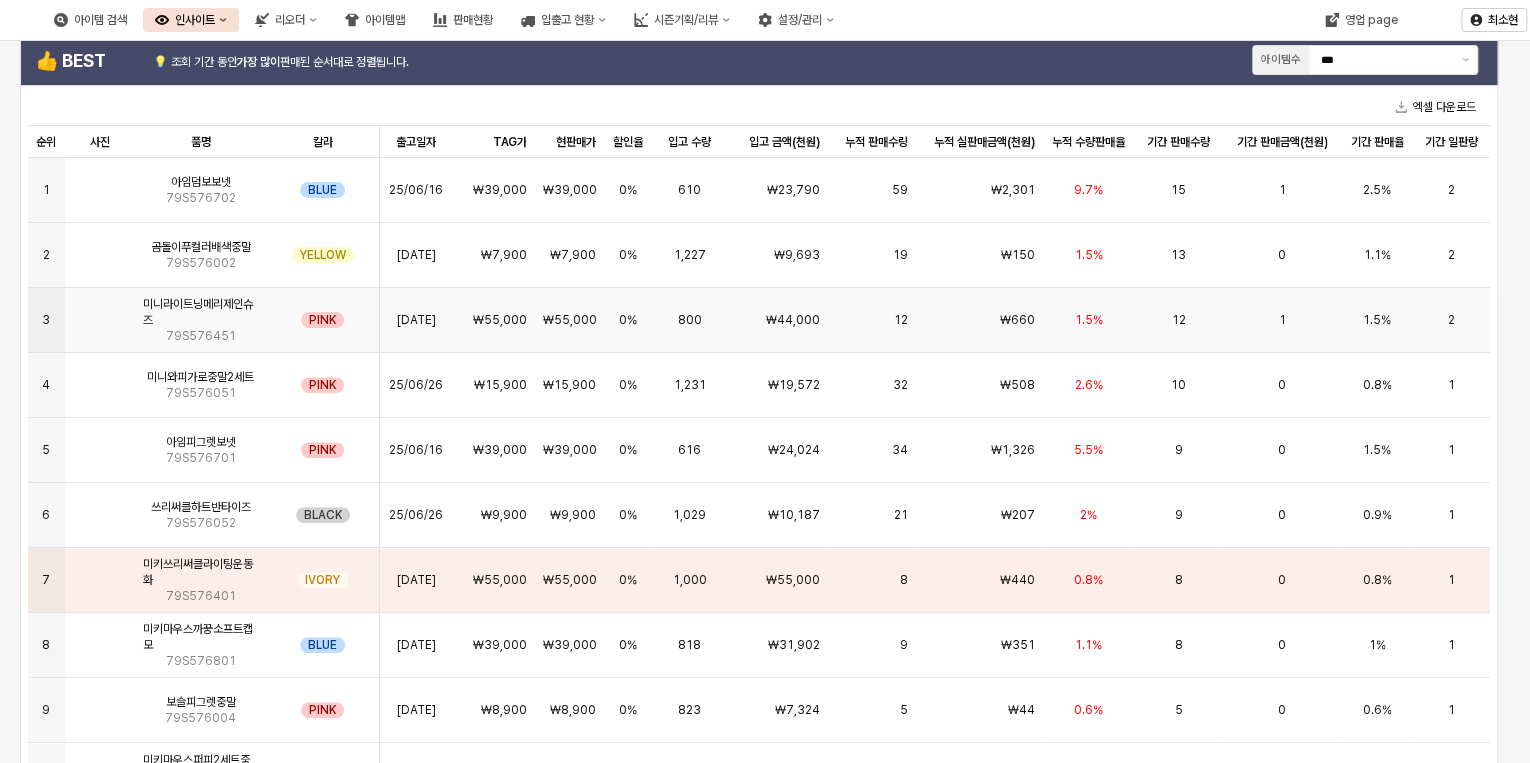 scroll, scrollTop: 240, scrollLeft: 0, axis: vertical 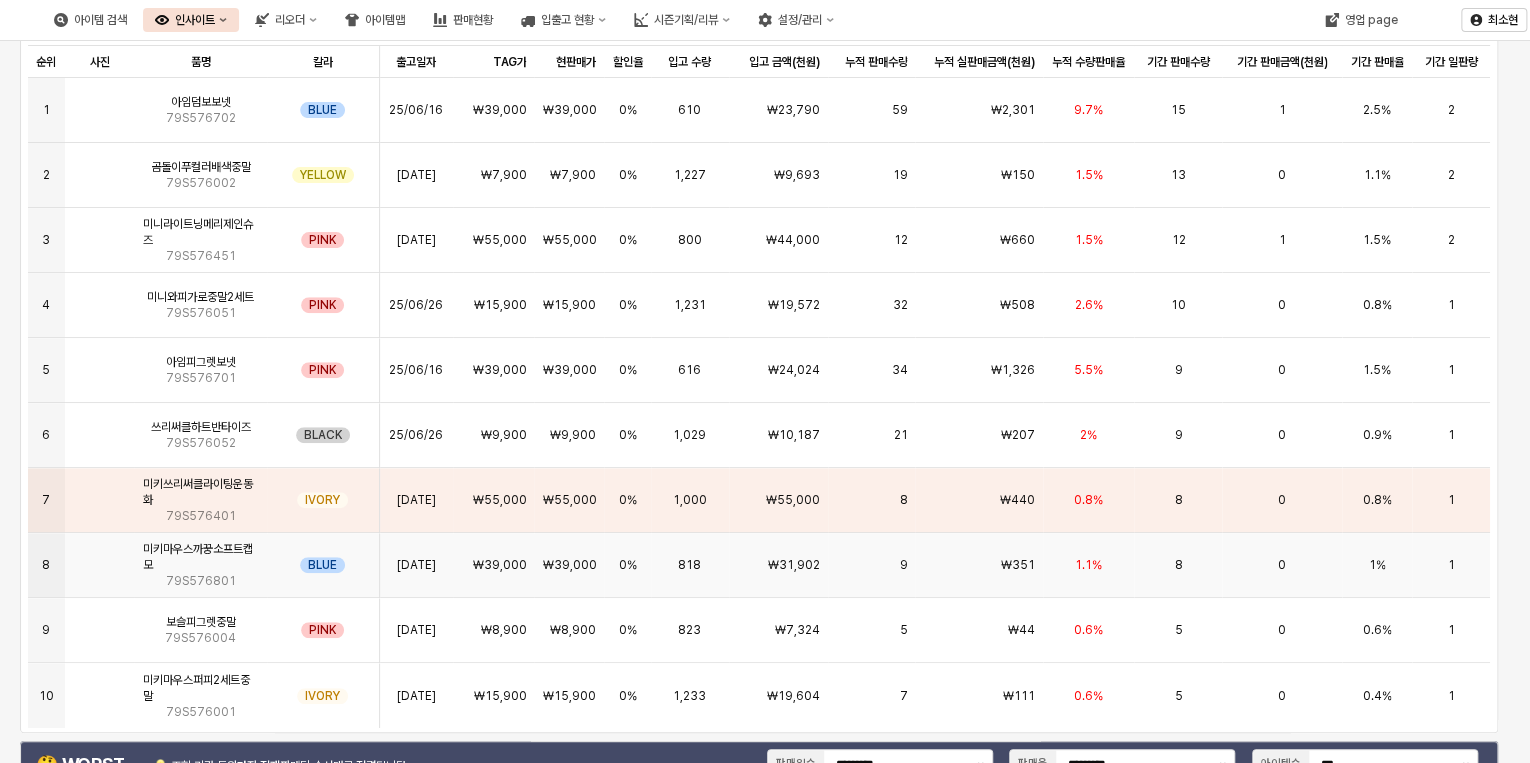 click on "8" at bounding box center (1178, 565) 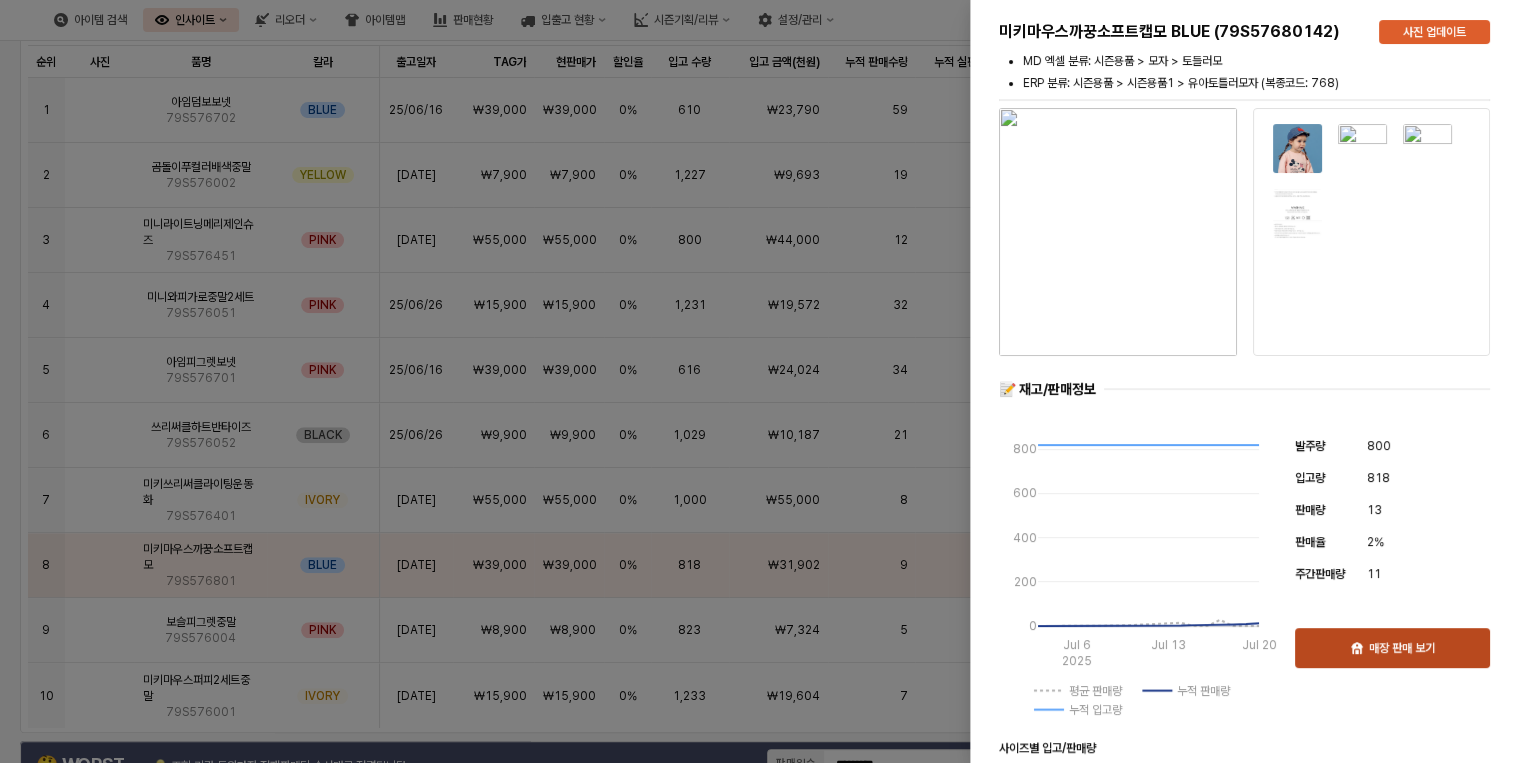 click on "매장 판매 보기" at bounding box center (1402, 648) 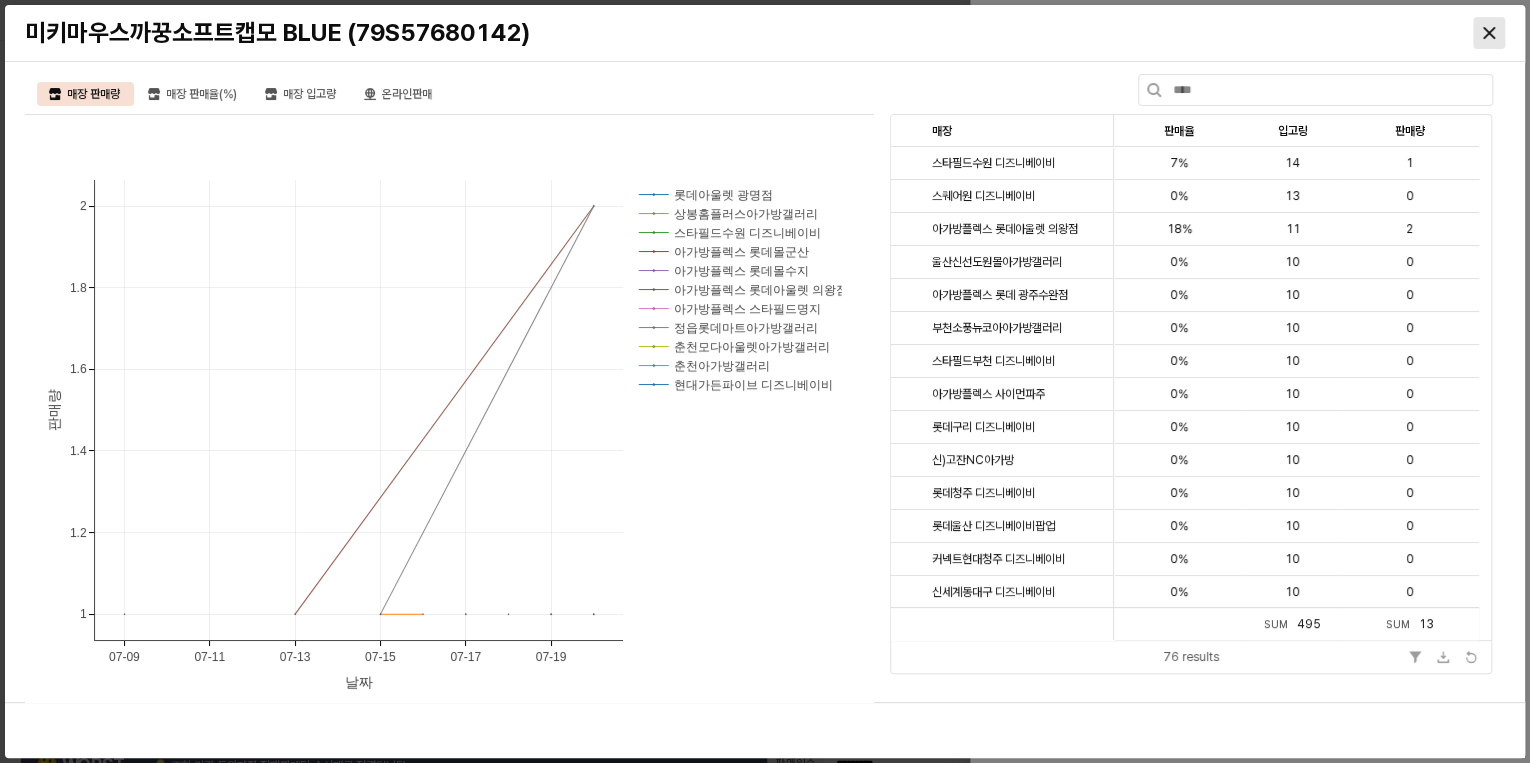click 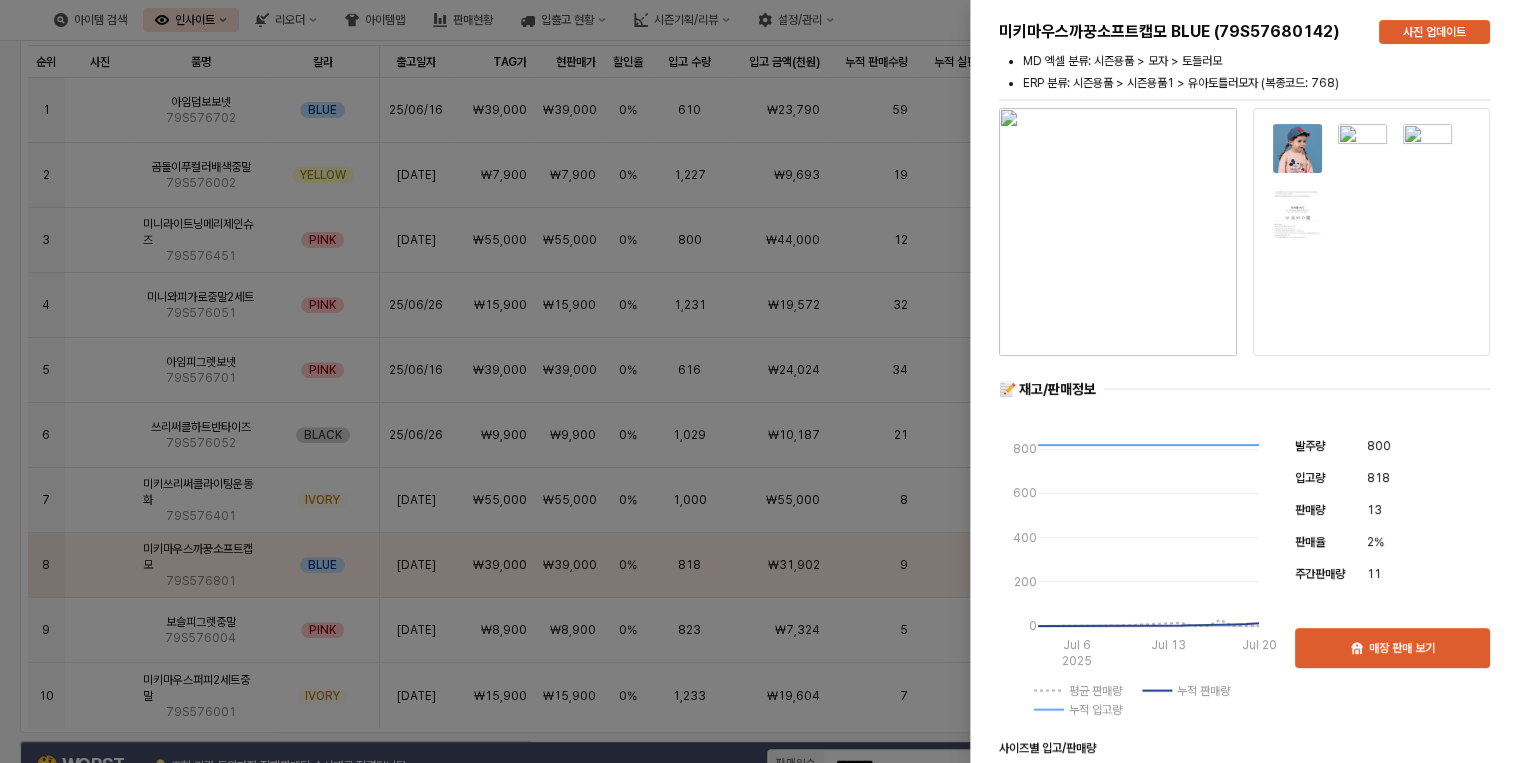 click at bounding box center [765, 381] 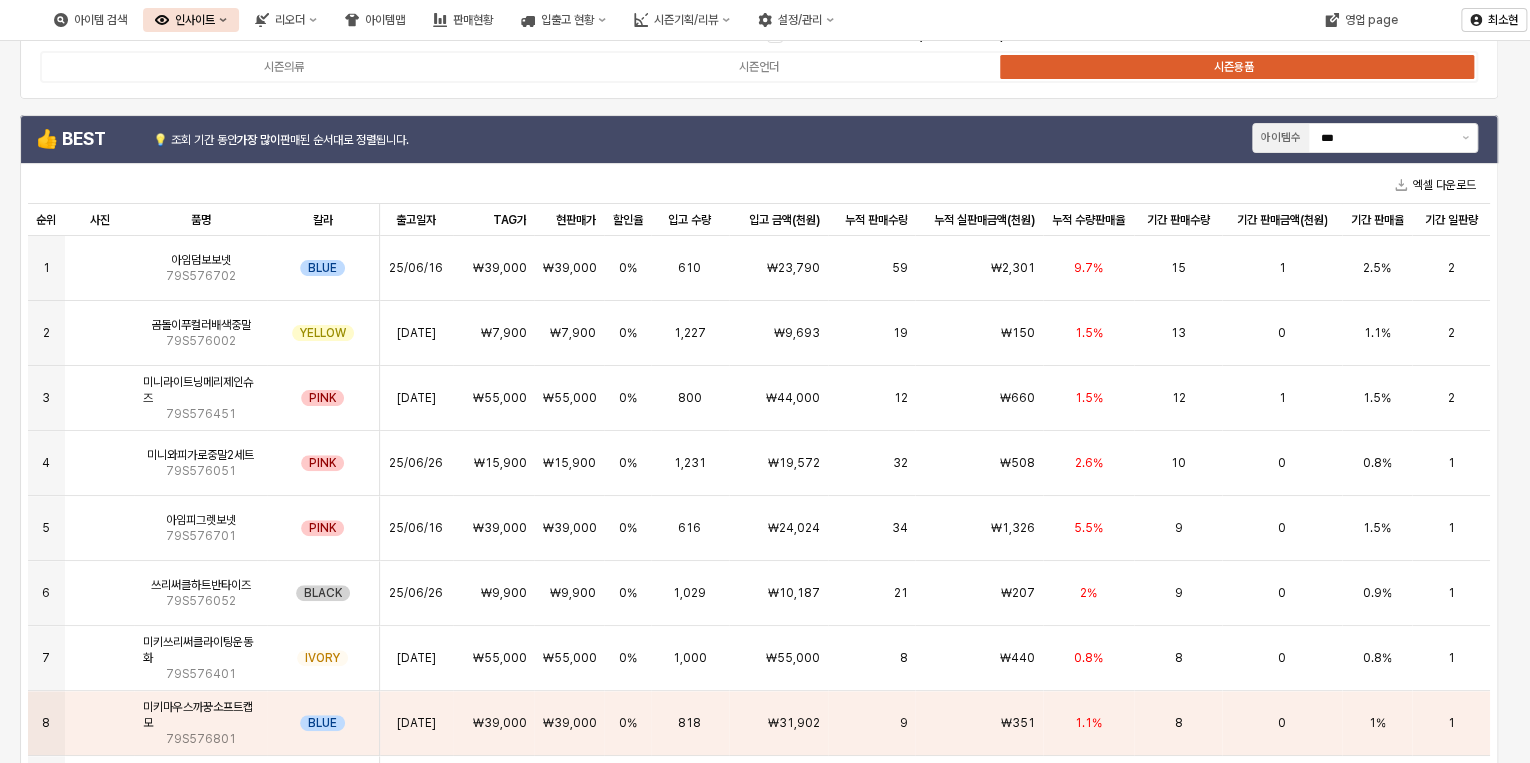 scroll, scrollTop: 0, scrollLeft: 0, axis: both 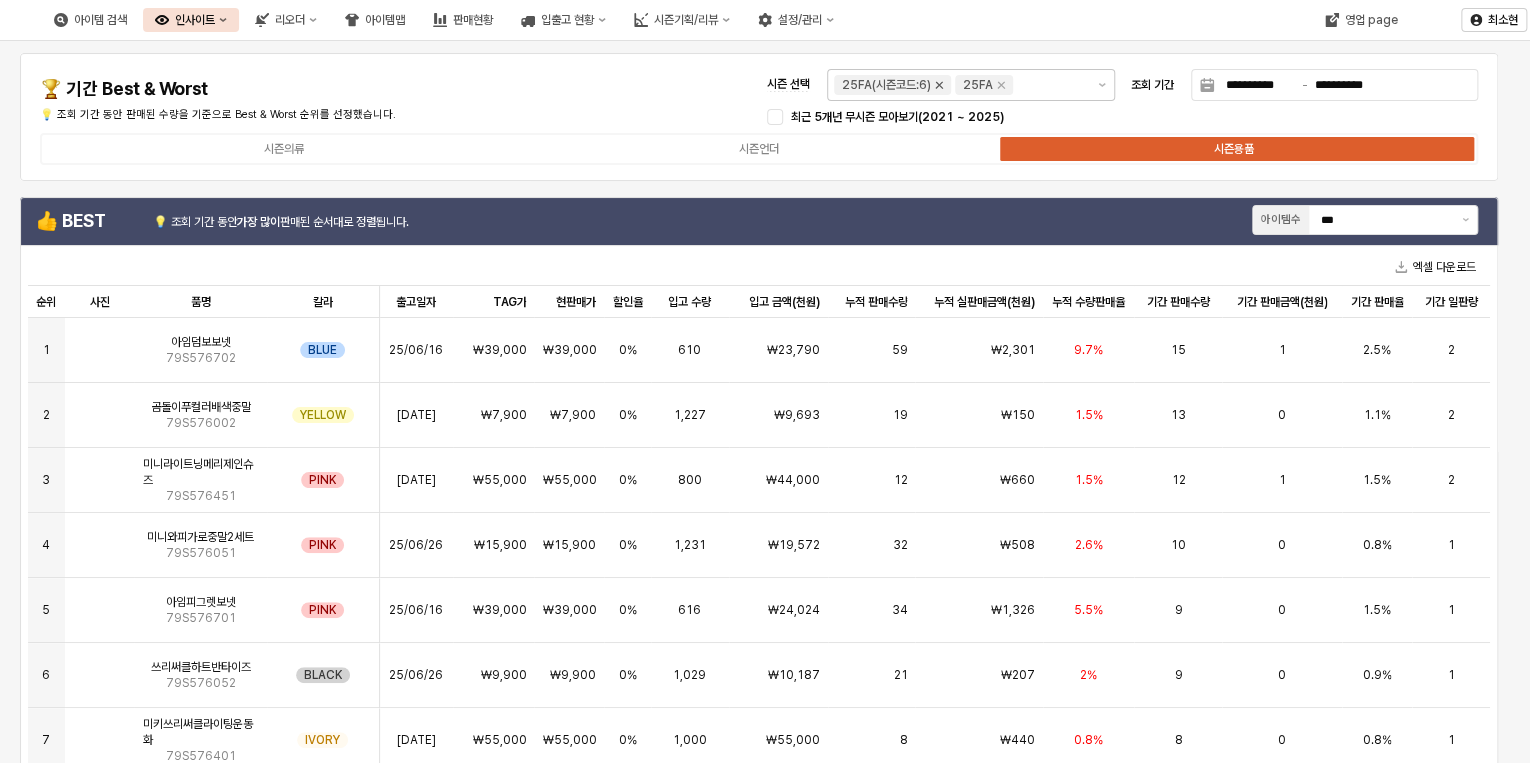 click 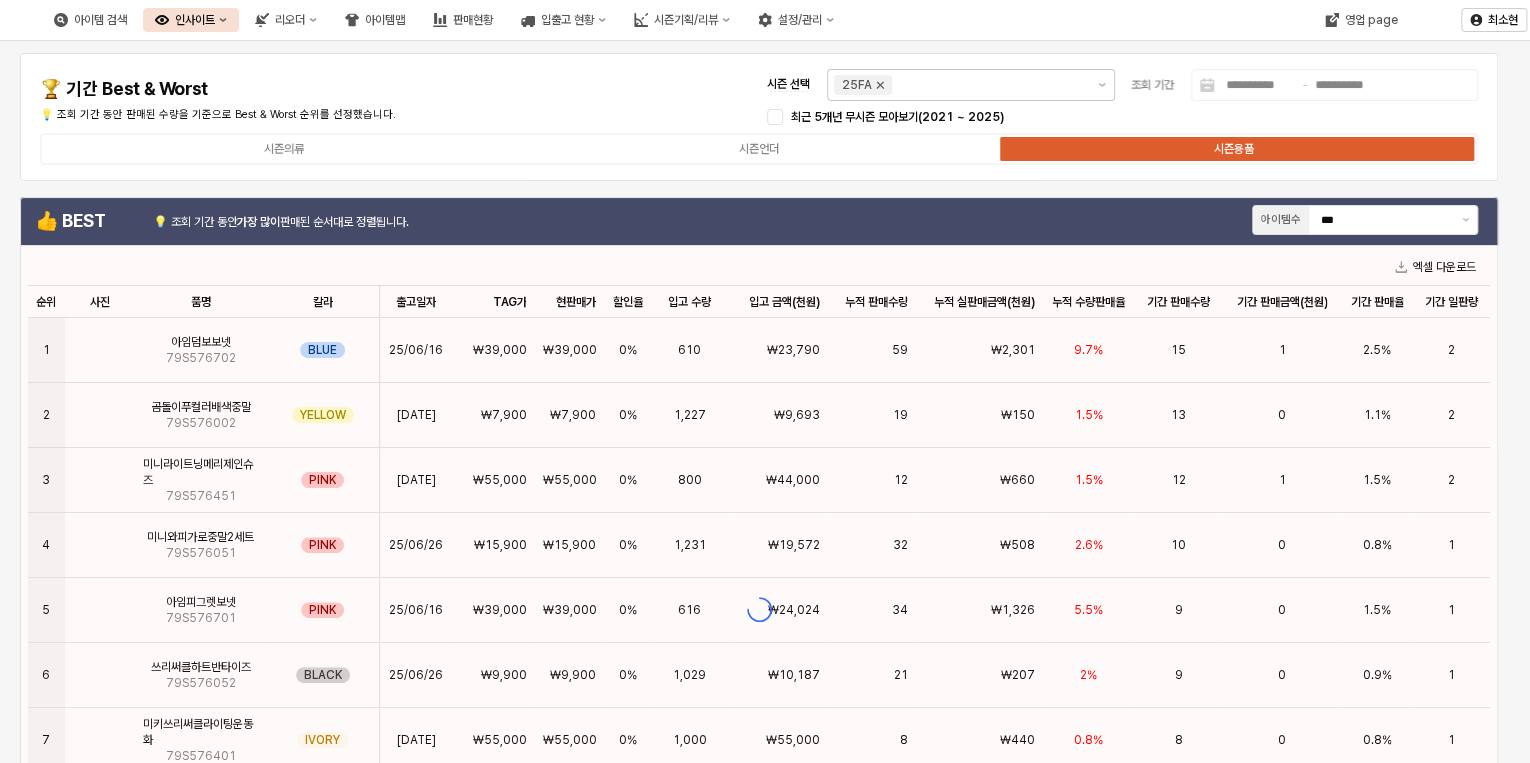 click 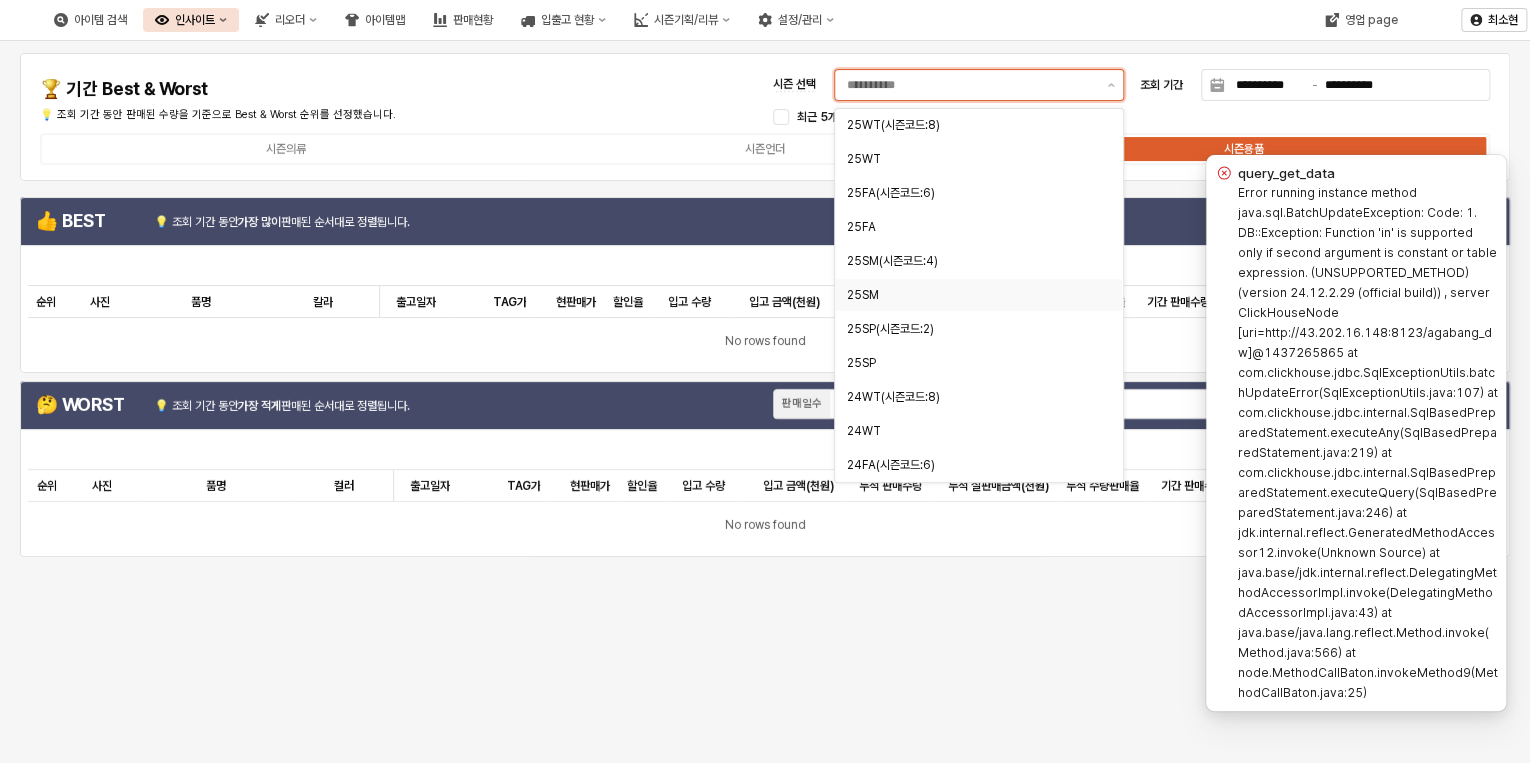 click on "25SM" at bounding box center (972, 295) 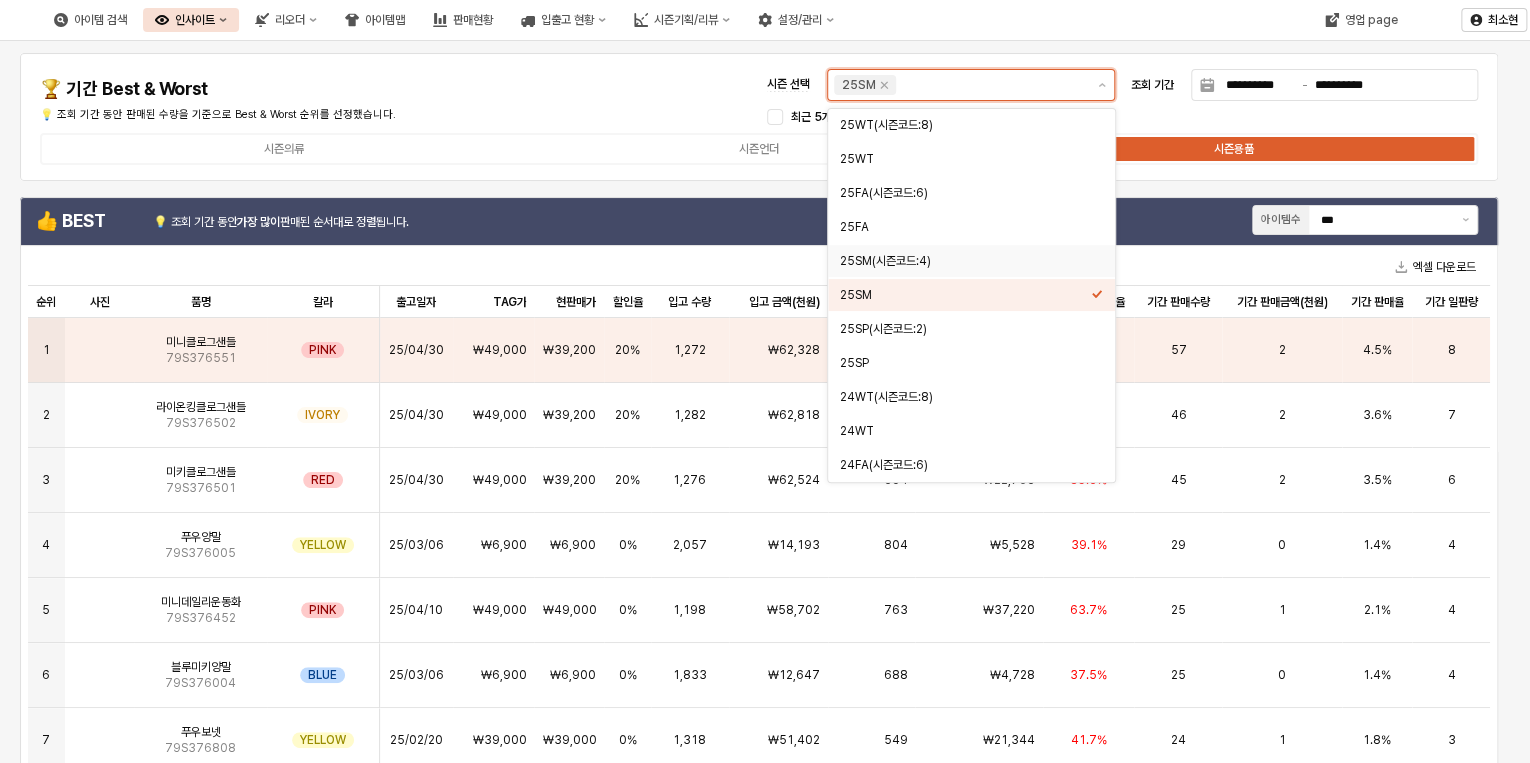 click on "25SM(시즌코드:4)" at bounding box center [965, 261] 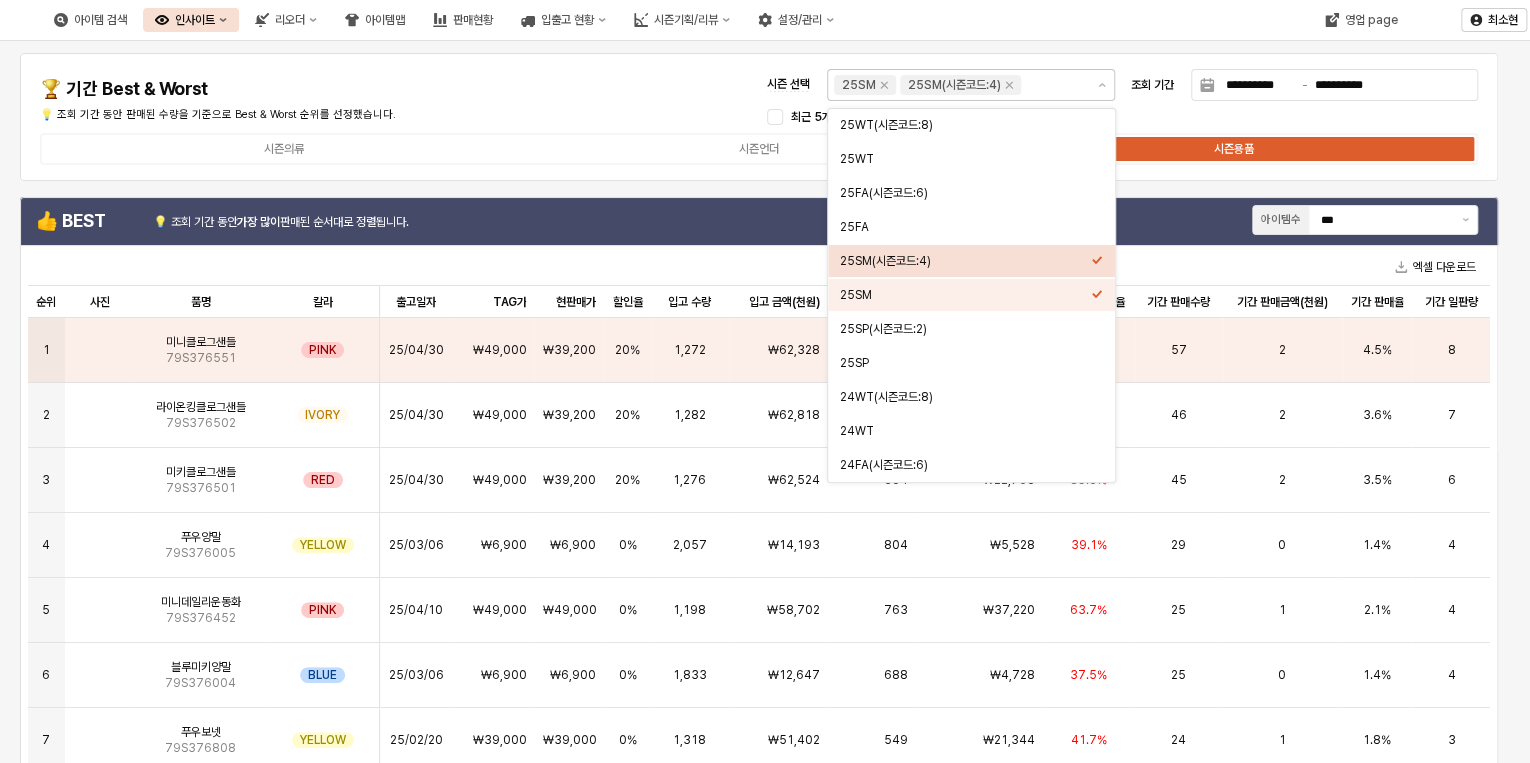 click on "**********" at bounding box center (759, 117) 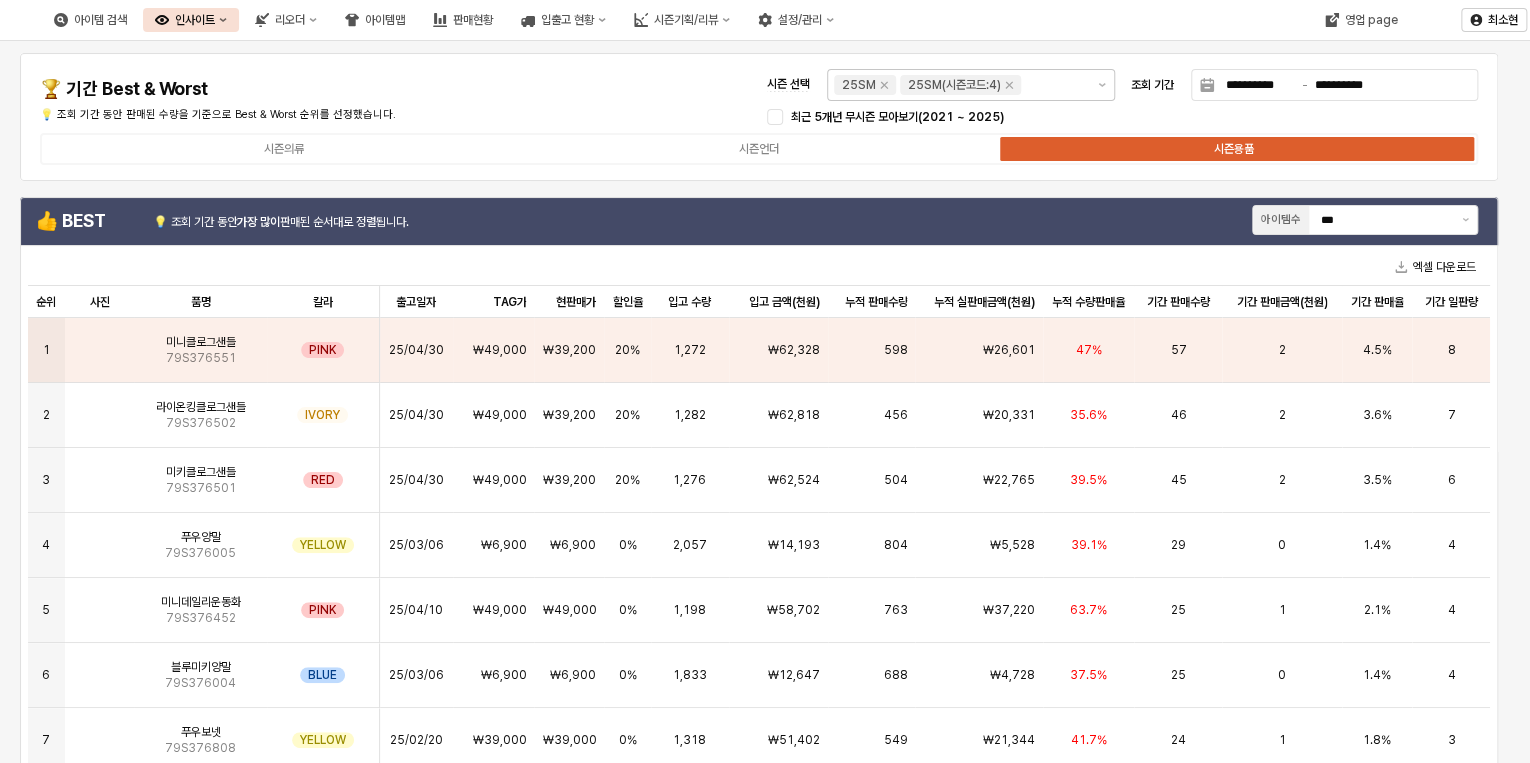 click on "🏆 기간 Best & Worst" at bounding box center (274, 89) 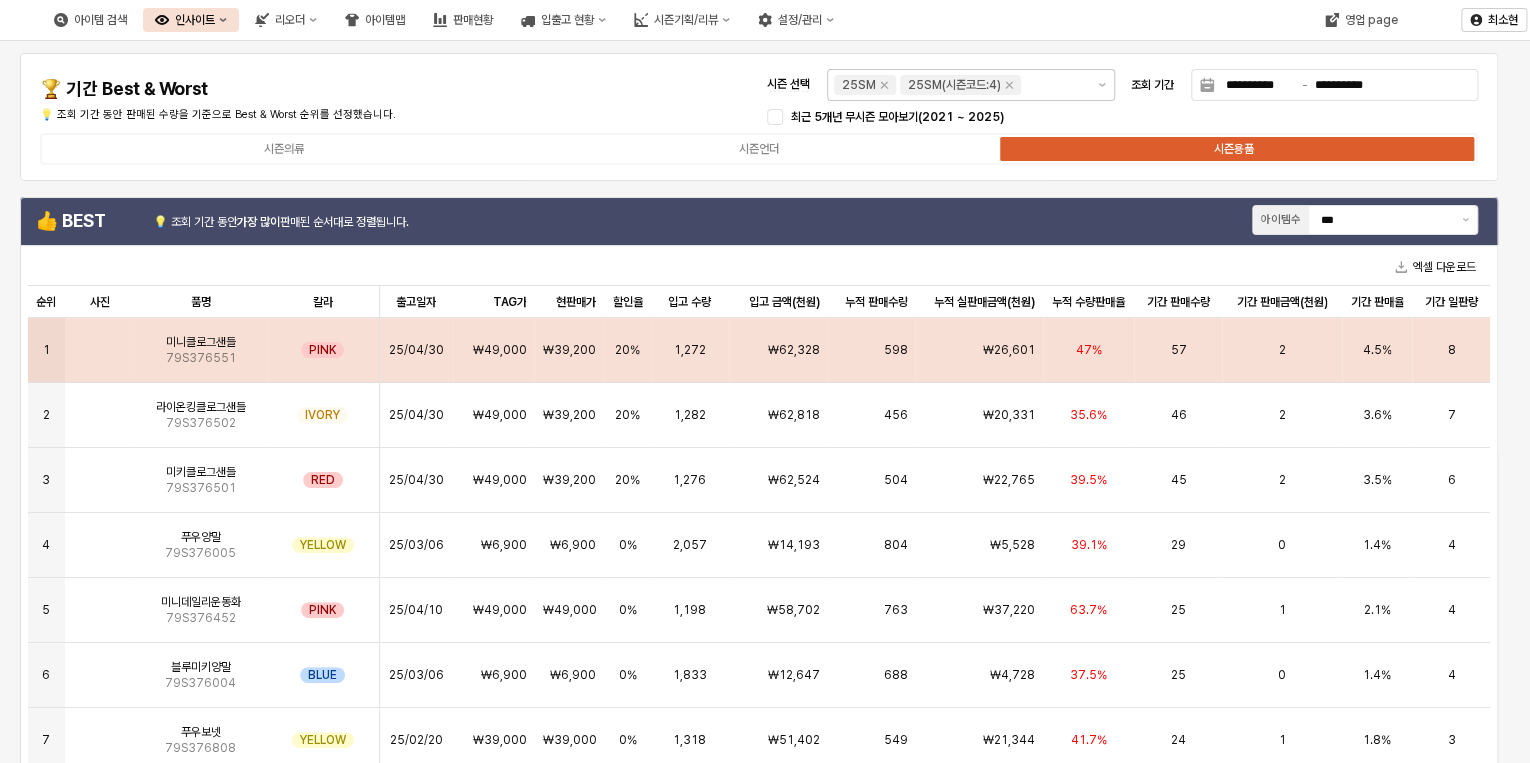 click on "₩26,601" at bounding box center [979, 350] 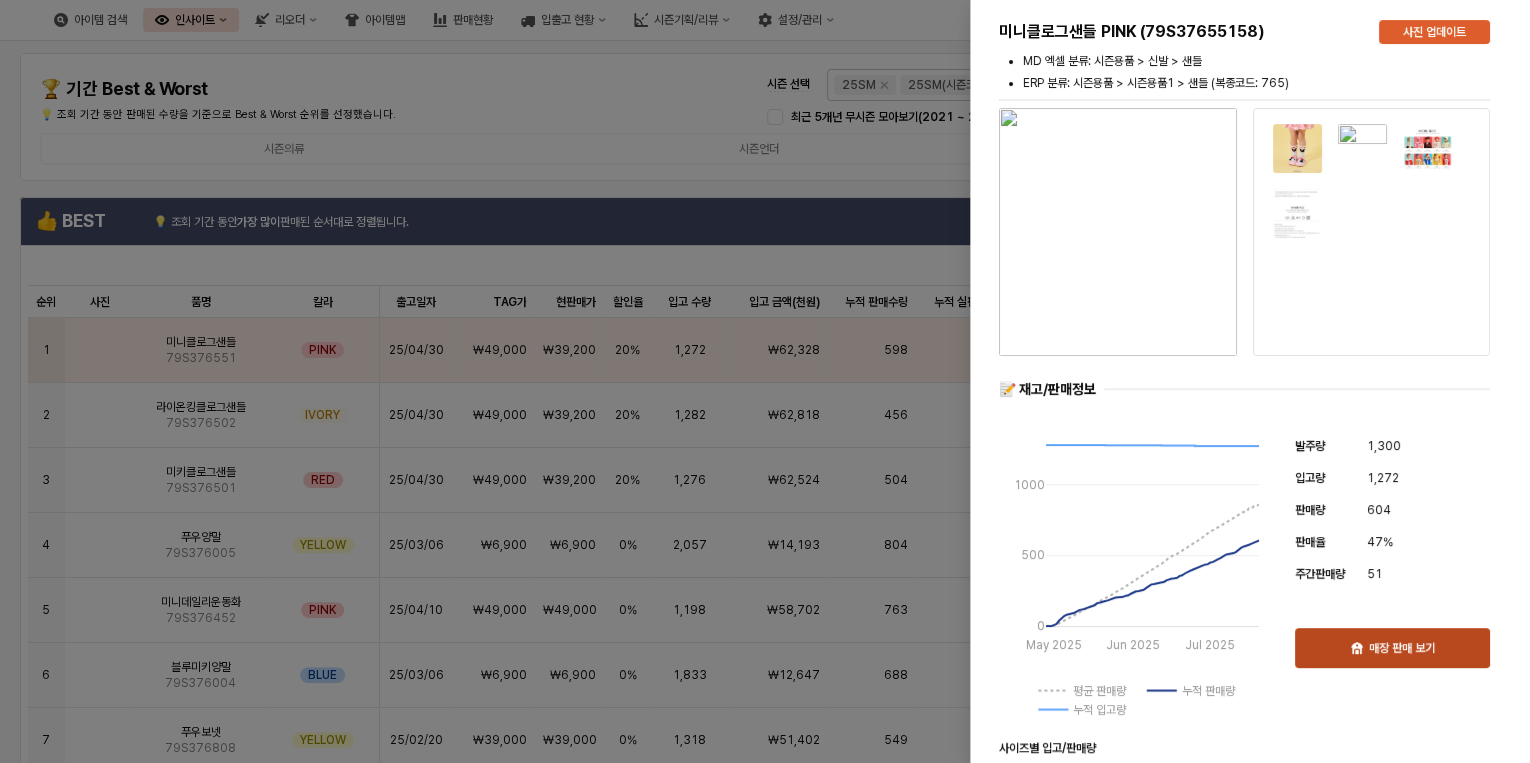 click on "매장 판매 보기" at bounding box center (1402, 648) 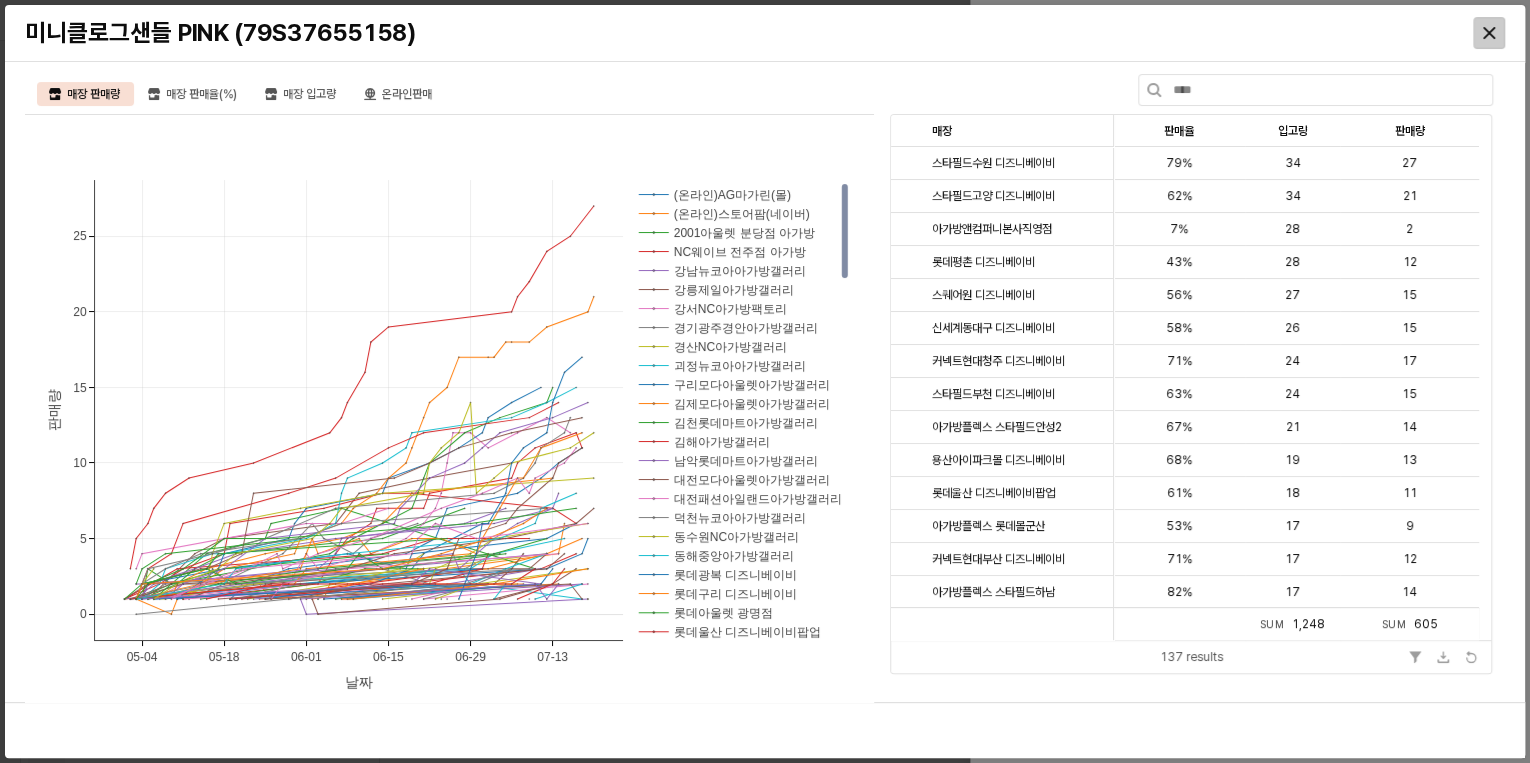click 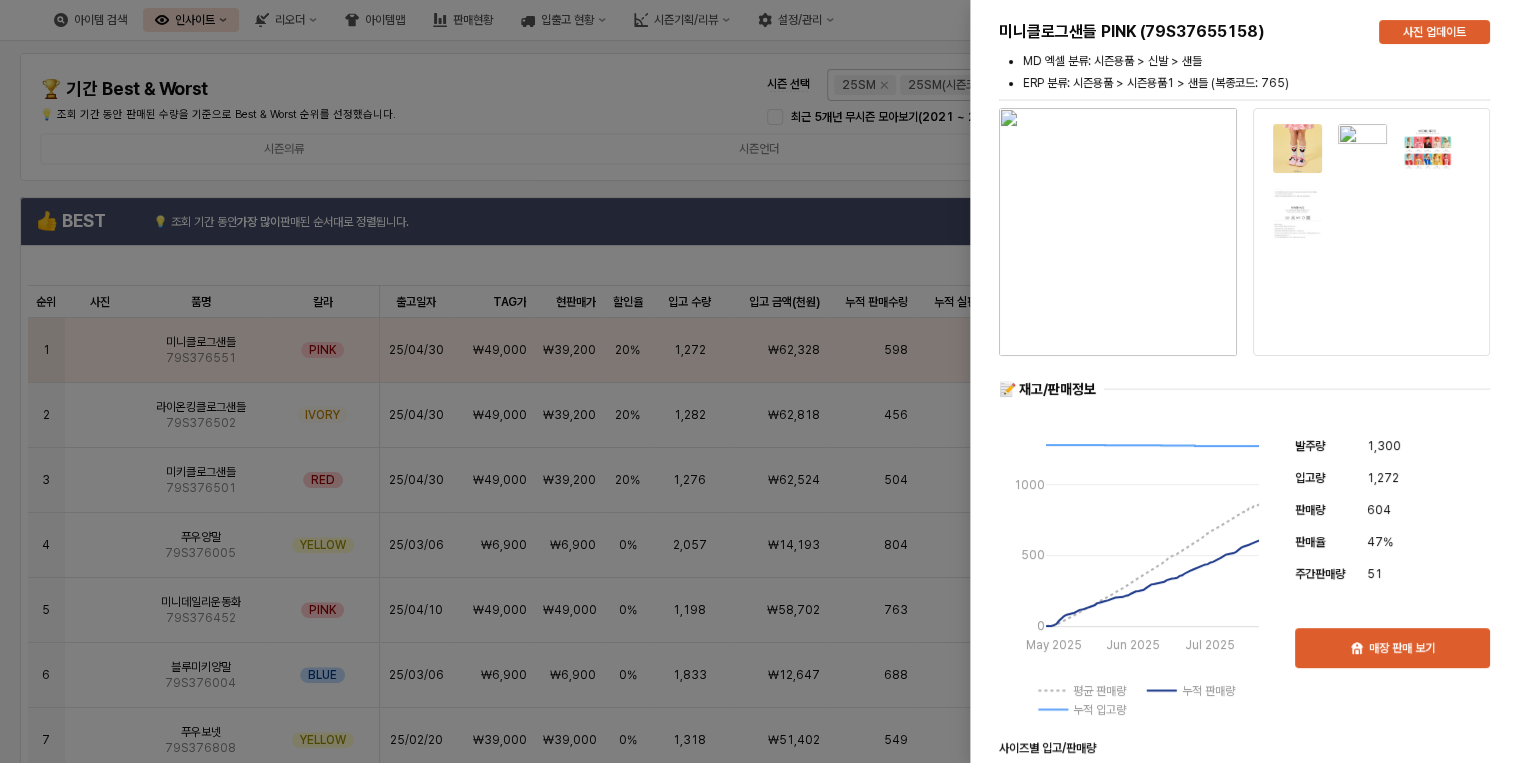 click at bounding box center [765, 381] 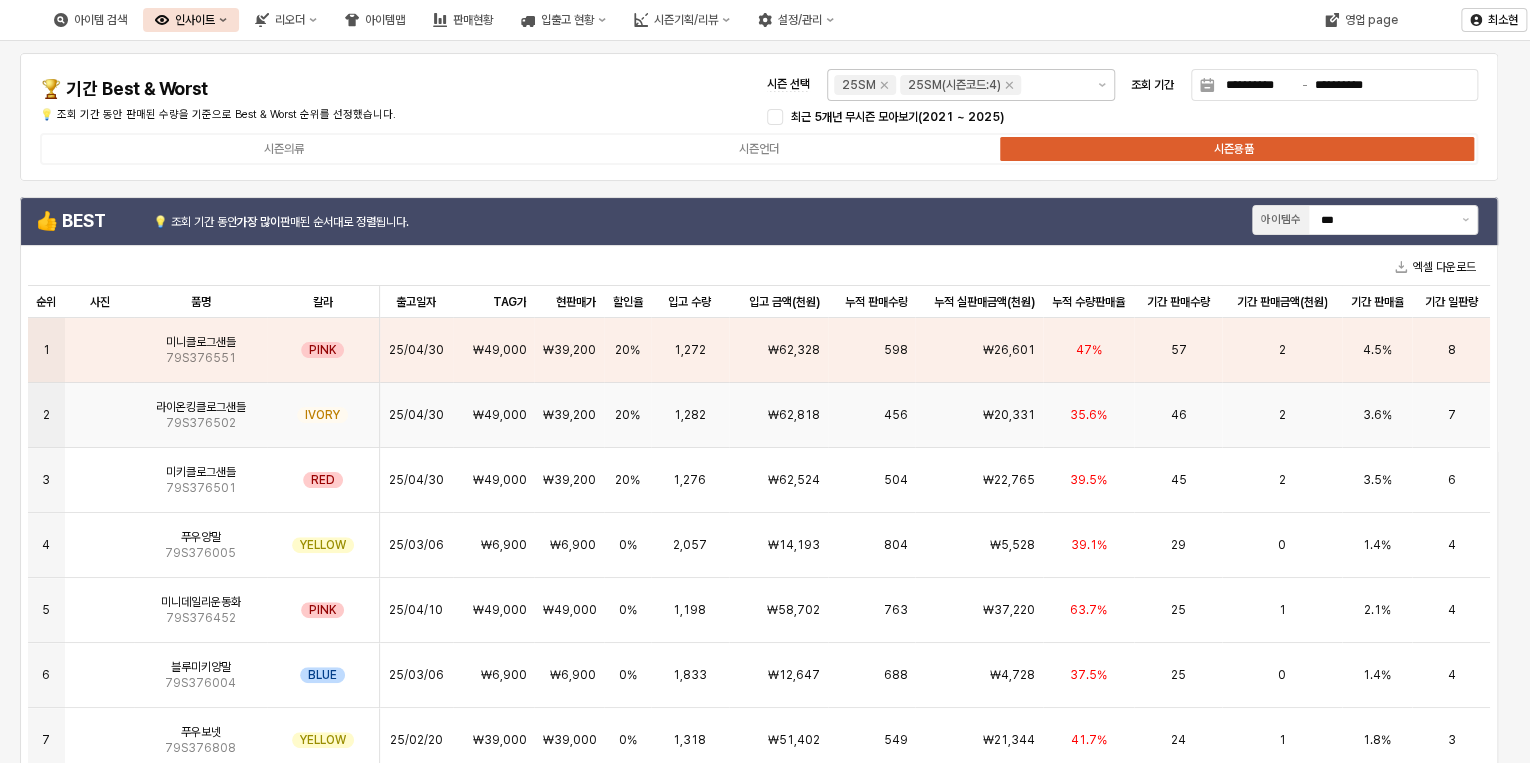 click on "IVORY" at bounding box center (323, 415) 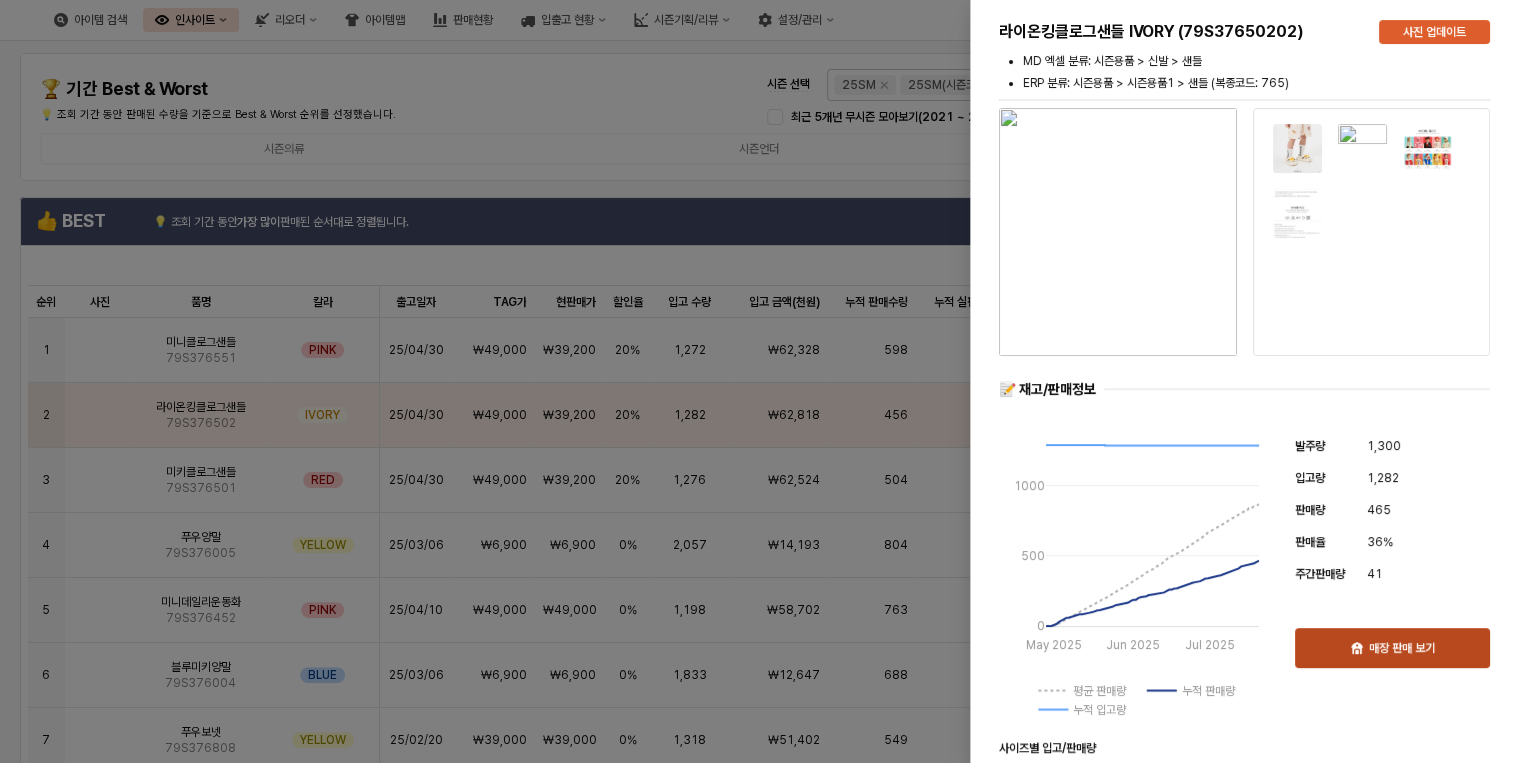 click on "매장 판매 보기" at bounding box center (1392, 648) 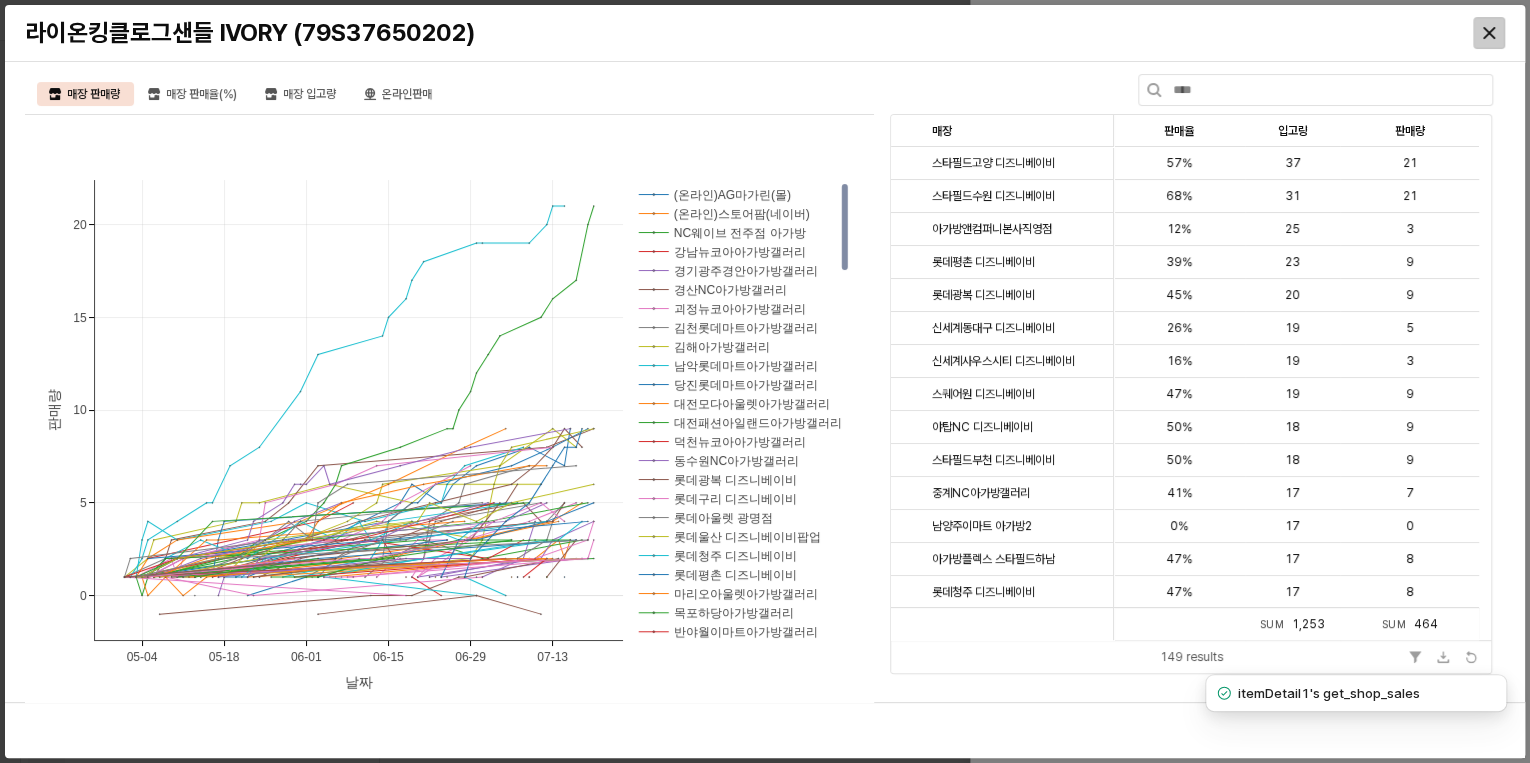 click at bounding box center [1489, 33] 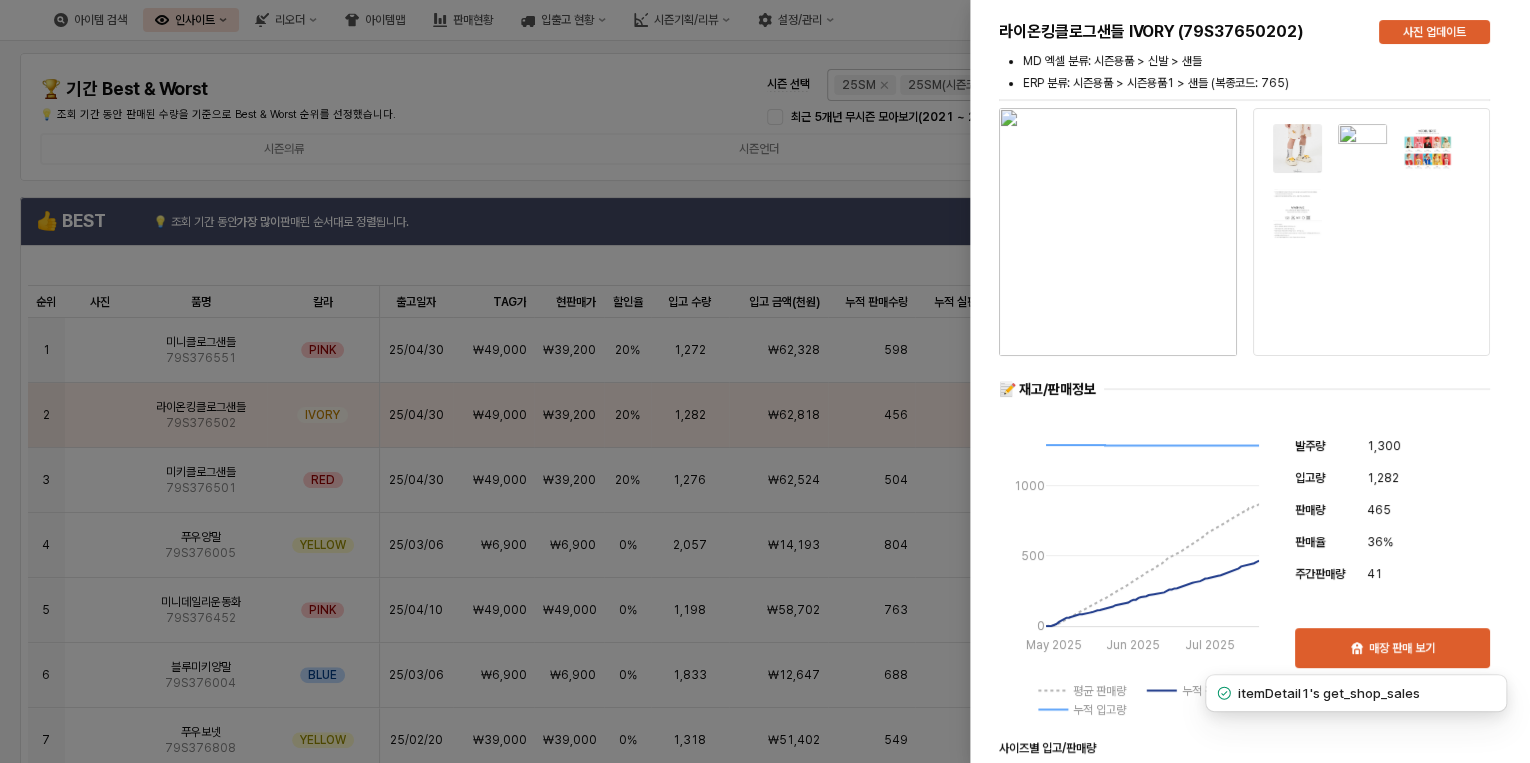 click at bounding box center (765, 381) 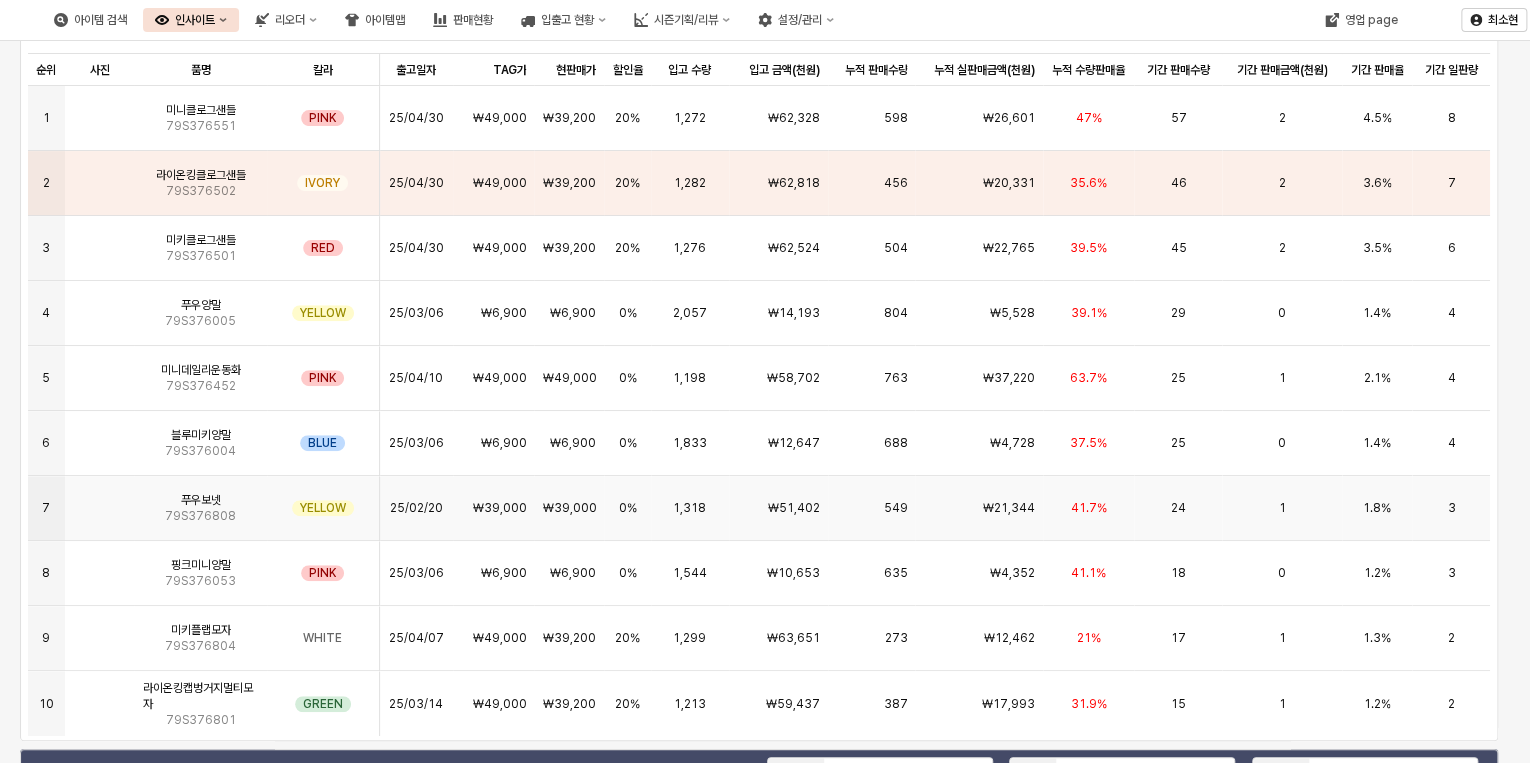 scroll, scrollTop: 240, scrollLeft: 0, axis: vertical 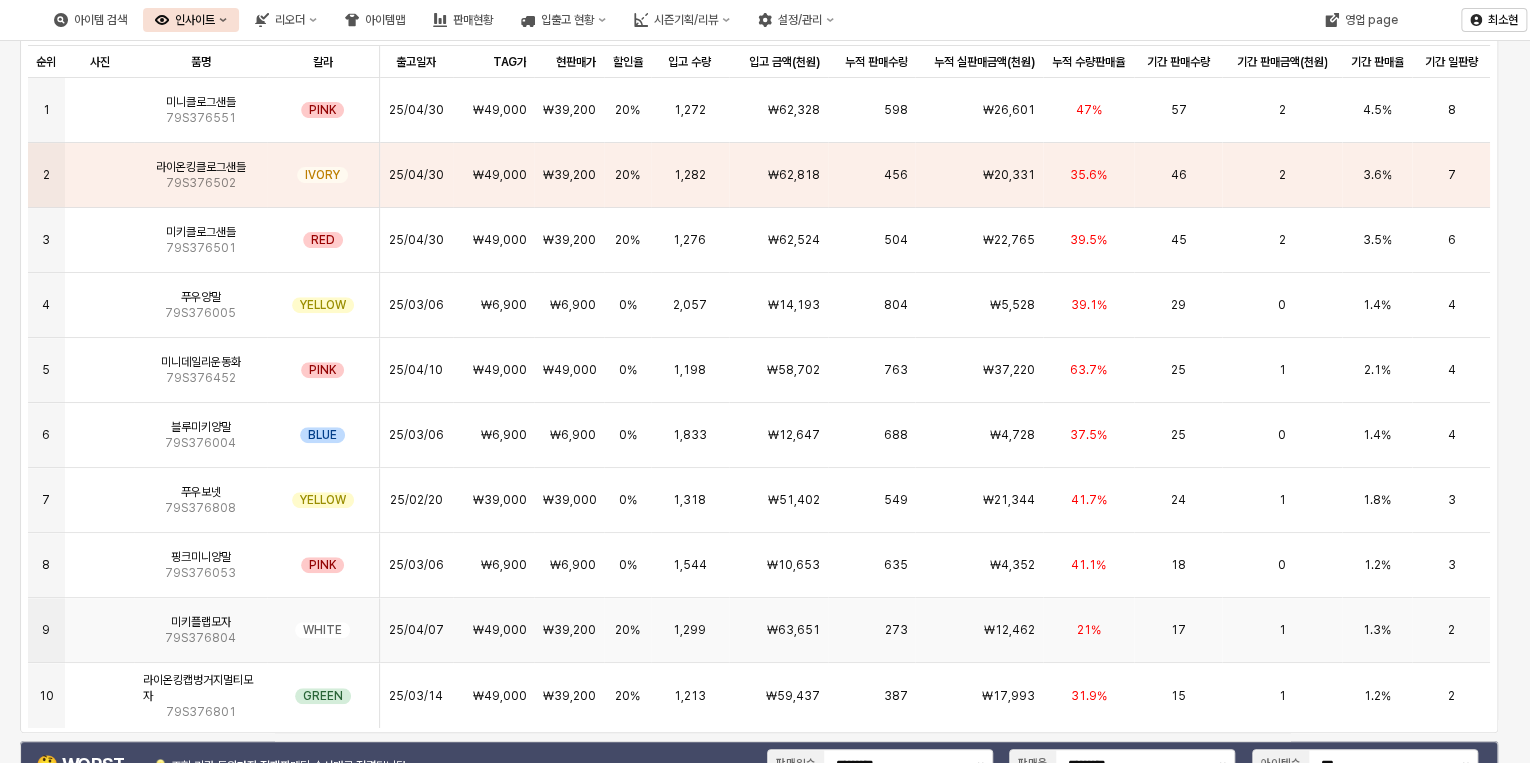 click on "21%" at bounding box center [1089, 630] 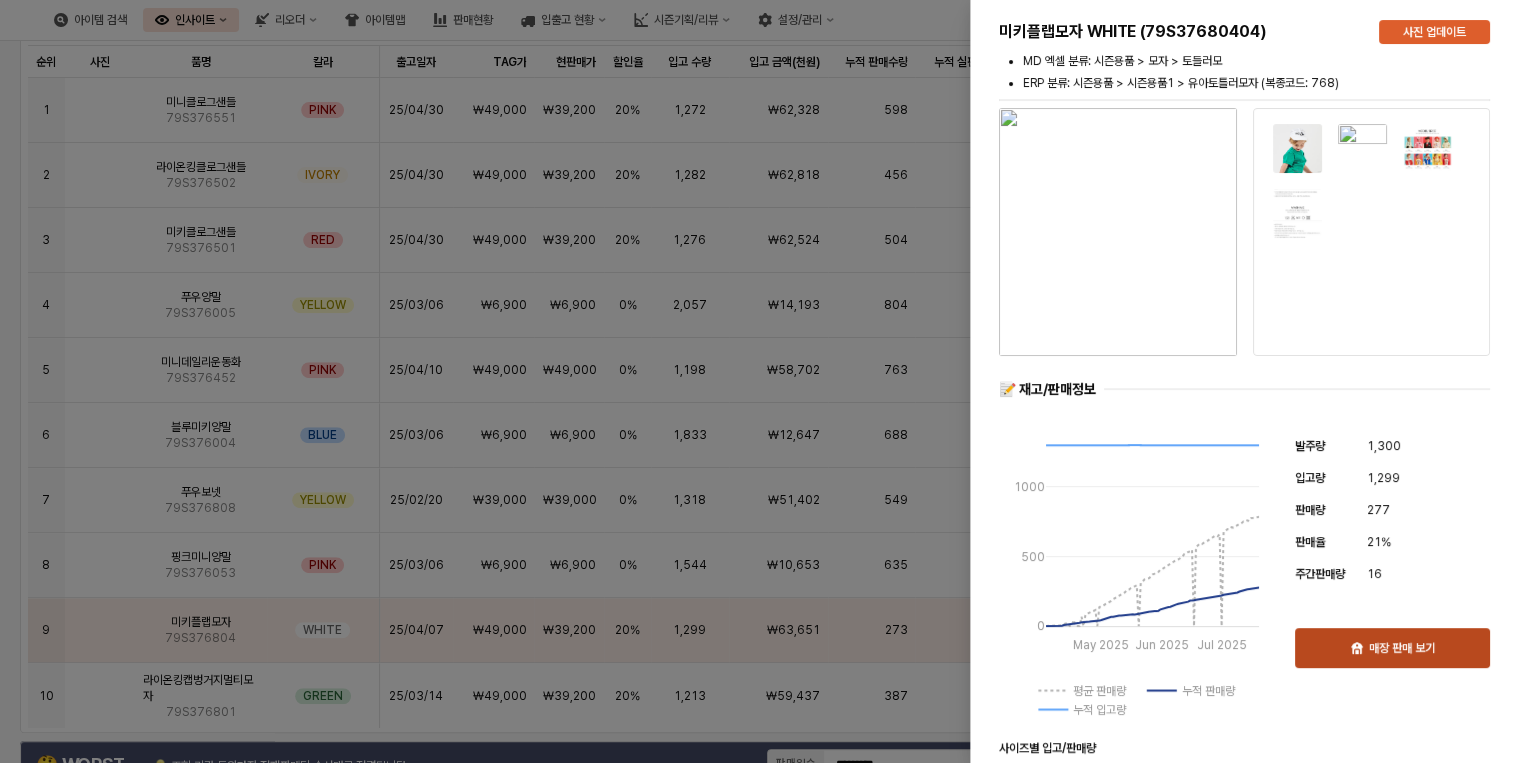 click 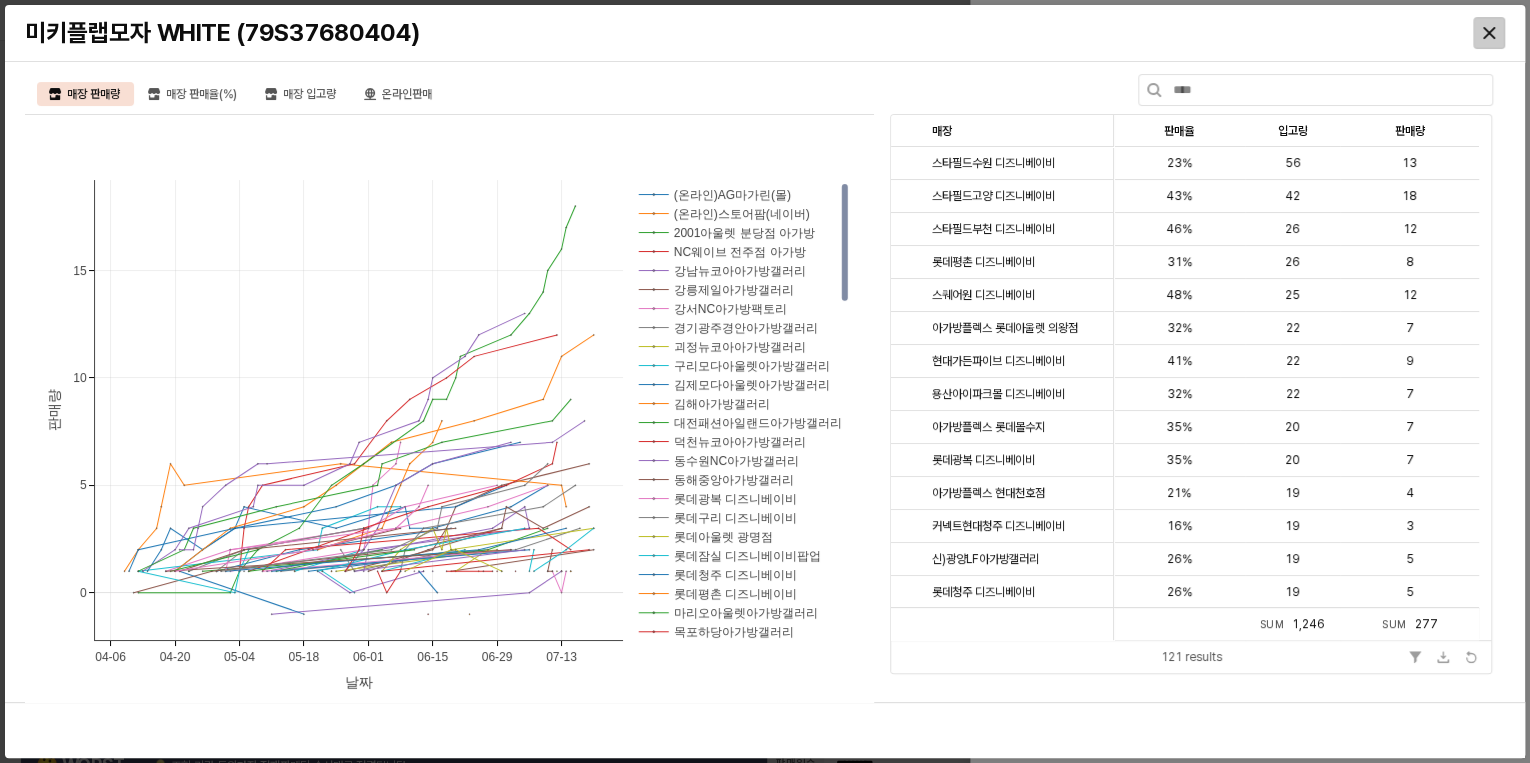 click 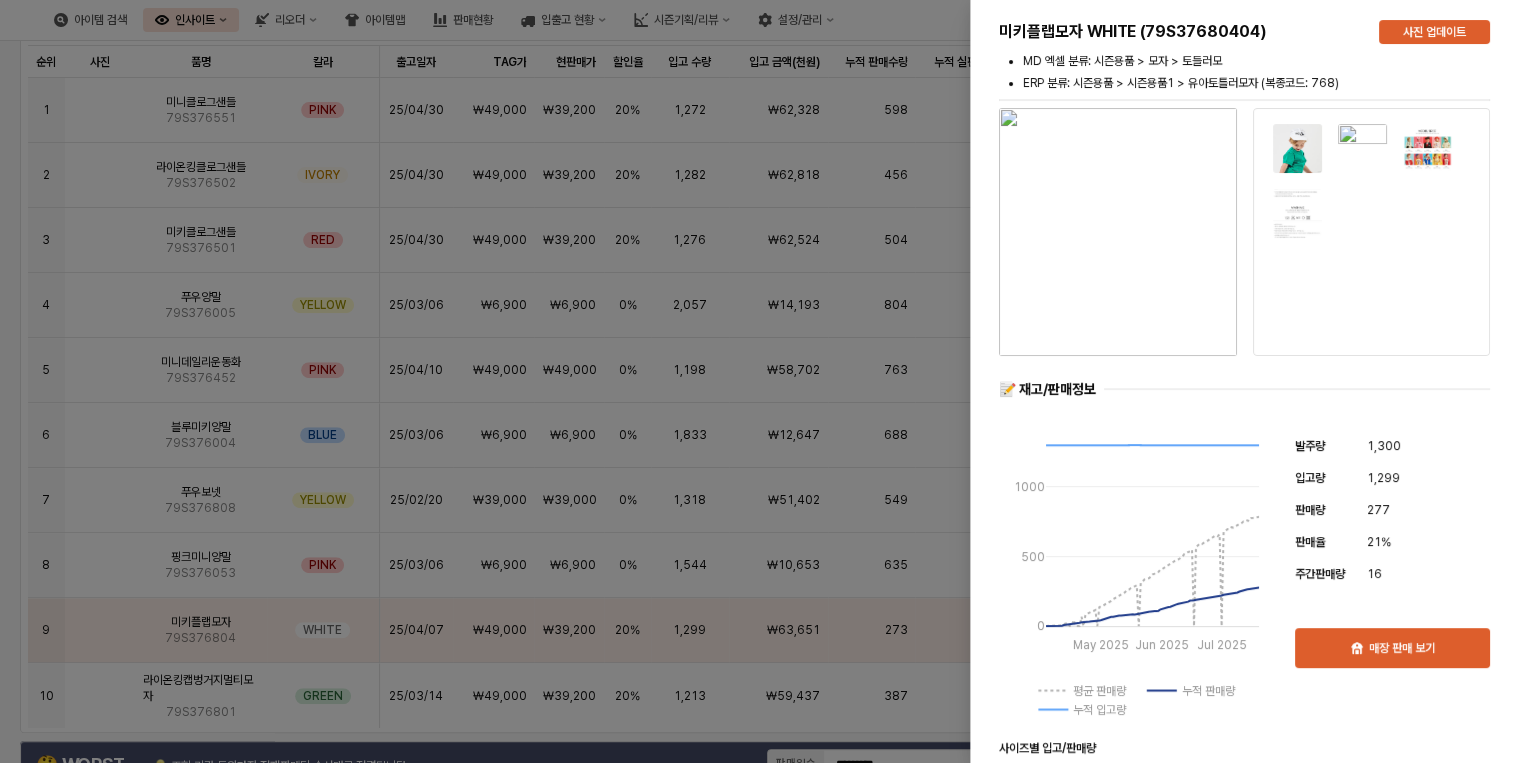 click at bounding box center (765, 381) 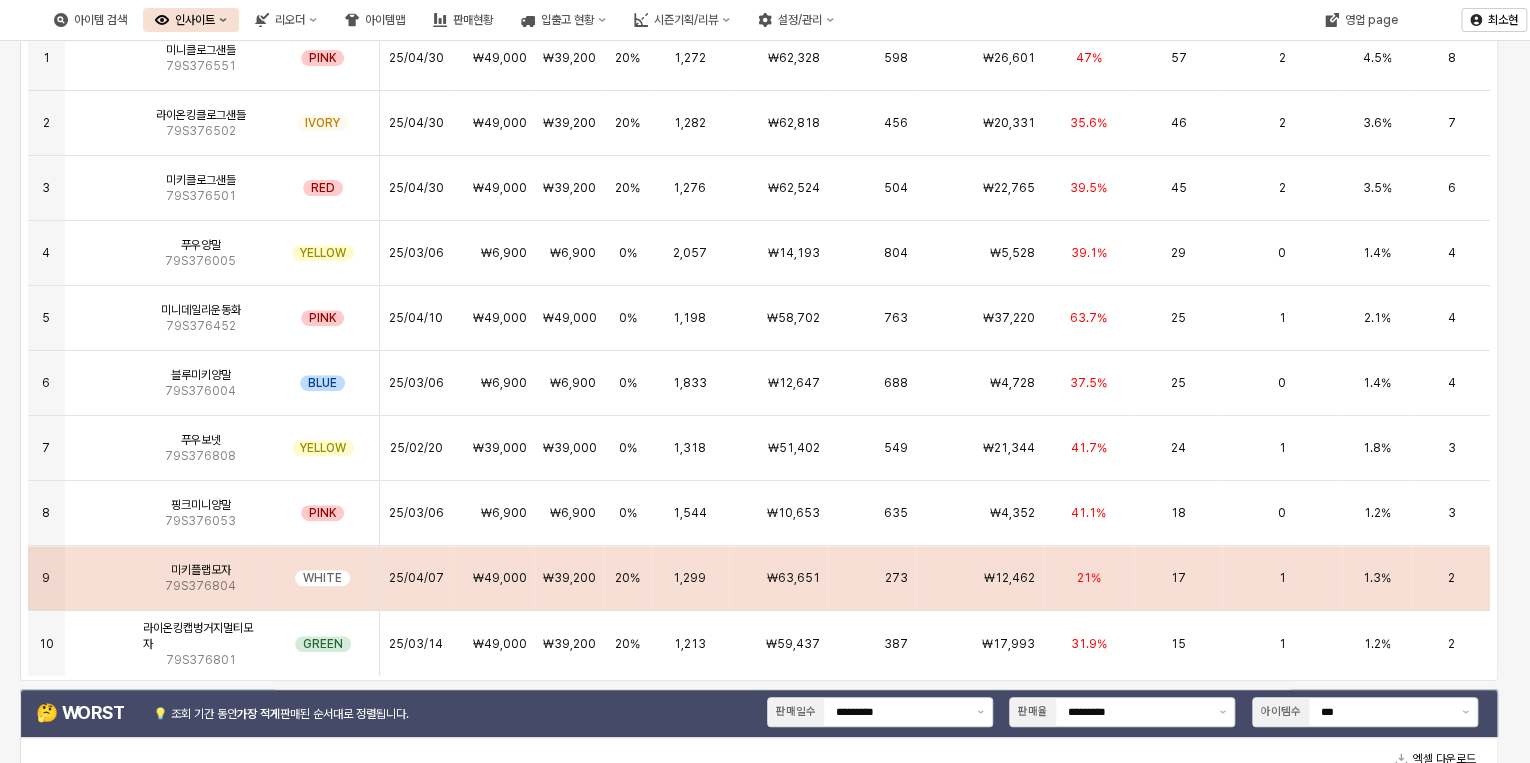 scroll, scrollTop: 320, scrollLeft: 0, axis: vertical 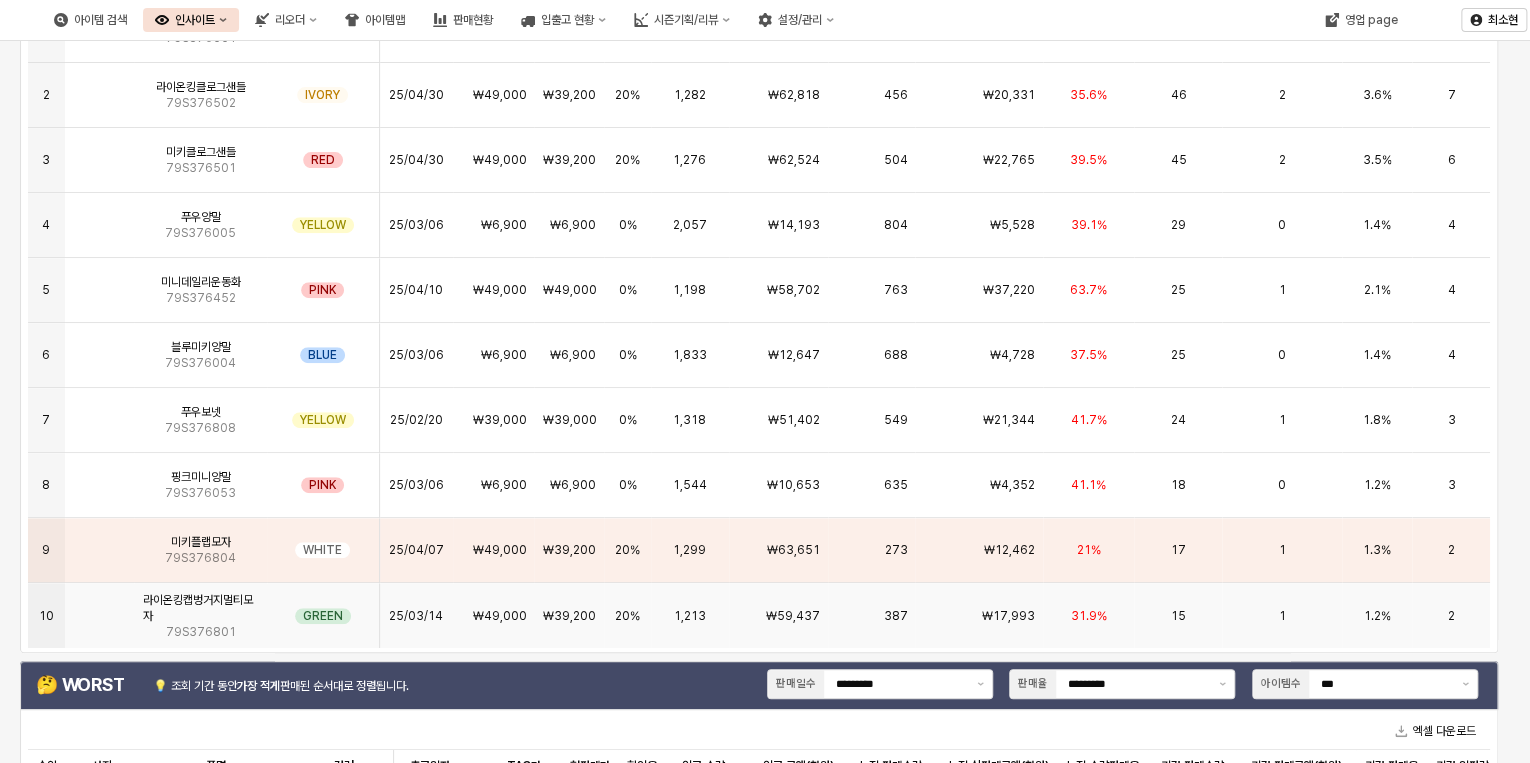 click on "31.9%" at bounding box center [1089, 616] 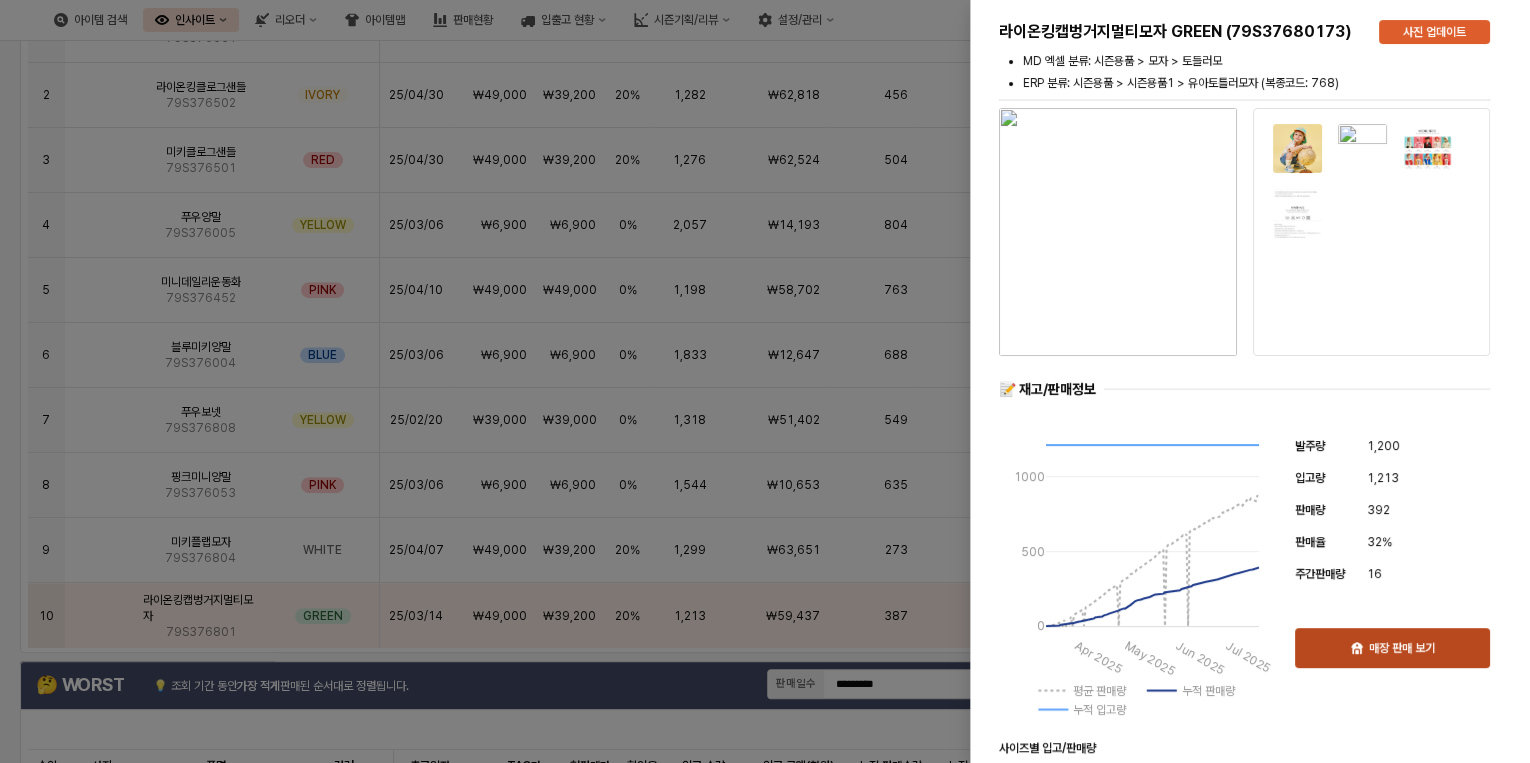 click on "매장 판매 보기" at bounding box center [1402, 648] 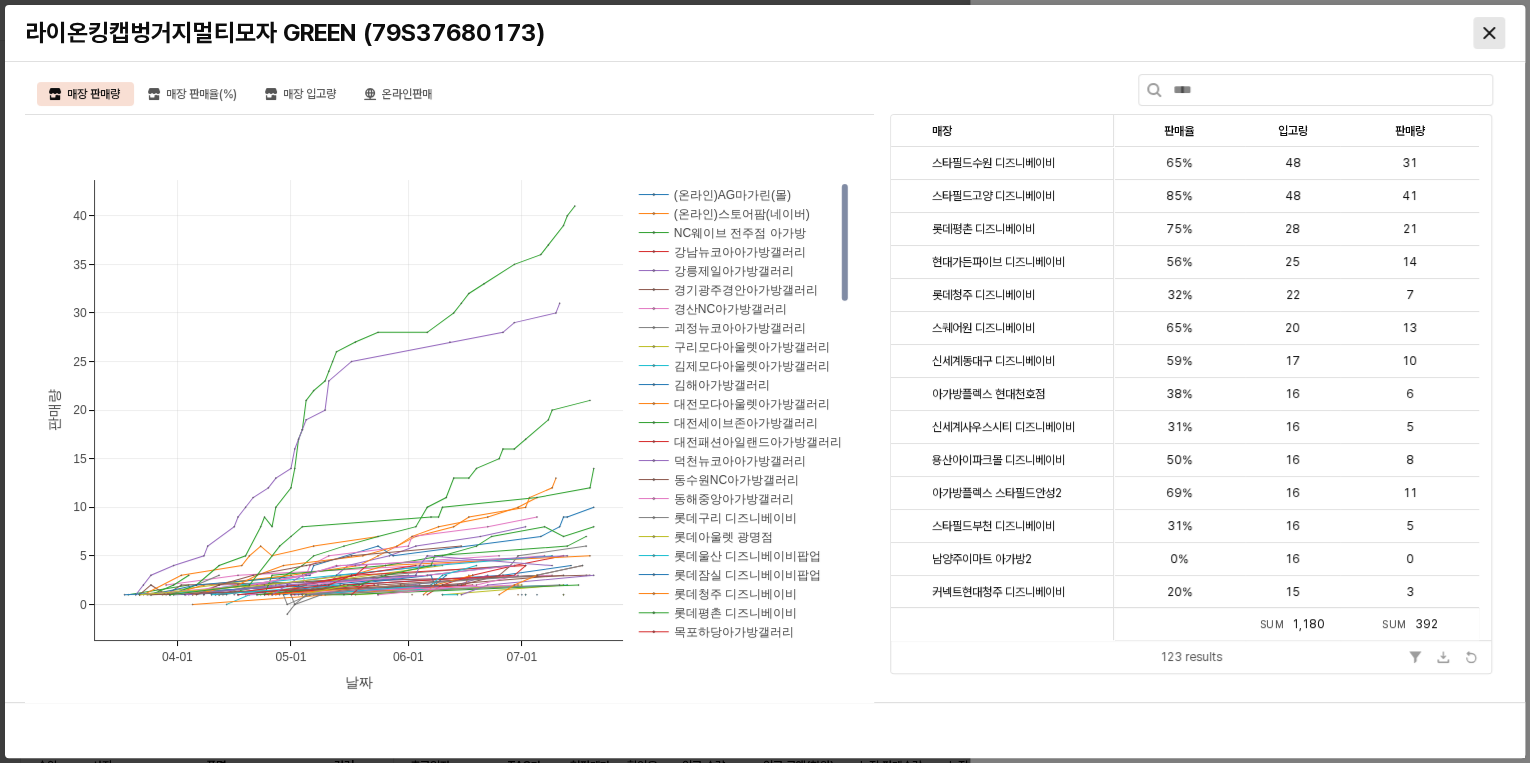 click 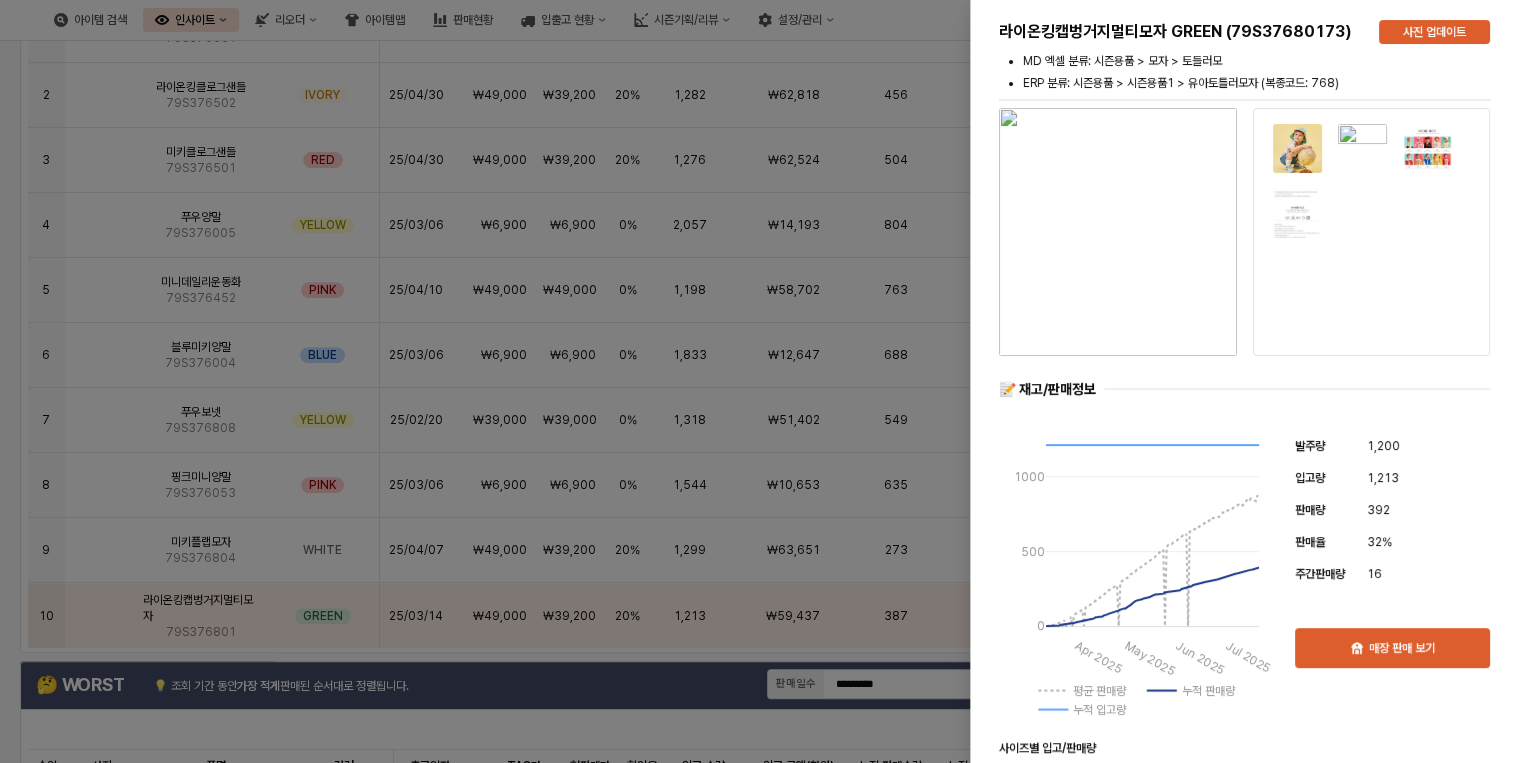 click at bounding box center [765, 381] 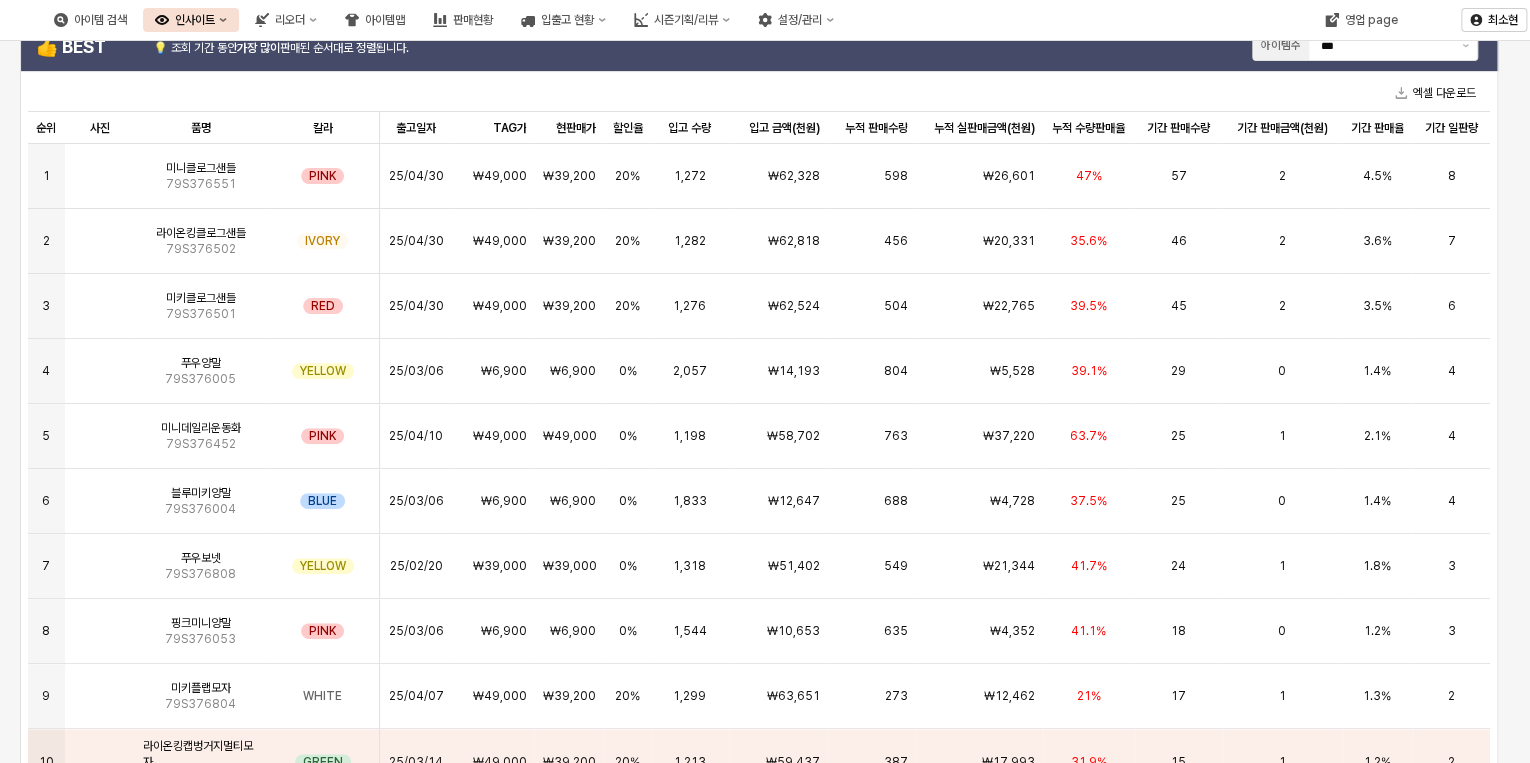 scroll, scrollTop: 0, scrollLeft: 0, axis: both 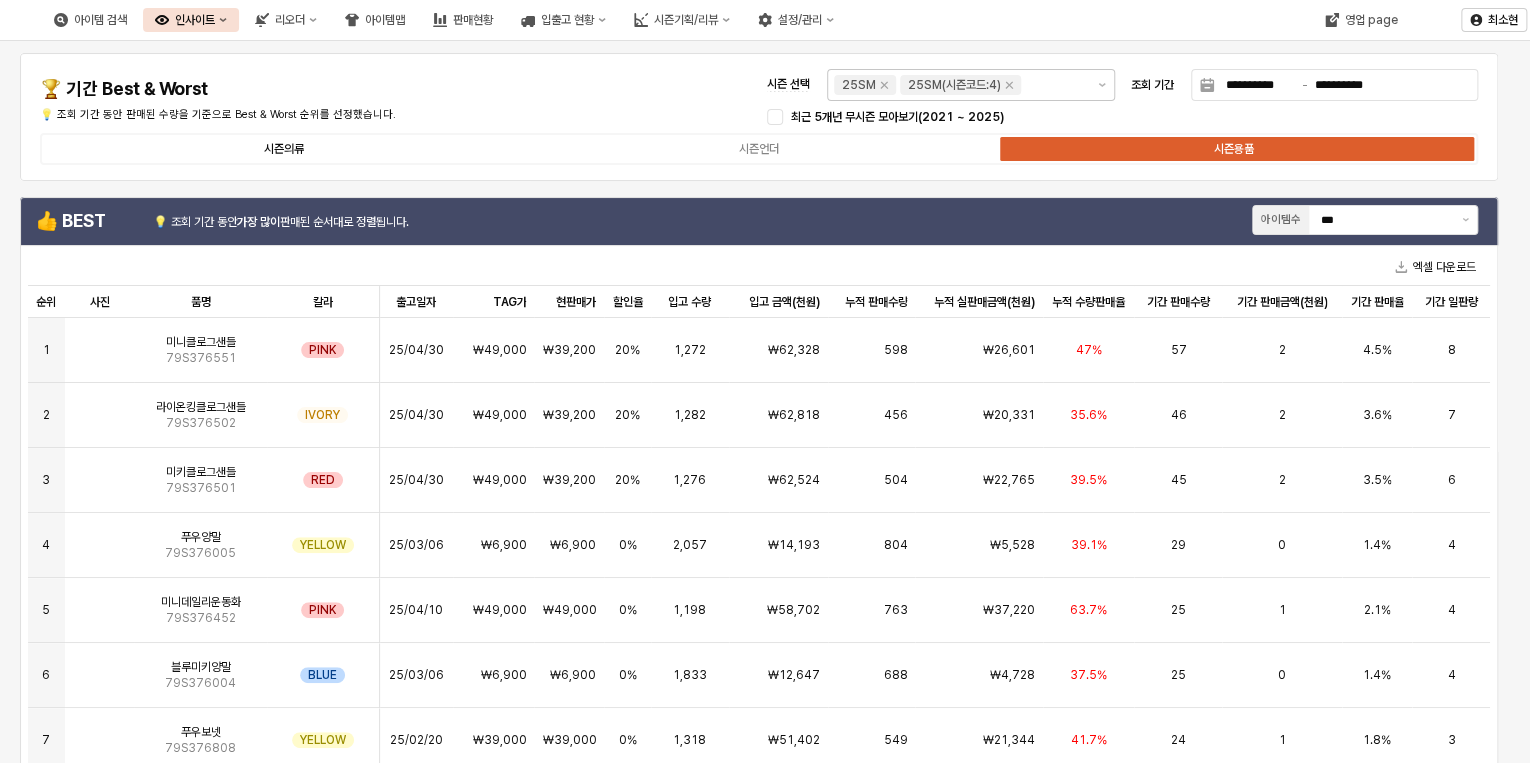 click on "시즌의류" at bounding box center (284, 149) 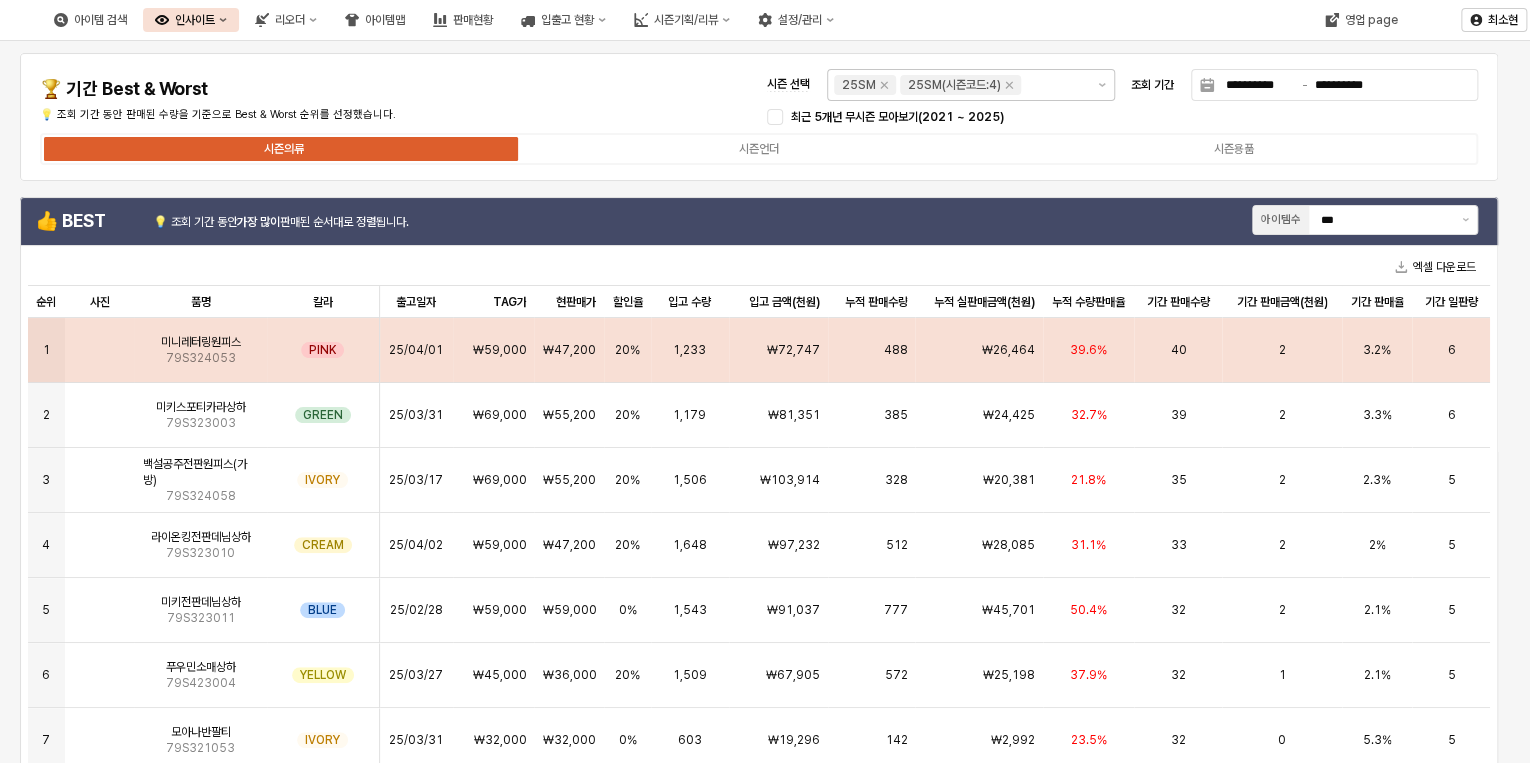click on "488" at bounding box center [871, 350] 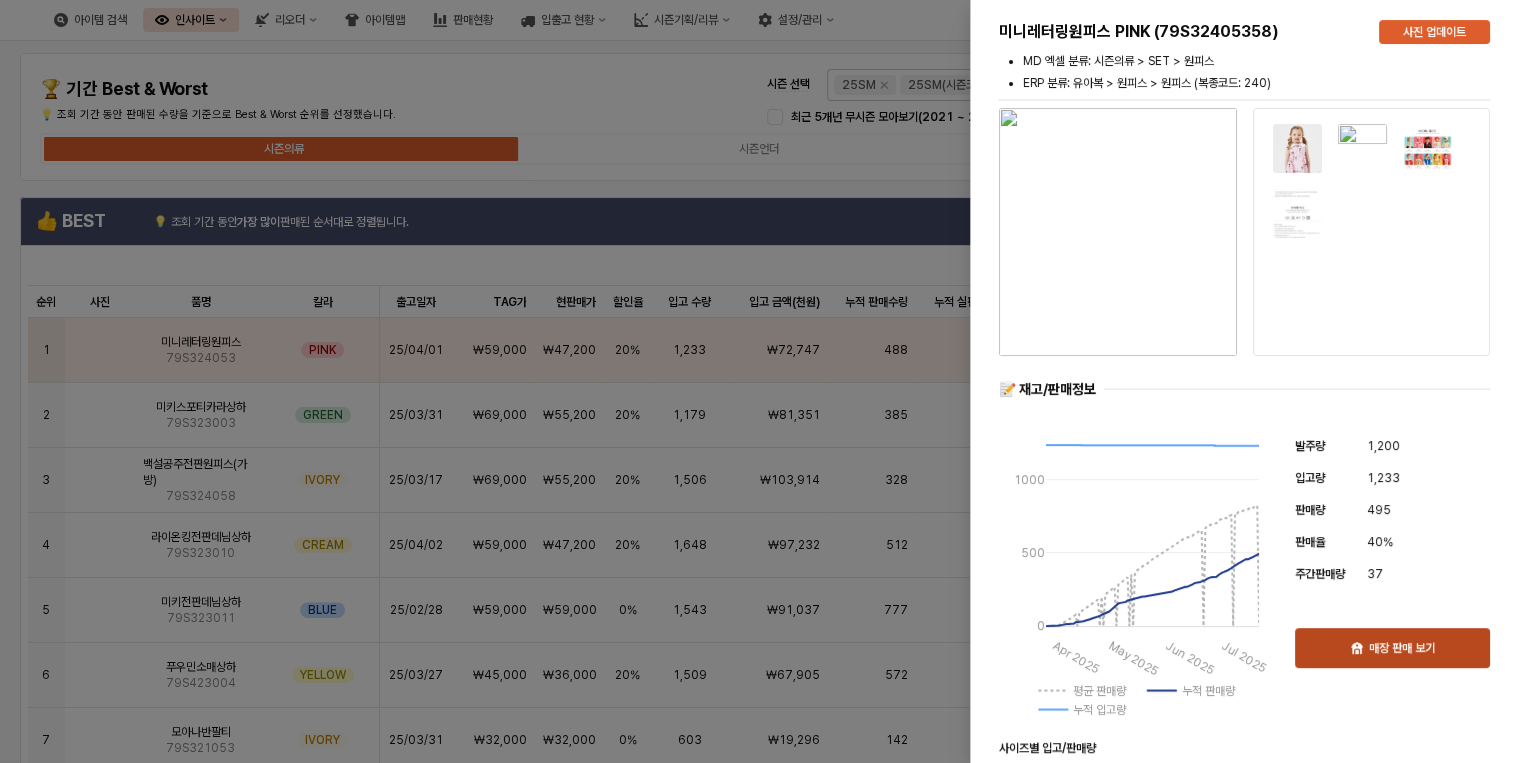 click 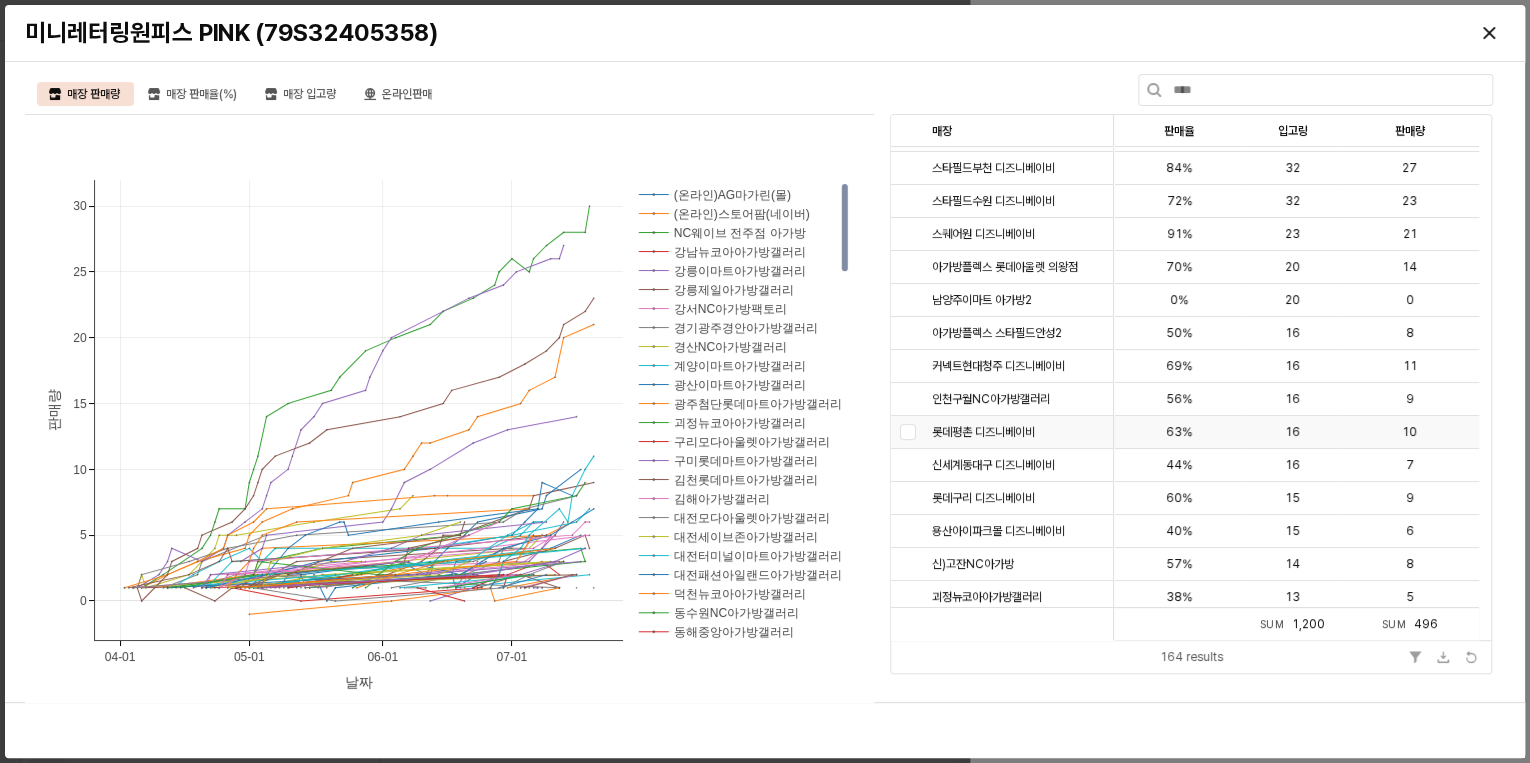 scroll, scrollTop: 0, scrollLeft: 0, axis: both 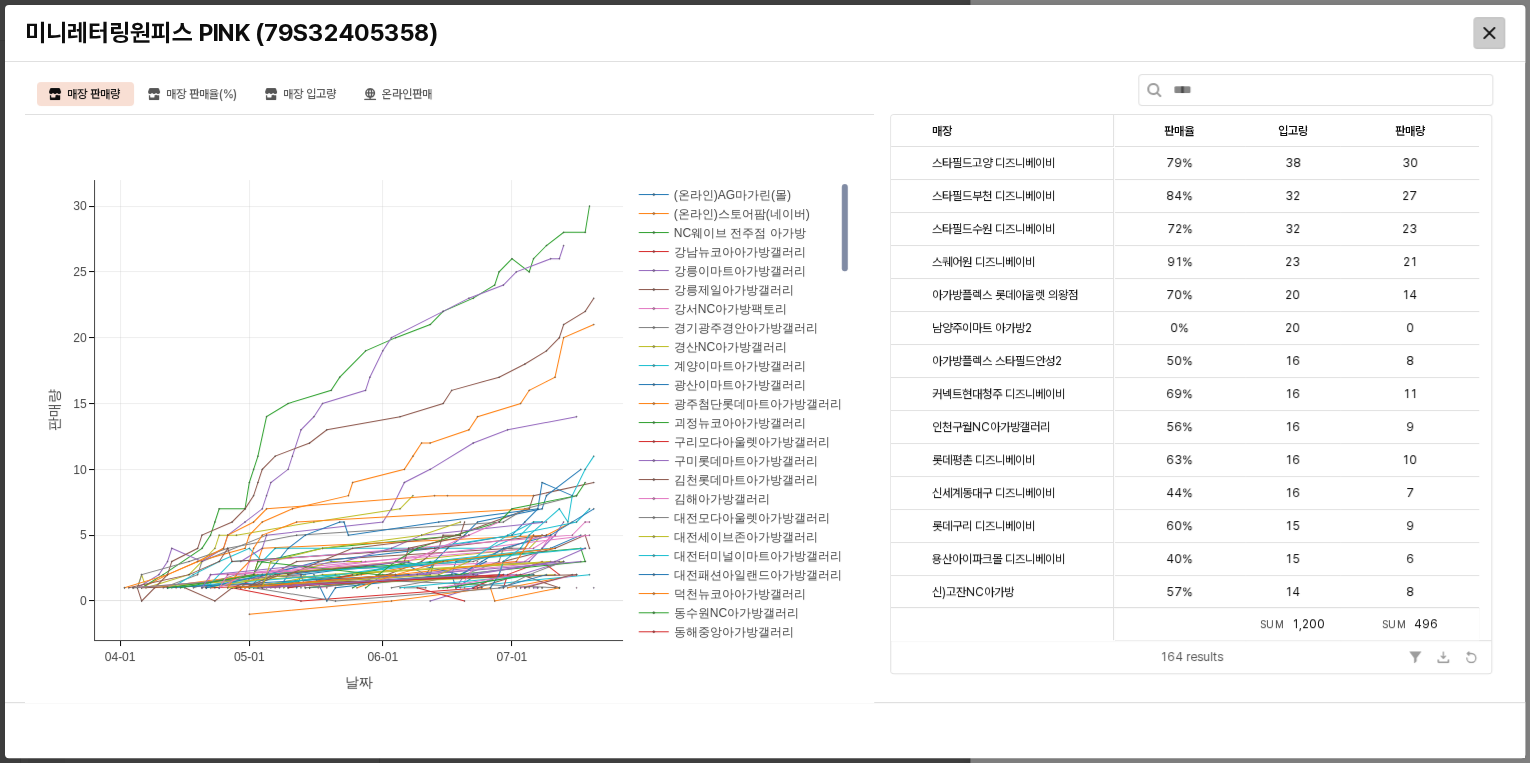 click 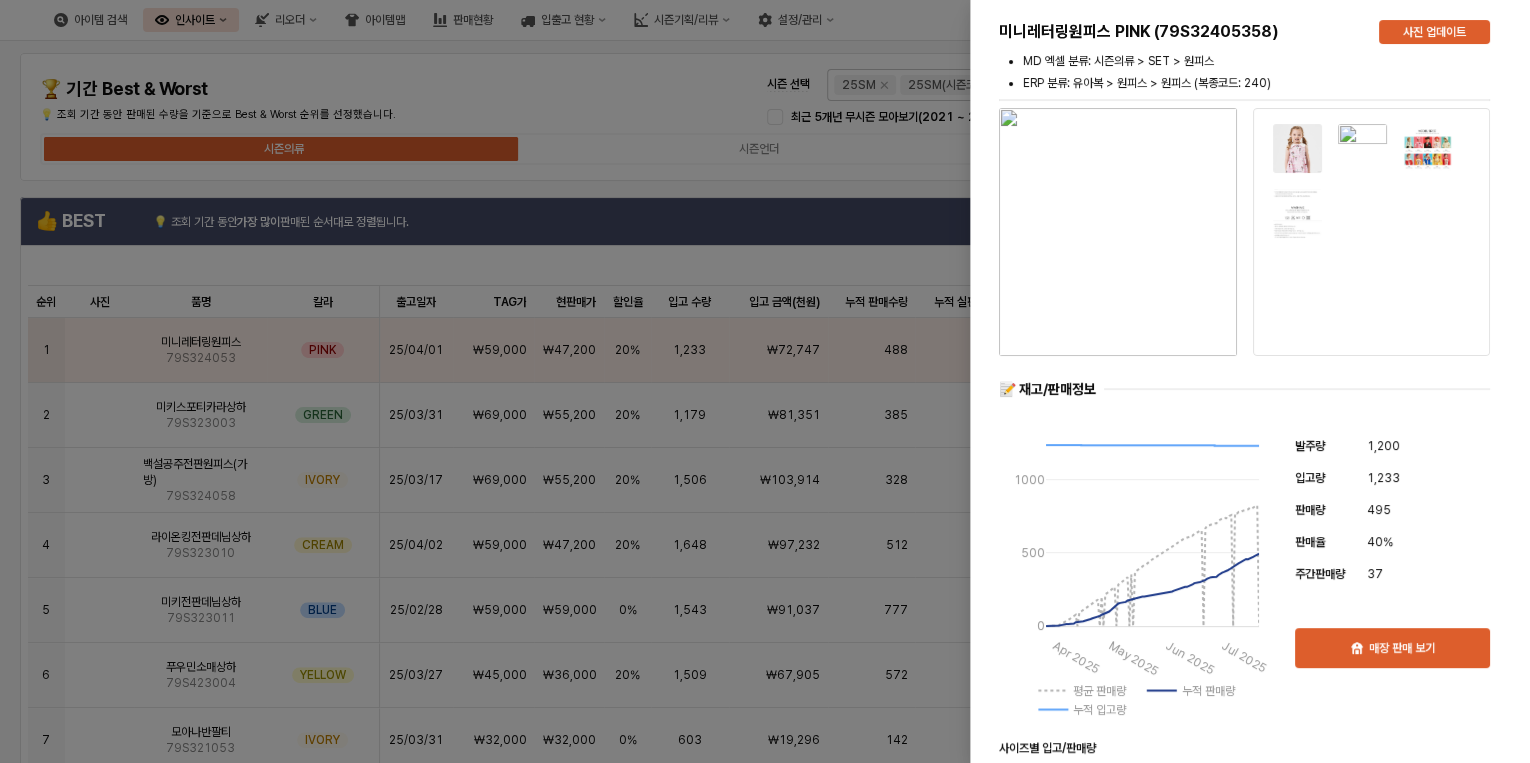 click at bounding box center (765, 381) 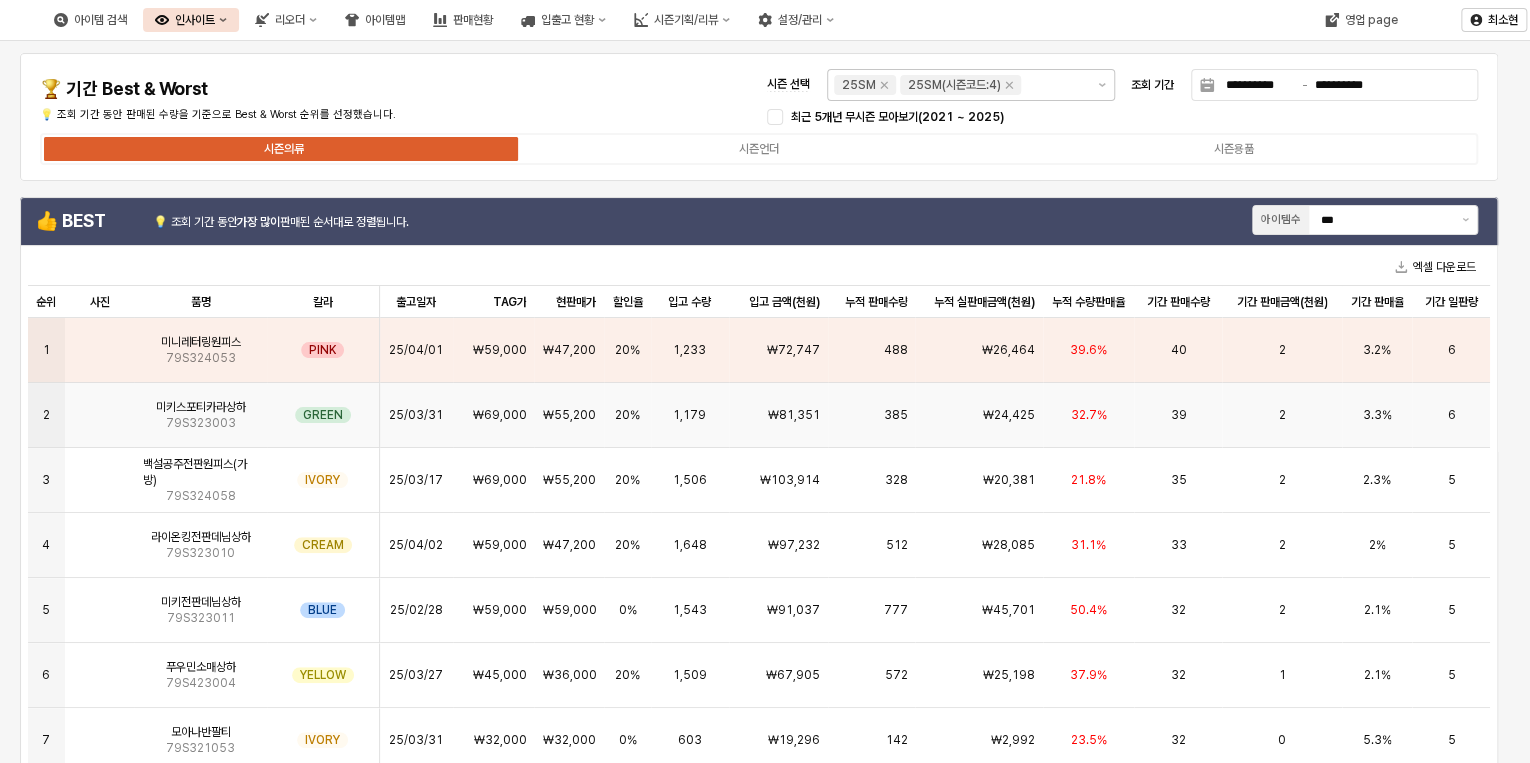 click on "1,179" at bounding box center (690, 415) 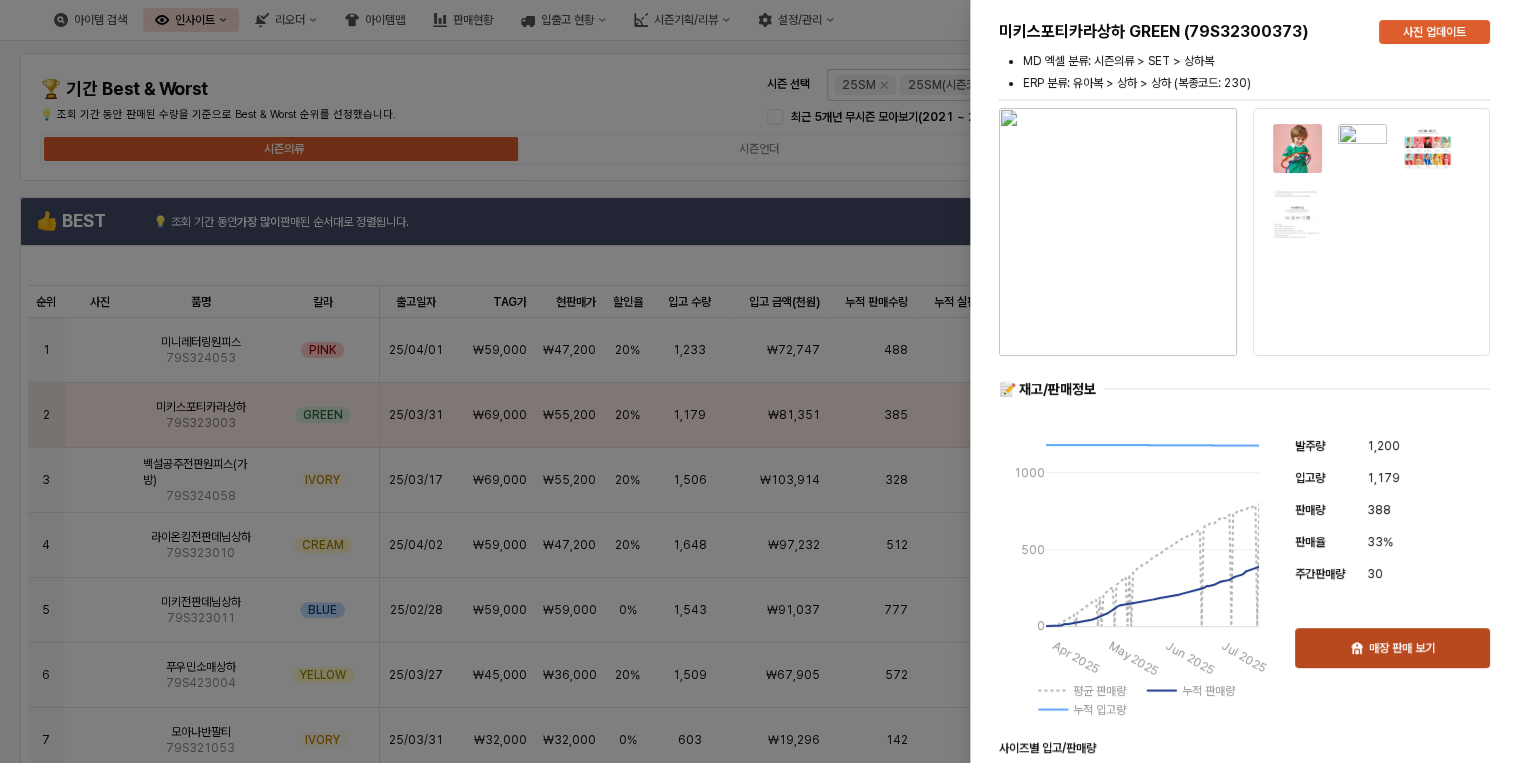 click on "매장 판매 보기" at bounding box center [1402, 648] 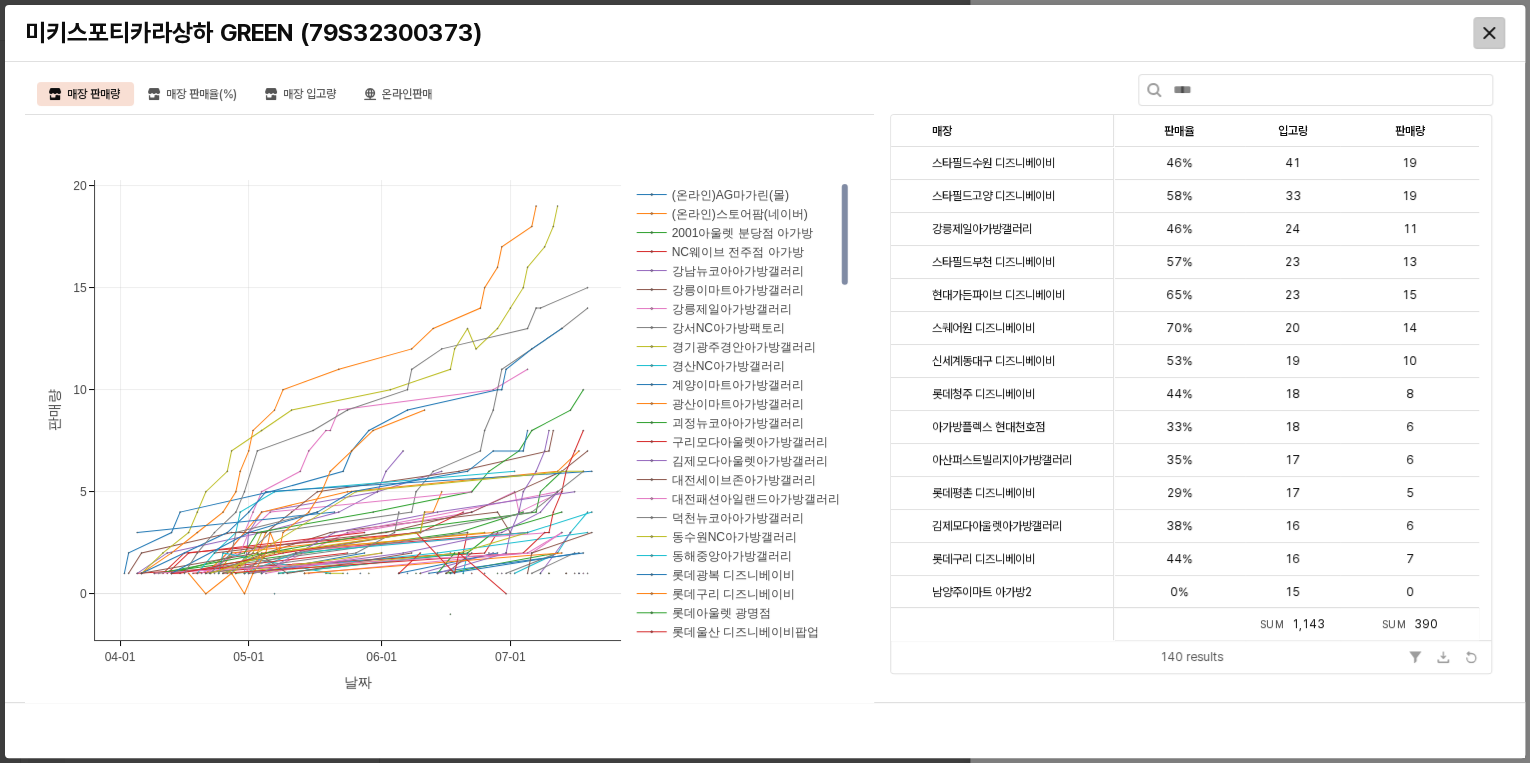 click at bounding box center [1489, 33] 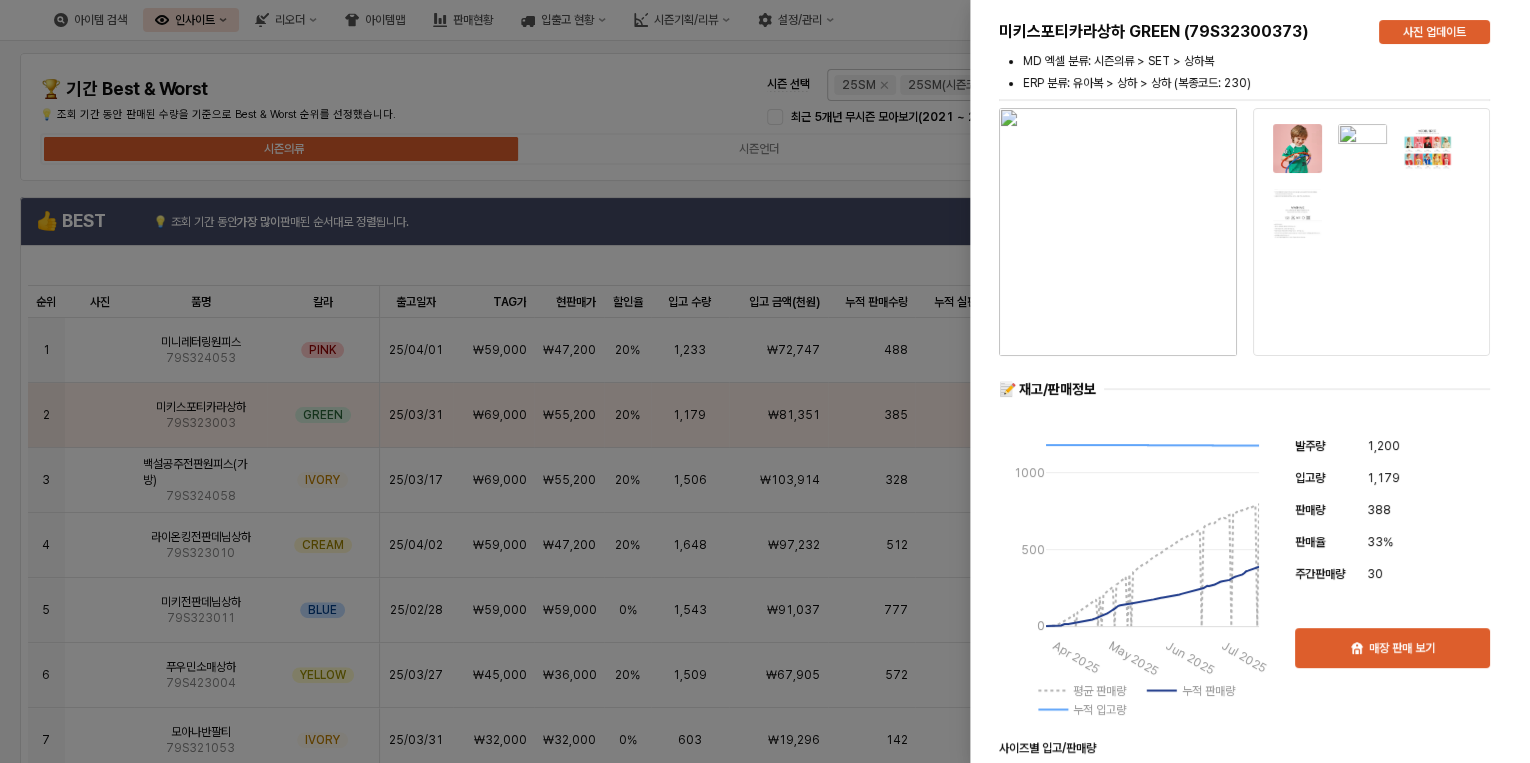 click at bounding box center [765, 381] 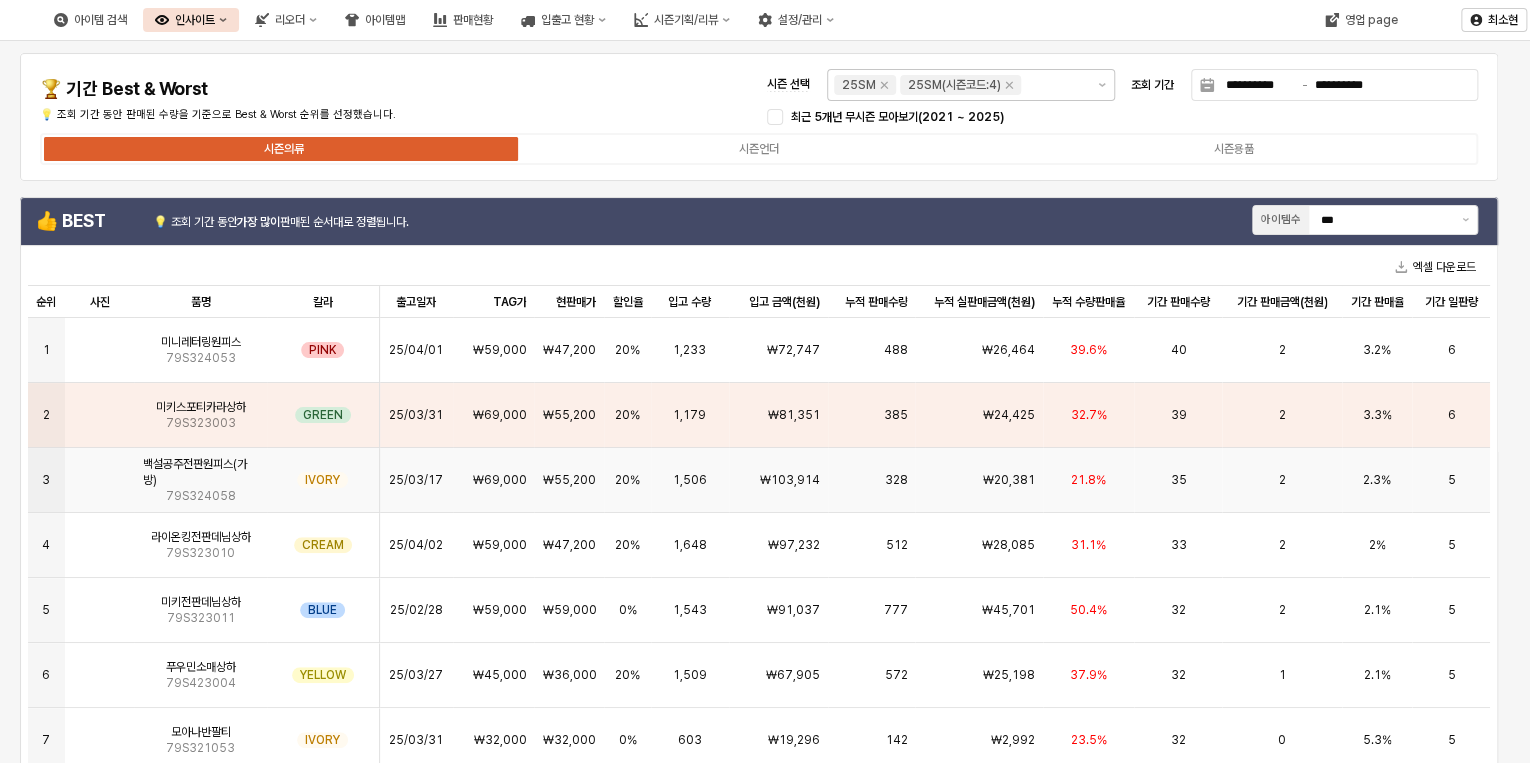 click on "21.8%" at bounding box center [1089, 480] 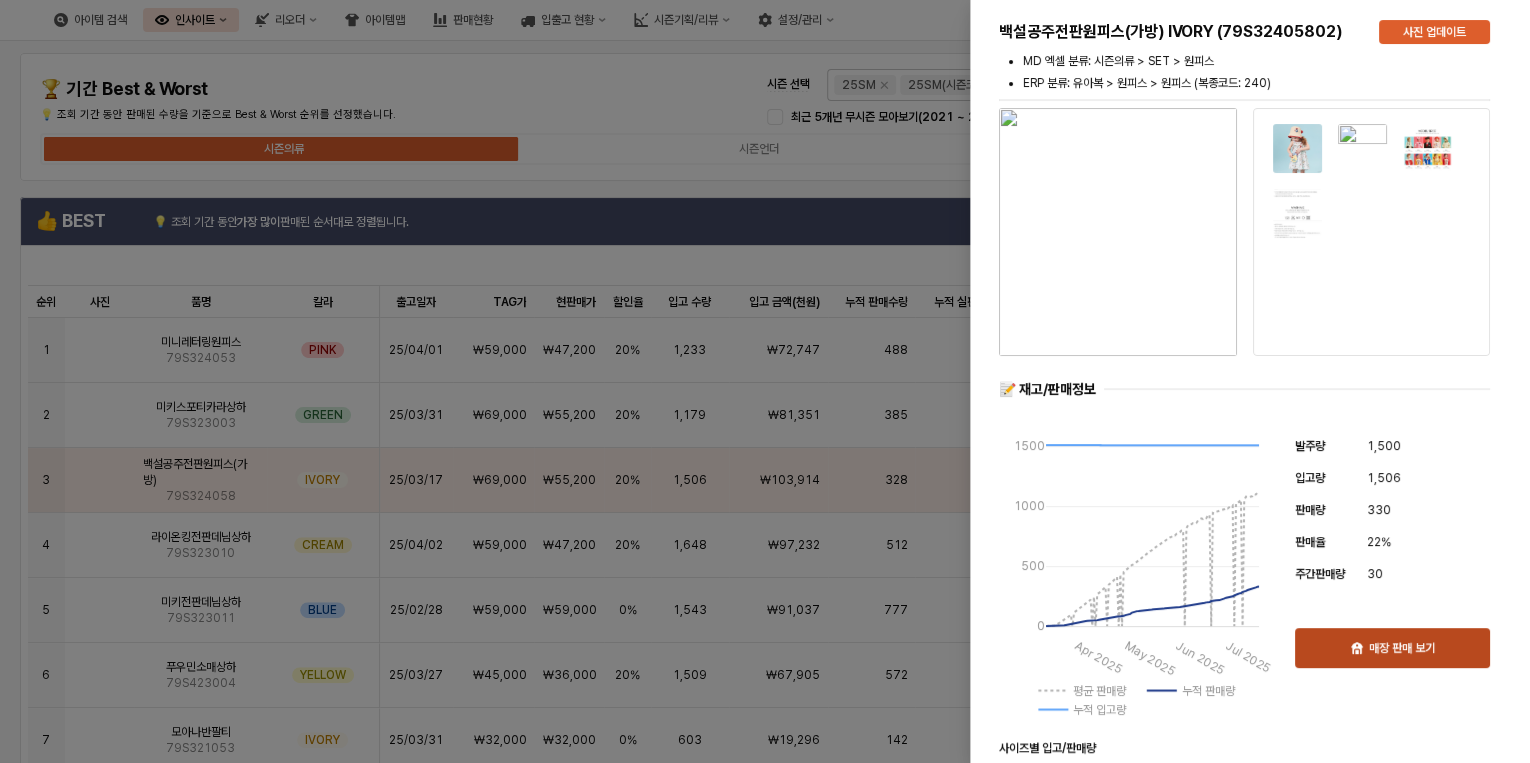click on "매장 판매 보기" at bounding box center (1392, 648) 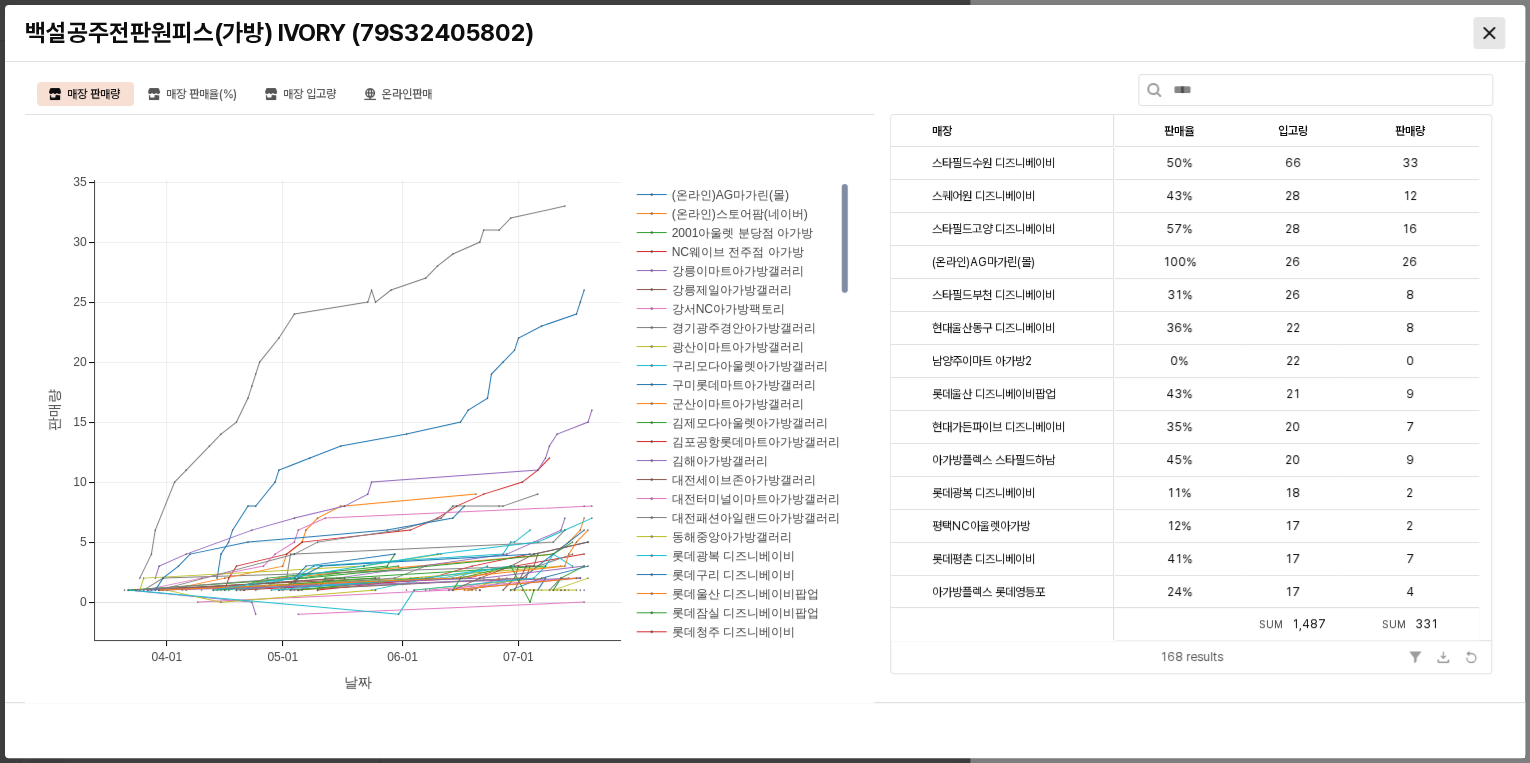 click 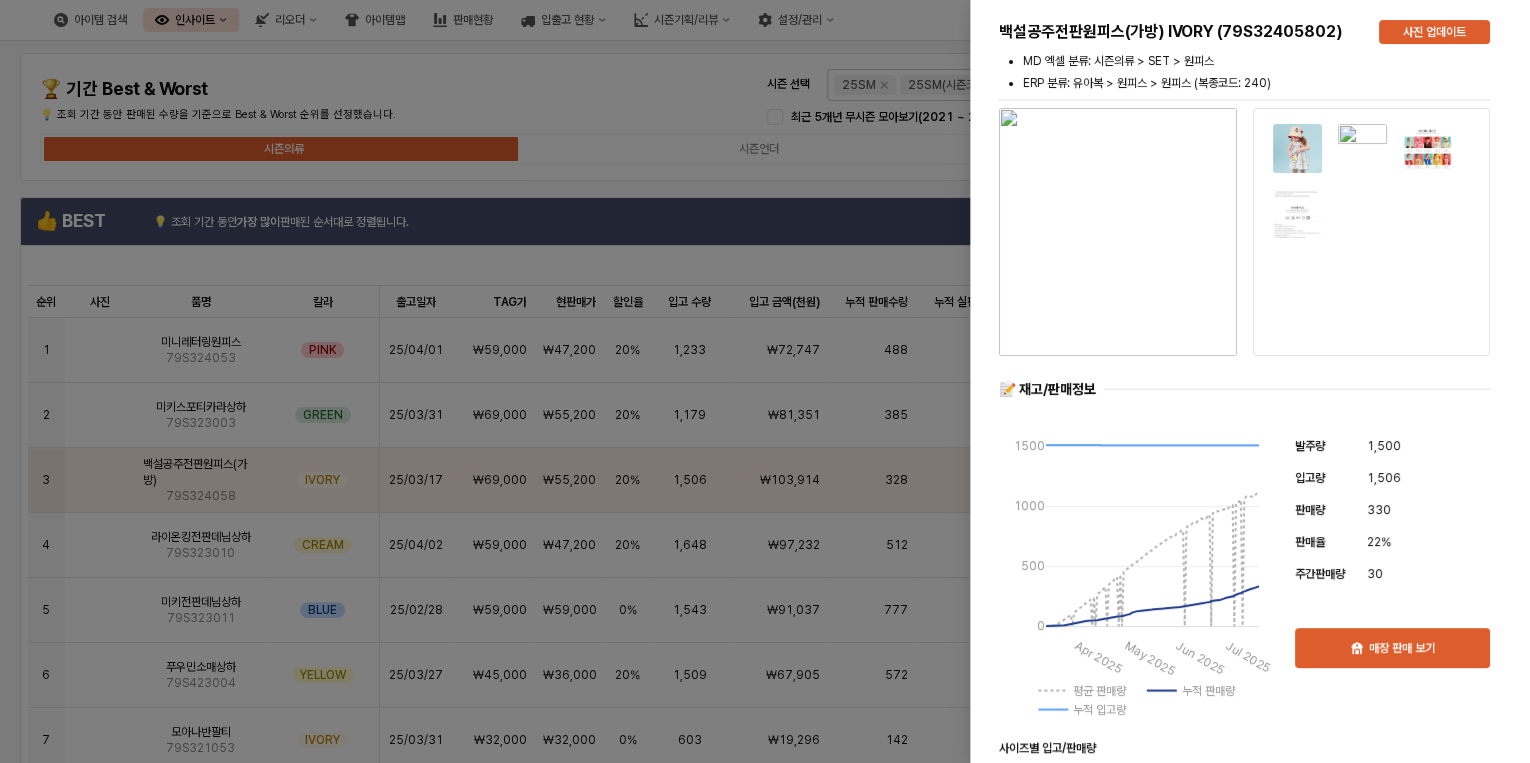 click at bounding box center (765, 381) 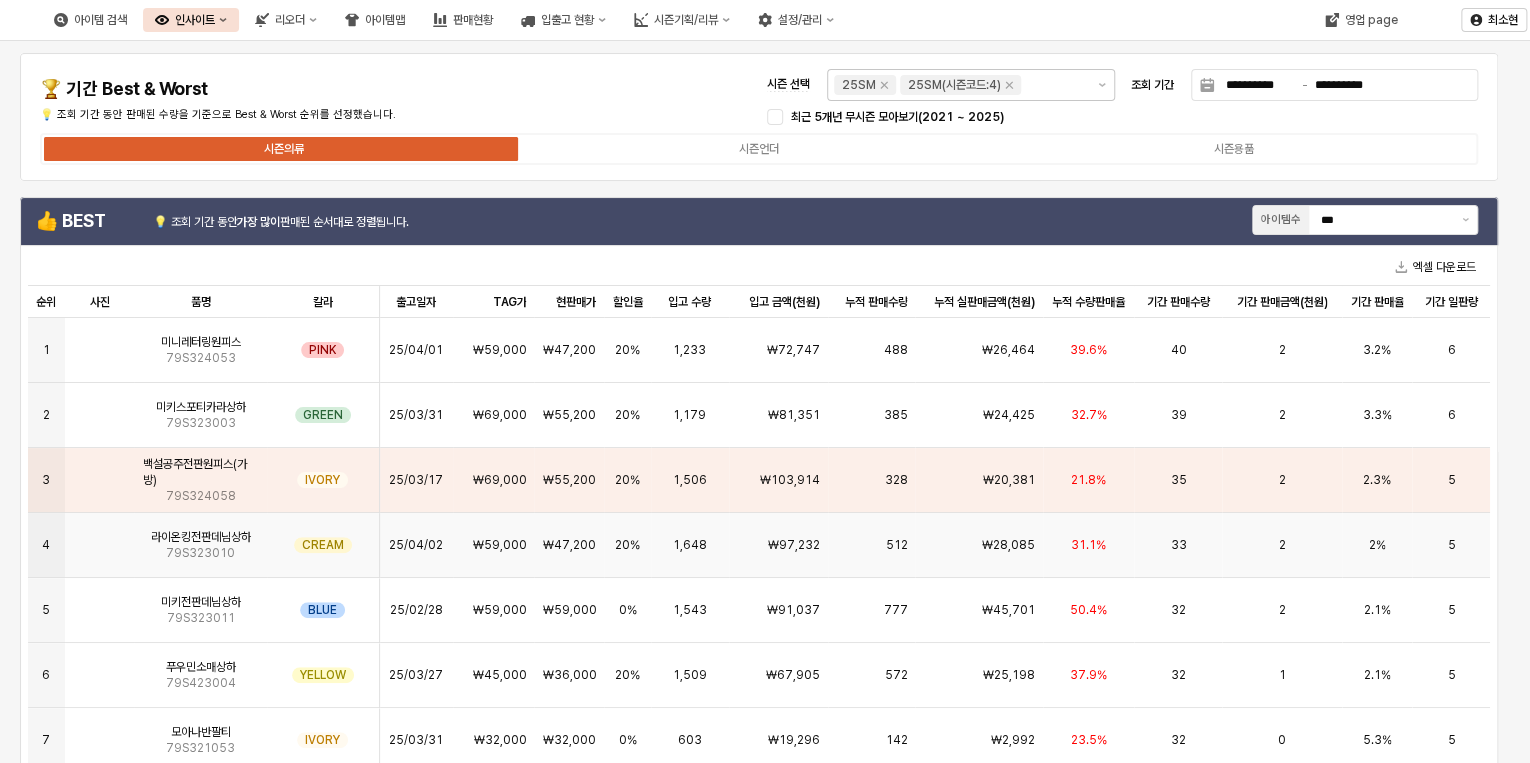 click on "라이온킹전판데님상하" at bounding box center [201, 537] 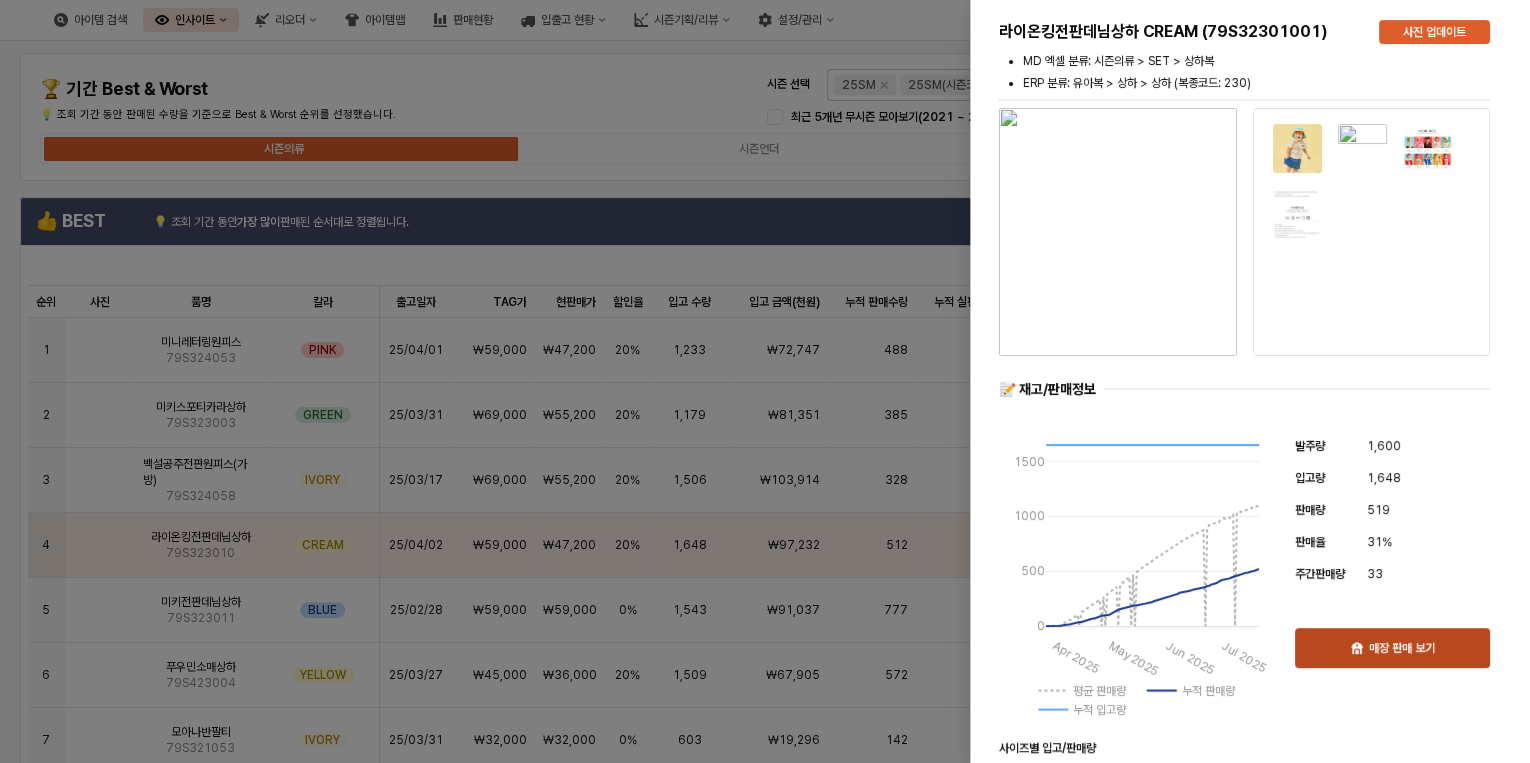 click on "매장 판매 보기" at bounding box center (1402, 648) 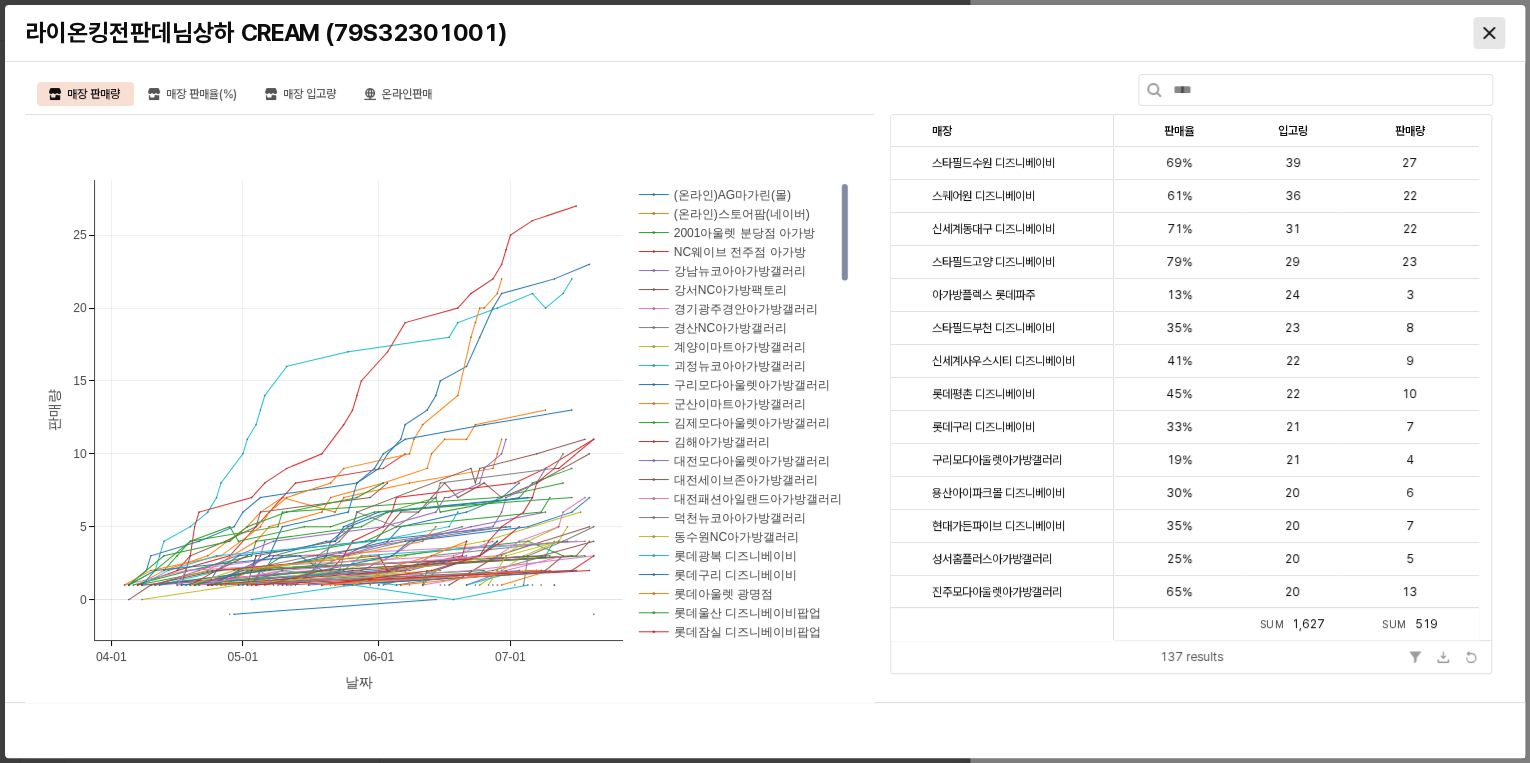click 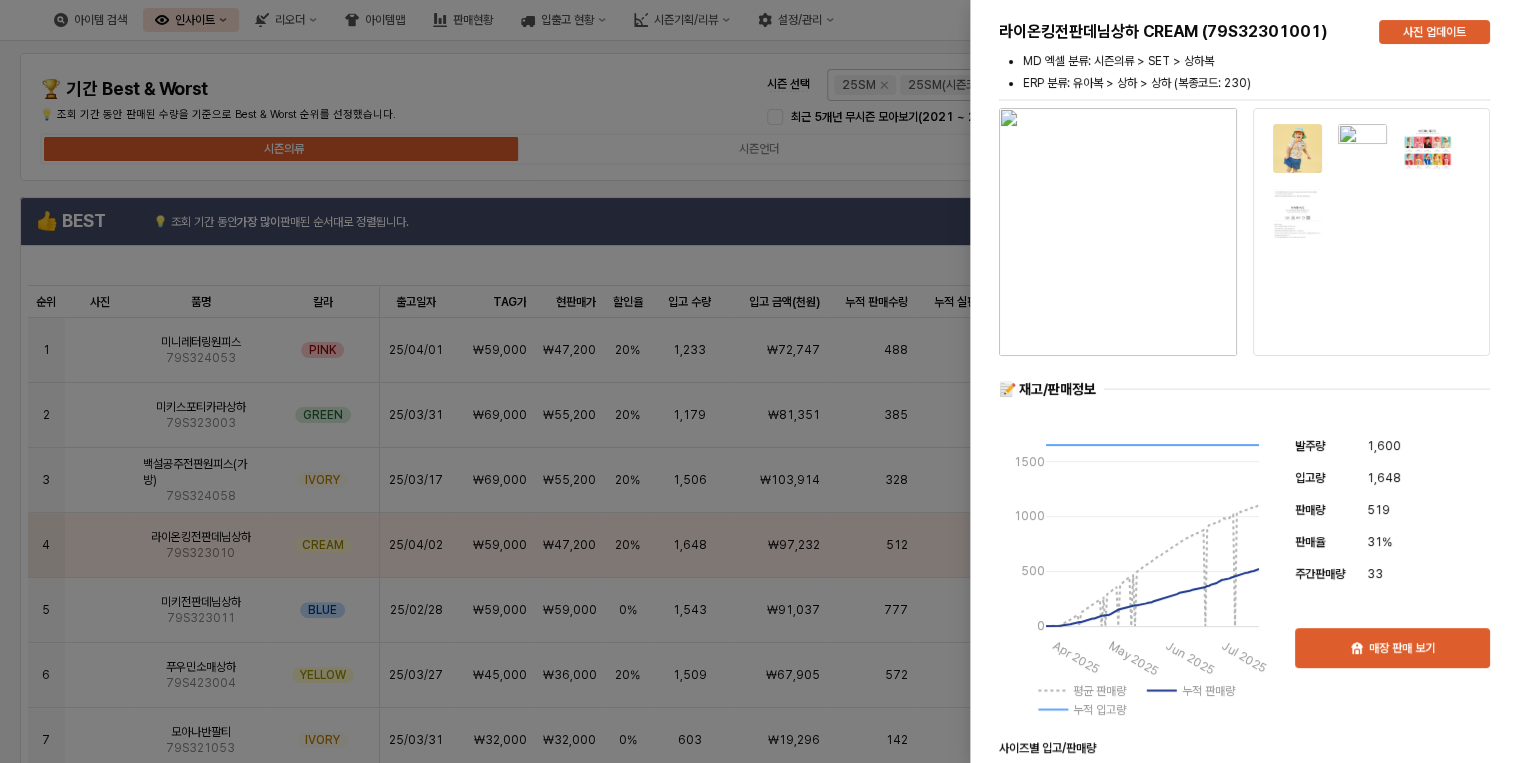 click at bounding box center [765, 381] 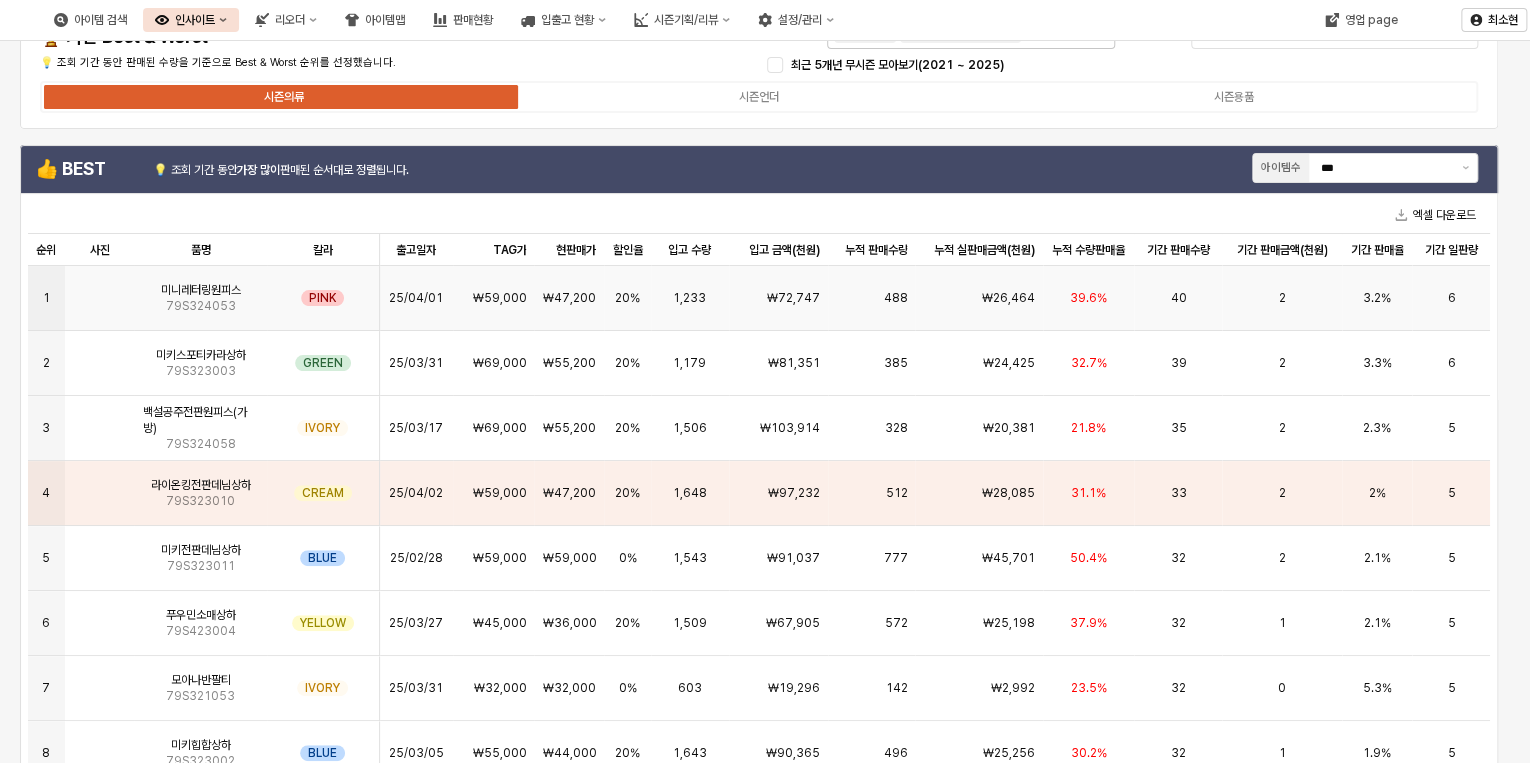 scroll, scrollTop: 80, scrollLeft: 0, axis: vertical 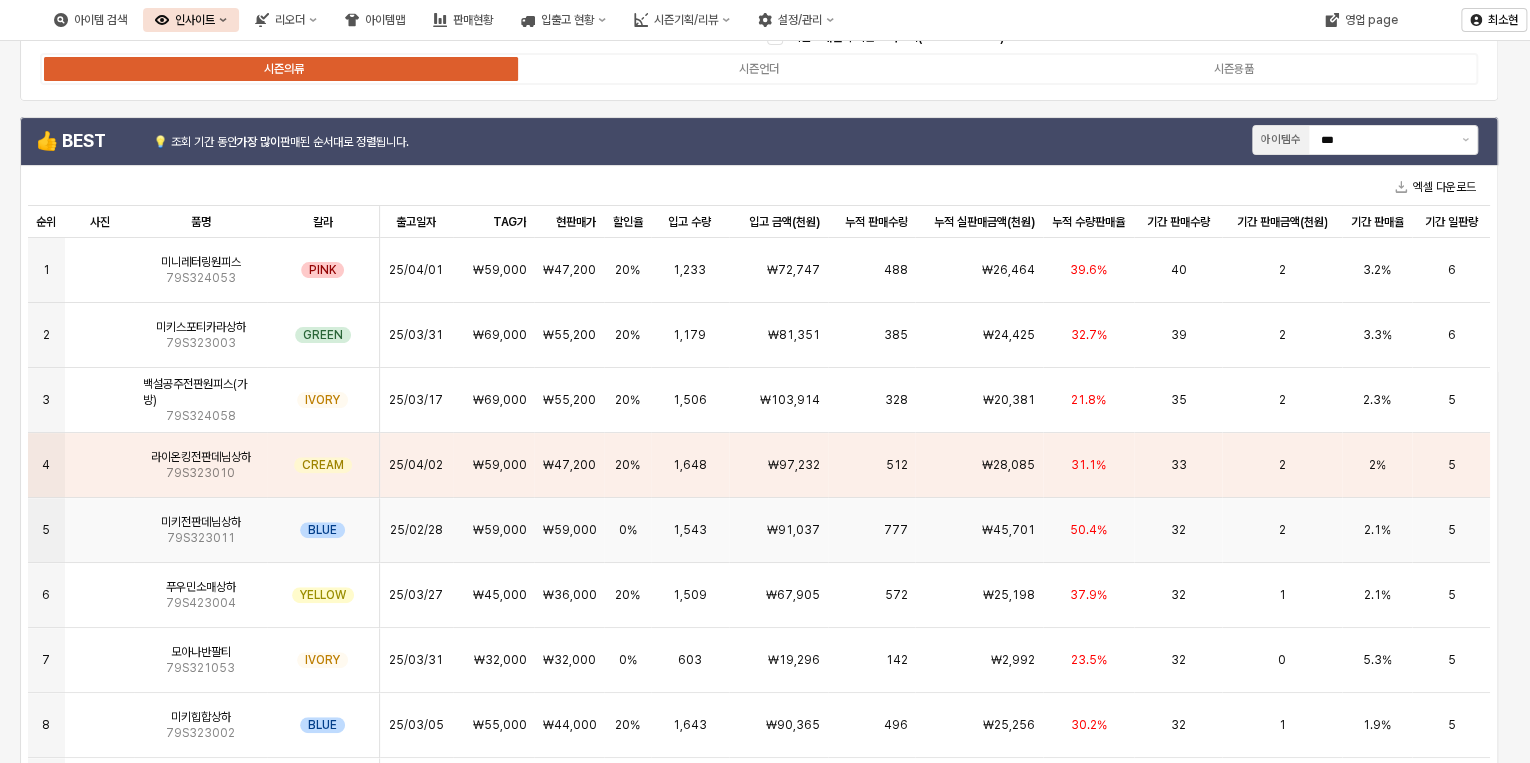 click on "50.4%" at bounding box center [1089, 530] 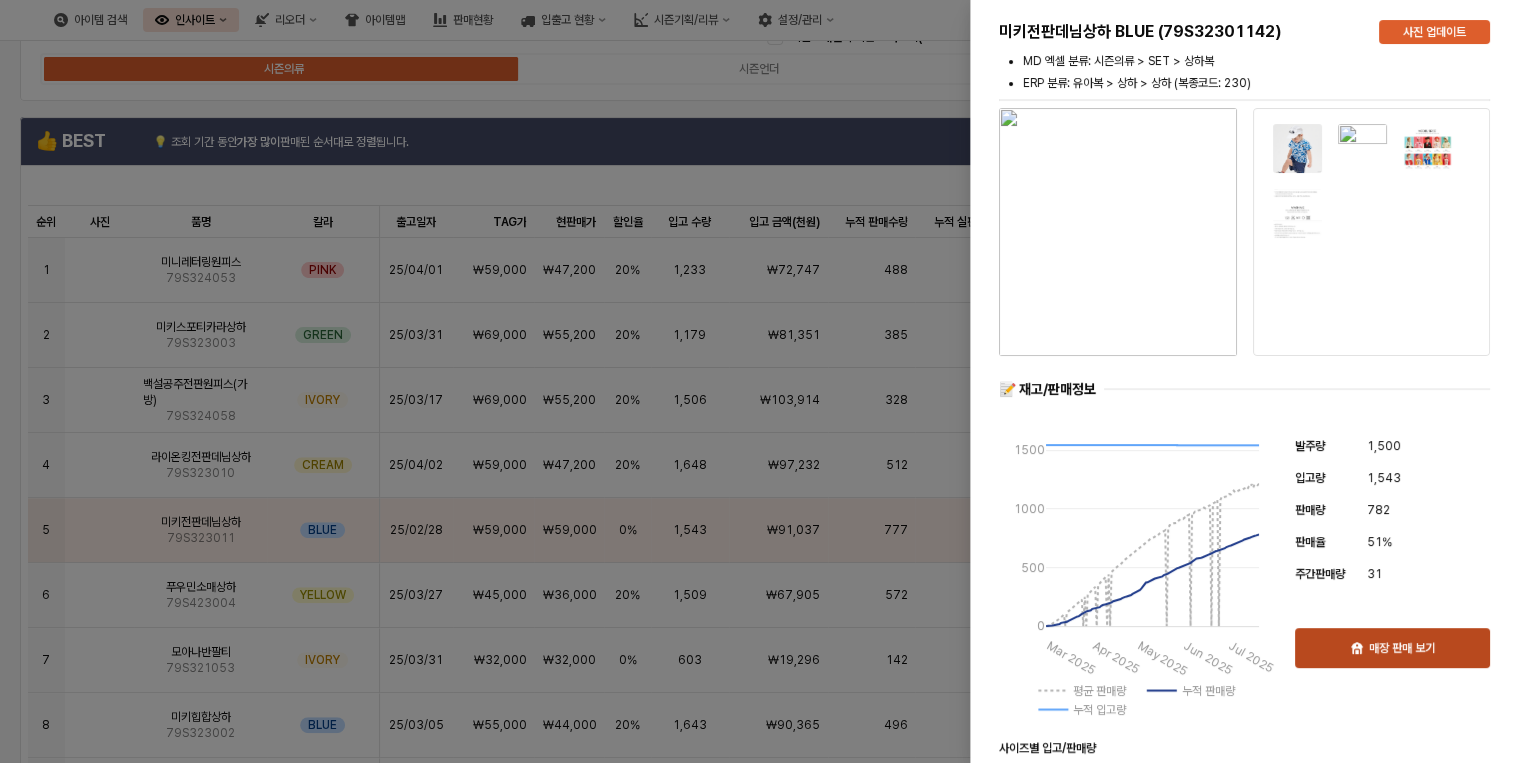 click on "매장 판매 보기" at bounding box center (1402, 648) 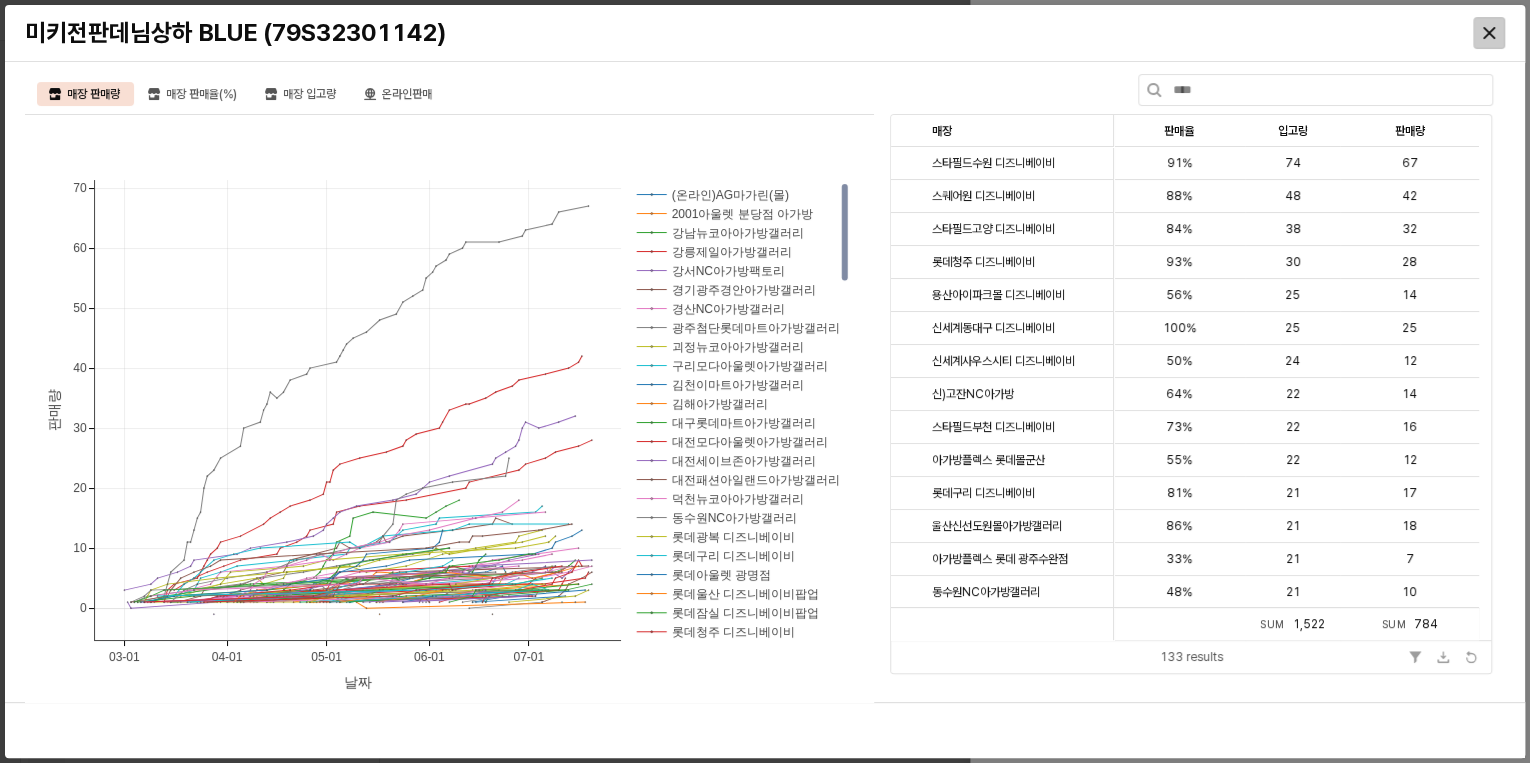 click at bounding box center [1489, 33] 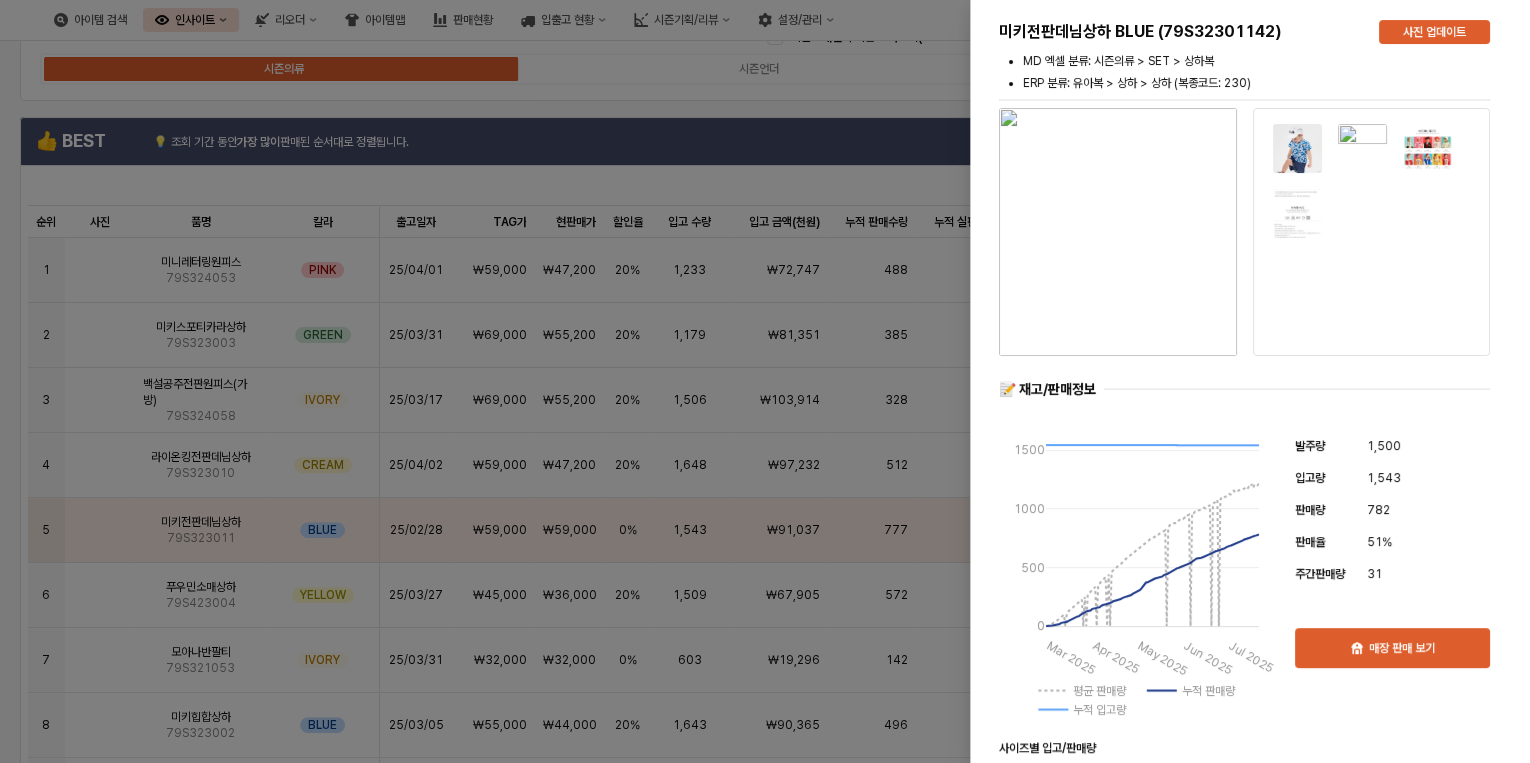 click at bounding box center (765, 381) 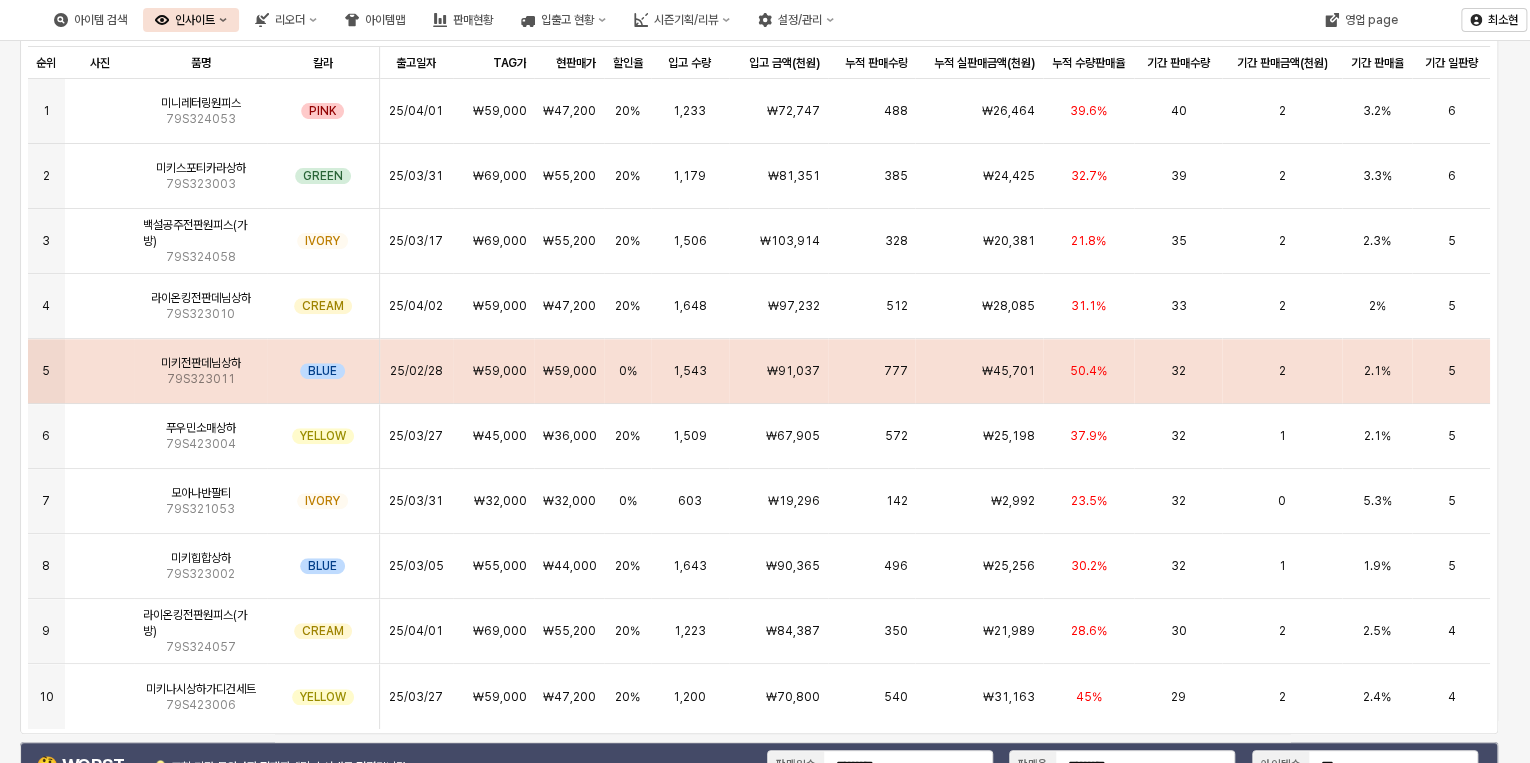 scroll, scrollTop: 240, scrollLeft: 0, axis: vertical 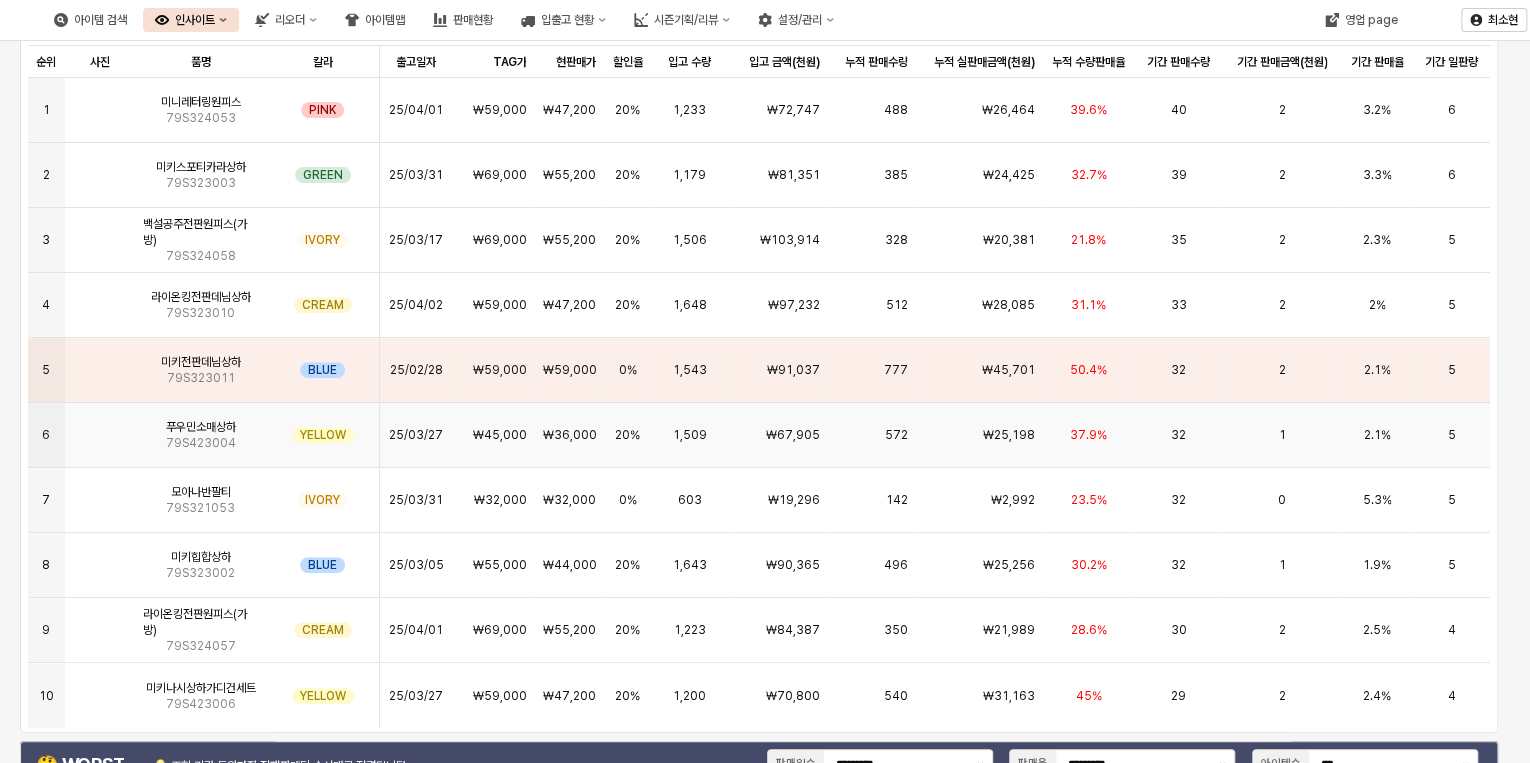 click on "₩25,198" at bounding box center [1009, 435] 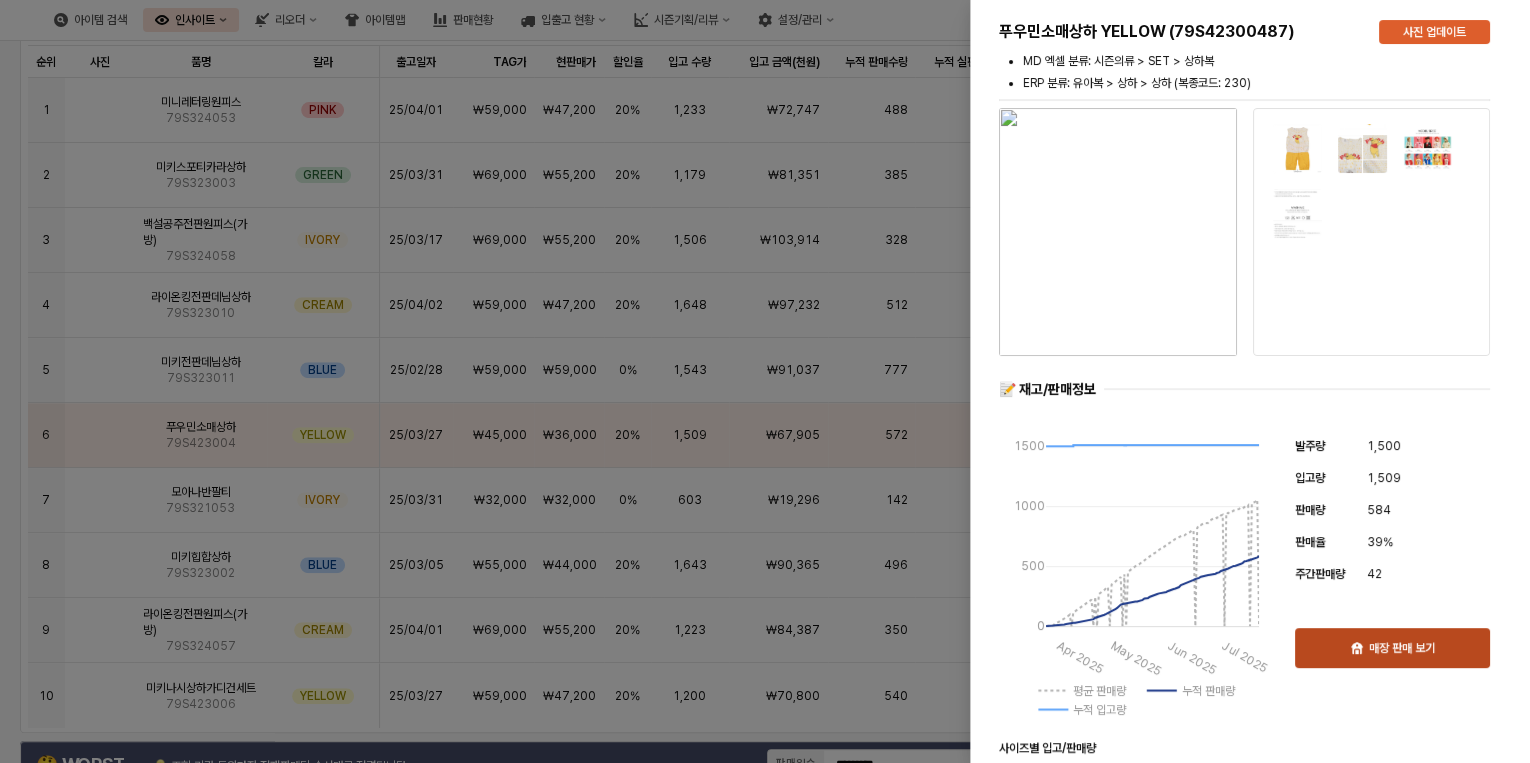 click on "매장 판매 보기" at bounding box center (1392, 648) 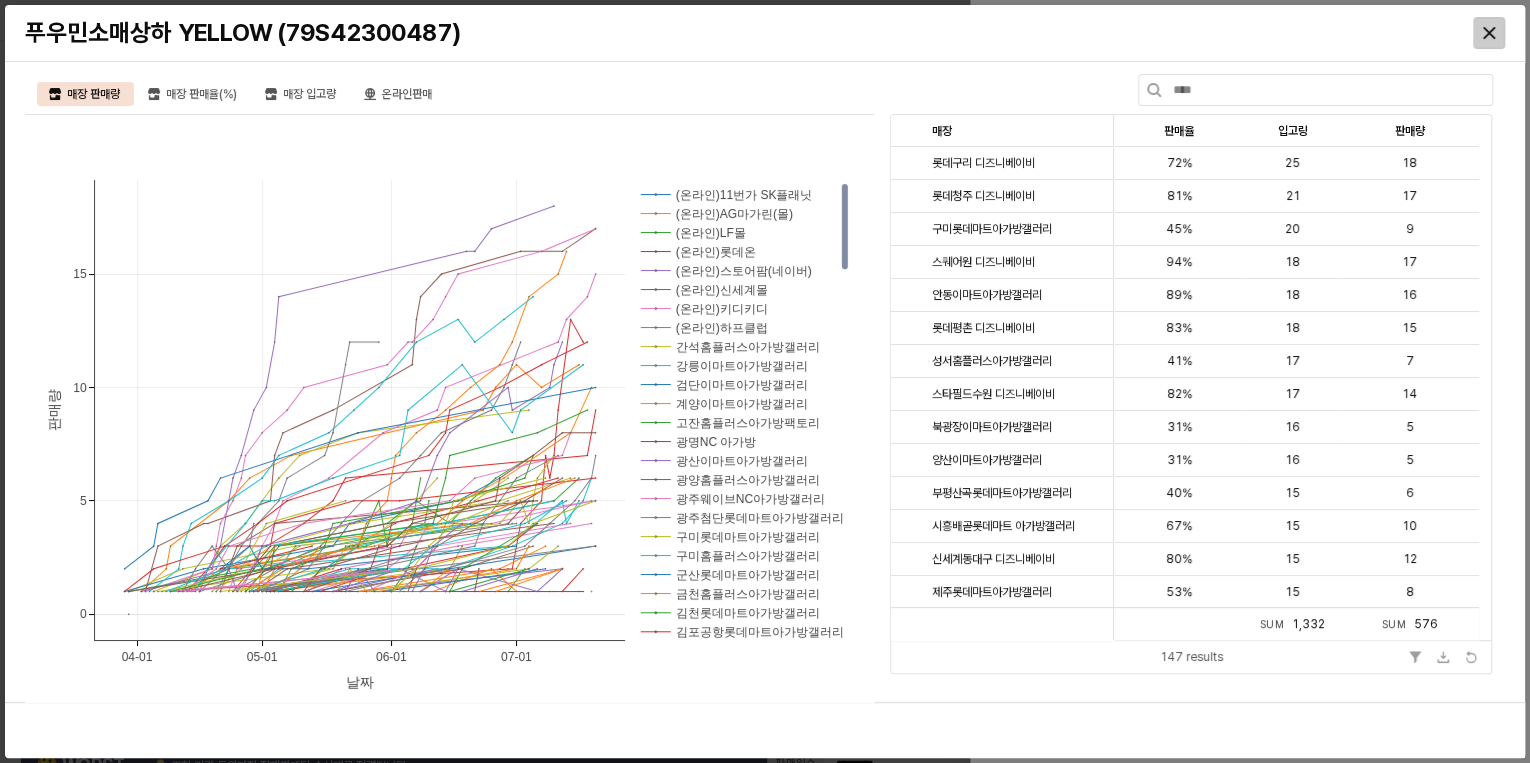 click at bounding box center [1489, 33] 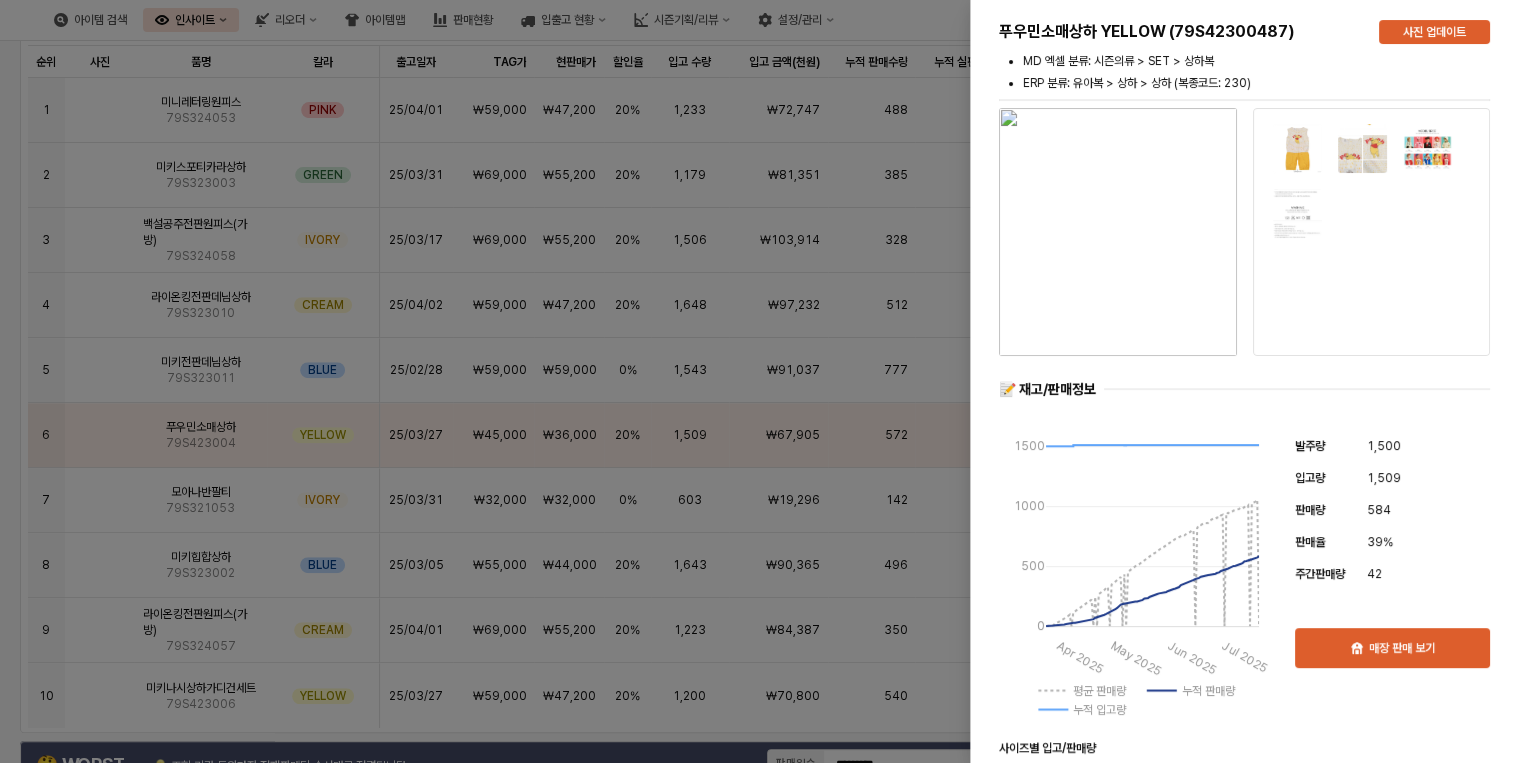 click at bounding box center [765, 381] 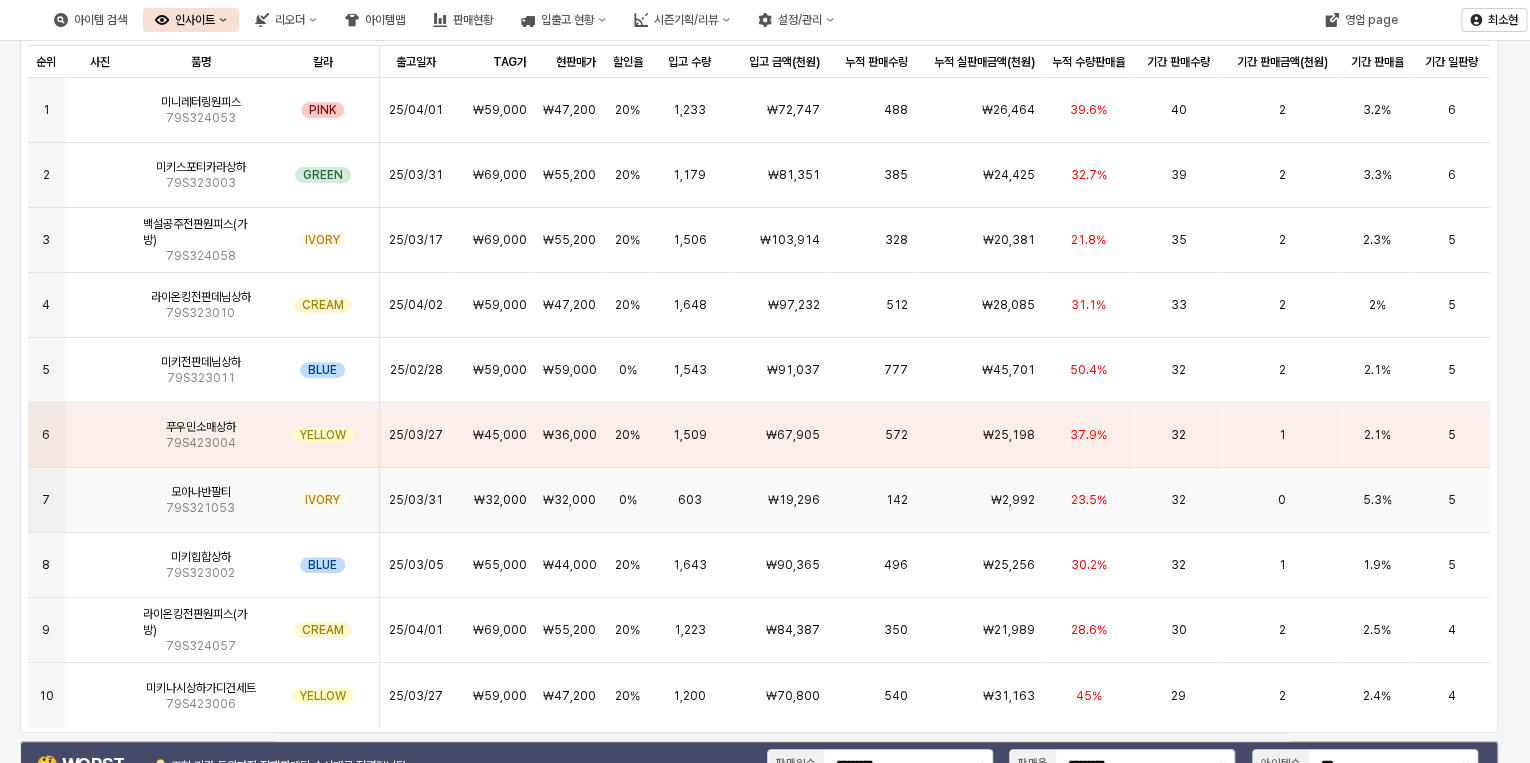 click on "23.5%" at bounding box center (1089, 500) 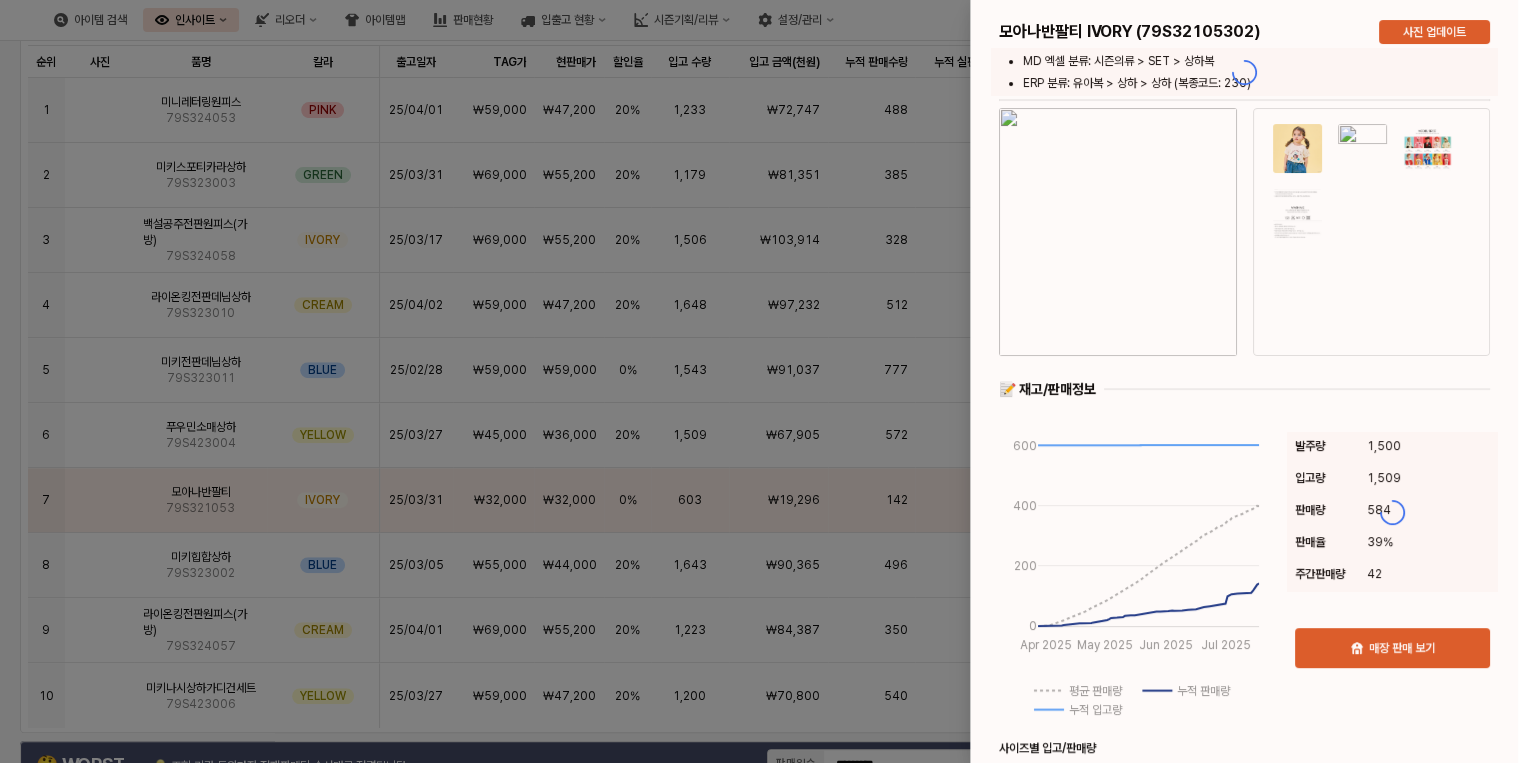click at bounding box center [1244, 816] 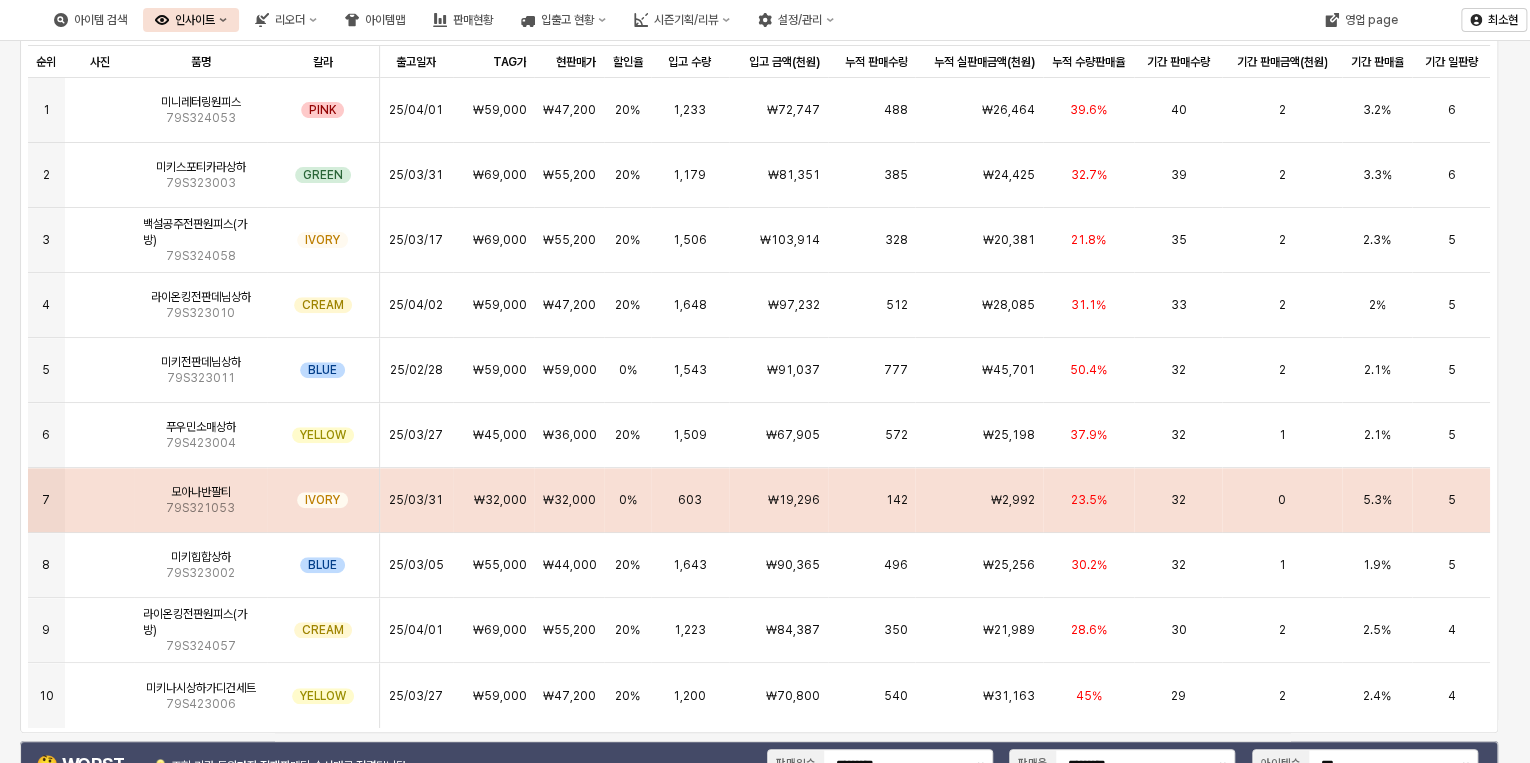click on "603" at bounding box center [690, 500] 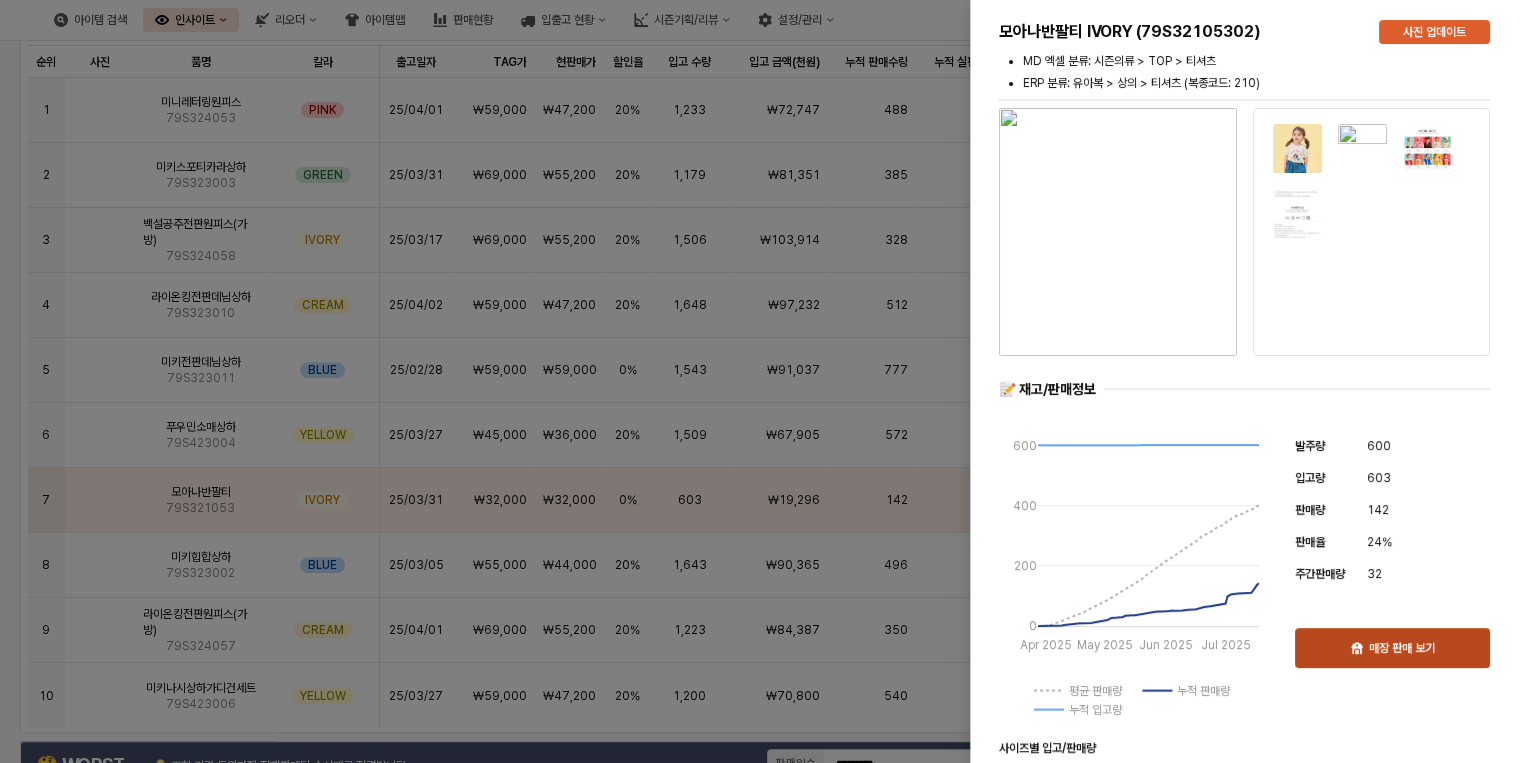 click on "매장 판매 보기" at bounding box center [1392, 648] 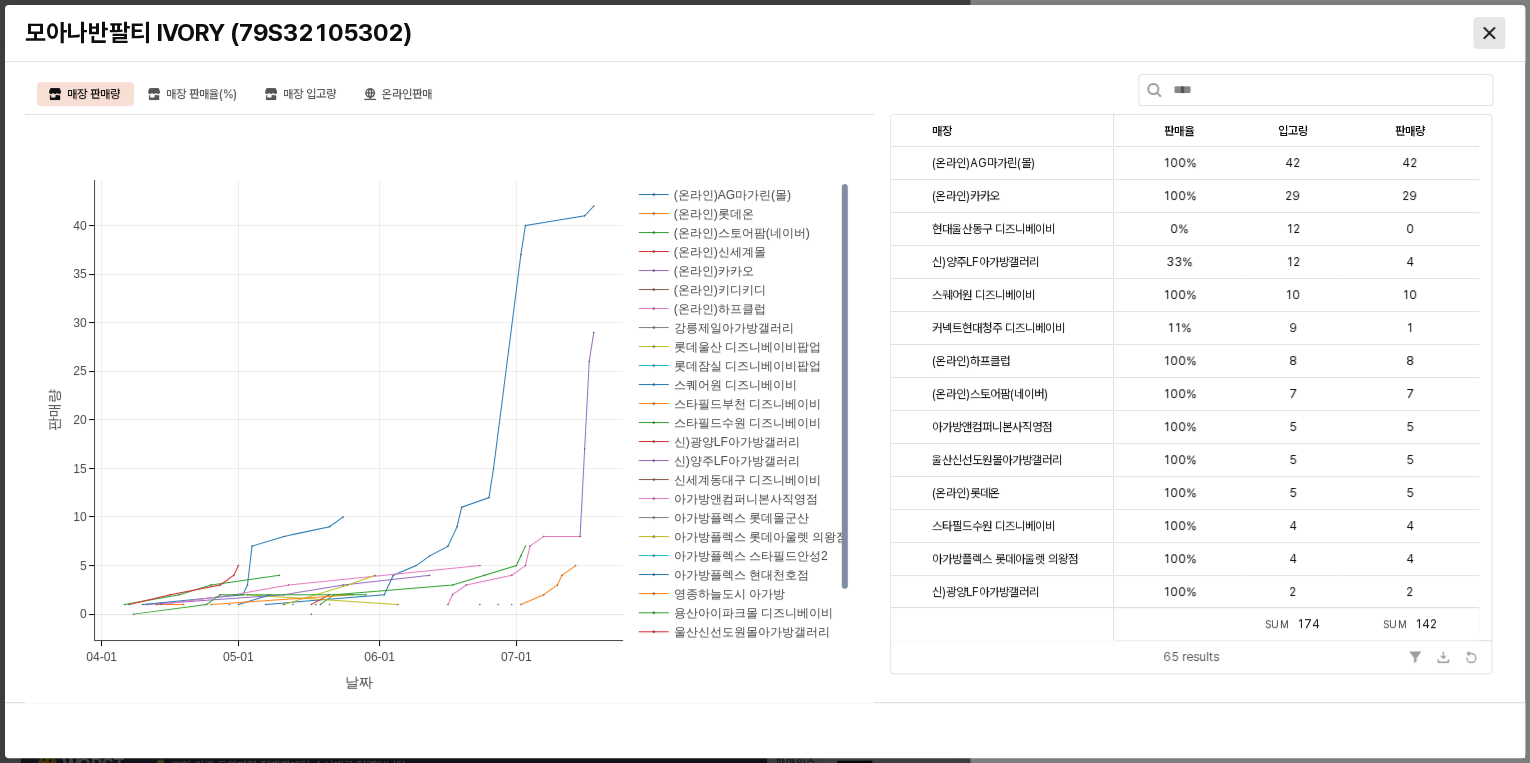 click 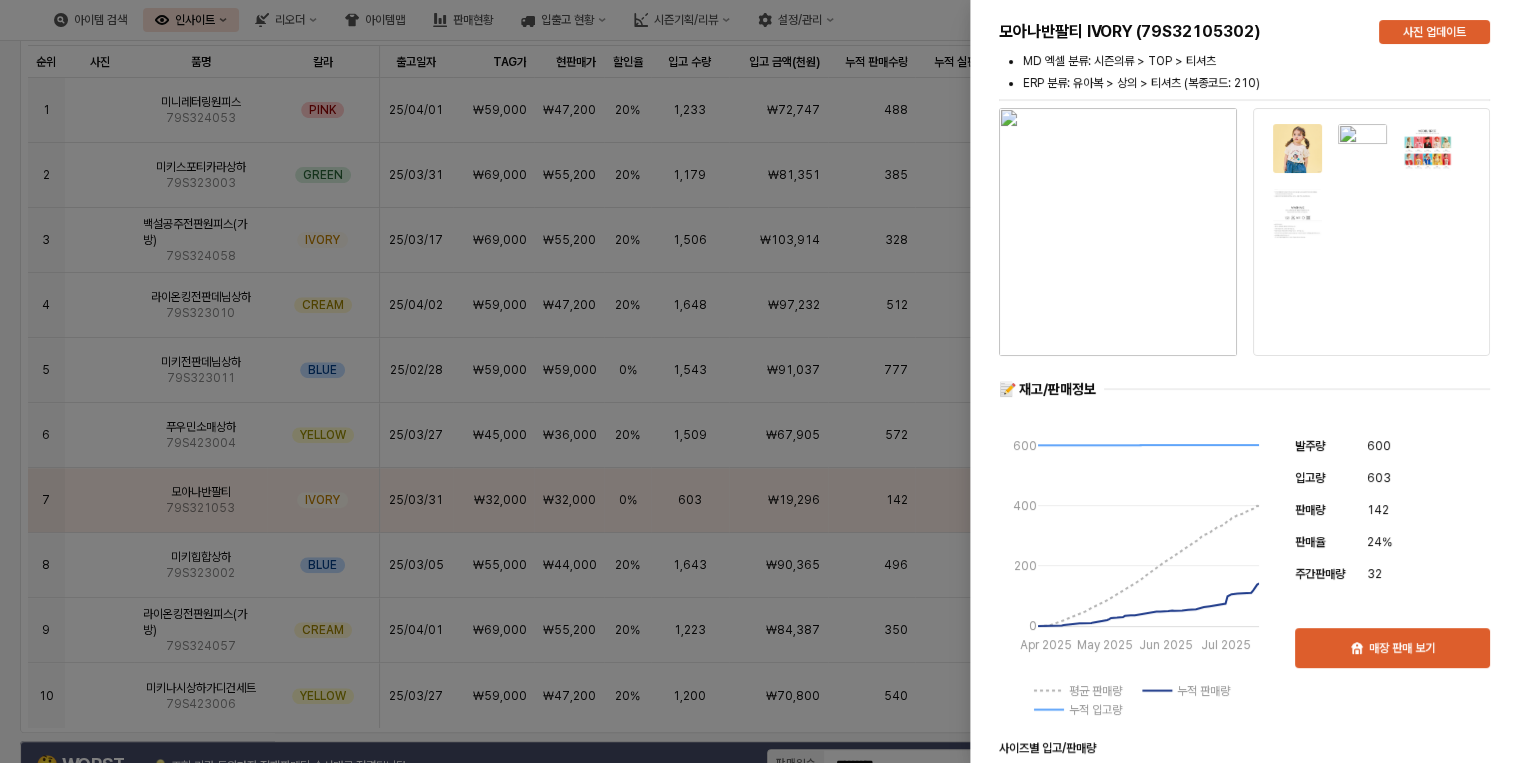 click at bounding box center (765, 381) 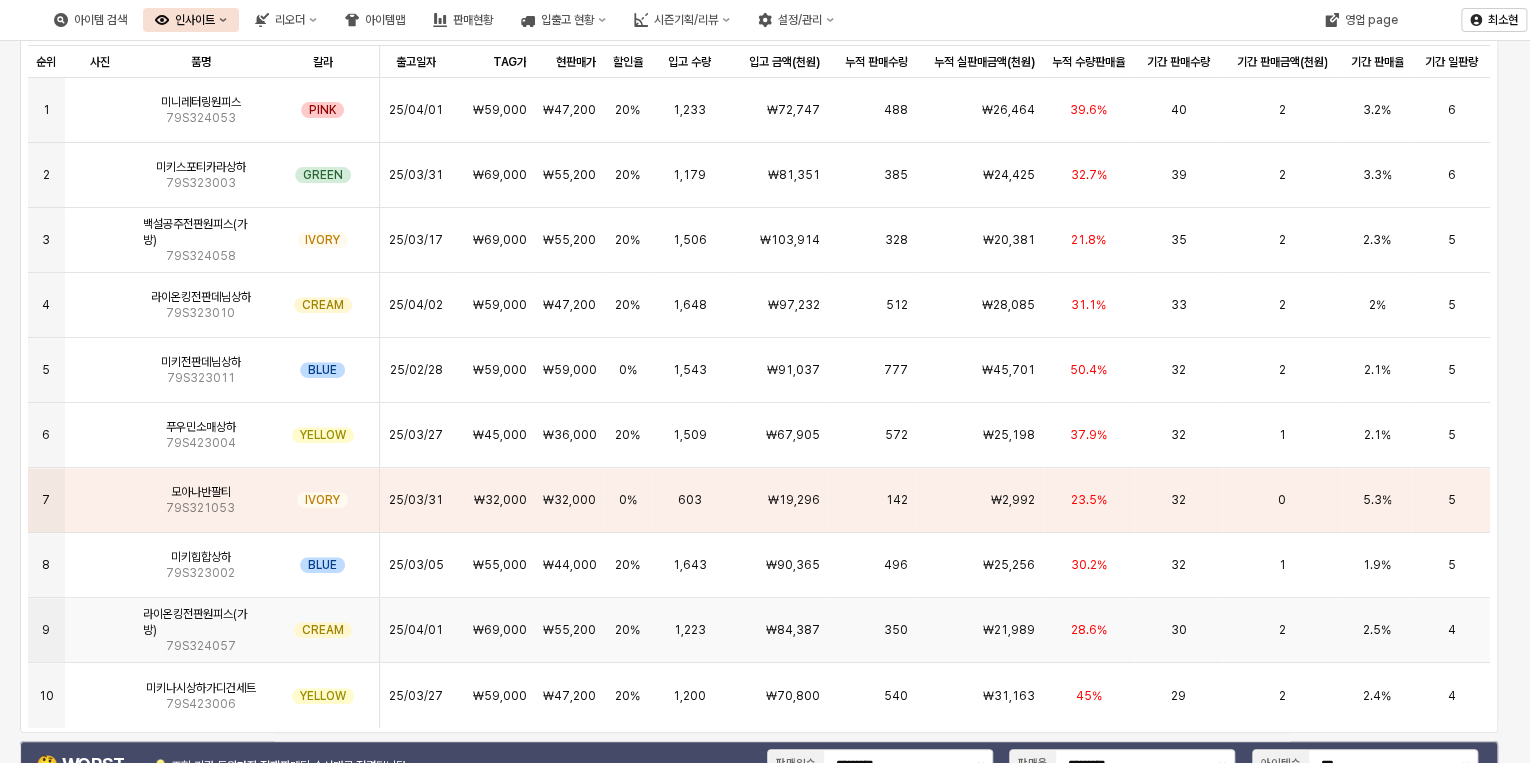 click on "₩21,989" at bounding box center (979, 630) 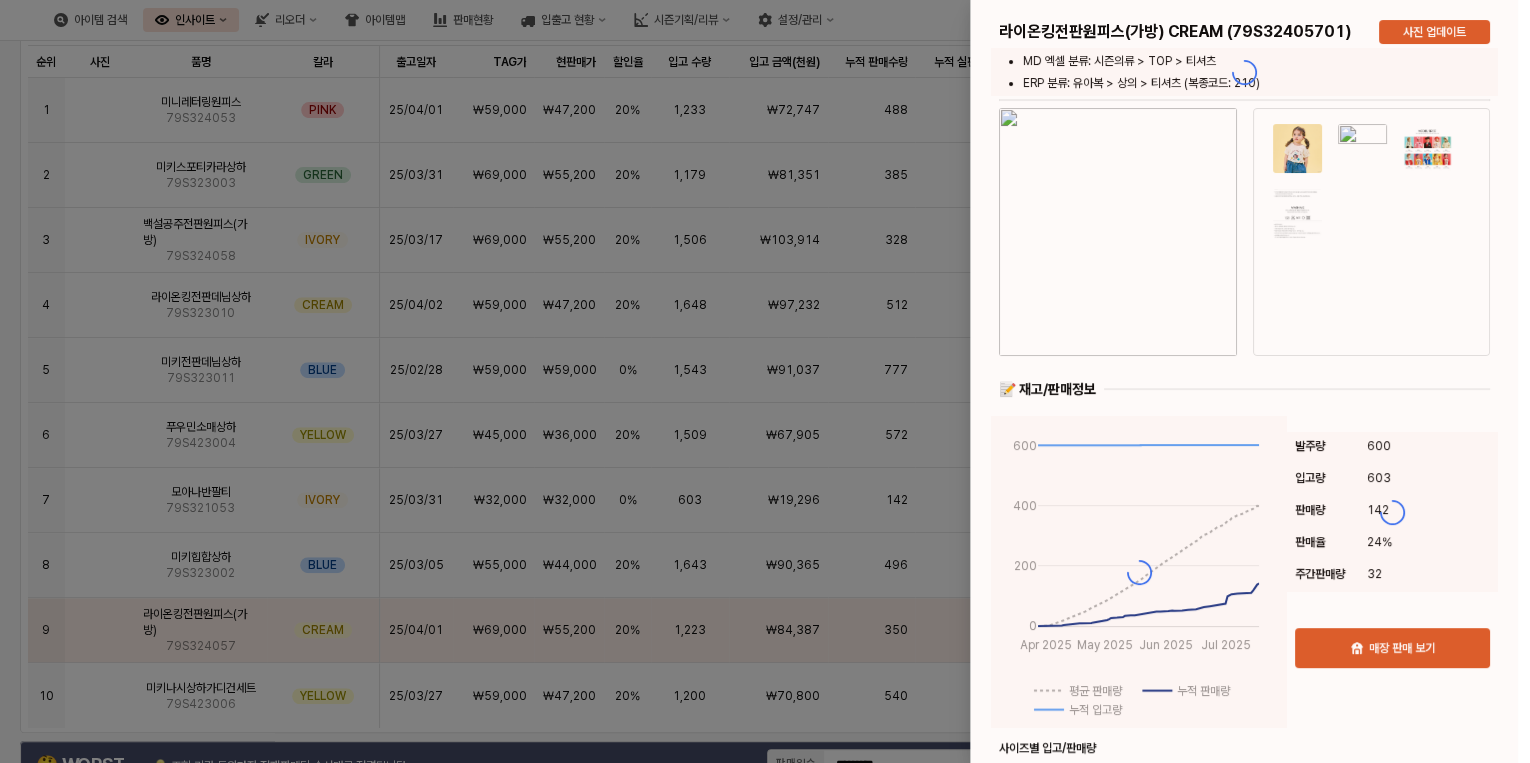 click at bounding box center [765, 381] 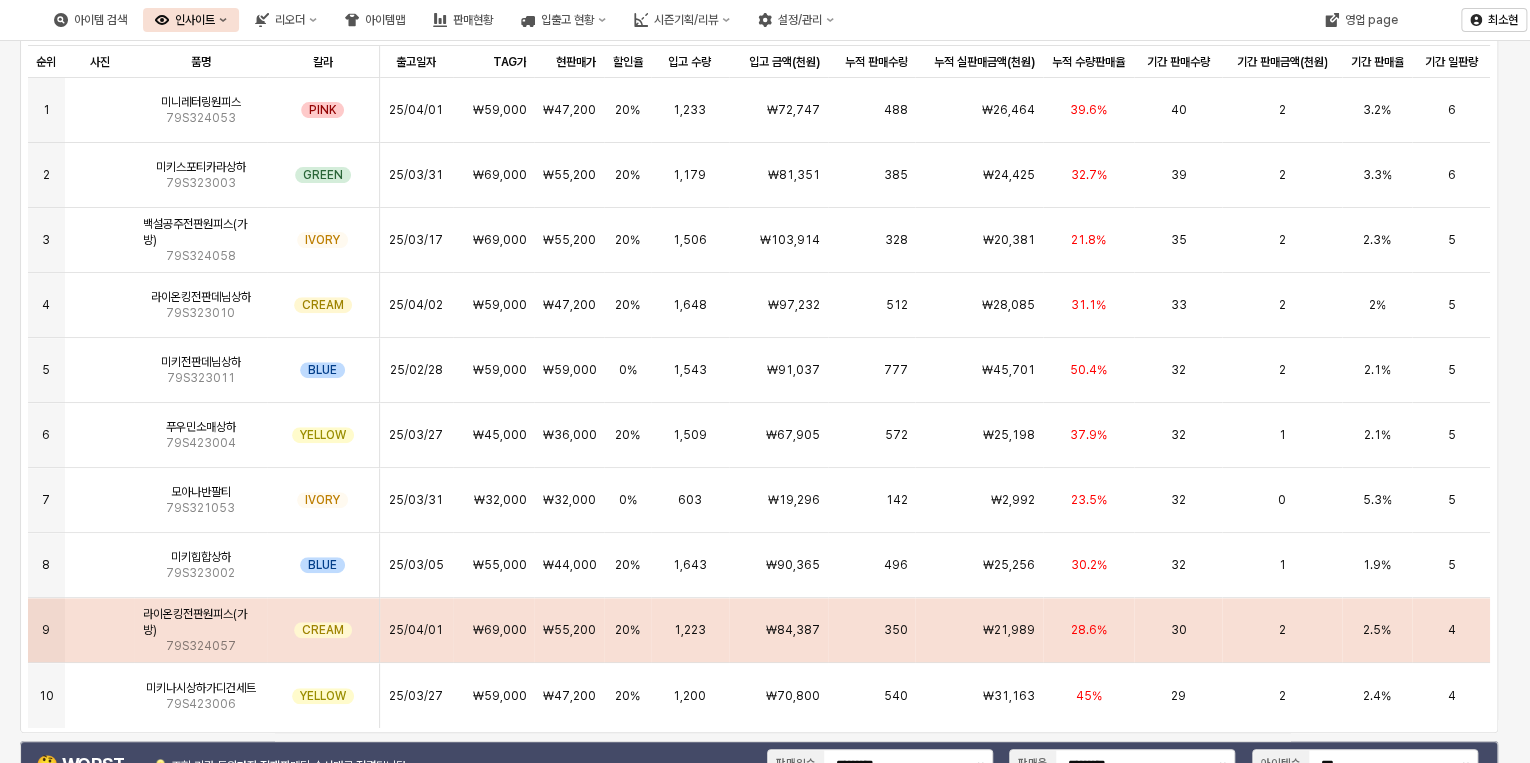 click on "1,223" at bounding box center (690, 630) 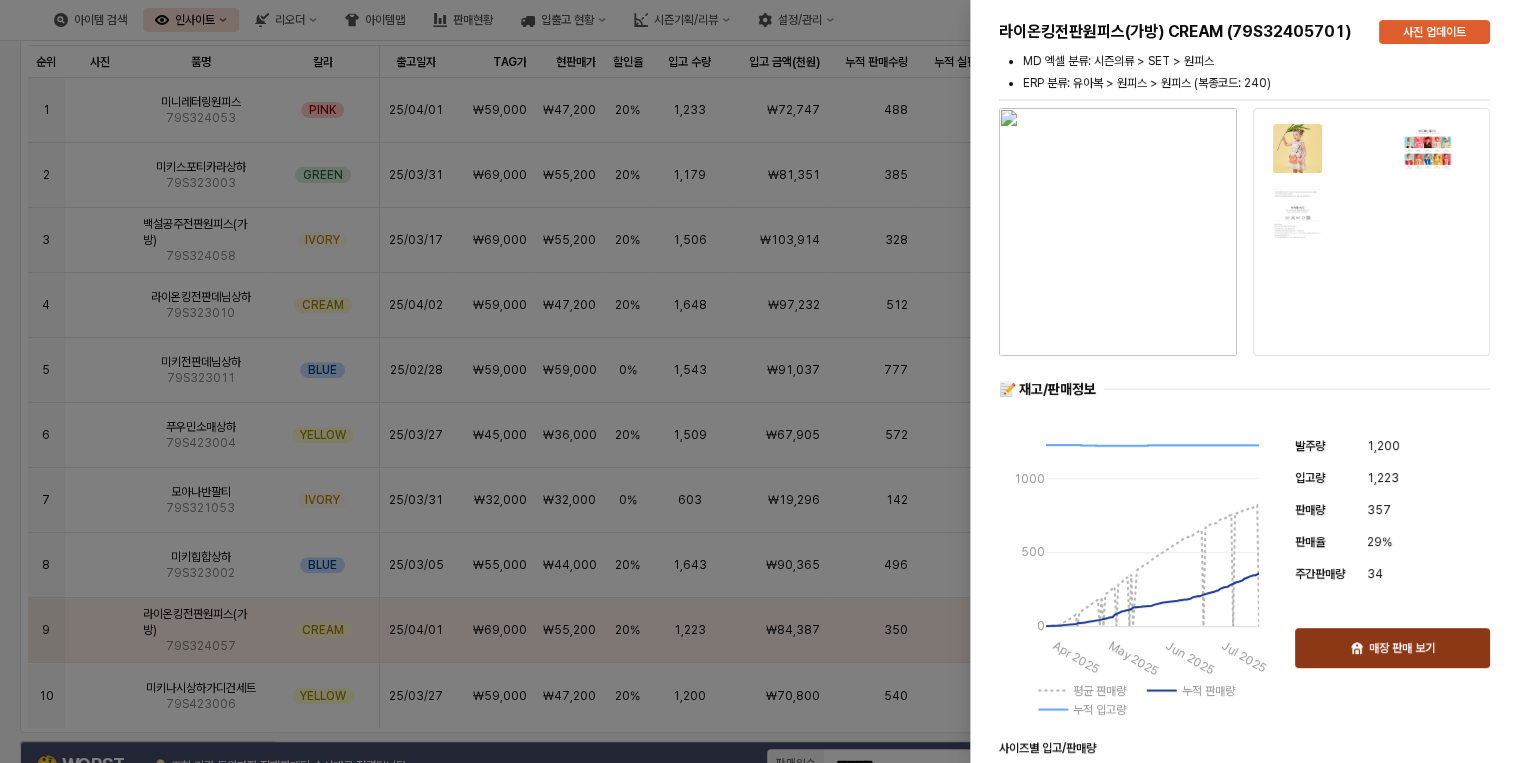 click on "매장 판매 보기" at bounding box center [1392, 648] 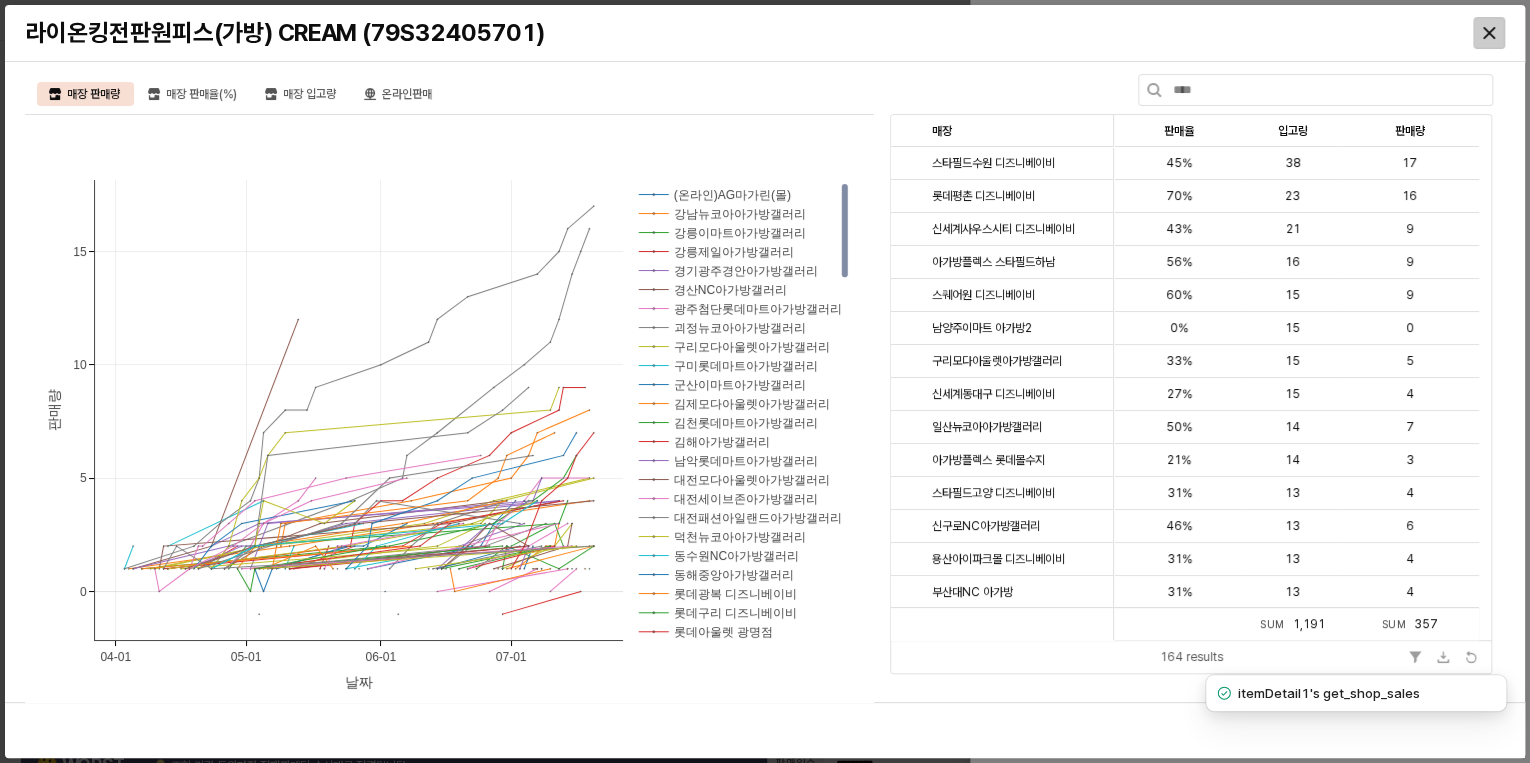 click 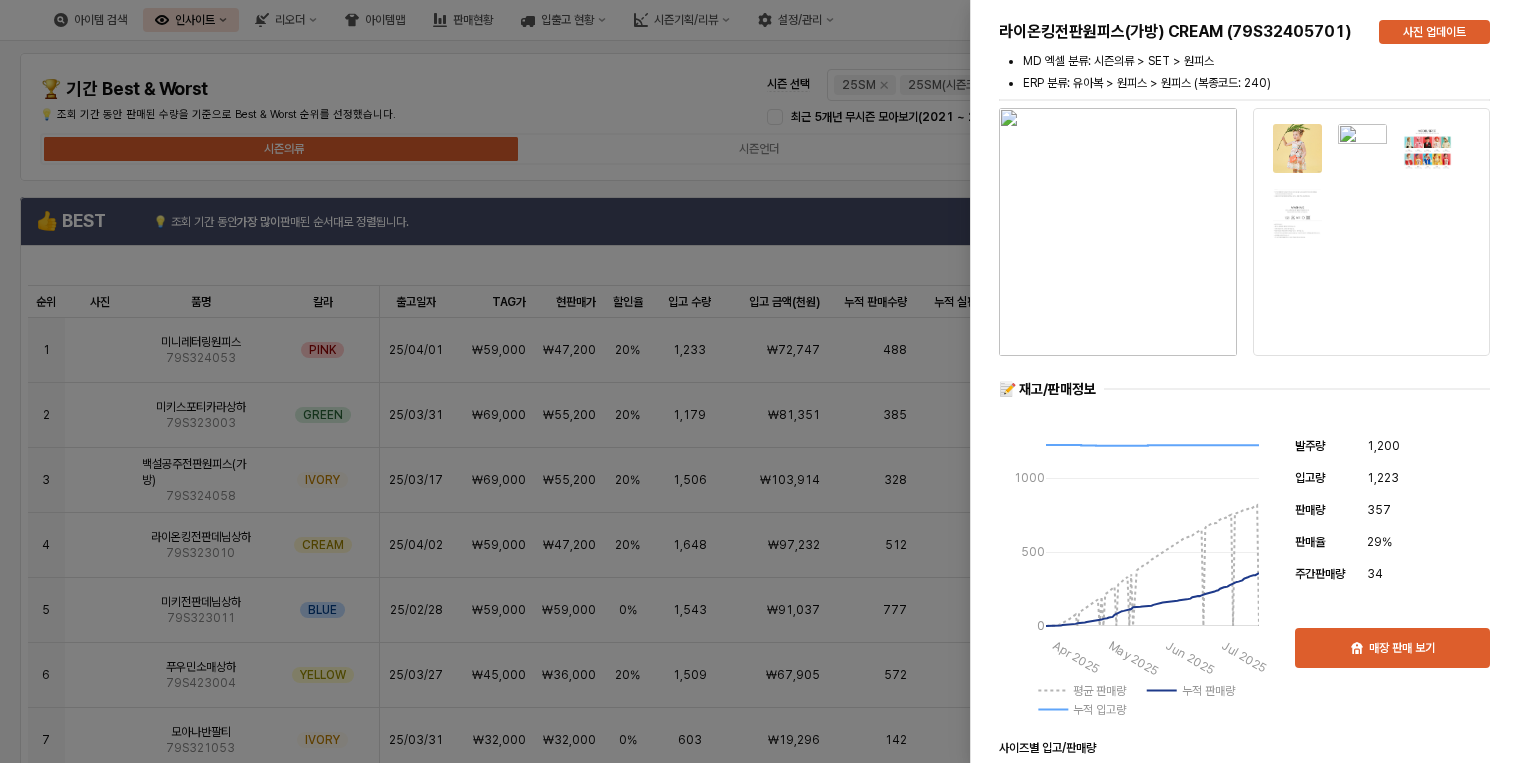 scroll, scrollTop: 0, scrollLeft: 0, axis: both 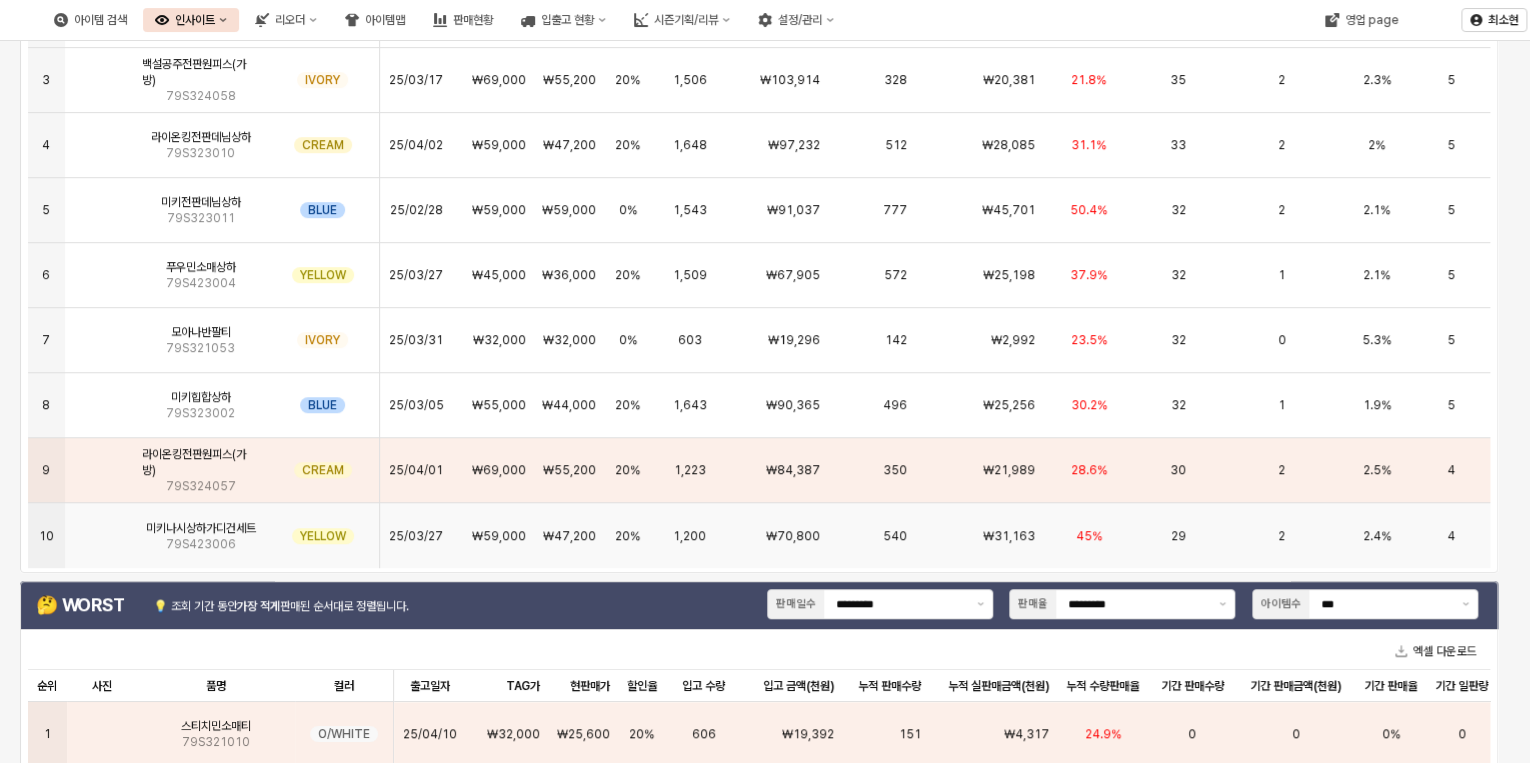 click on "₩31,163" at bounding box center [979, 535] 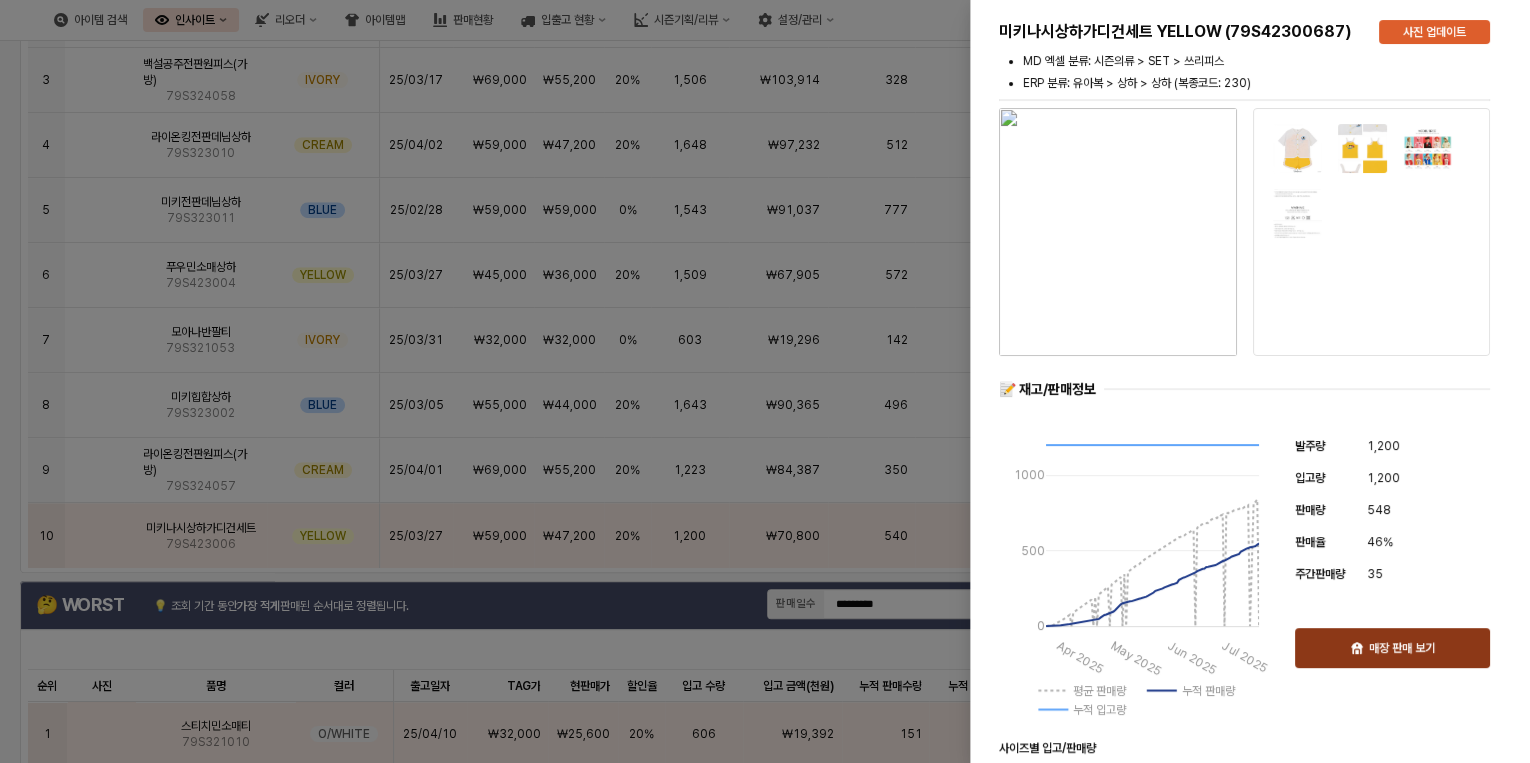 click on "매장 판매 보기" at bounding box center [1402, 648] 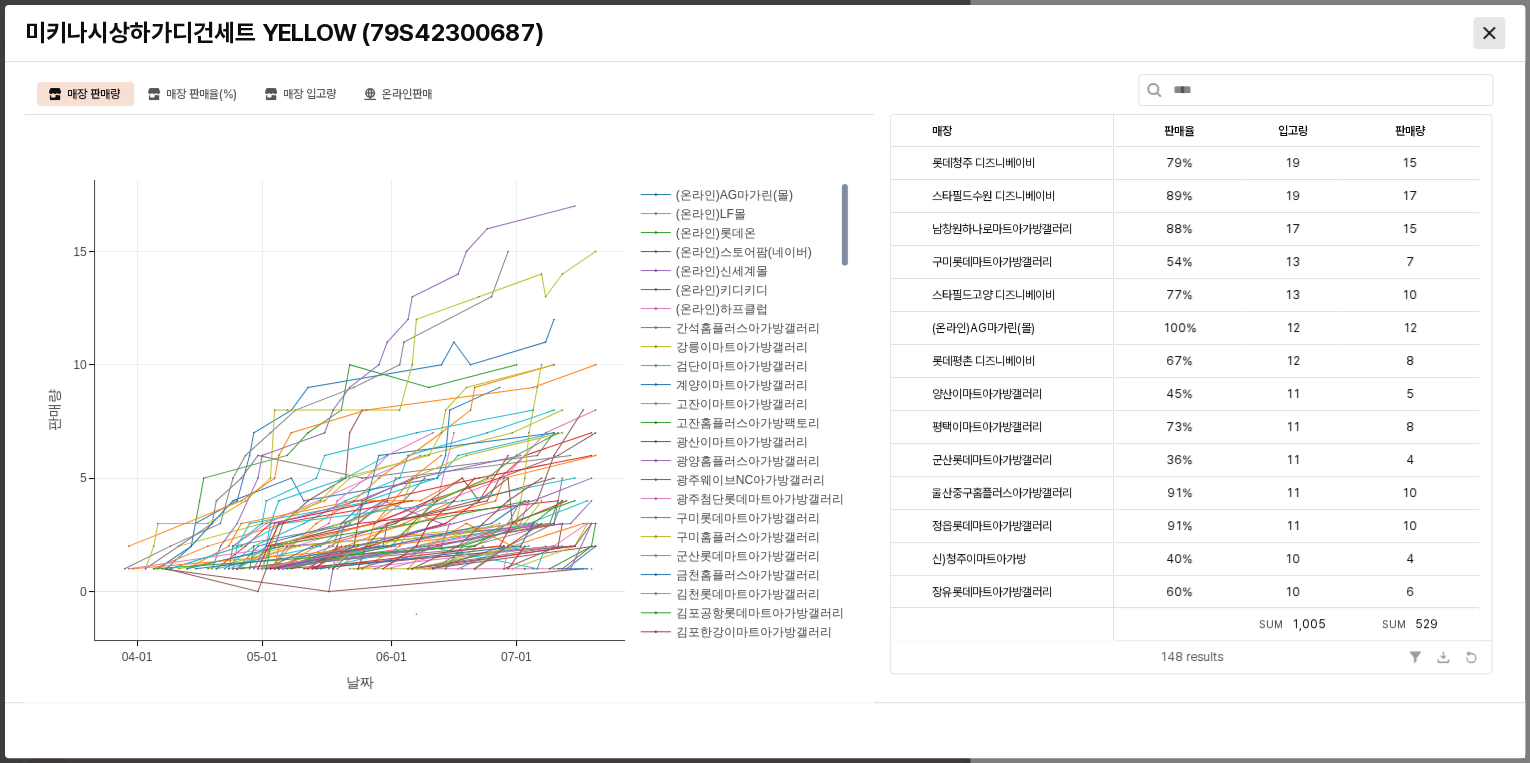 click at bounding box center (1489, 33) 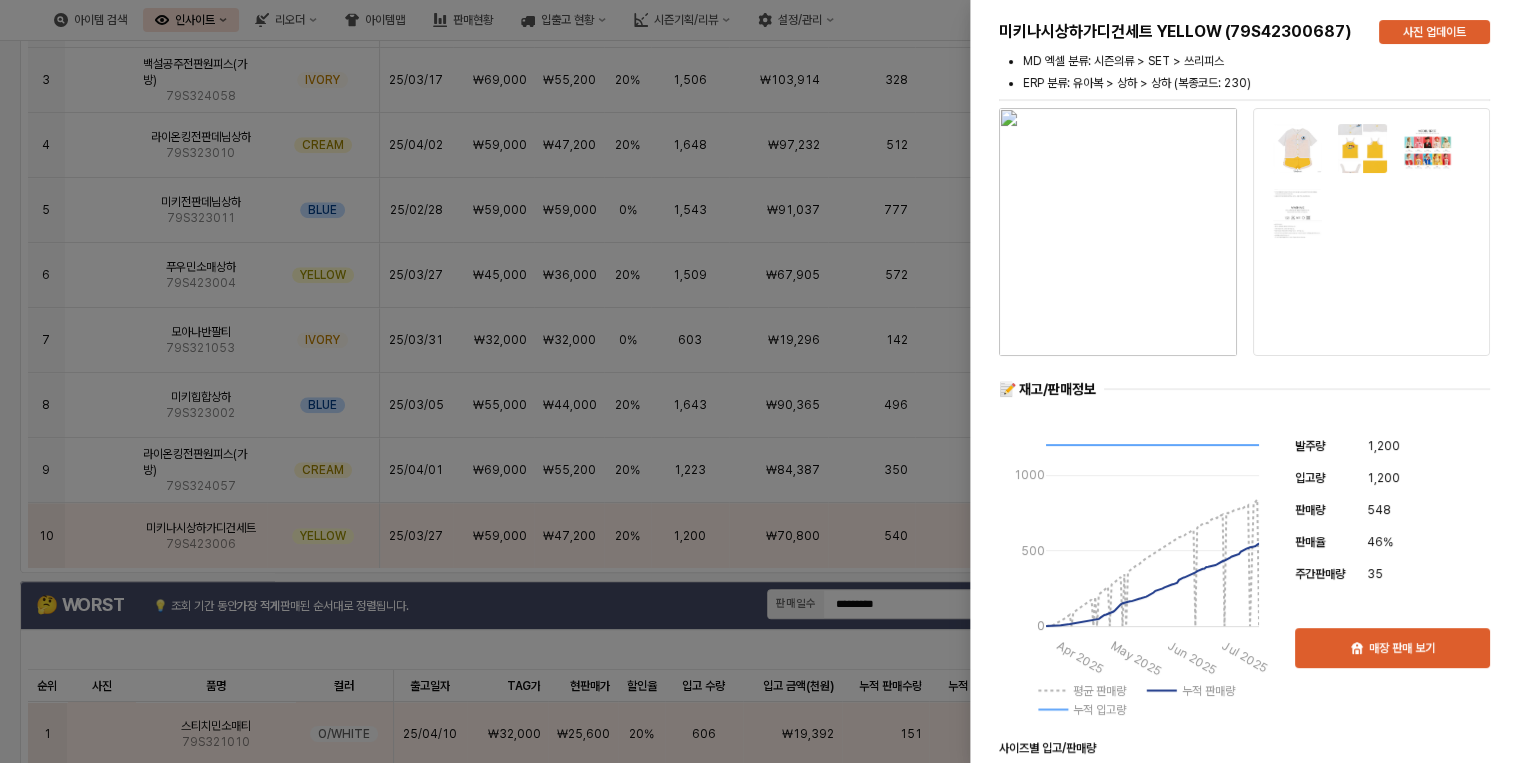click at bounding box center (765, 381) 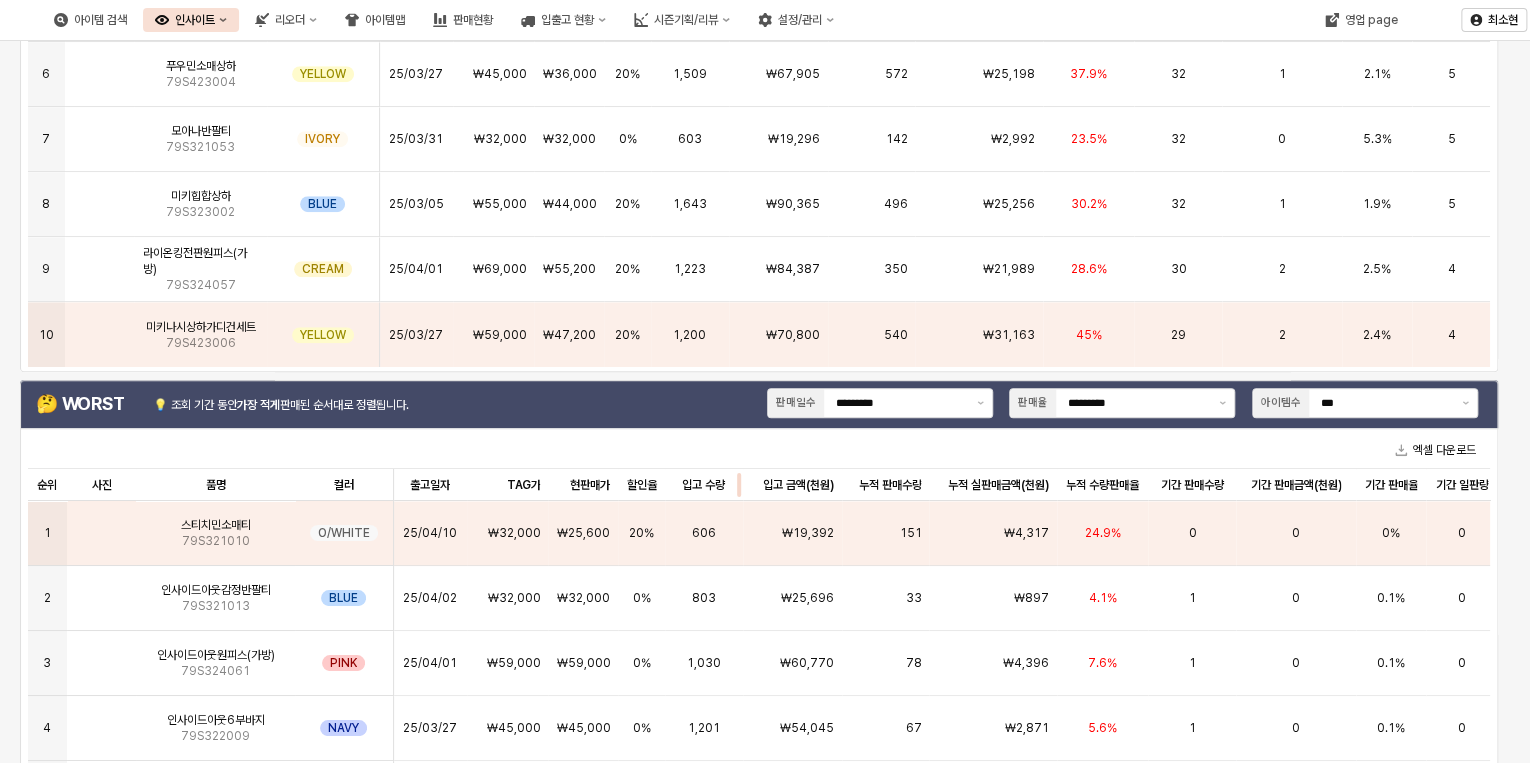 scroll, scrollTop: 521, scrollLeft: 0, axis: vertical 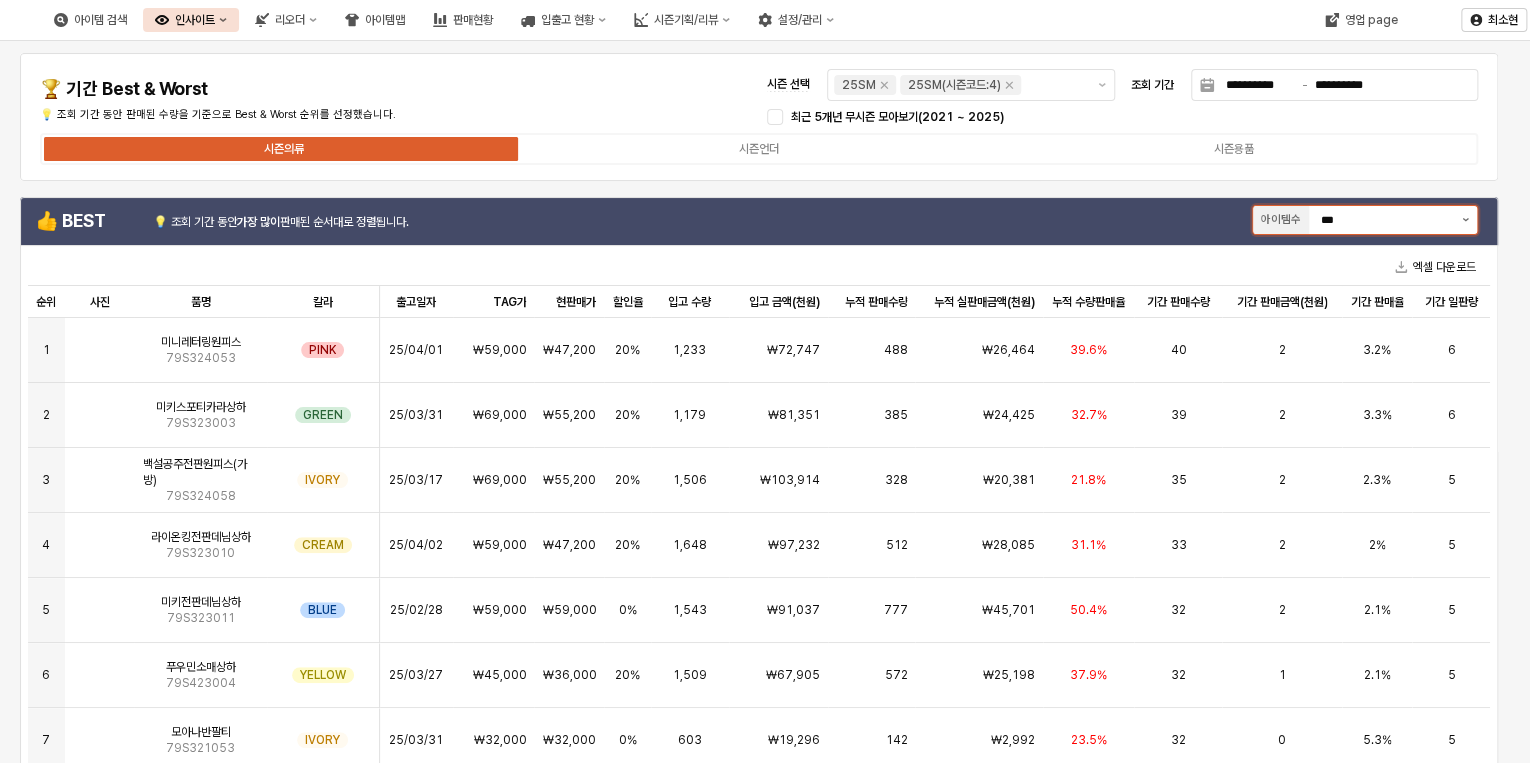 click at bounding box center (1465, 220) 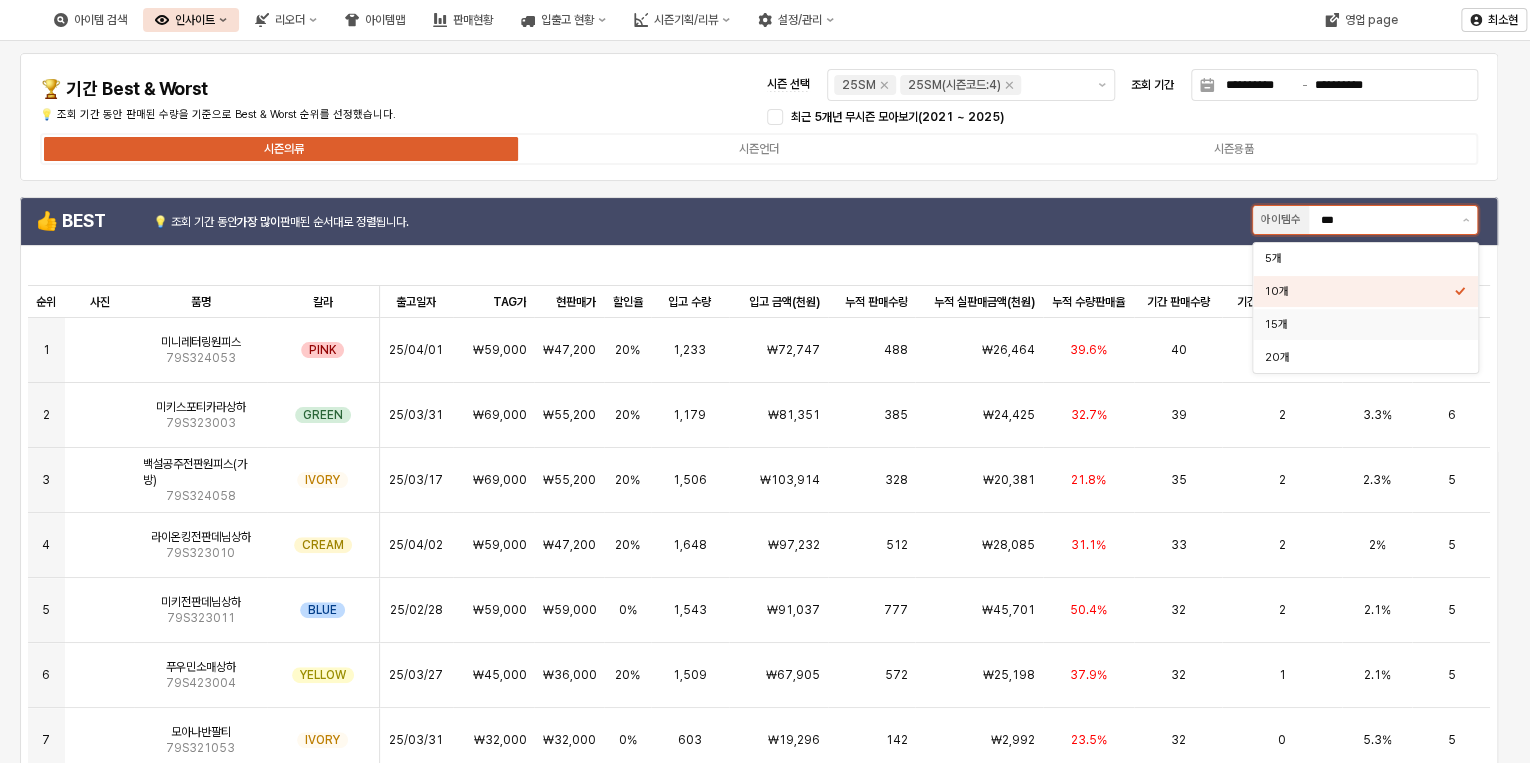 click on "15개" at bounding box center (1359, 324) 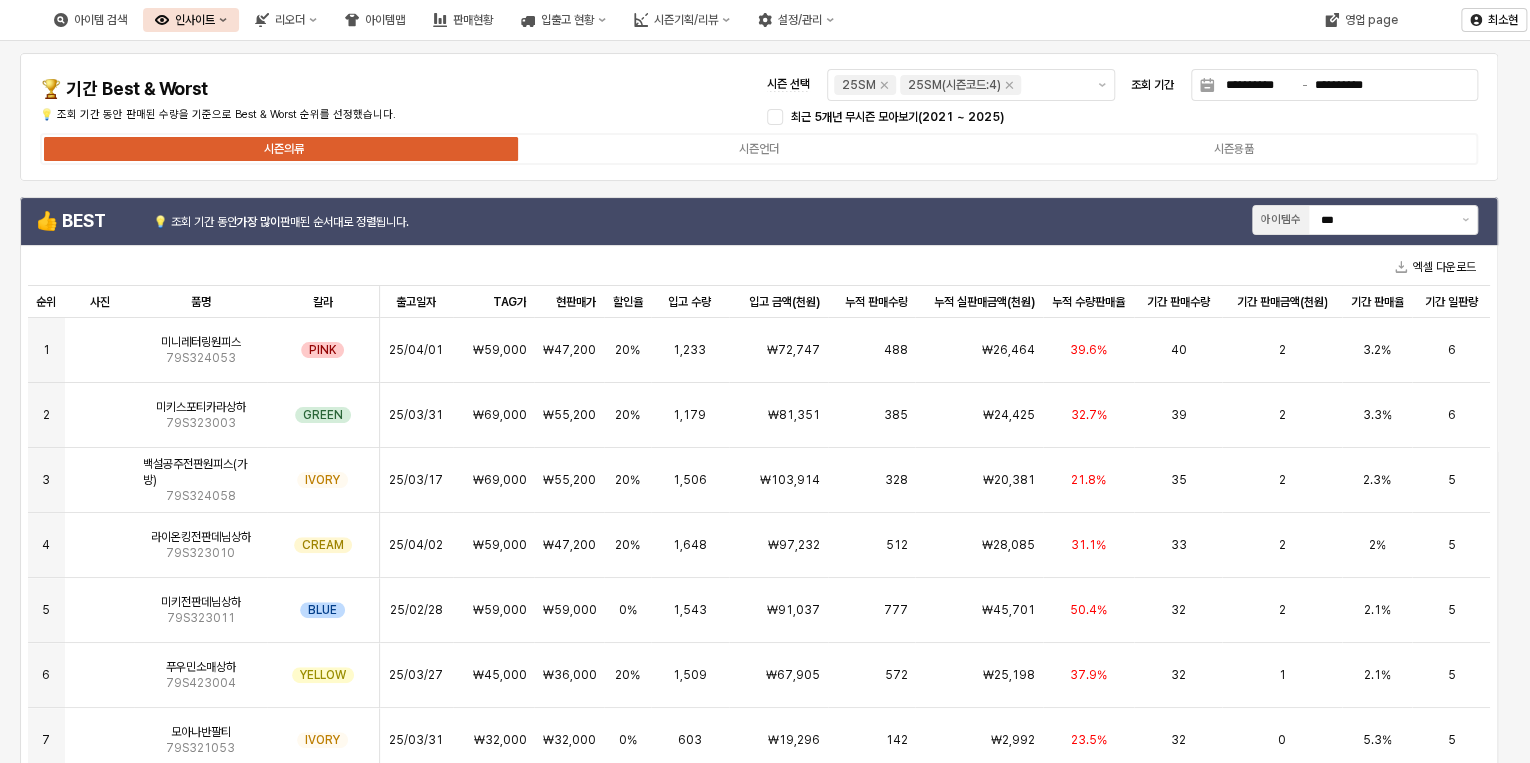 click on "**********" at bounding box center (759, 117) 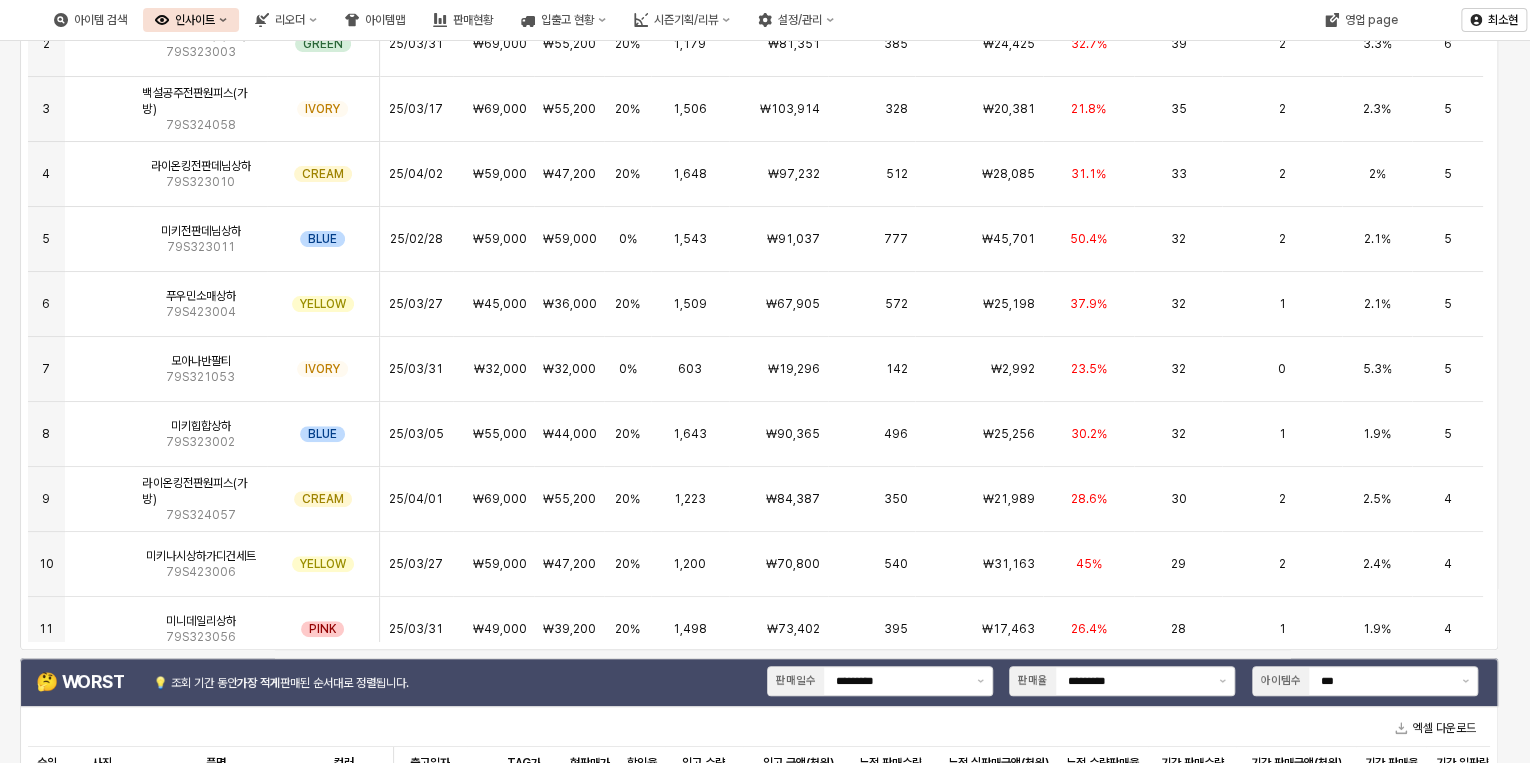 scroll, scrollTop: 400, scrollLeft: 0, axis: vertical 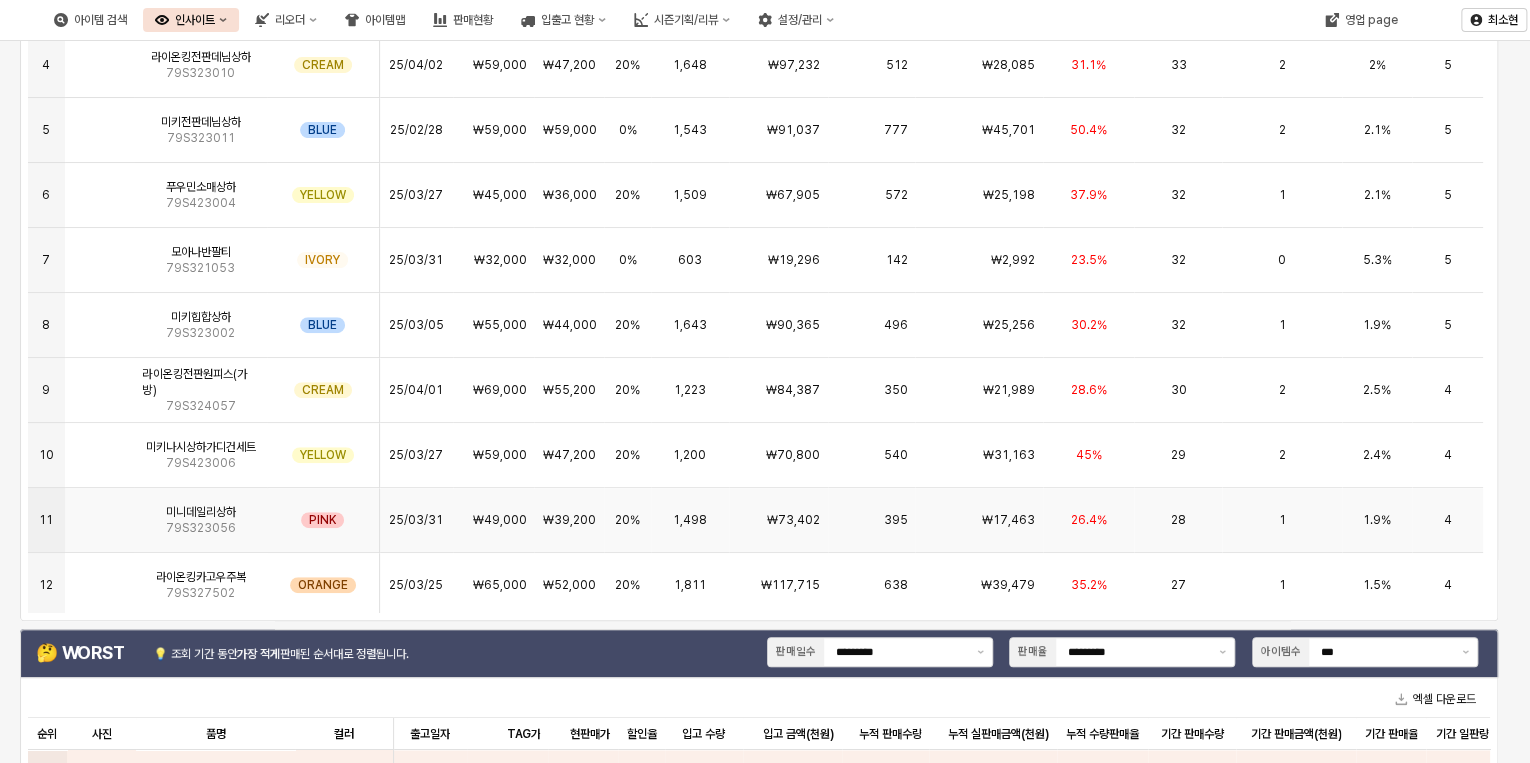 click on "₩17,463" at bounding box center [979, 520] 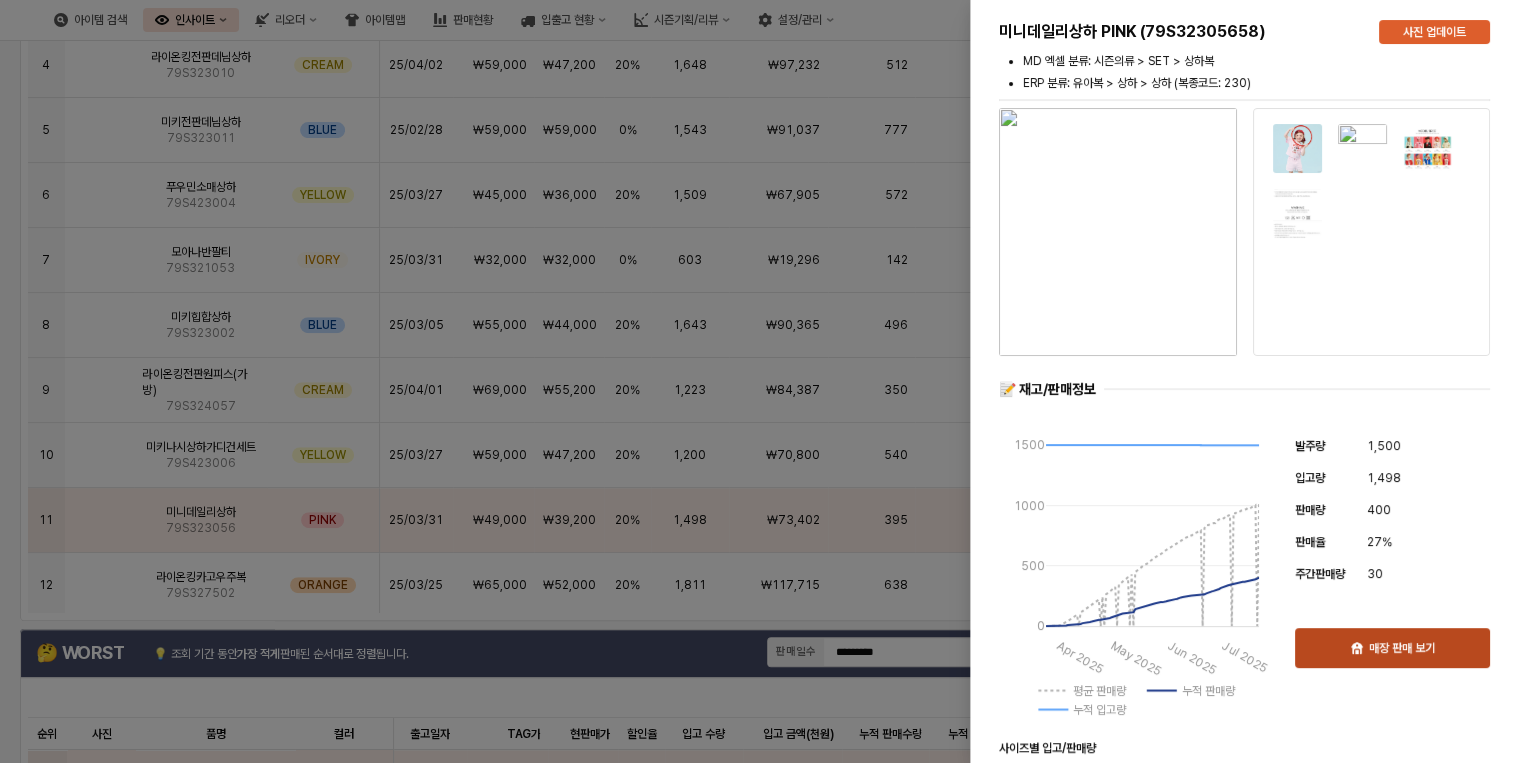 click on "매장 판매 보기" at bounding box center (1392, 648) 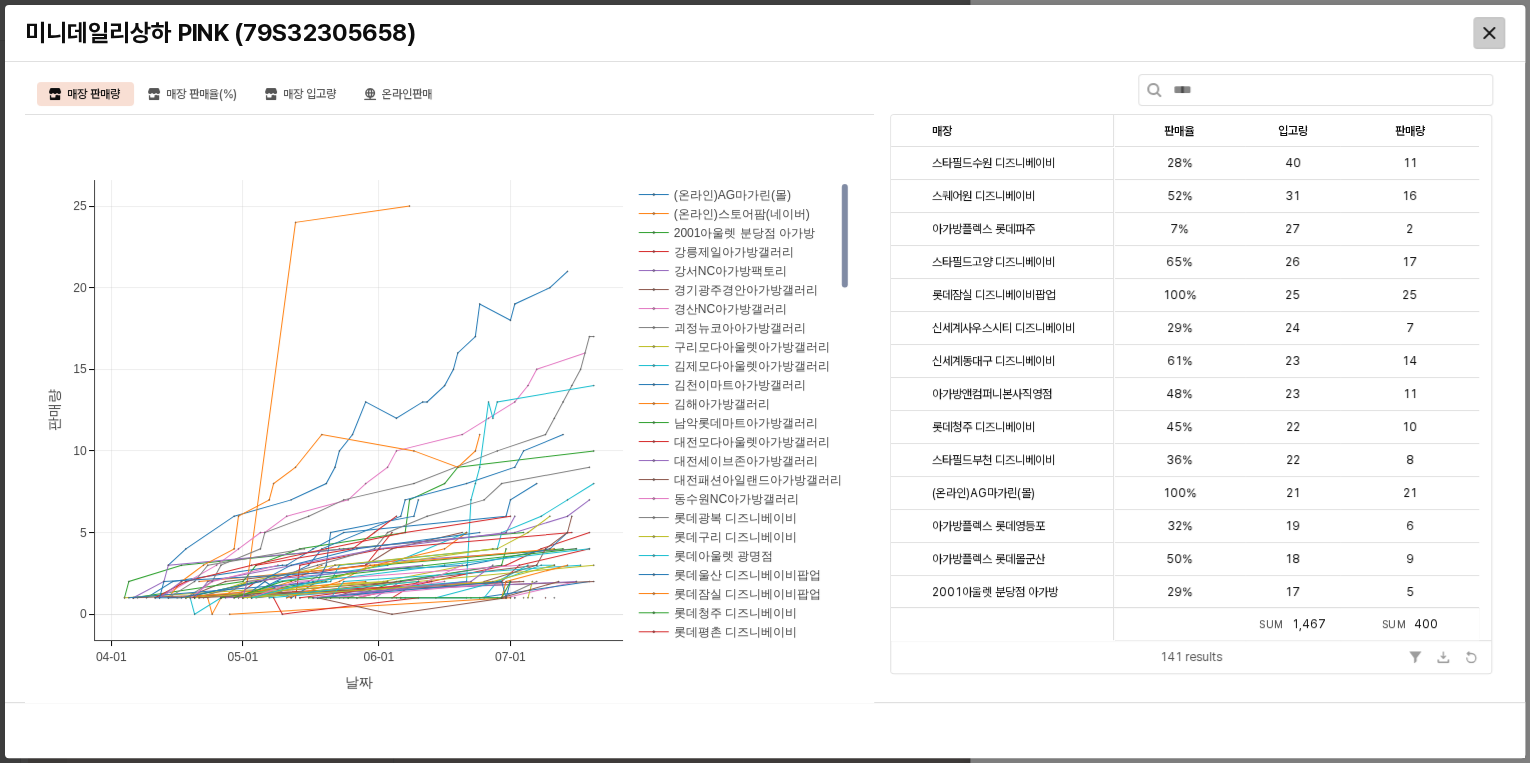 click 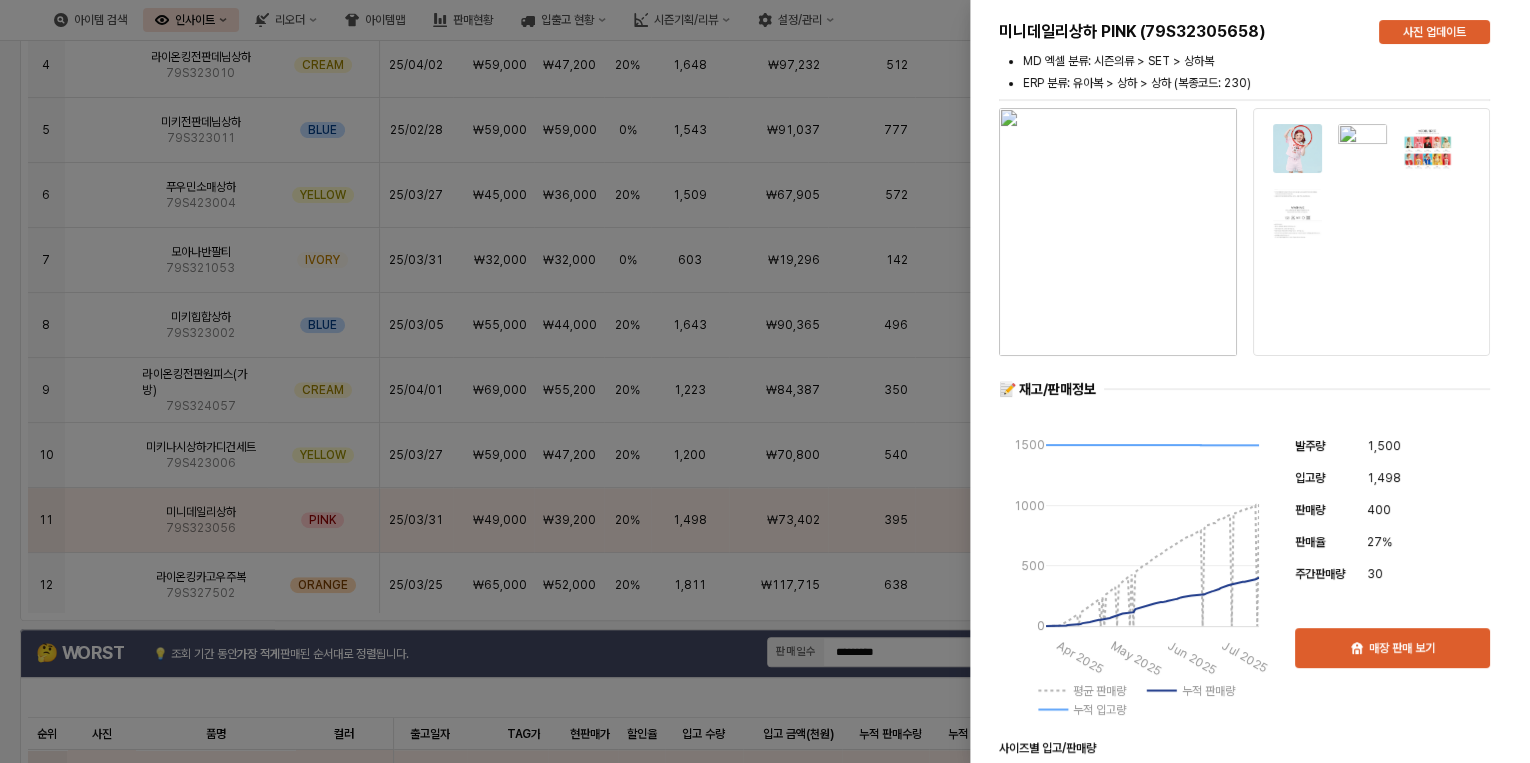 click at bounding box center [765, 381] 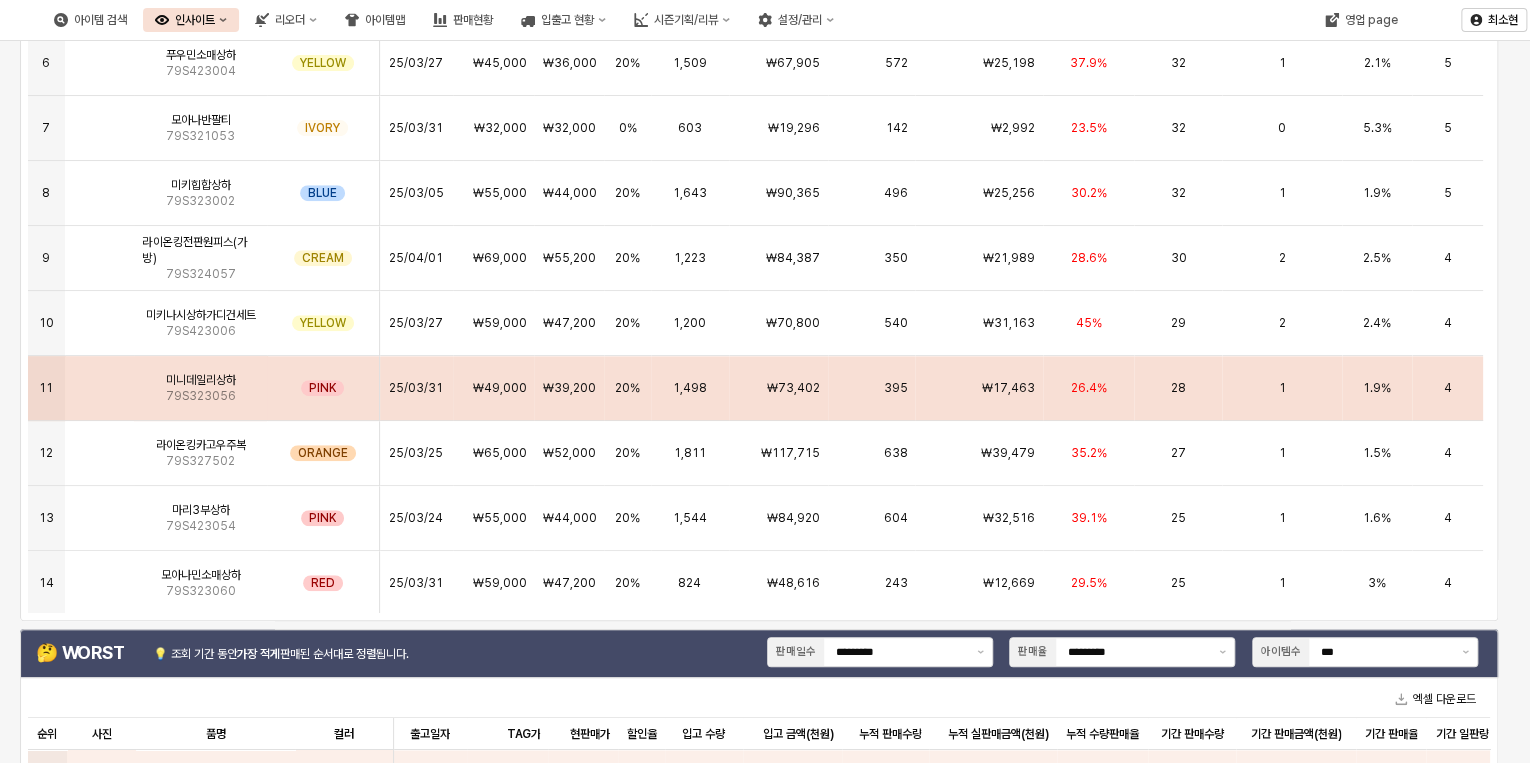 scroll, scrollTop: 240, scrollLeft: 0, axis: vertical 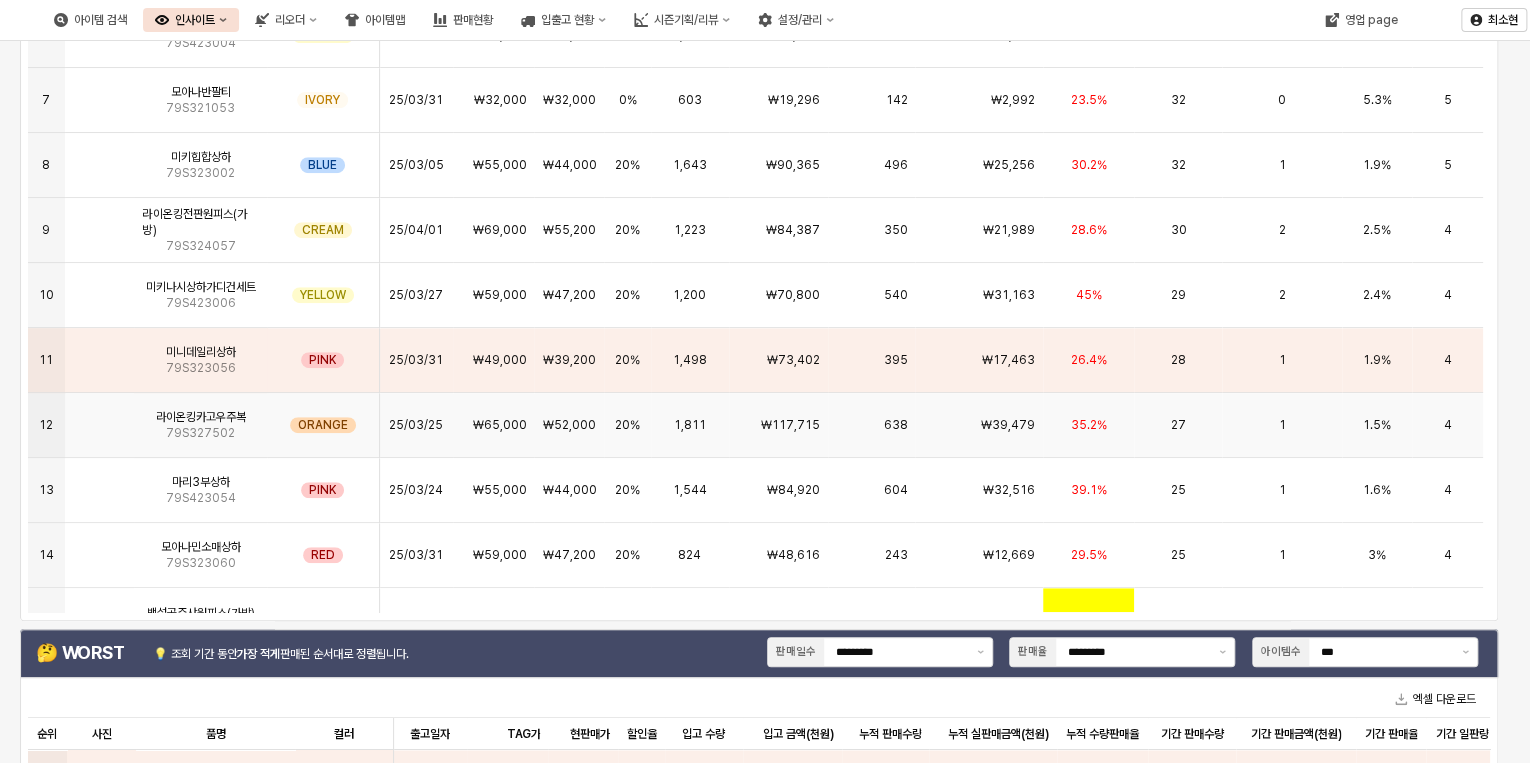 click on "₩39,479" at bounding box center (1008, 425) 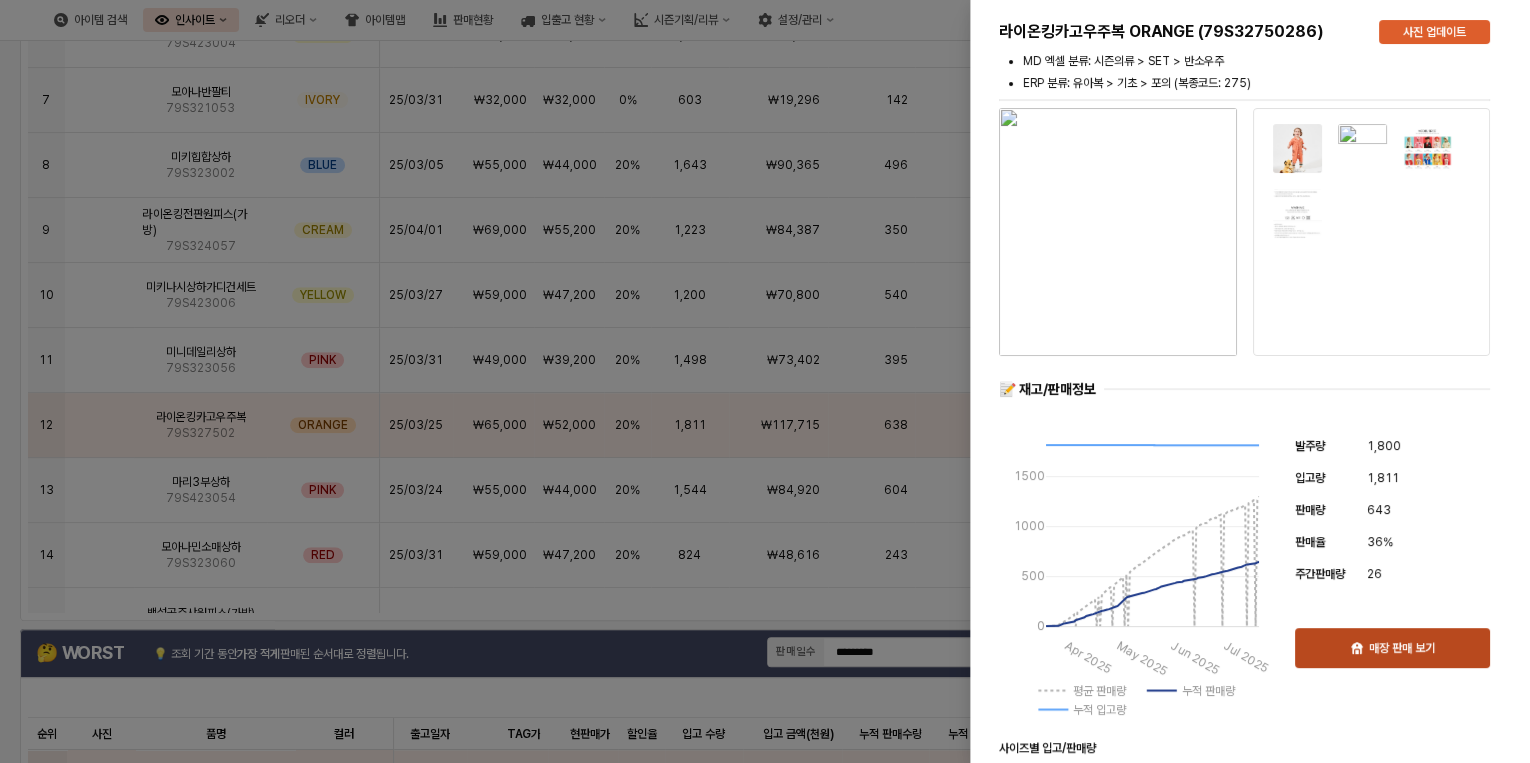 click on "매장 판매 보기" at bounding box center (1392, 648) 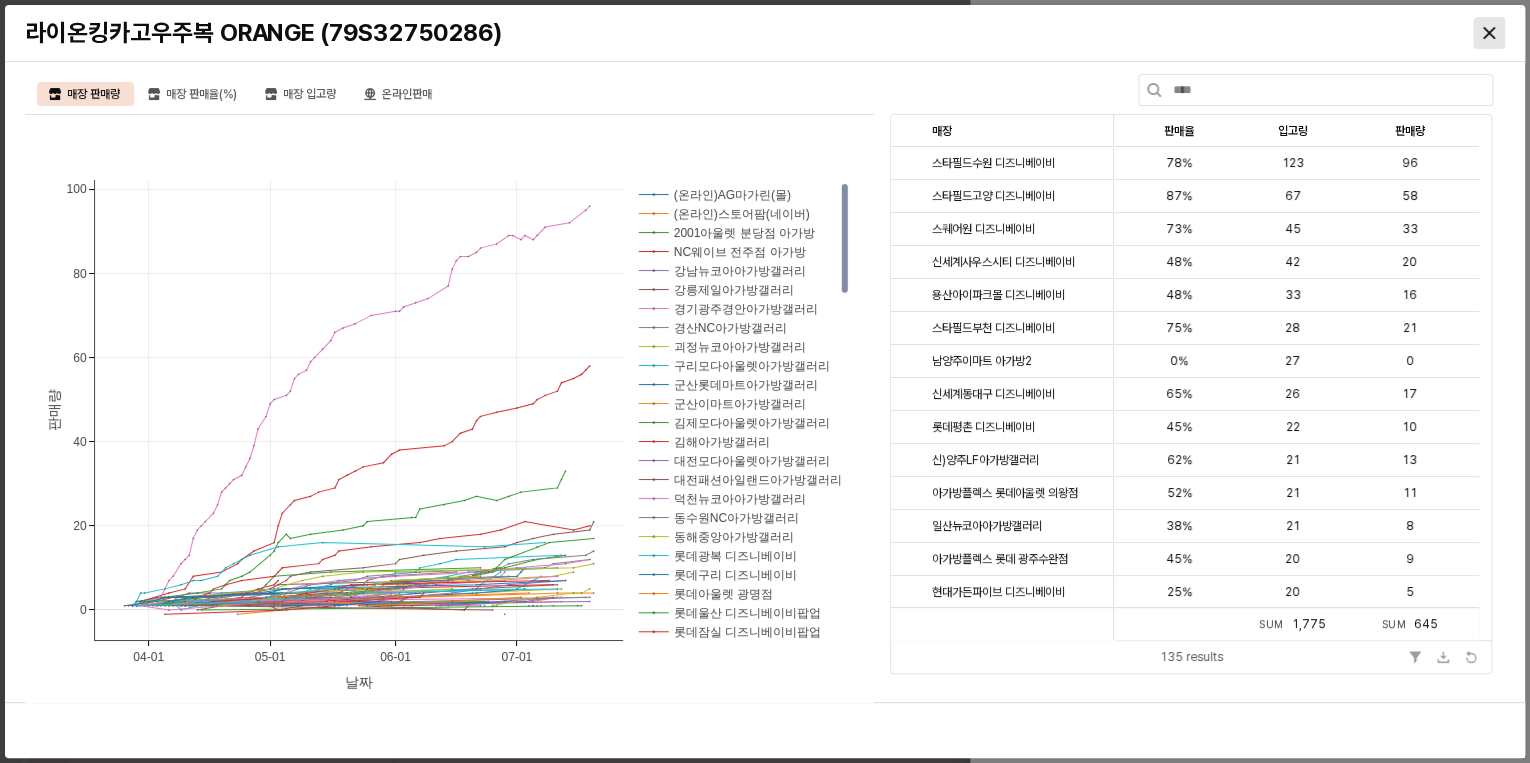 click 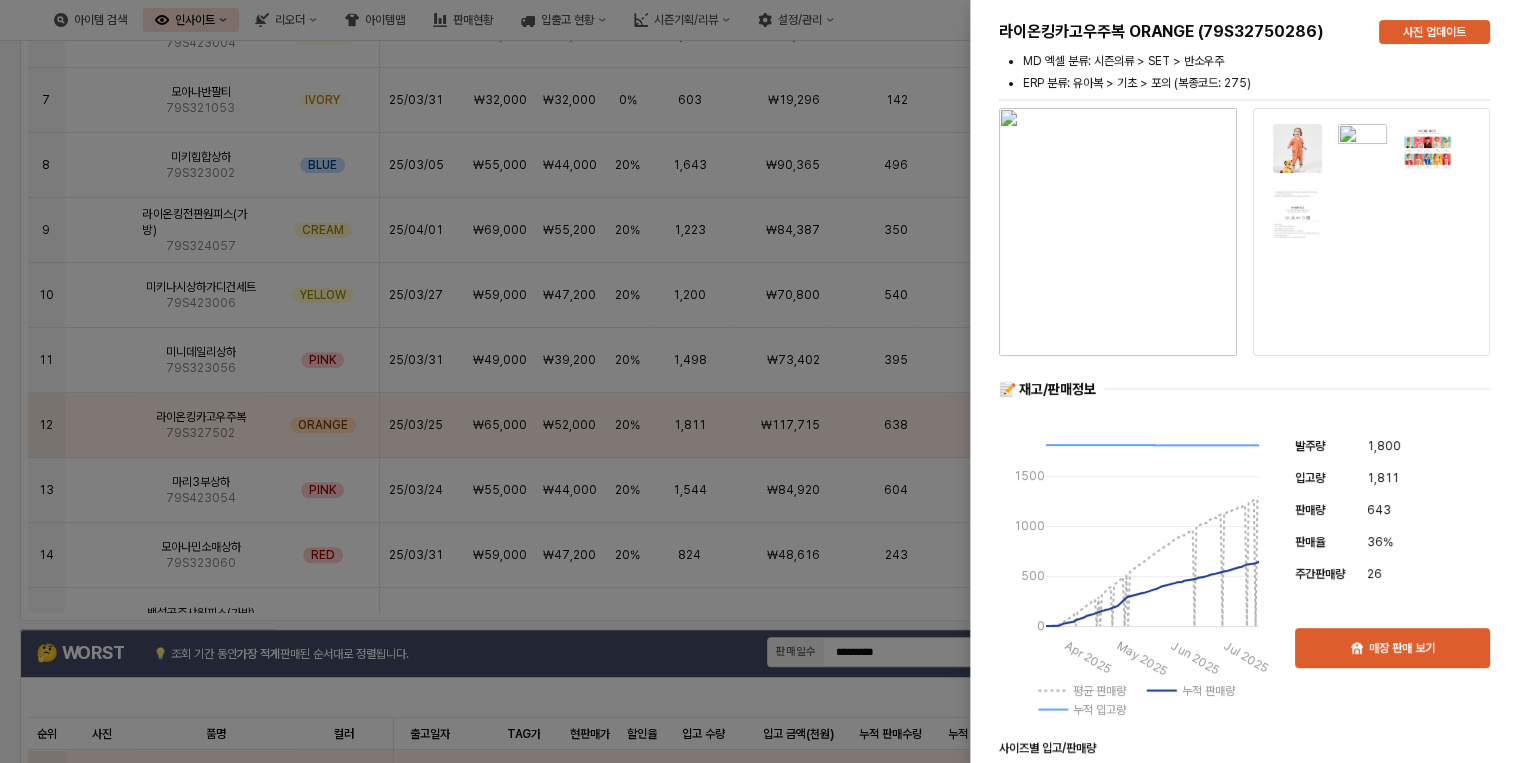 click at bounding box center [765, 381] 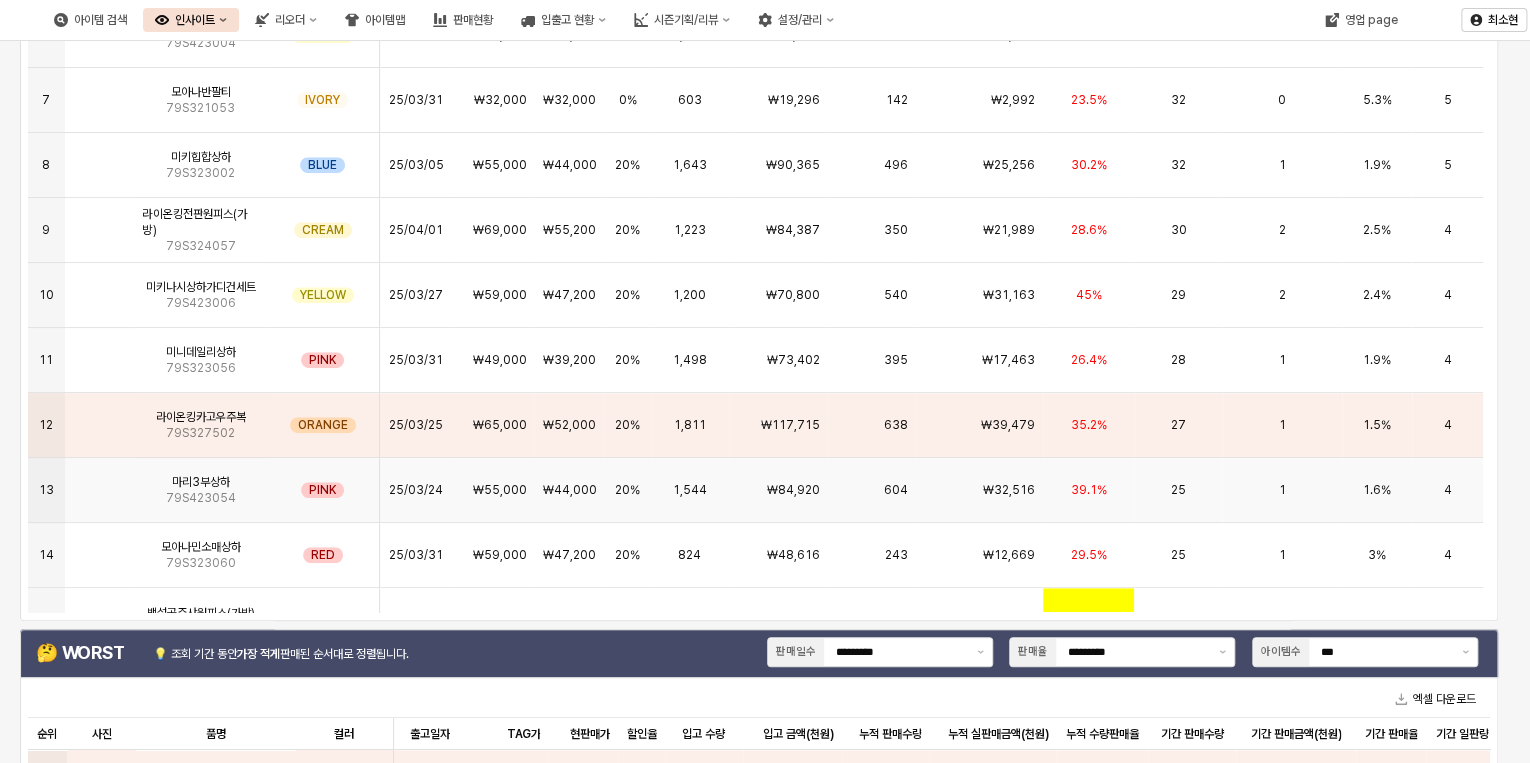click on "₩32,516" at bounding box center (979, 490) 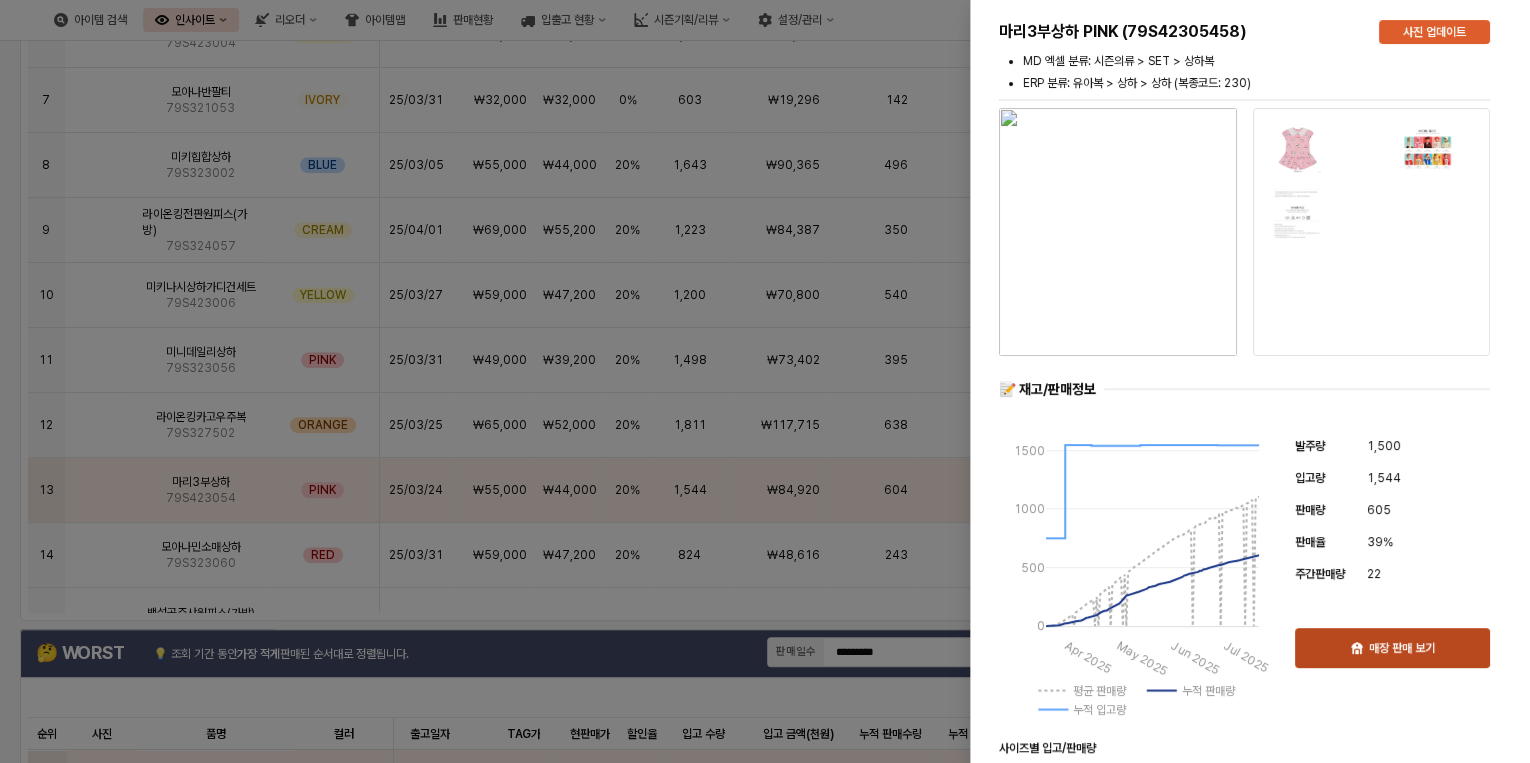 click on "매장 판매 보기" at bounding box center [1392, 648] 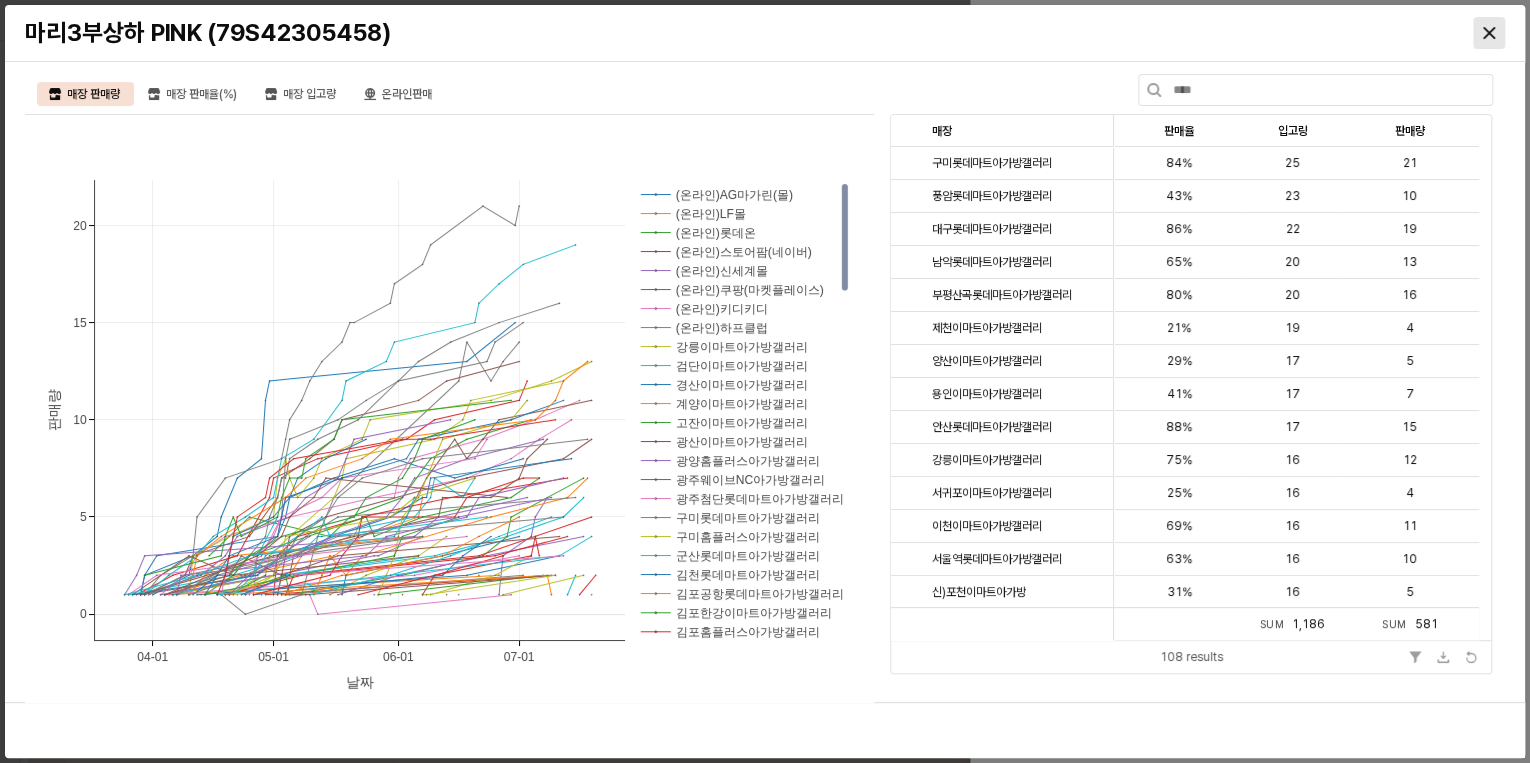 click 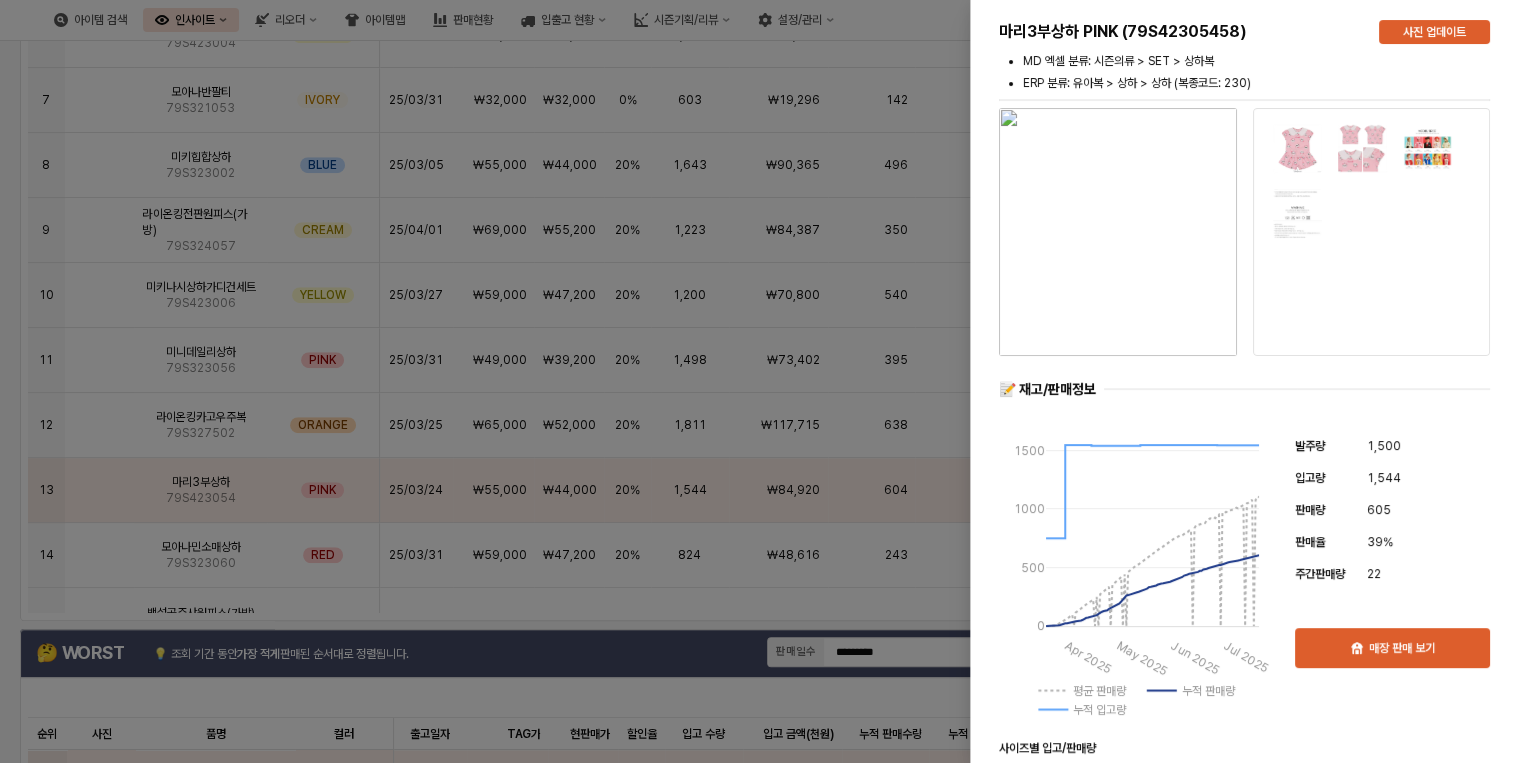 click at bounding box center [765, 381] 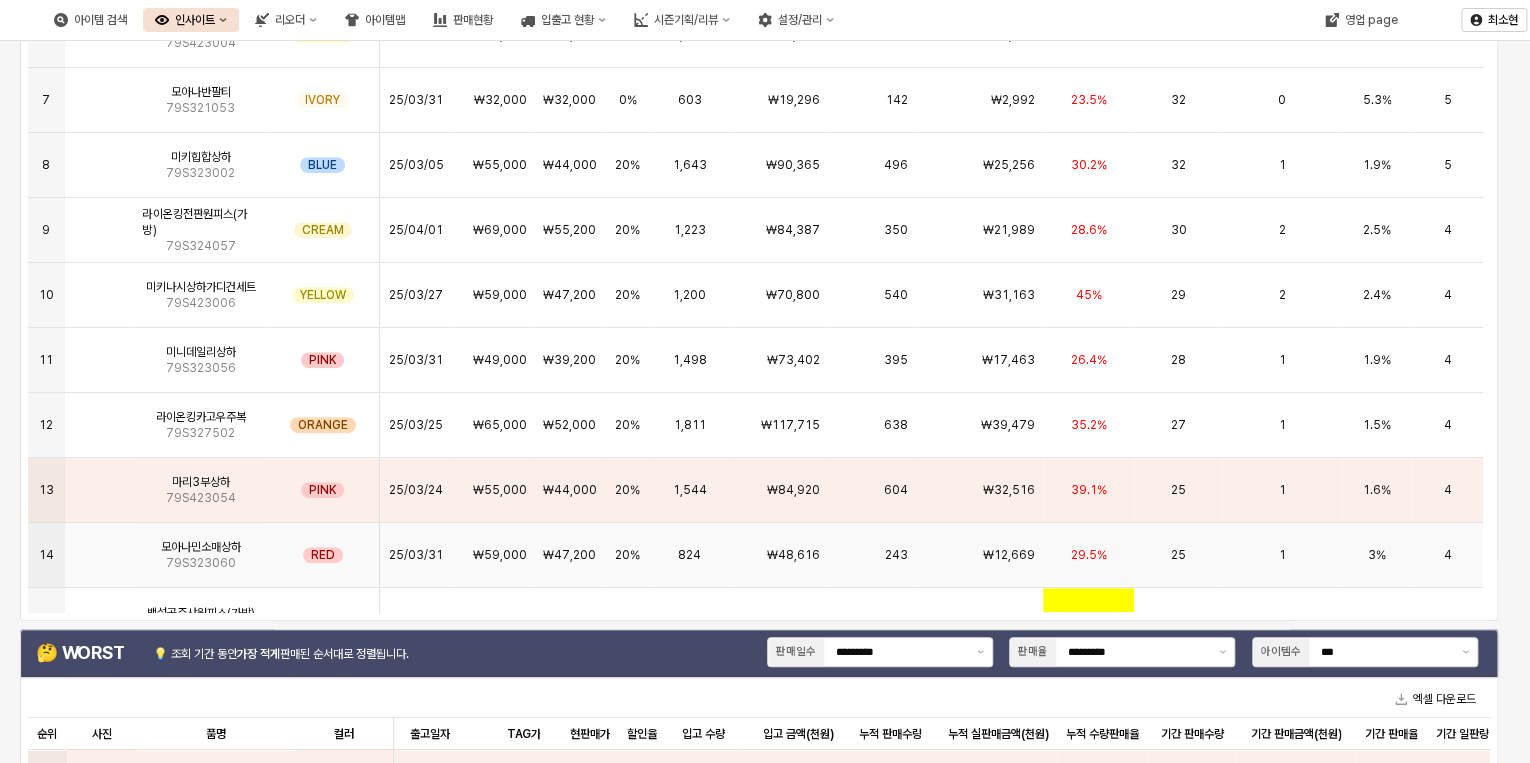 click on "모아나민소매상하 79S323060" at bounding box center (200, 555) 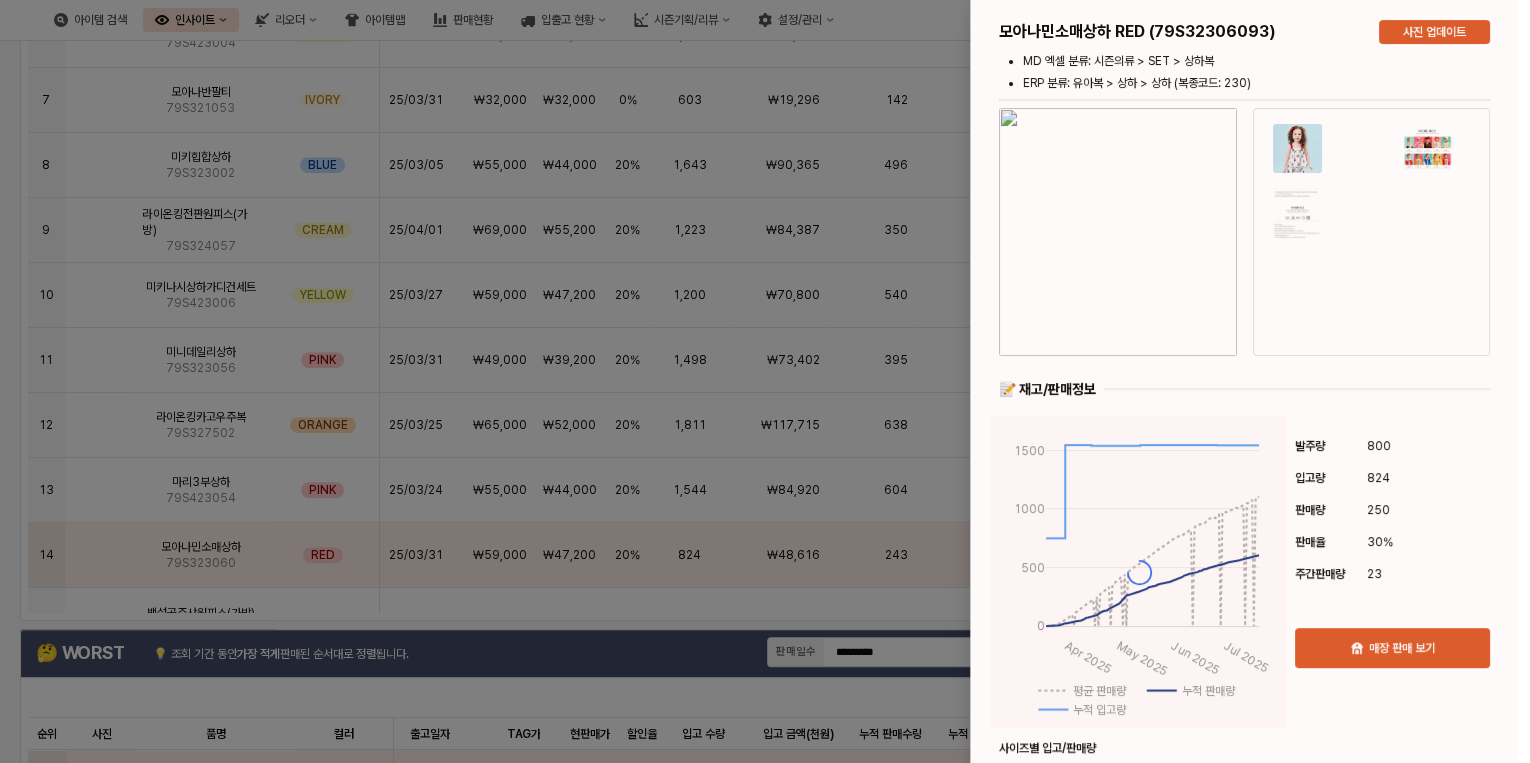 click on "매장 판매 보기" at bounding box center [1392, 648] 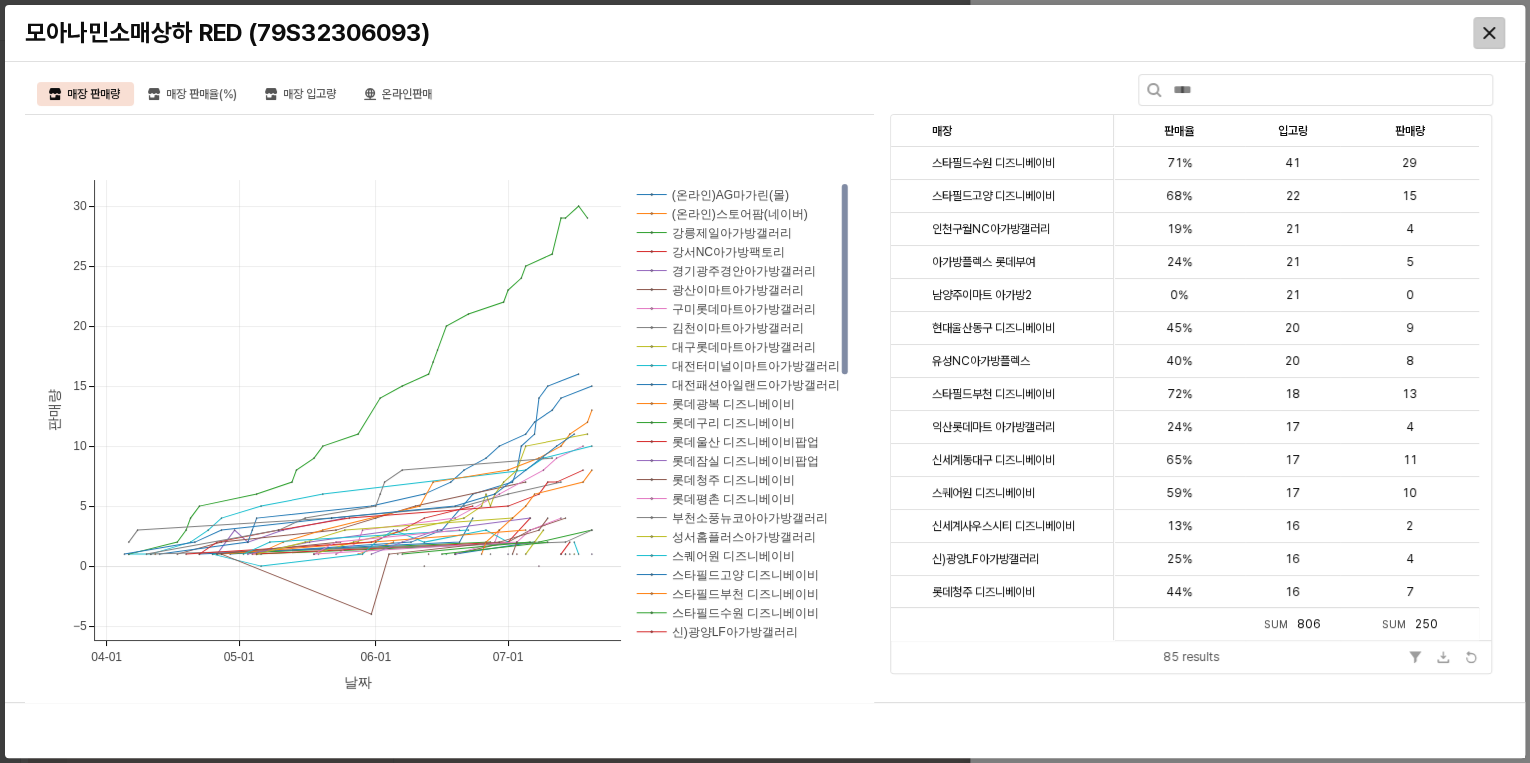 click 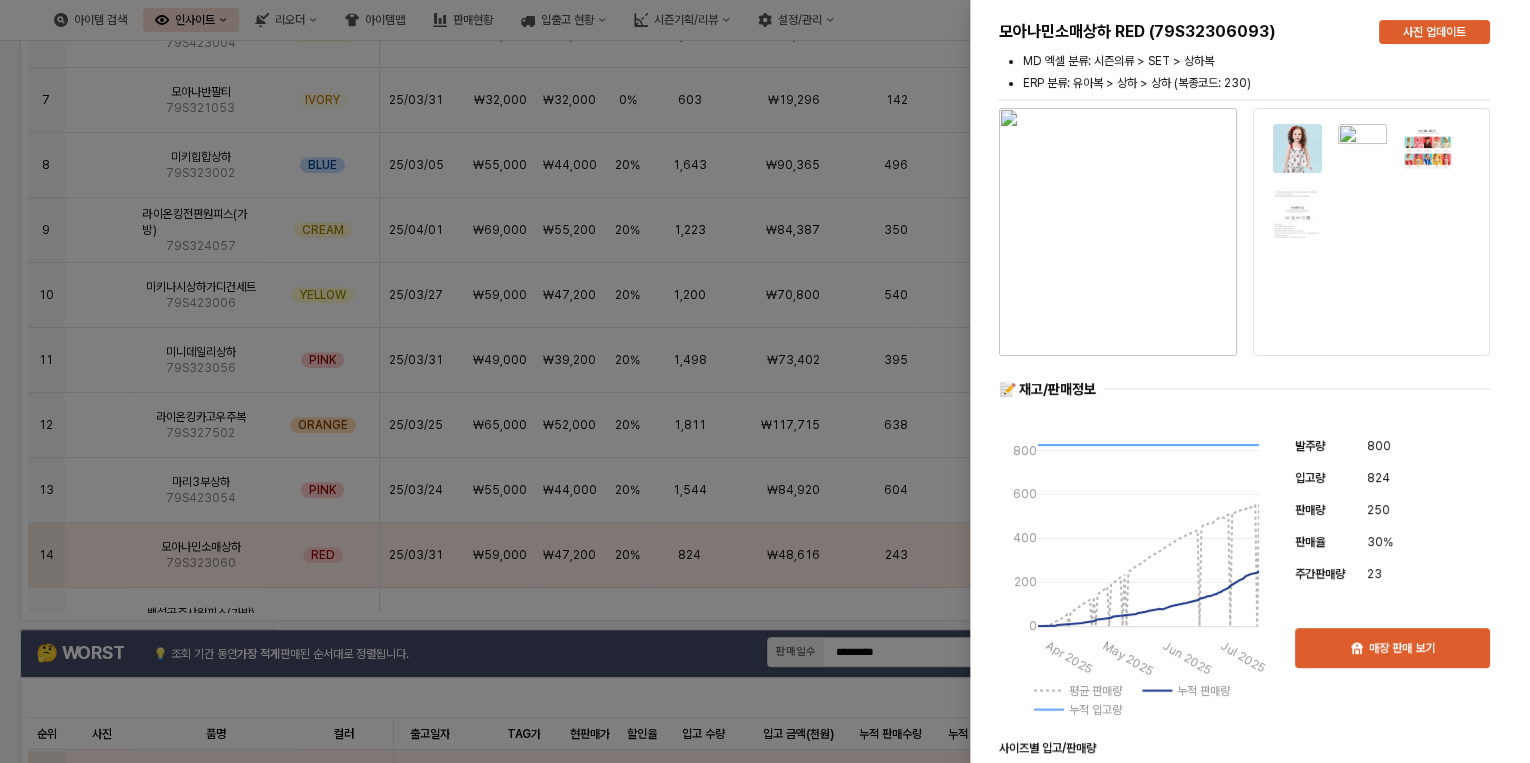click at bounding box center [765, 381] 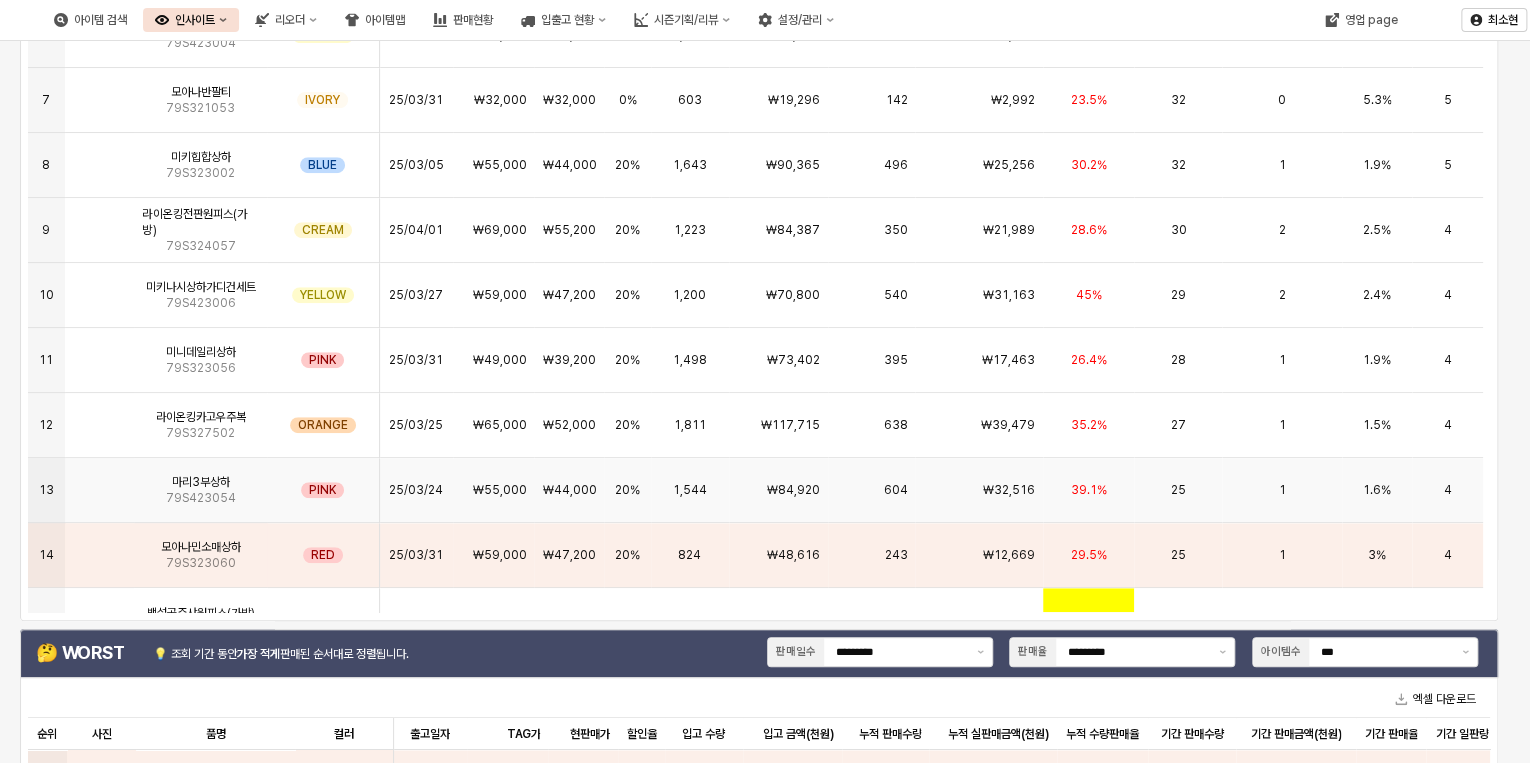 scroll, scrollTop: 292, scrollLeft: 0, axis: vertical 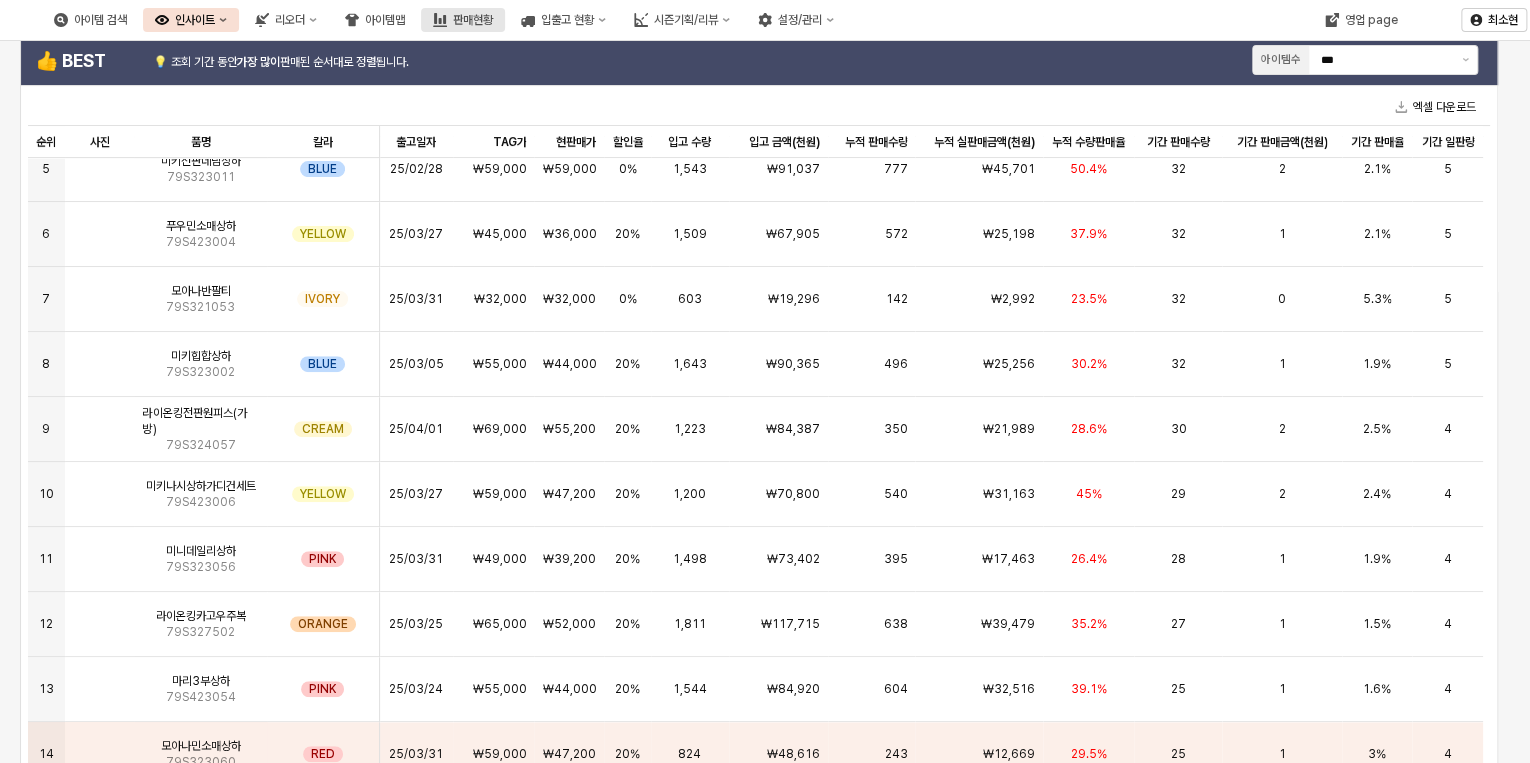 click on "판매현황" at bounding box center (473, 20) 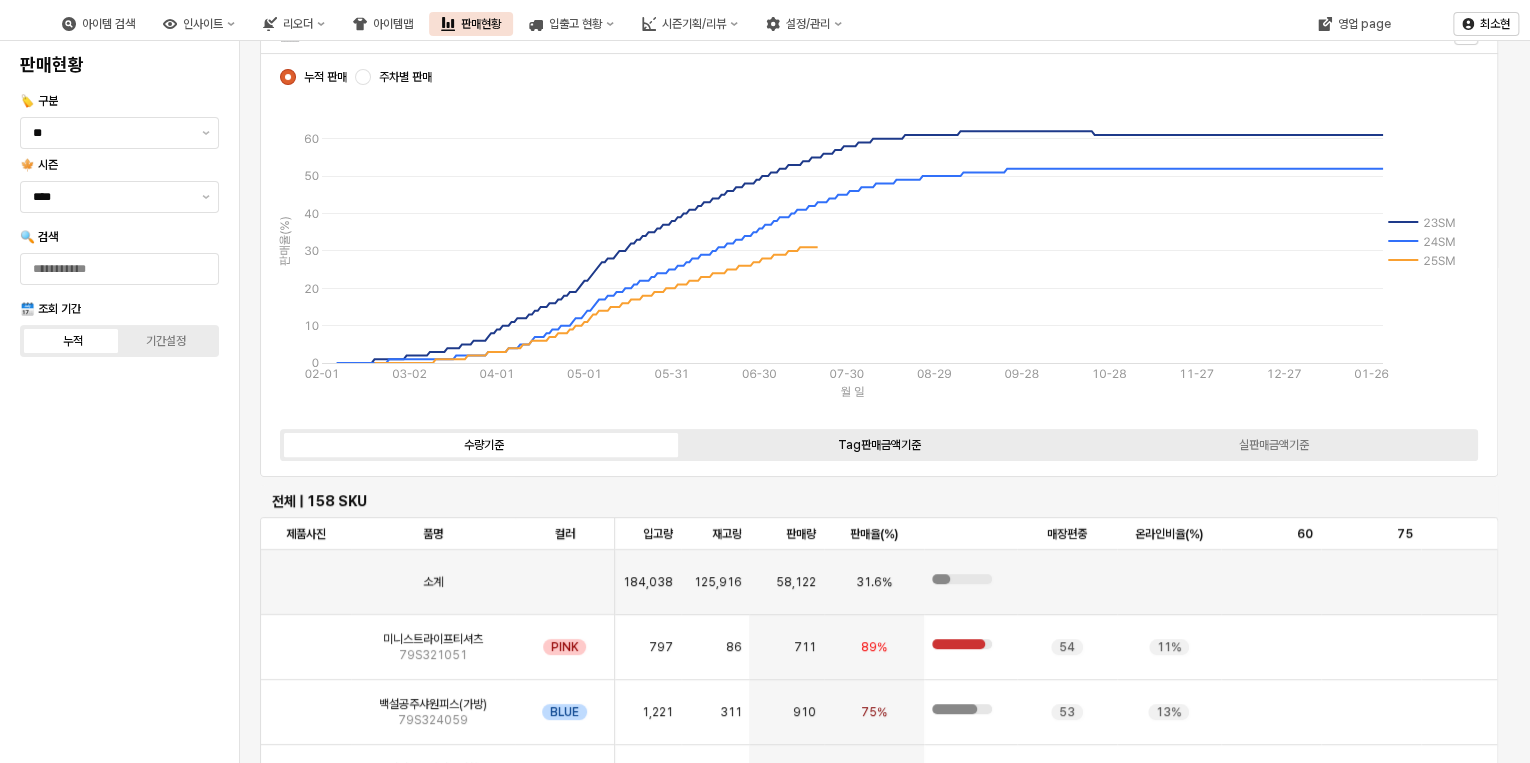 scroll, scrollTop: 160, scrollLeft: 0, axis: vertical 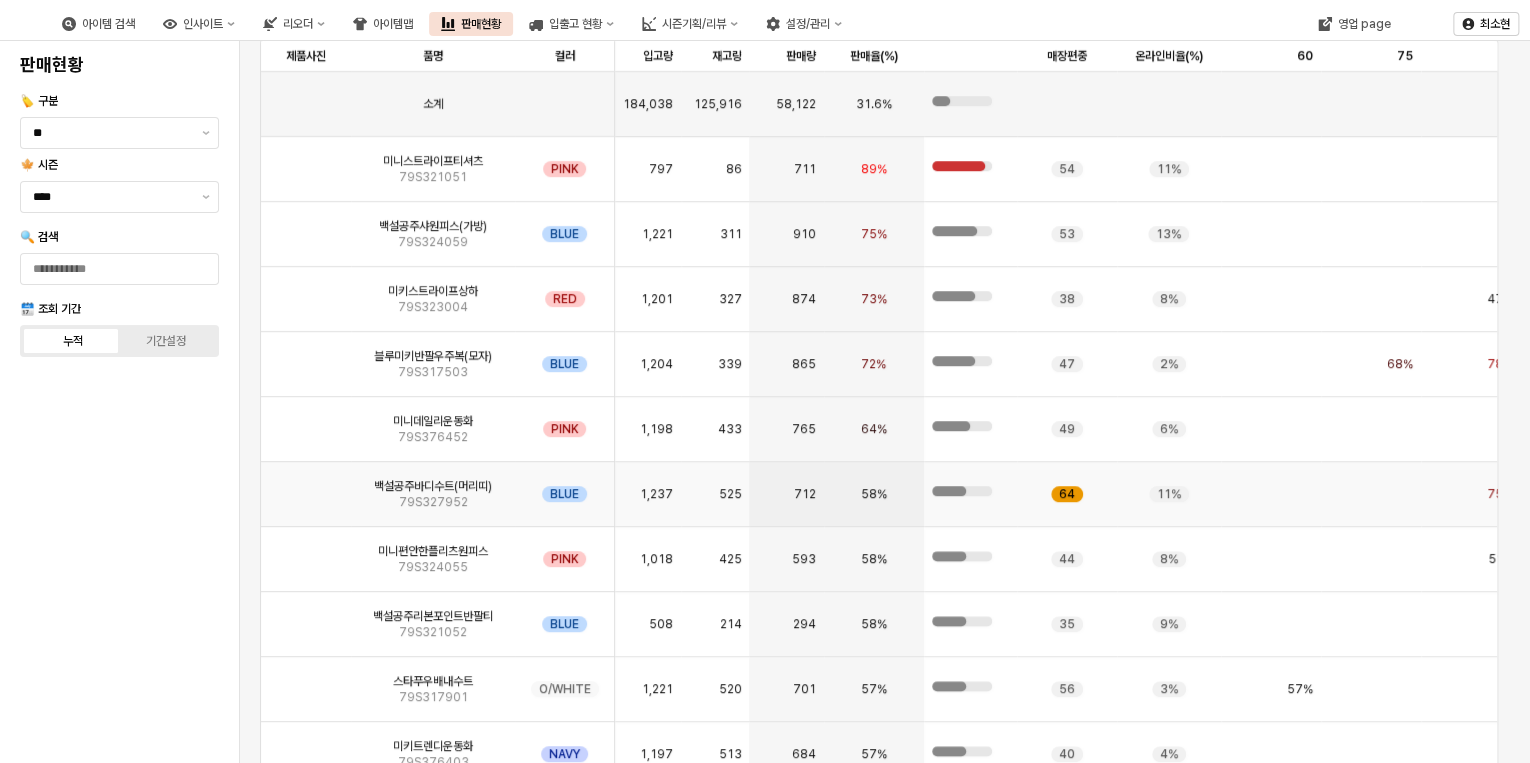 click on "64" at bounding box center (1067, 494) 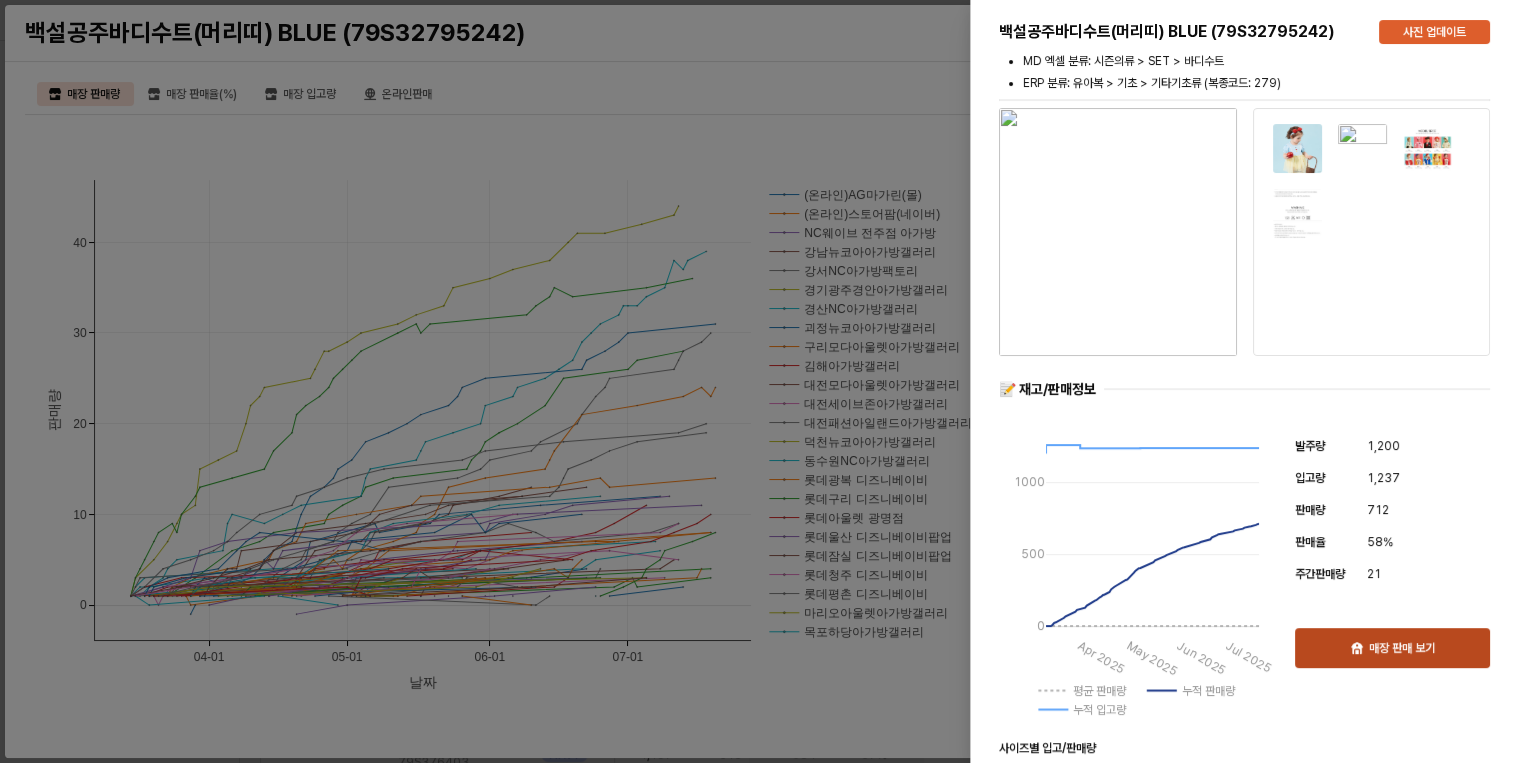 click on "매장 판매 보기" at bounding box center (1392, 648) 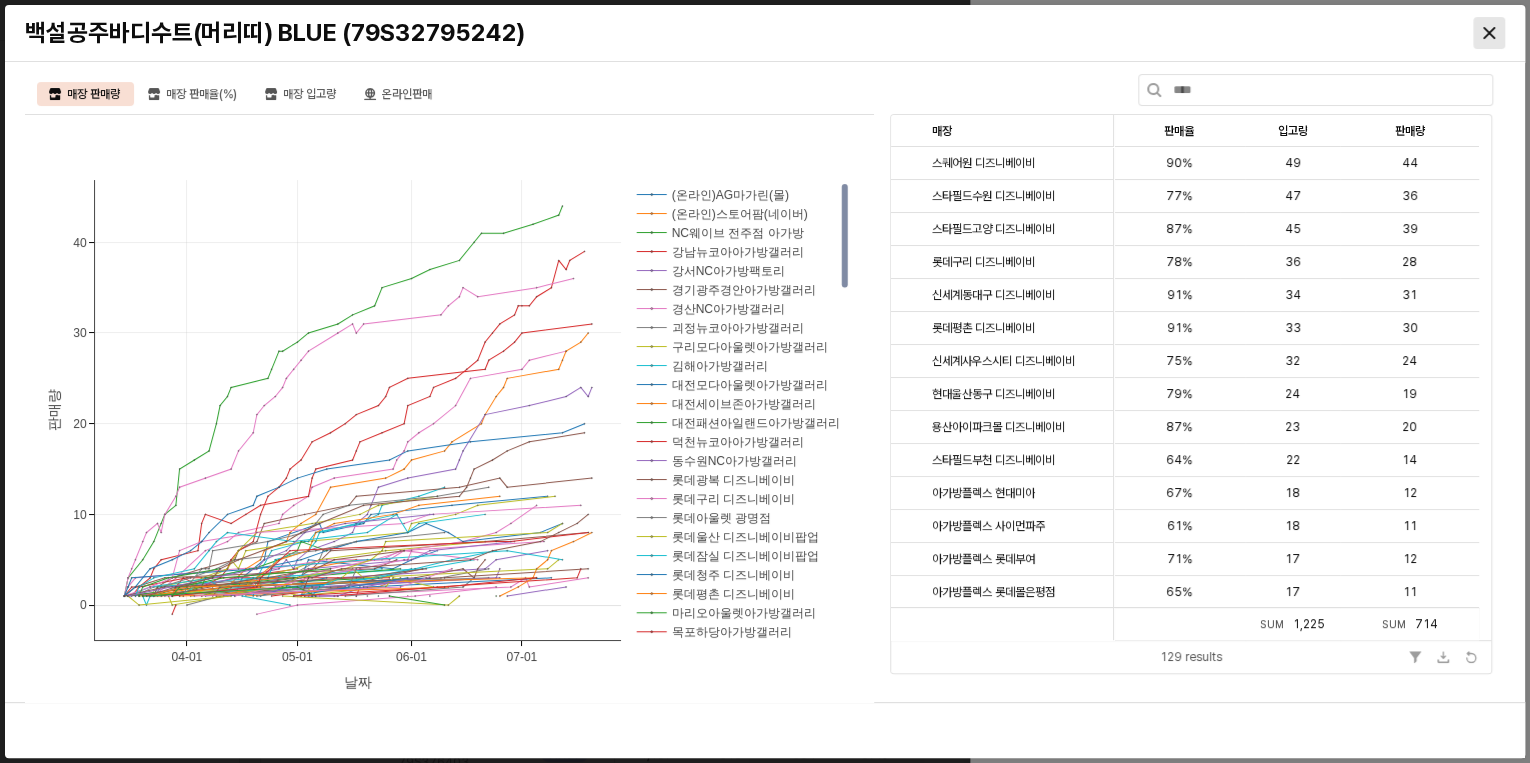 click 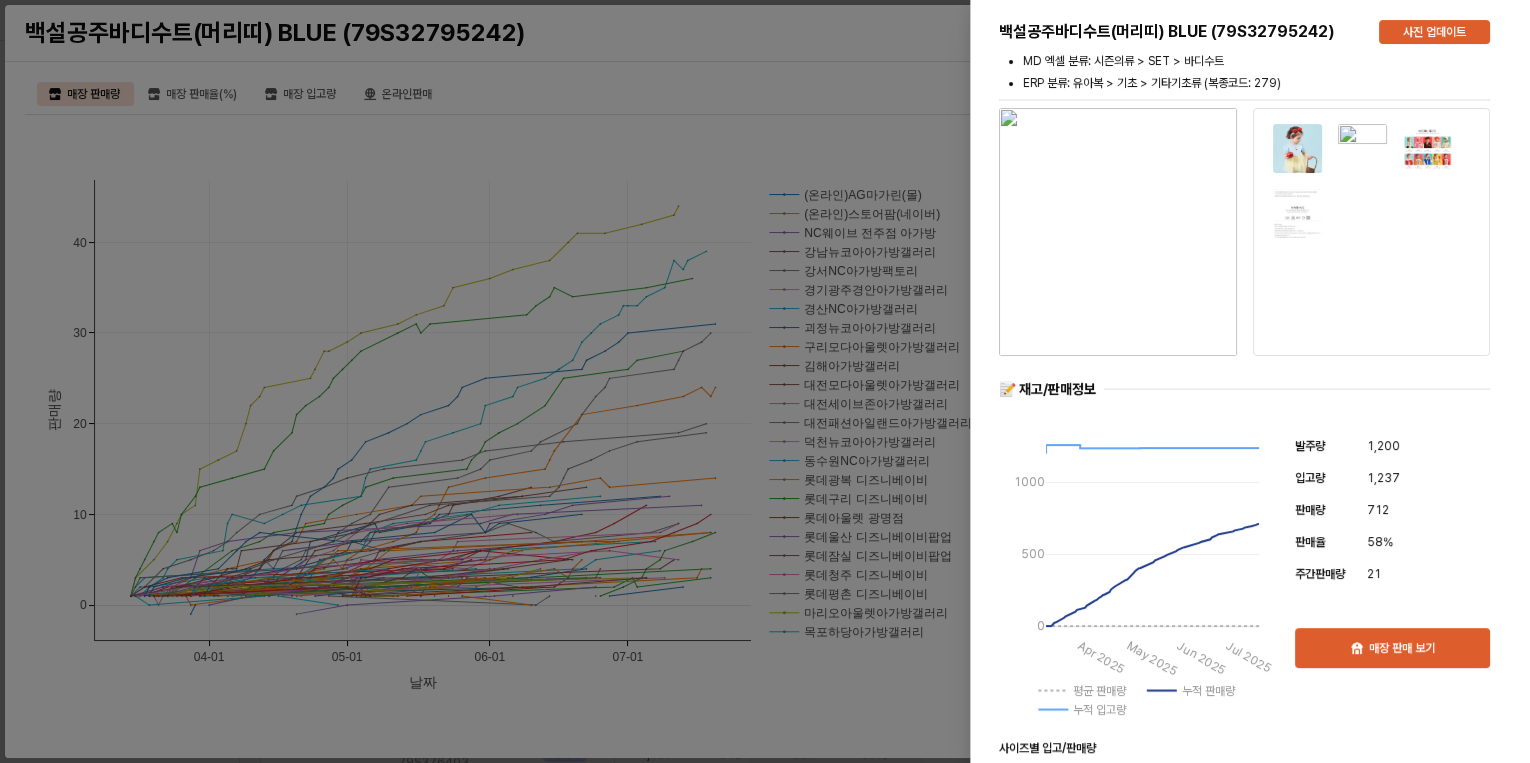 click at bounding box center (765, 381) 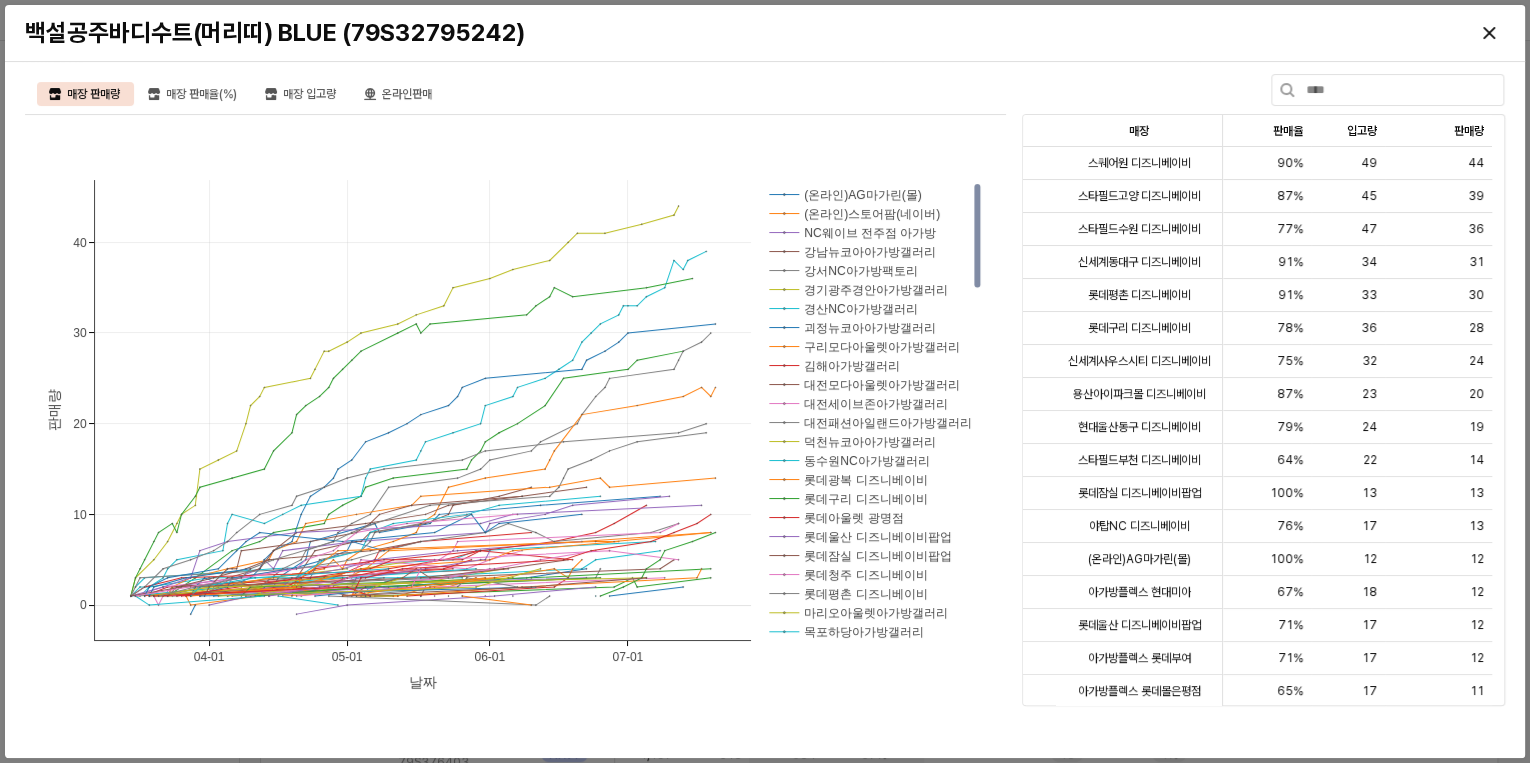 click on "백설공주바디수트(머리띠) BLUE (79S32795242)" at bounding box center [578, 33] 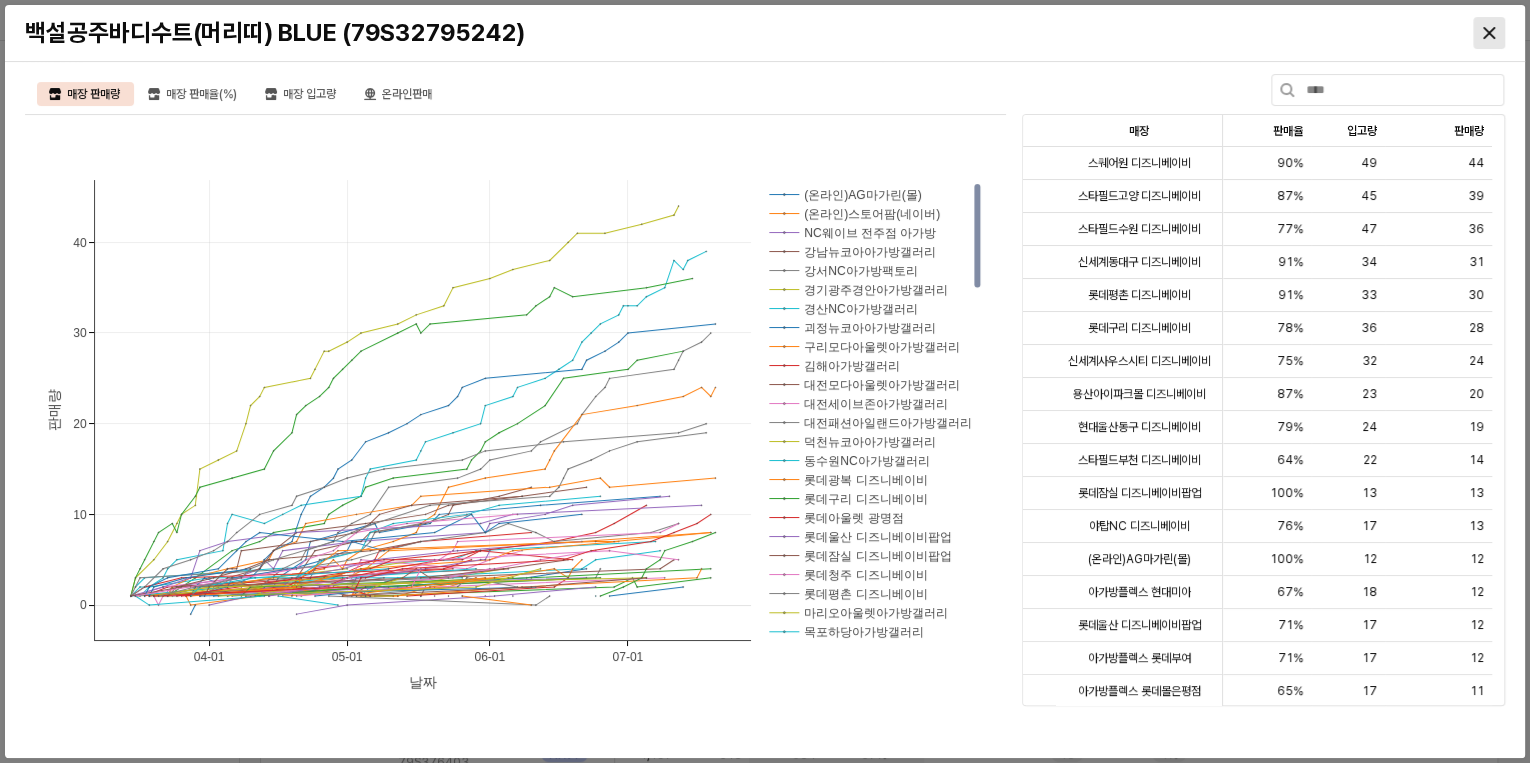 click at bounding box center [1489, 33] 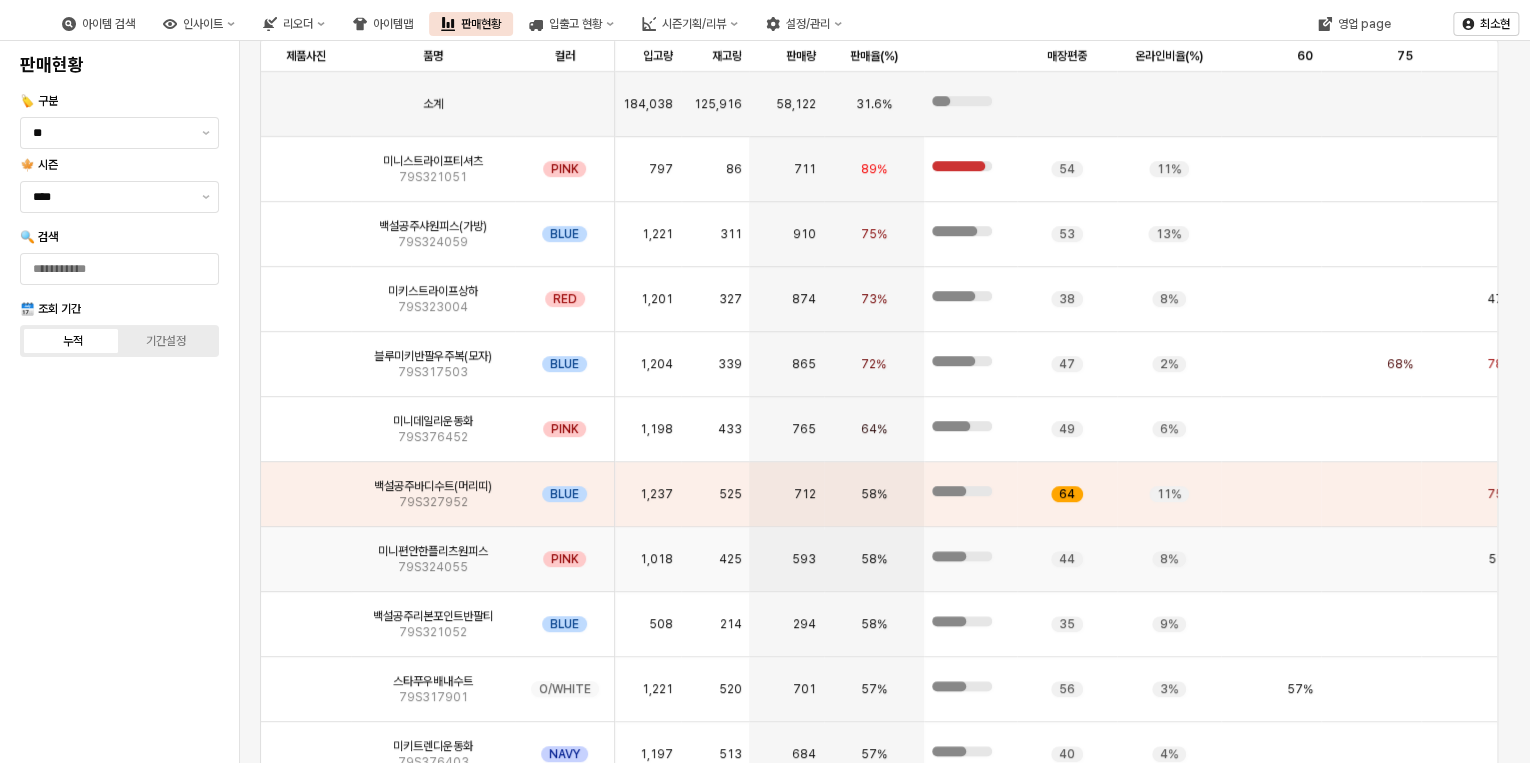scroll, scrollTop: 478, scrollLeft: 0, axis: vertical 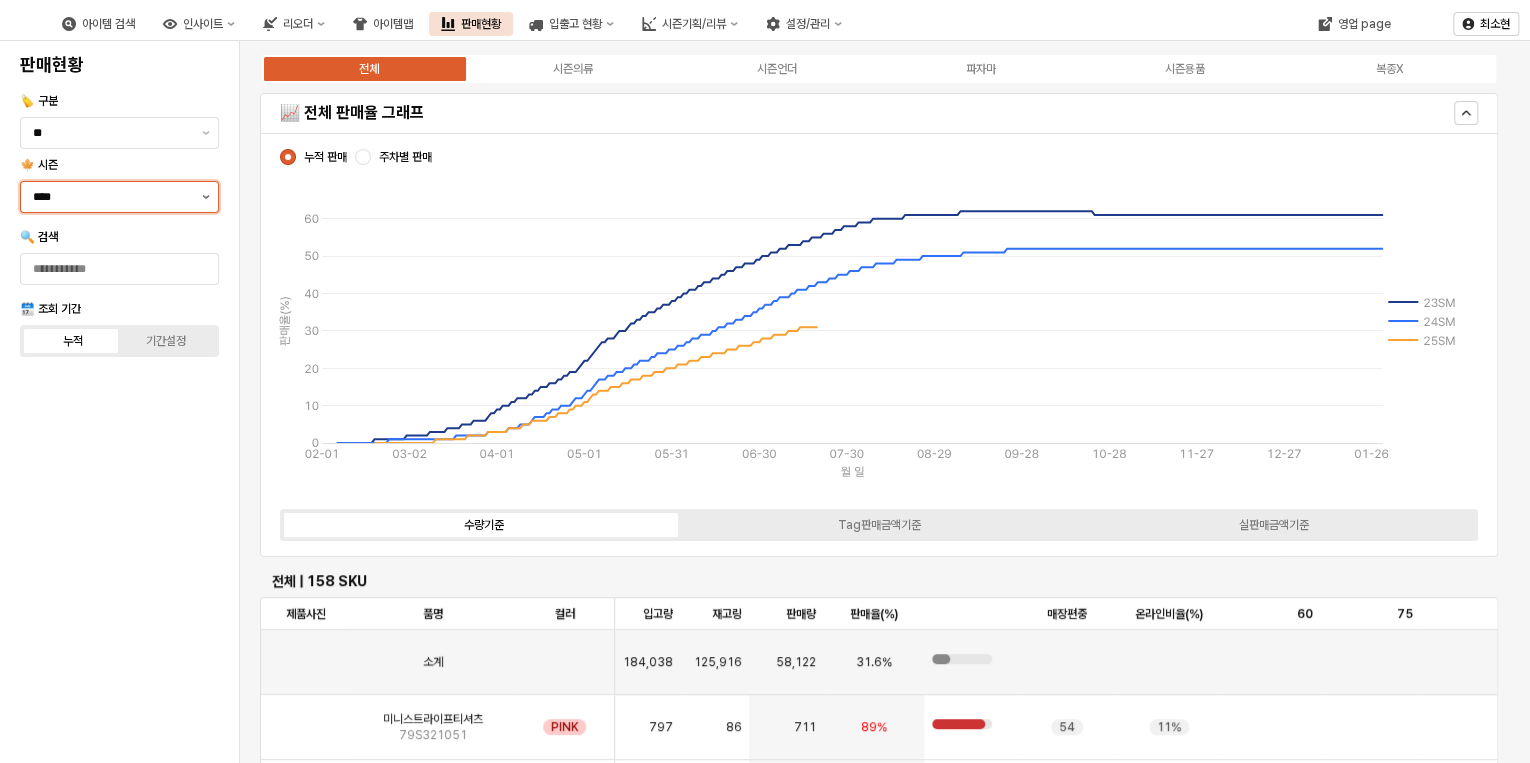 click at bounding box center (206, 197) 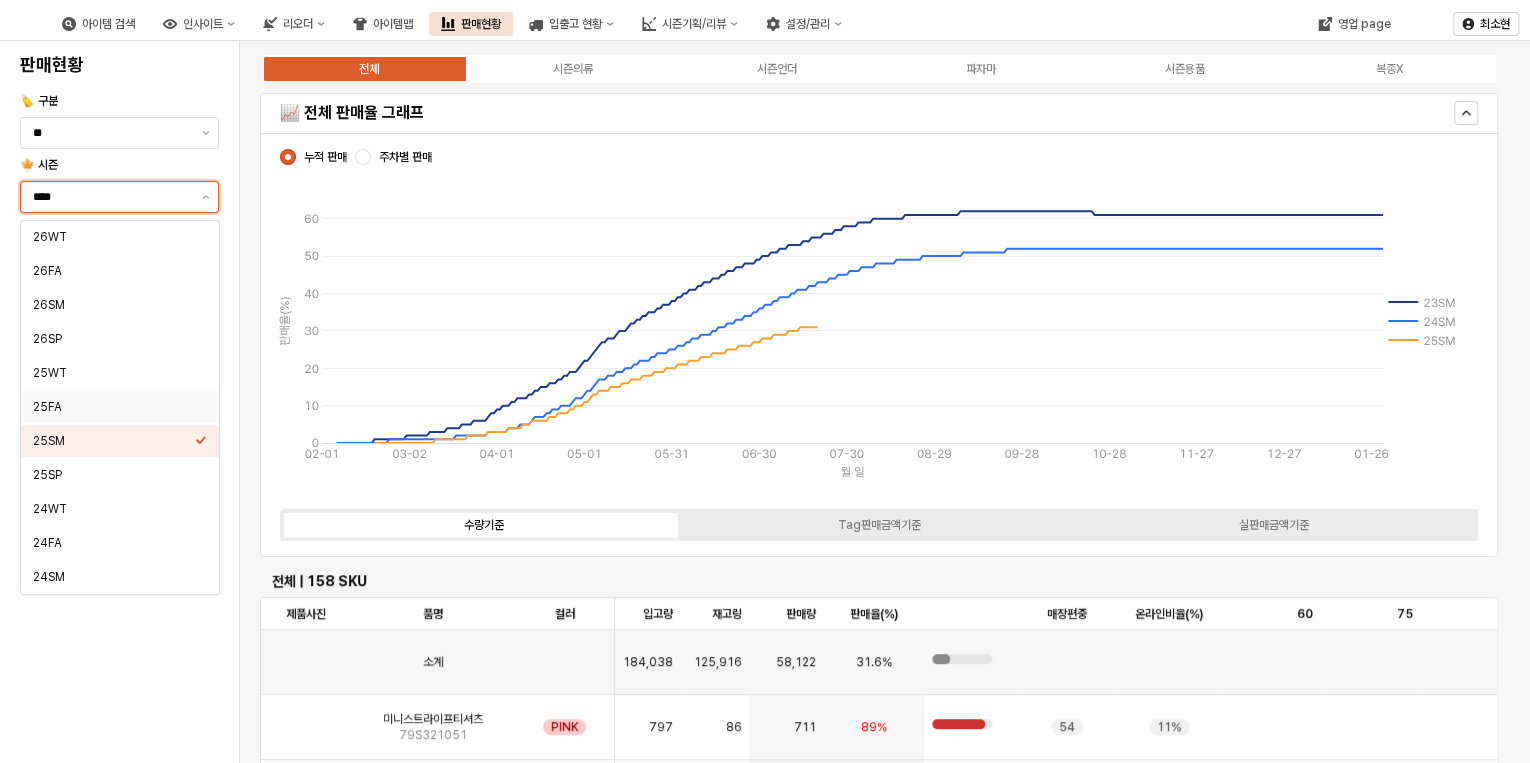 click on "25FA" at bounding box center (114, 407) 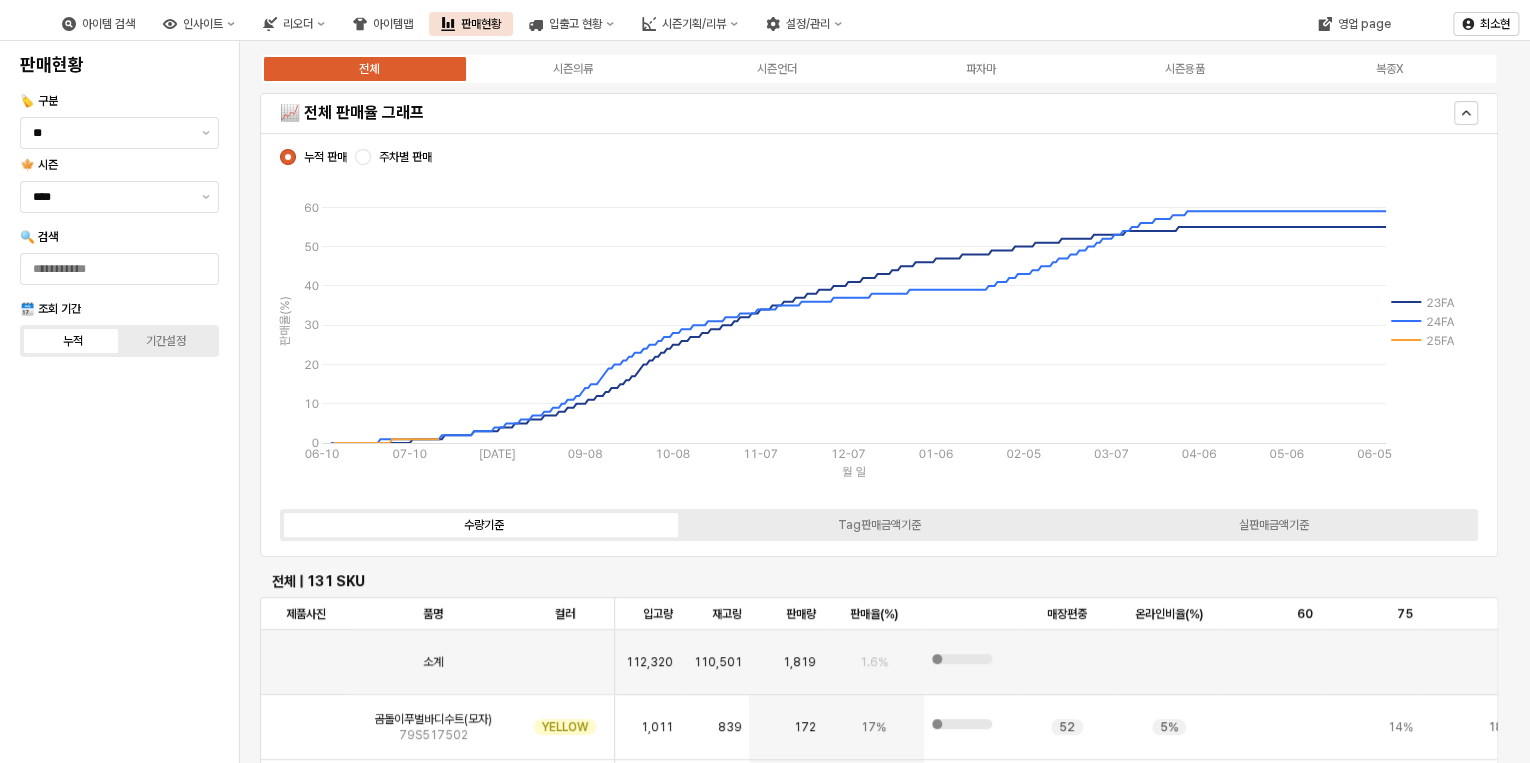 click on "06-10 07-10 08-09 09-08 10-08 11-07 12-07 01-06 02-05 03-07 04-06 05-06 06-05 0 10 20 30 40 50 60 23FA 24FA 25FA 월 일 판매율(%)" at bounding box center (873, 331) 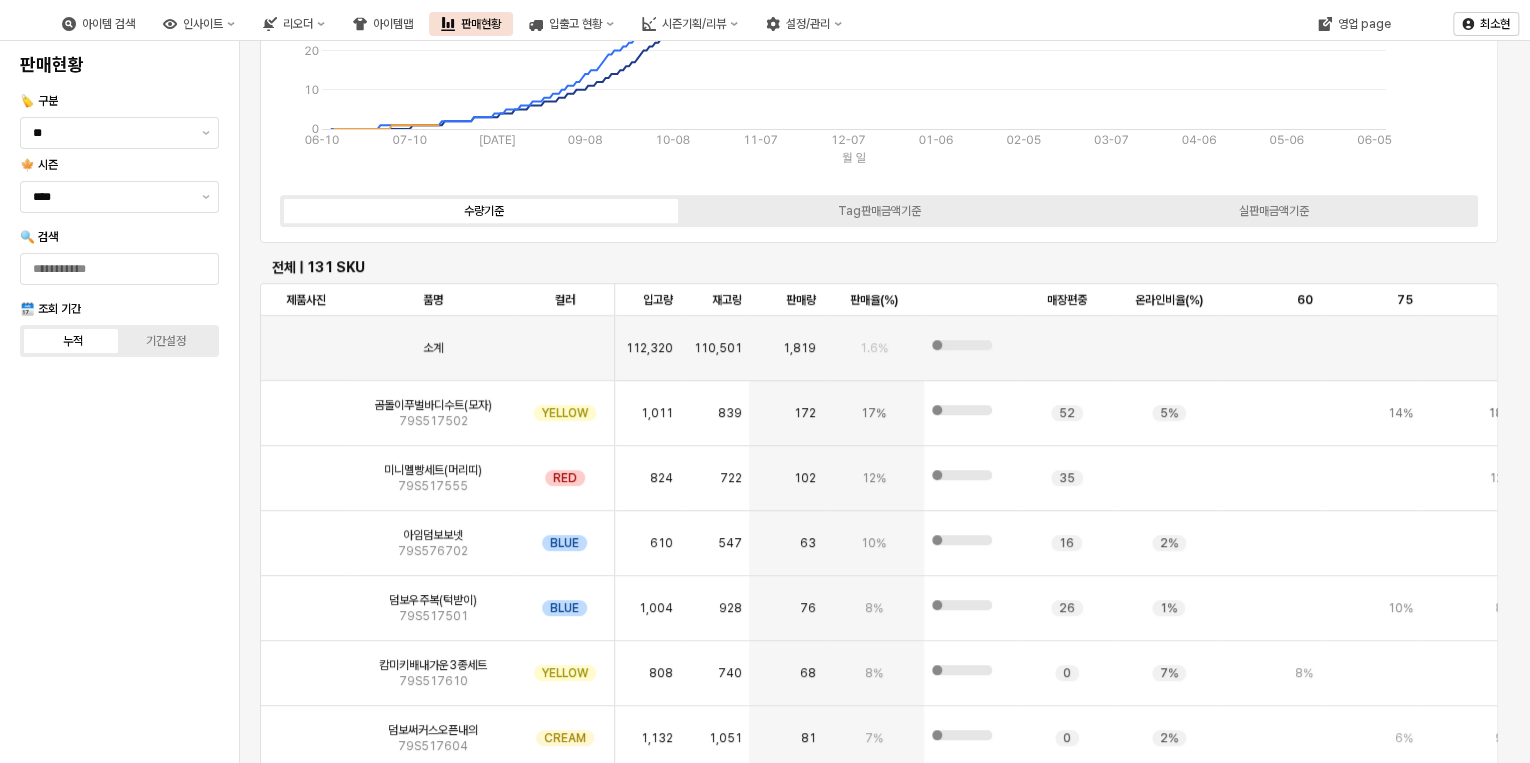 scroll, scrollTop: 320, scrollLeft: 0, axis: vertical 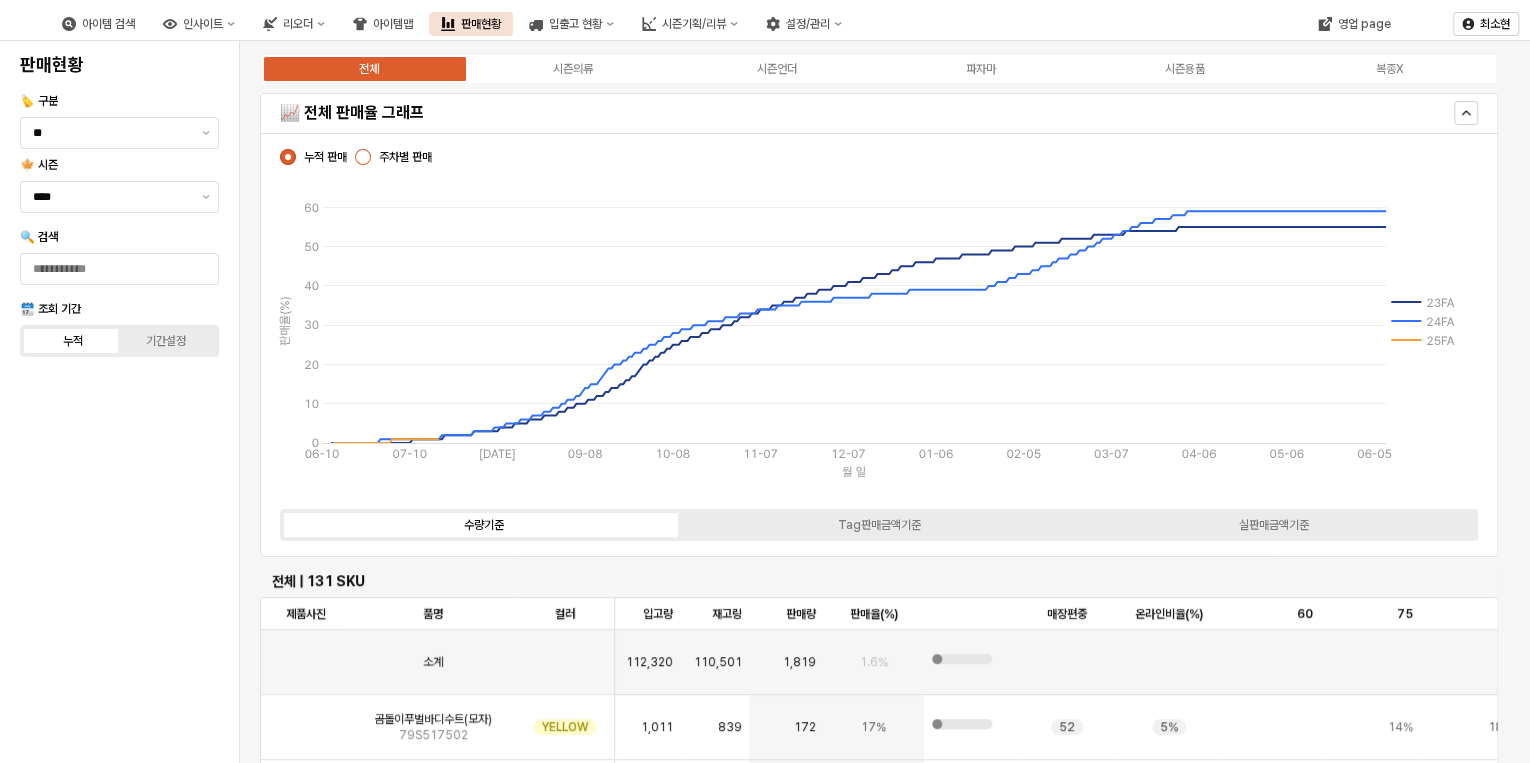 click at bounding box center [363, 157] 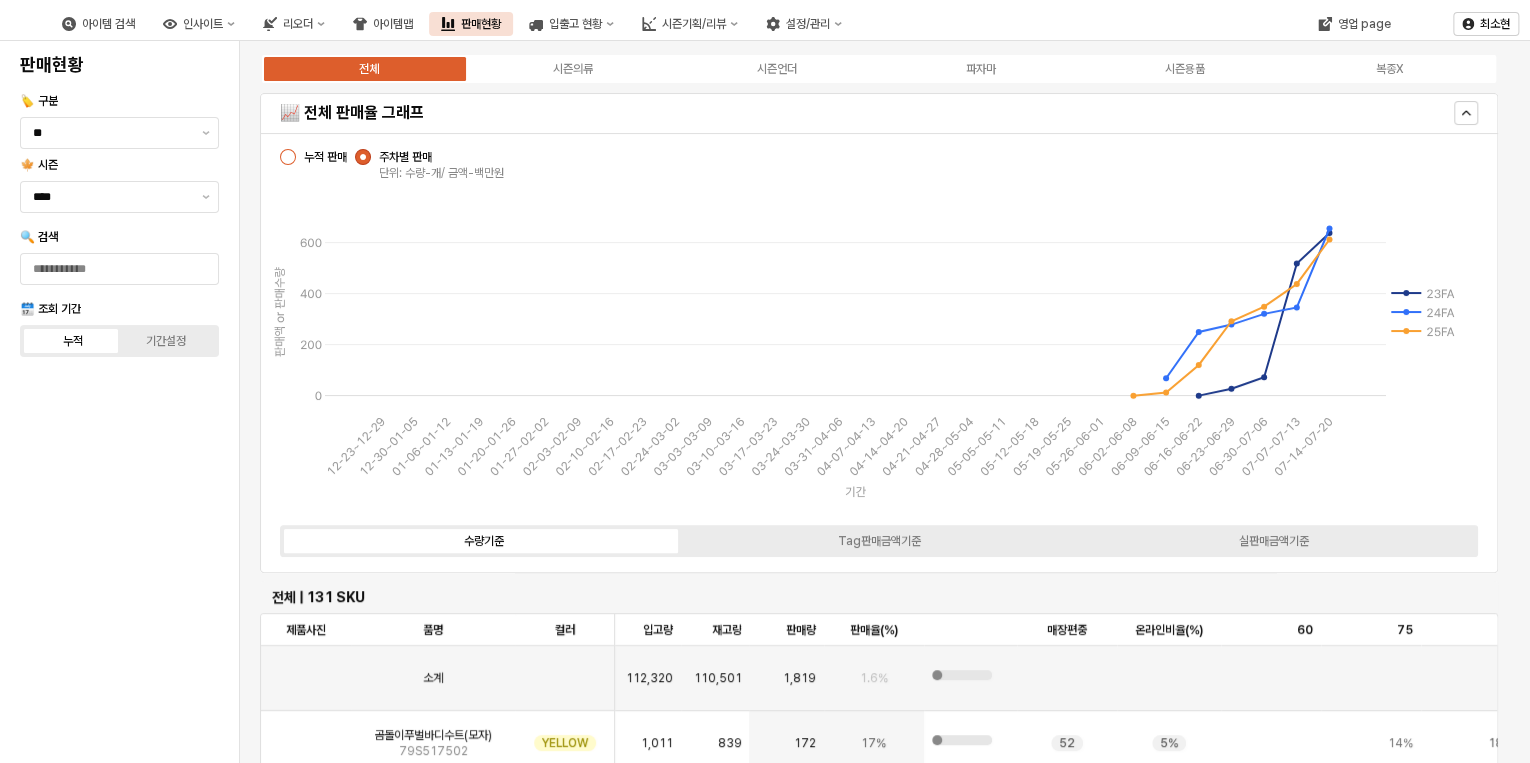 click at bounding box center [288, 157] 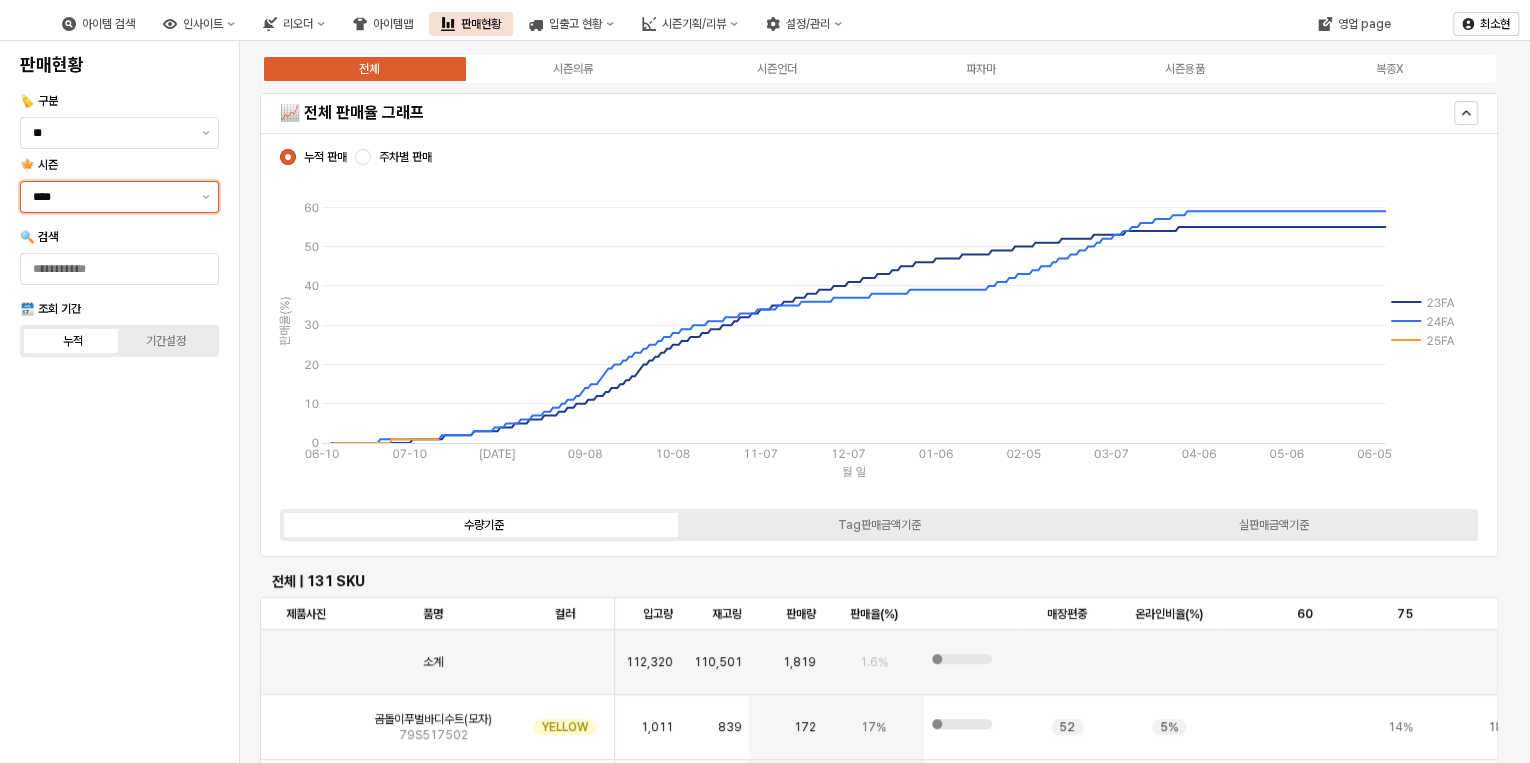 click on "****" at bounding box center (111, 197) 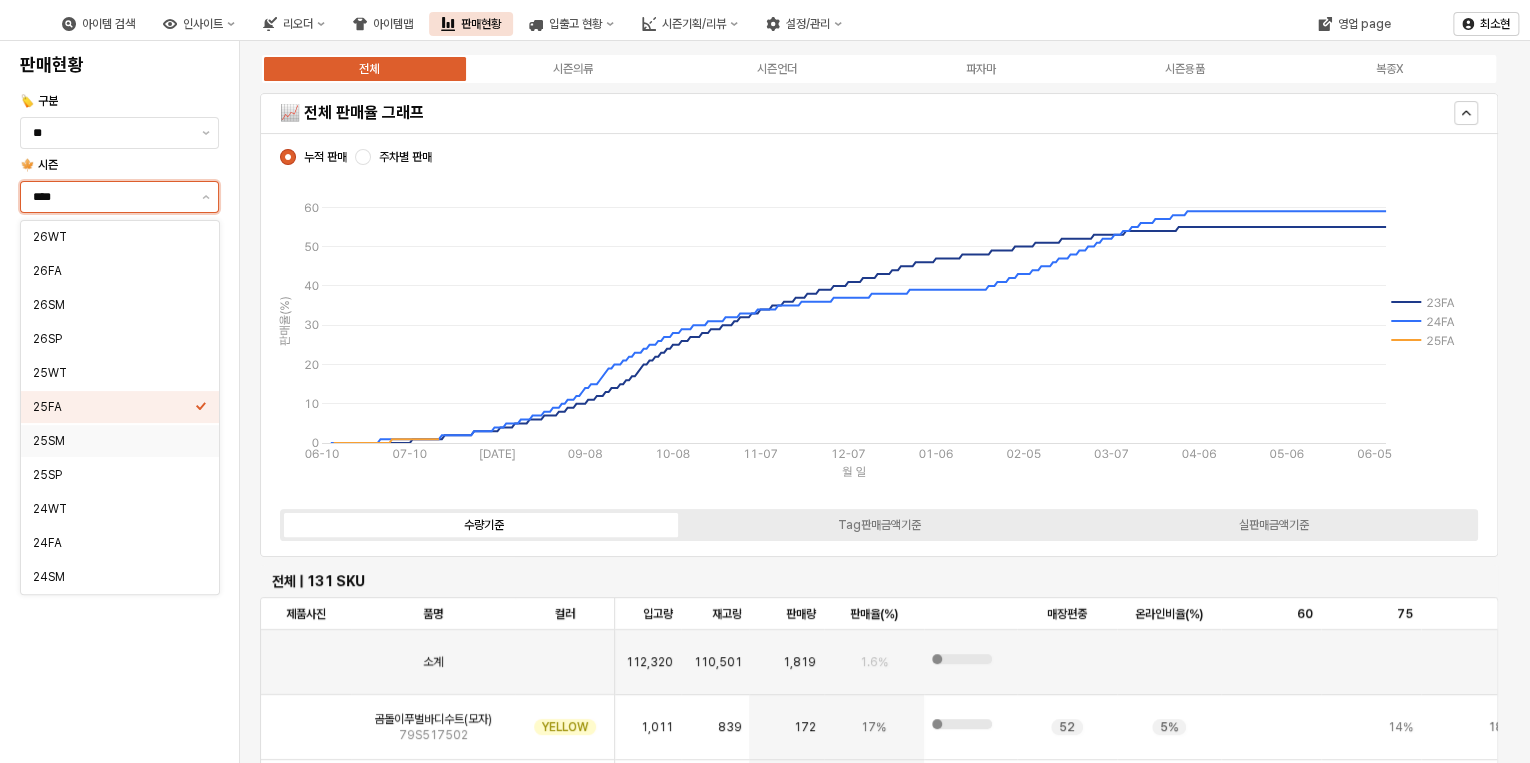 click on "25SM" at bounding box center (114, 441) 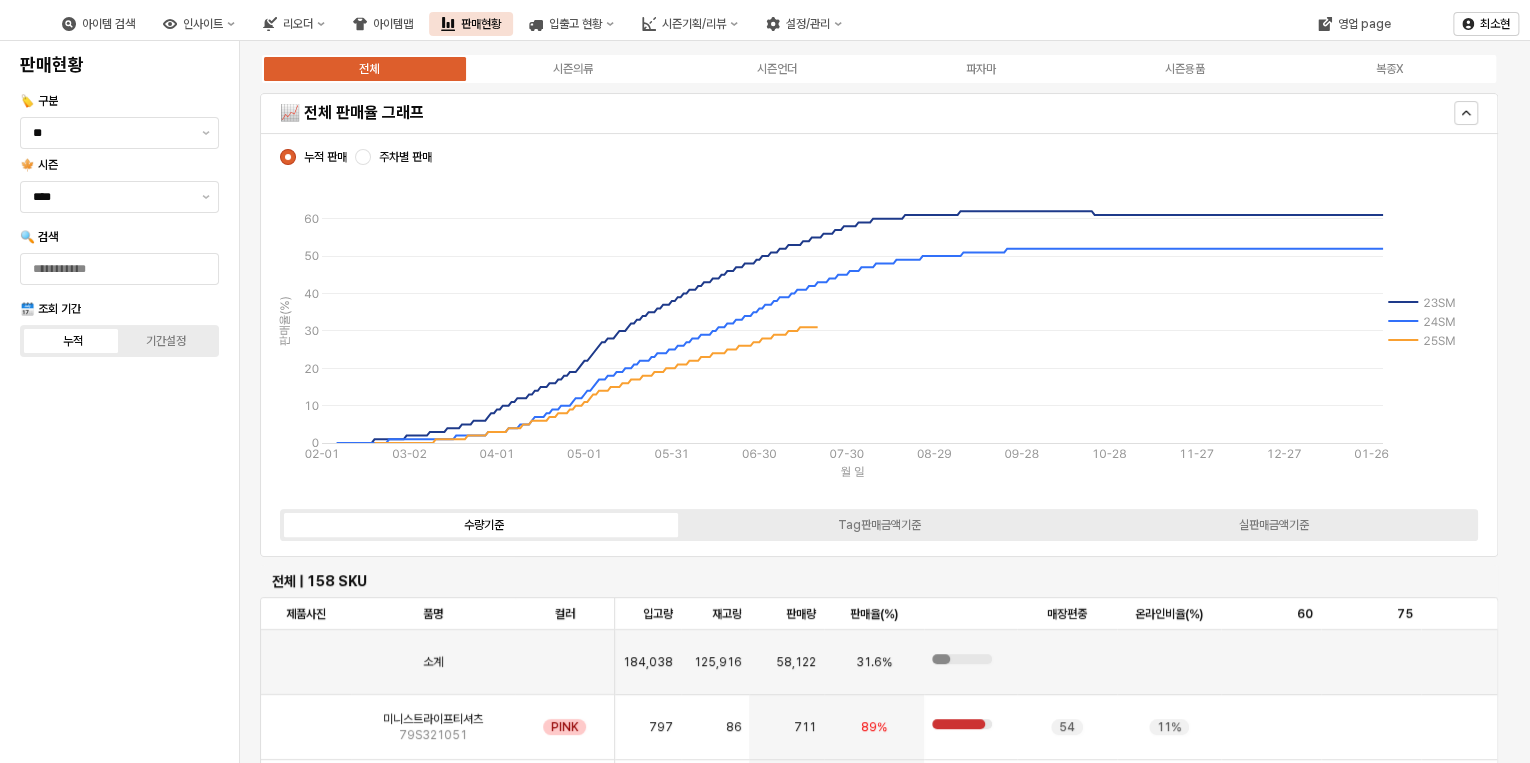 click on "주차별 판매" at bounding box center (393, 157) 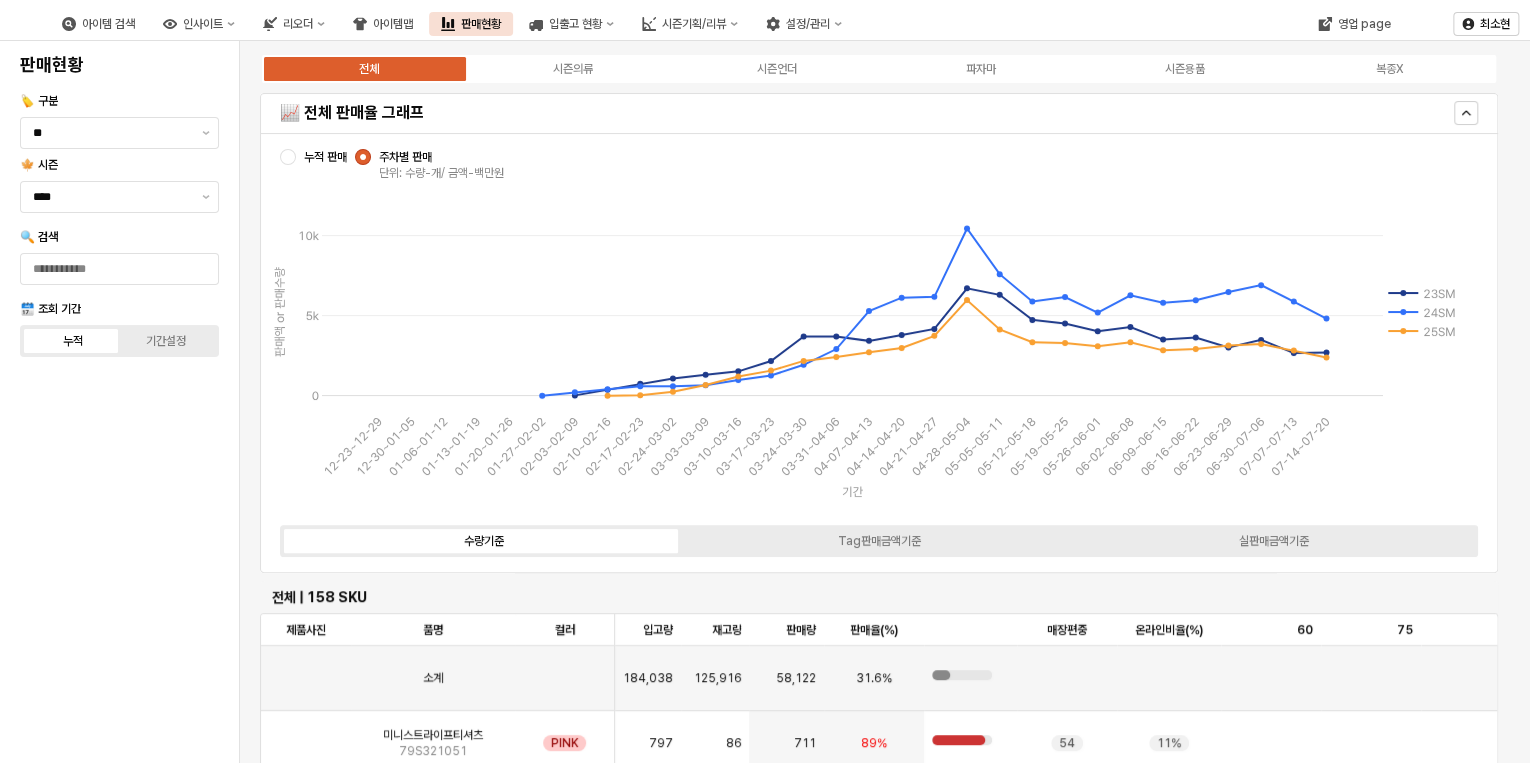 click on "12-23~12-29 12-30~01-05 01-06~01-12 01-13~01-19 01-20~01-26 01-27~02-02 02-03~02-09 02-10~02-16 02-17~02-23 02-24~03-02 03-03~03-09 03-10~03-16 03-17~03-23 03-24~03-30 03-31~04-06 04-07~04-13 04-14~04-20 04-21~04-27 04-28~05-04 05-05~05-11 05-12~05-18 05-19~05-25 05-26~06-01 06-02~06-08 06-09~06-15 06-16~06-22 06-23~06-29 06-30~07-06 07-07~07-13 07-14~07-20 0 5k 10k 23SM 24SM 25SM 기간 판매액 or 판매수량" at bounding box center (873, 347) 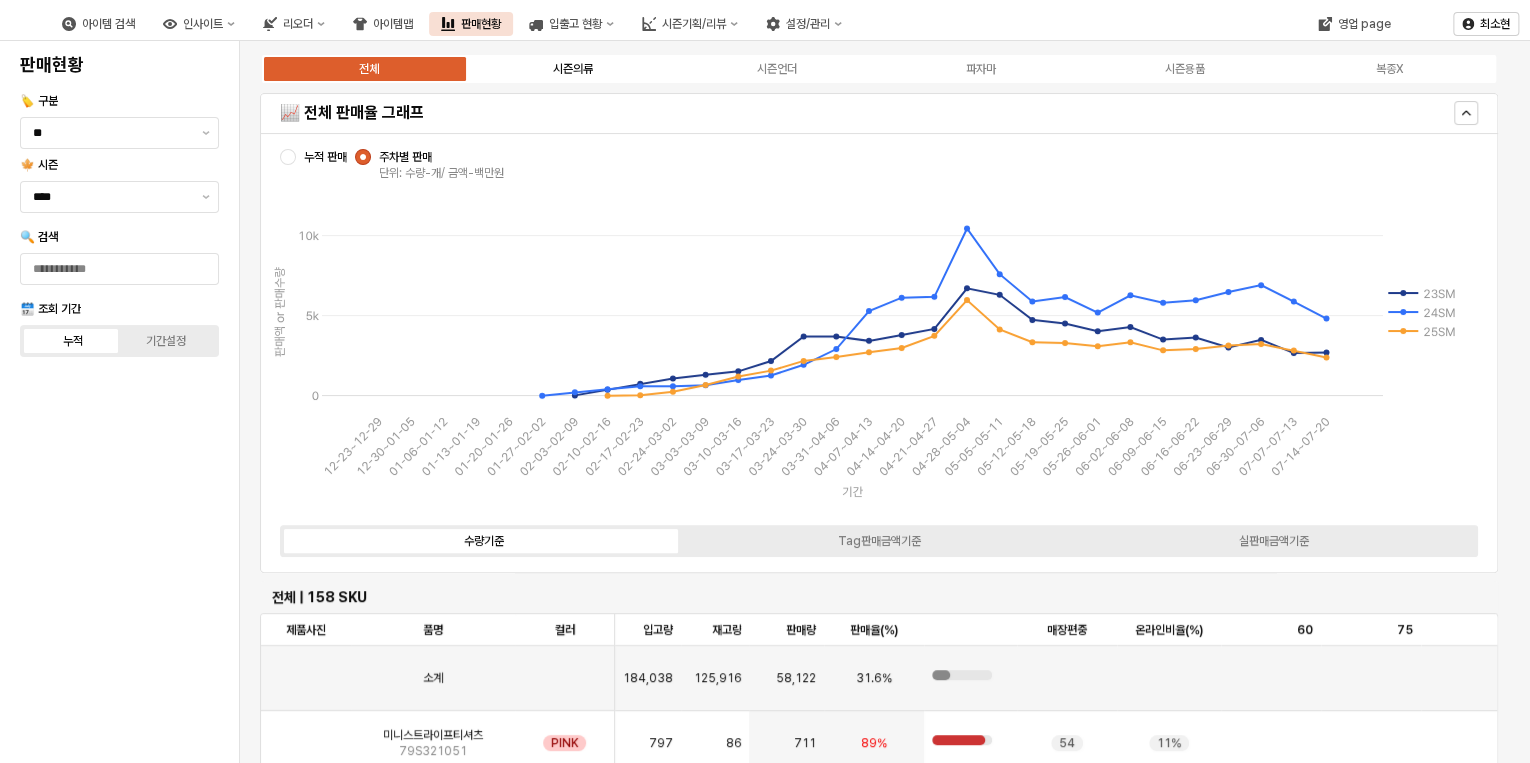 click on "시즌의류" at bounding box center (573, 69) 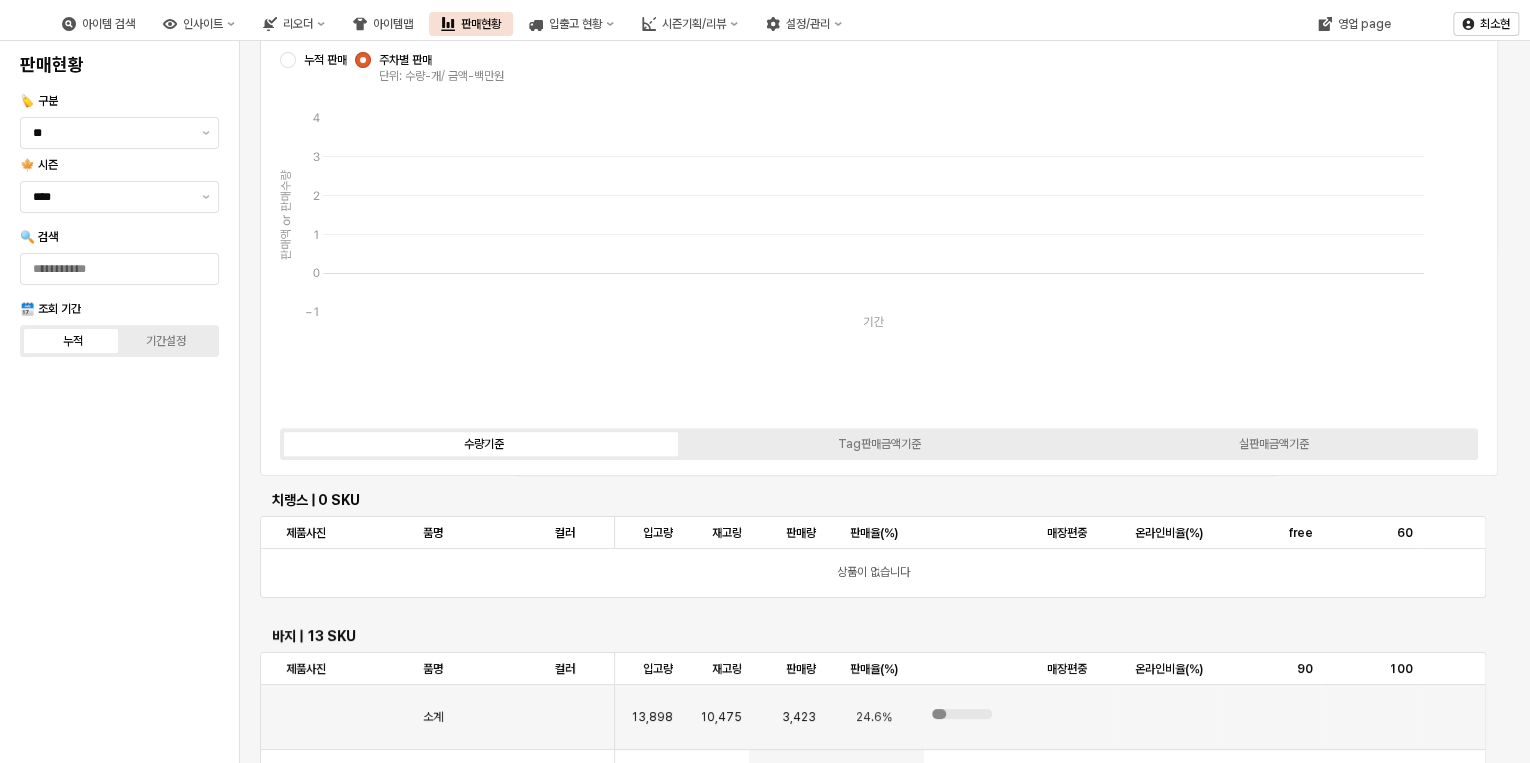 scroll, scrollTop: 0, scrollLeft: 0, axis: both 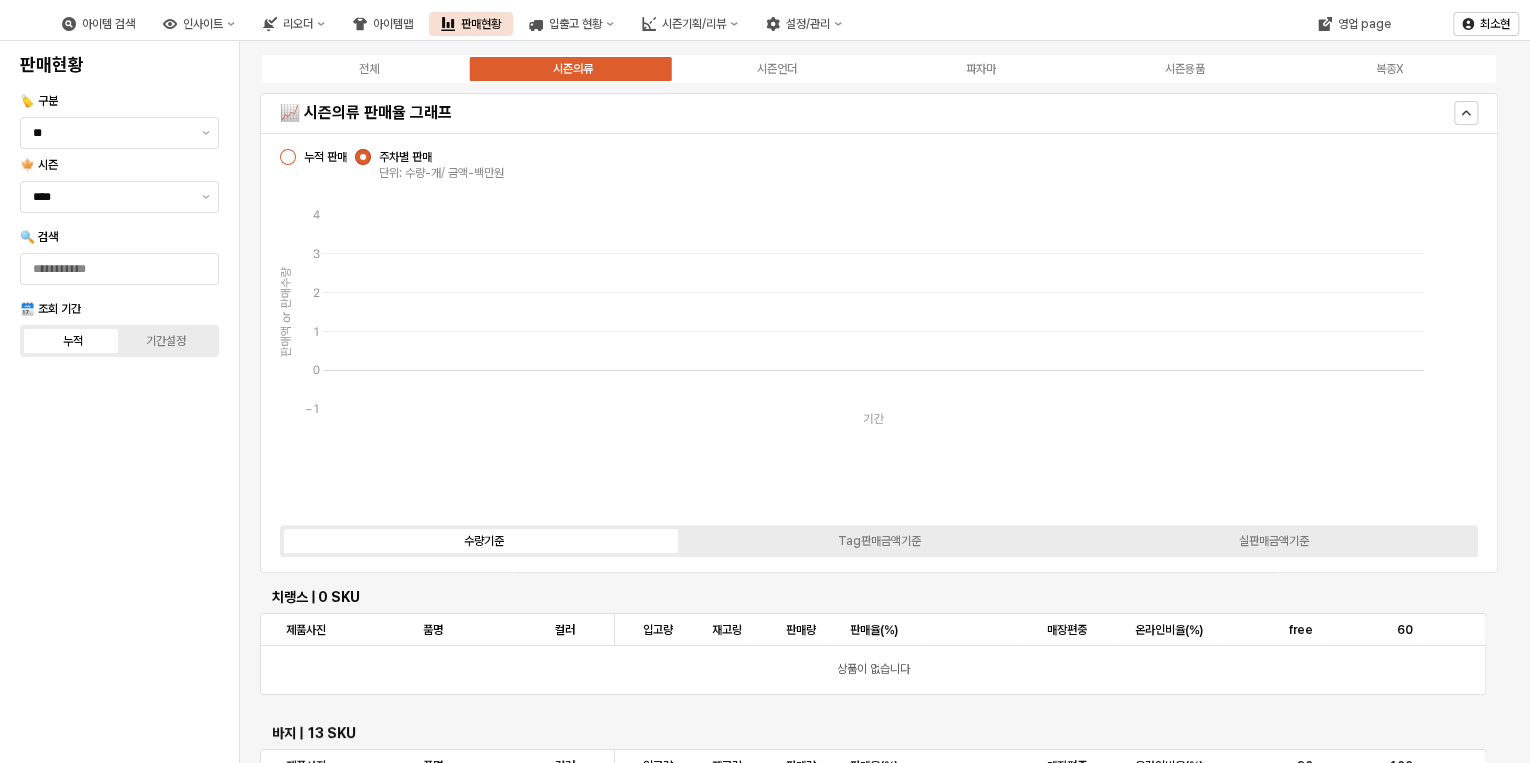 click at bounding box center [288, 157] 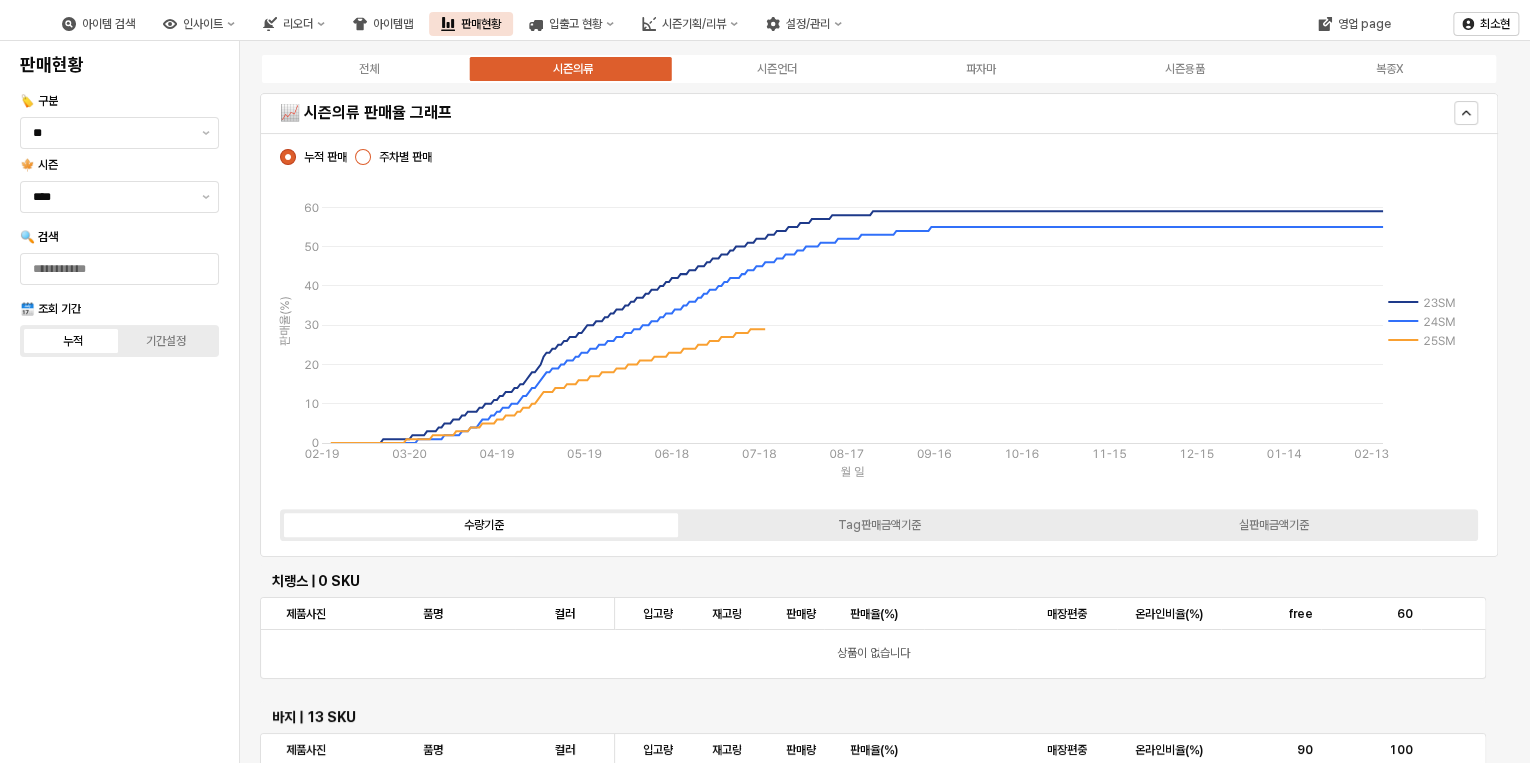 click at bounding box center [363, 157] 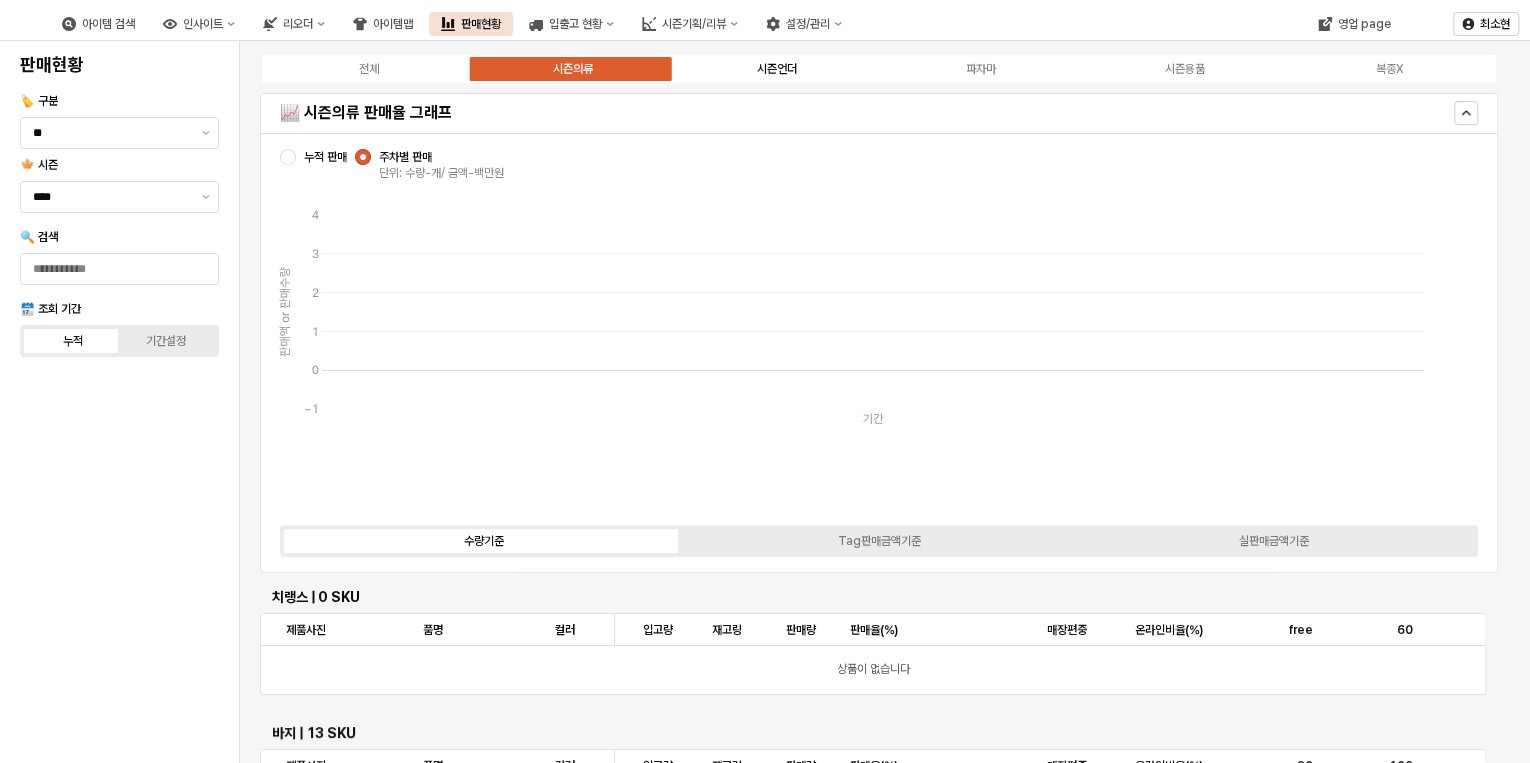 click on "시즌언더" at bounding box center [777, 69] 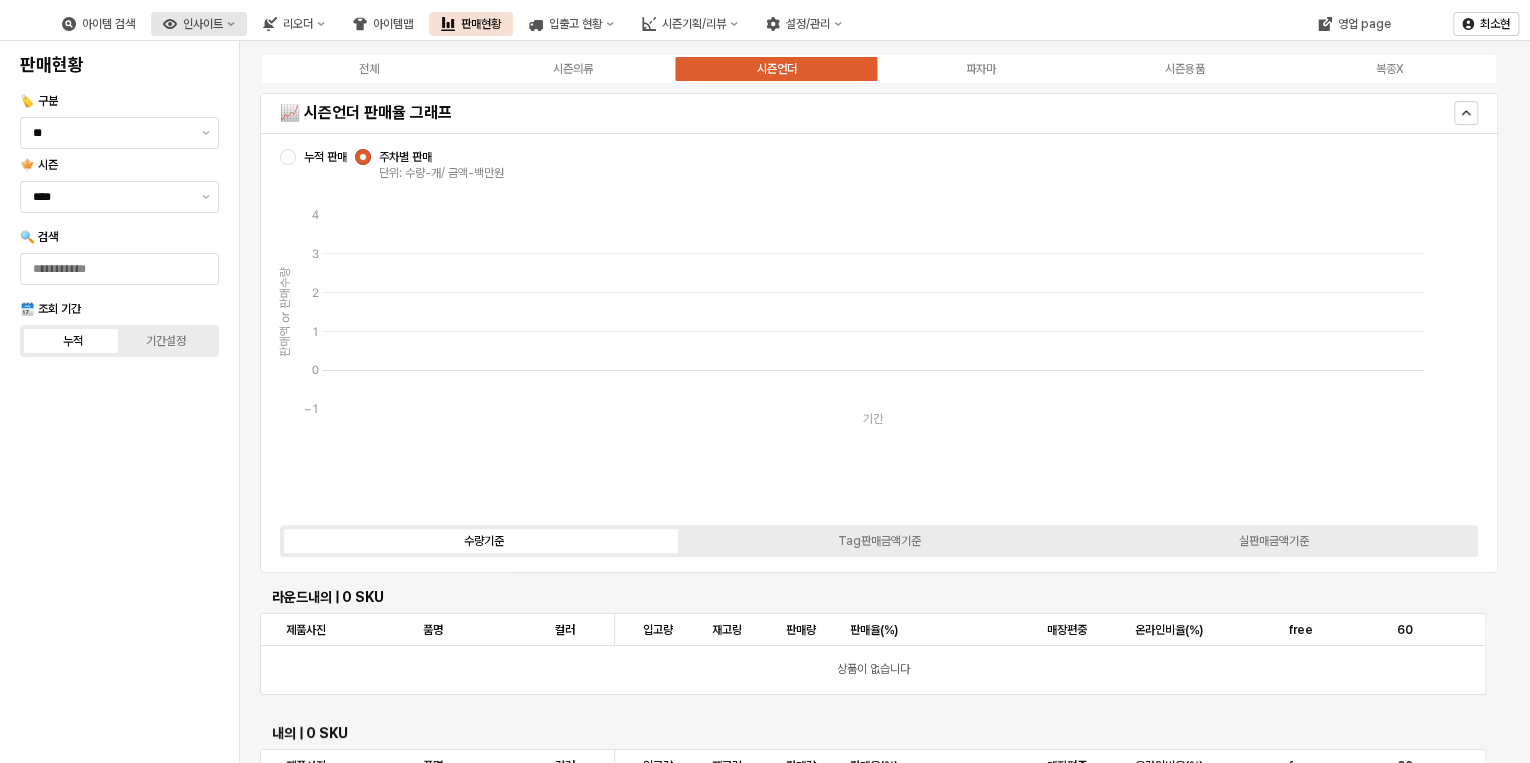 click on "인사이트" at bounding box center [203, 24] 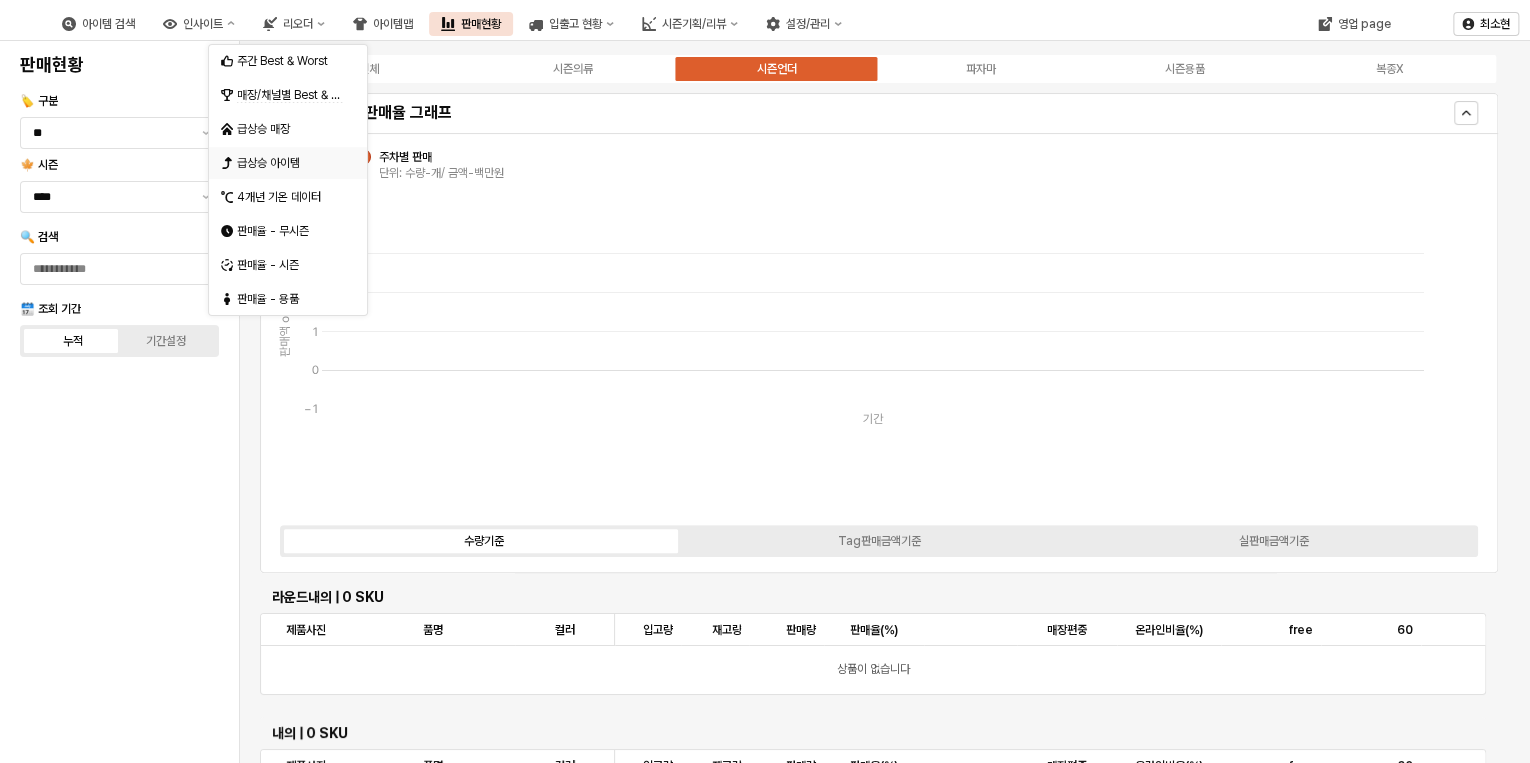 click on "급상승 아이템" at bounding box center [290, 163] 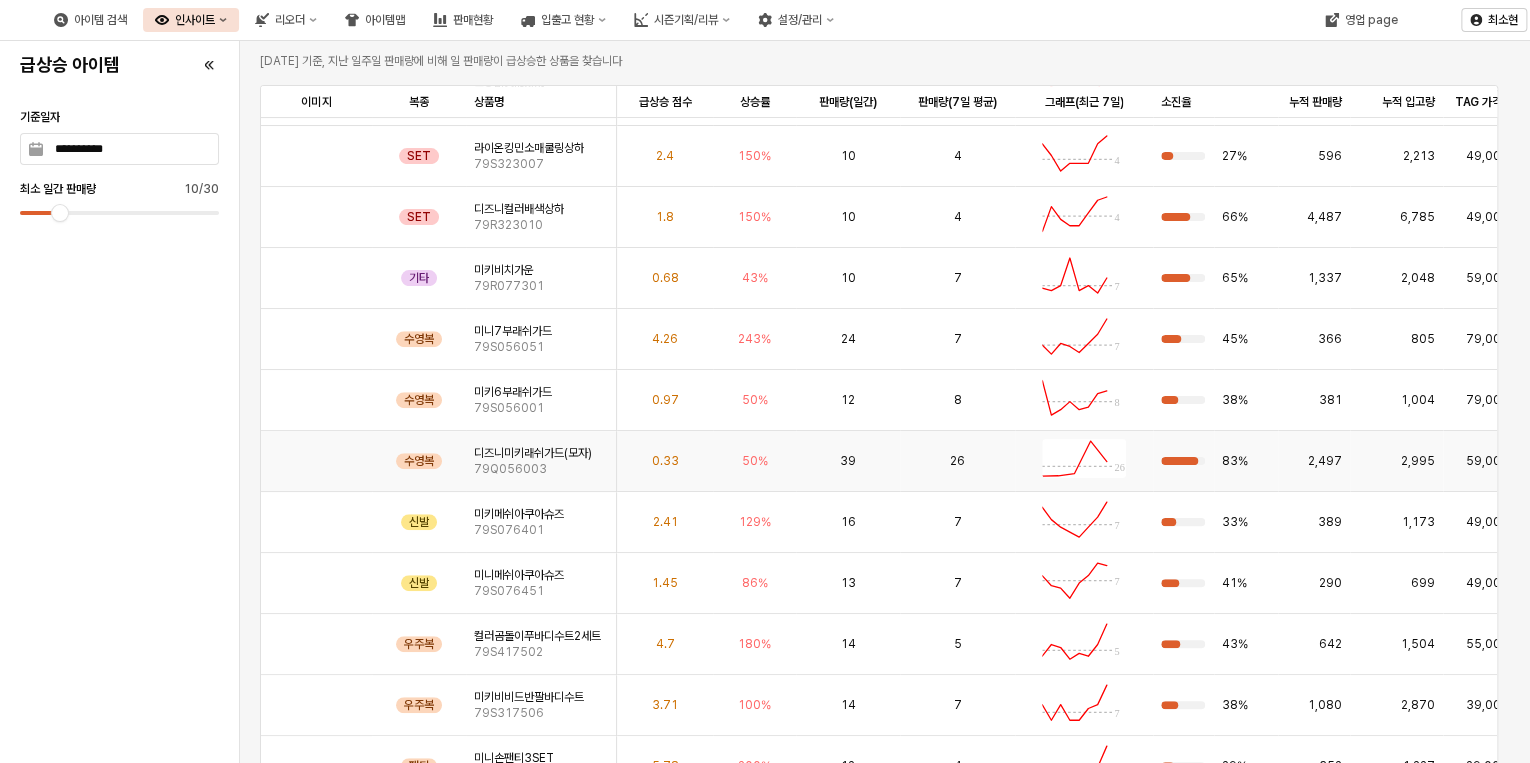 scroll, scrollTop: 346, scrollLeft: 0, axis: vertical 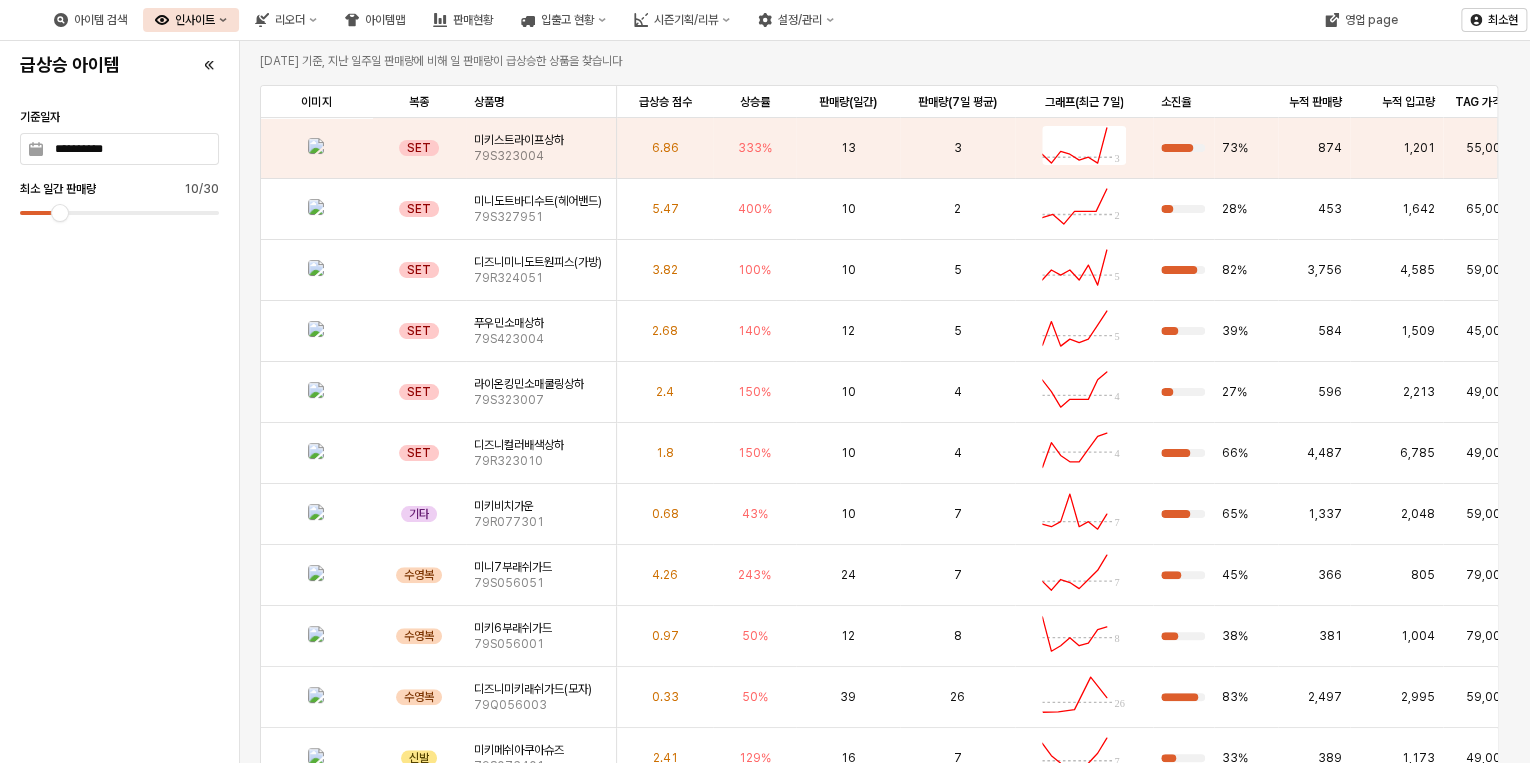 click on "인사이트" at bounding box center [191, 20] 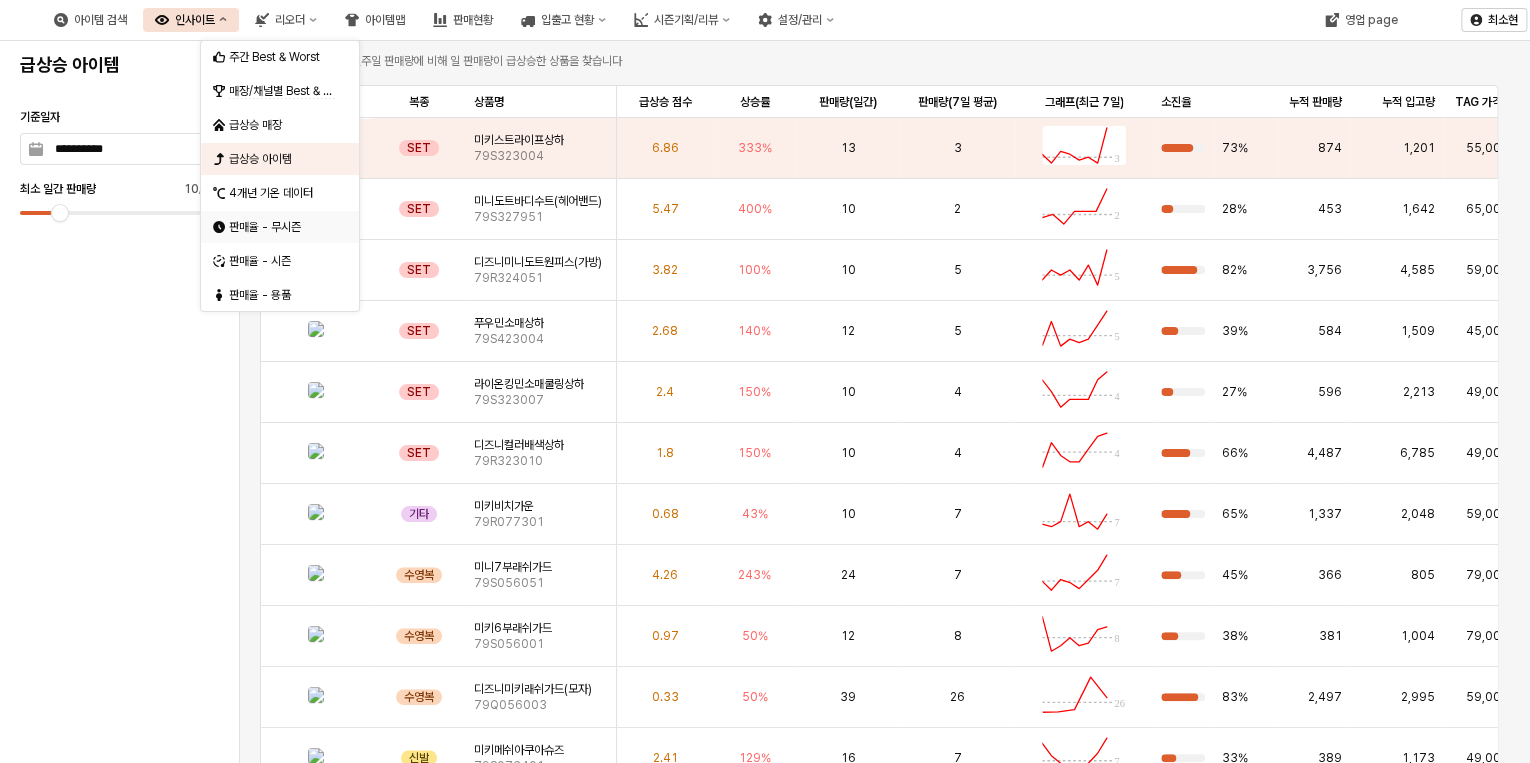 click on "판매율 - 무시즌" at bounding box center (282, 227) 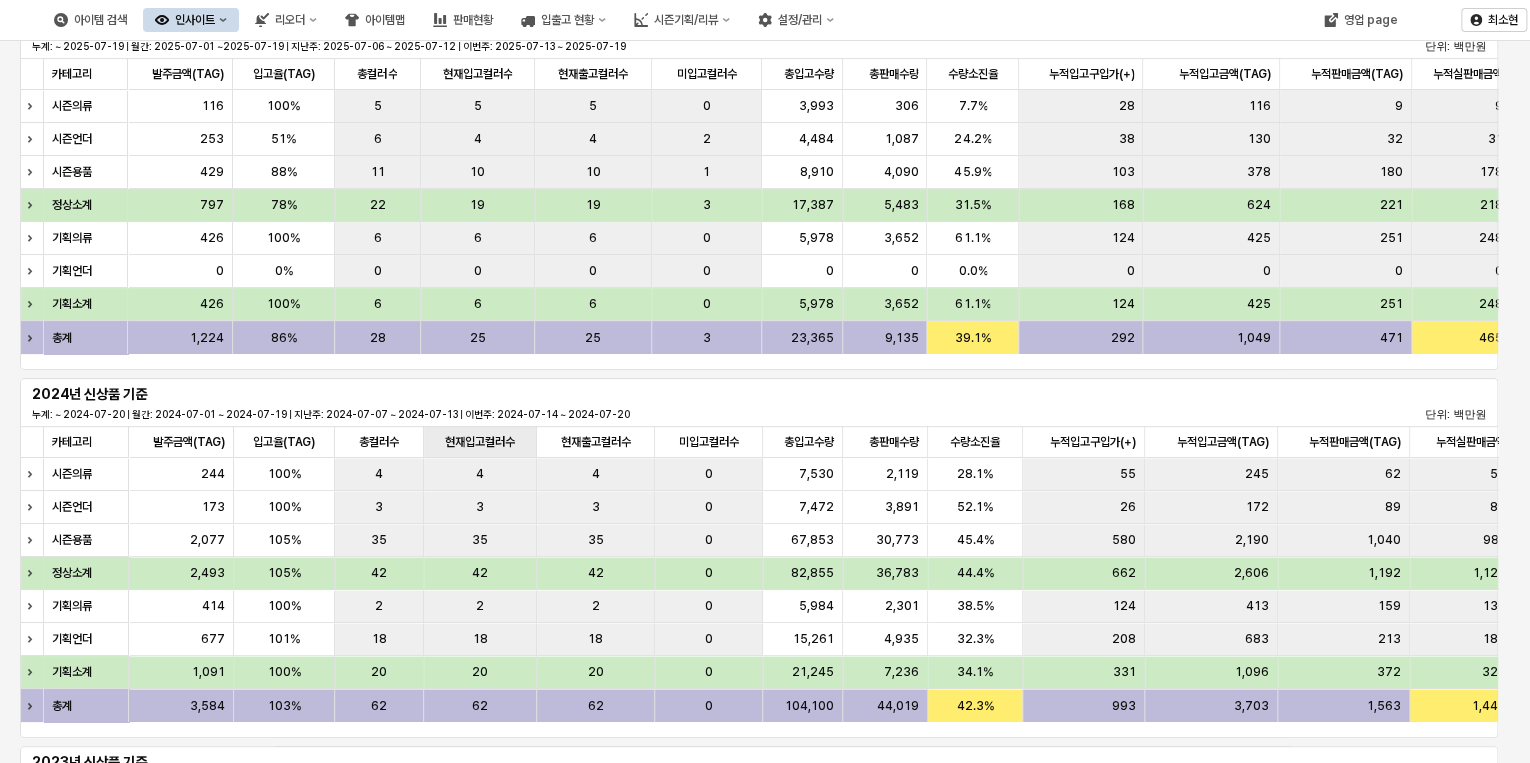 scroll, scrollTop: 160, scrollLeft: 0, axis: vertical 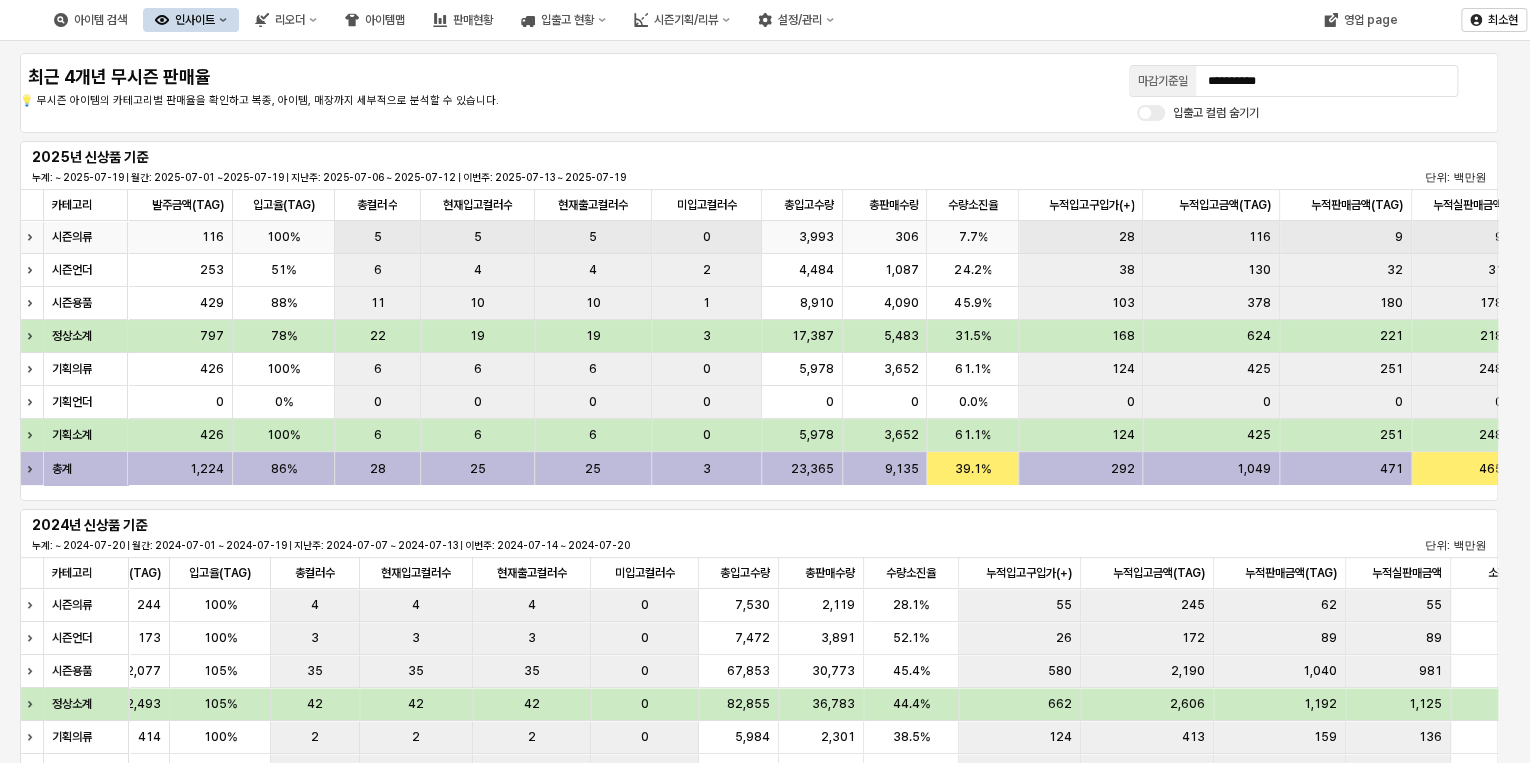 click on "7.7%" at bounding box center [972, 237] 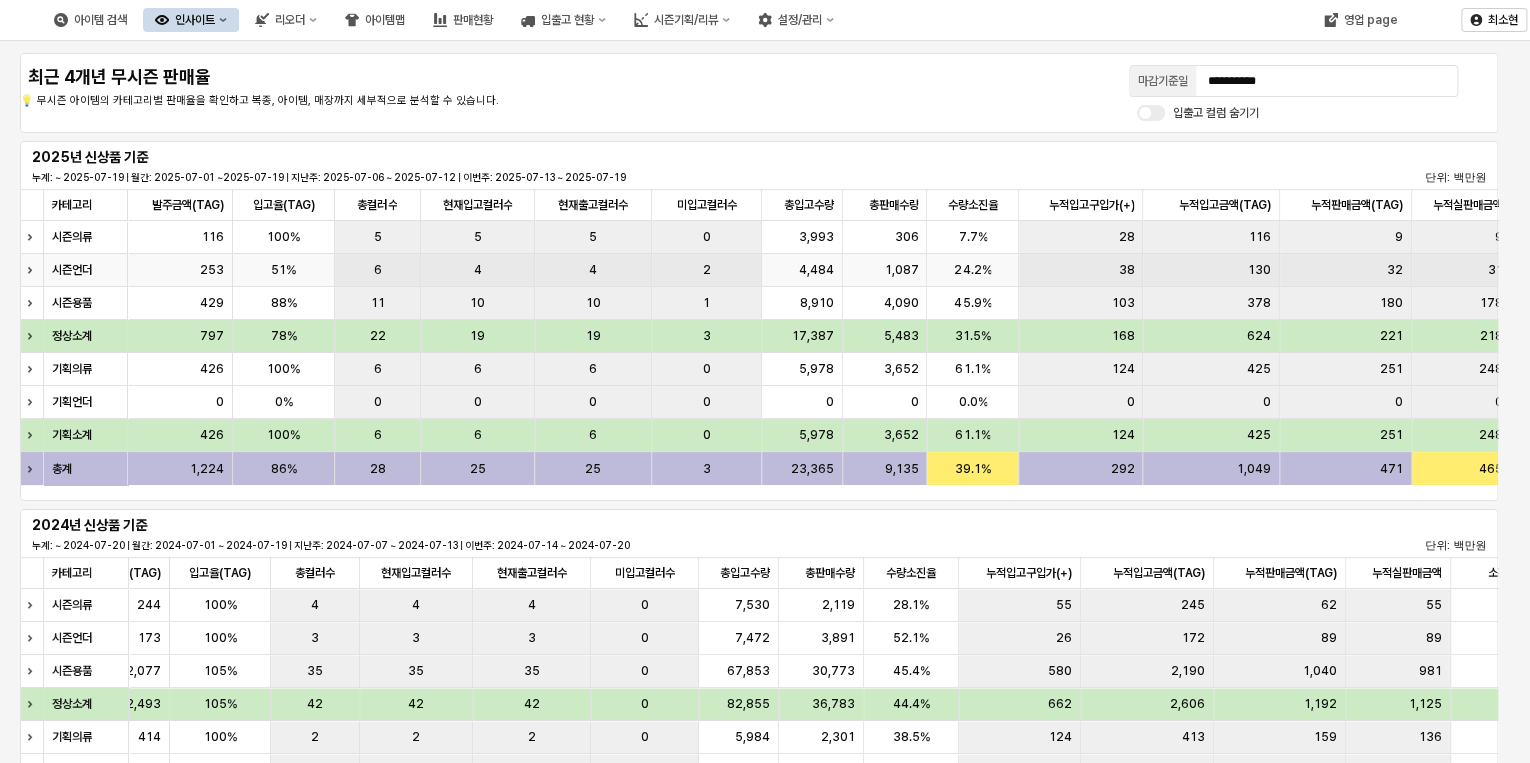 click on "6" at bounding box center [378, 270] 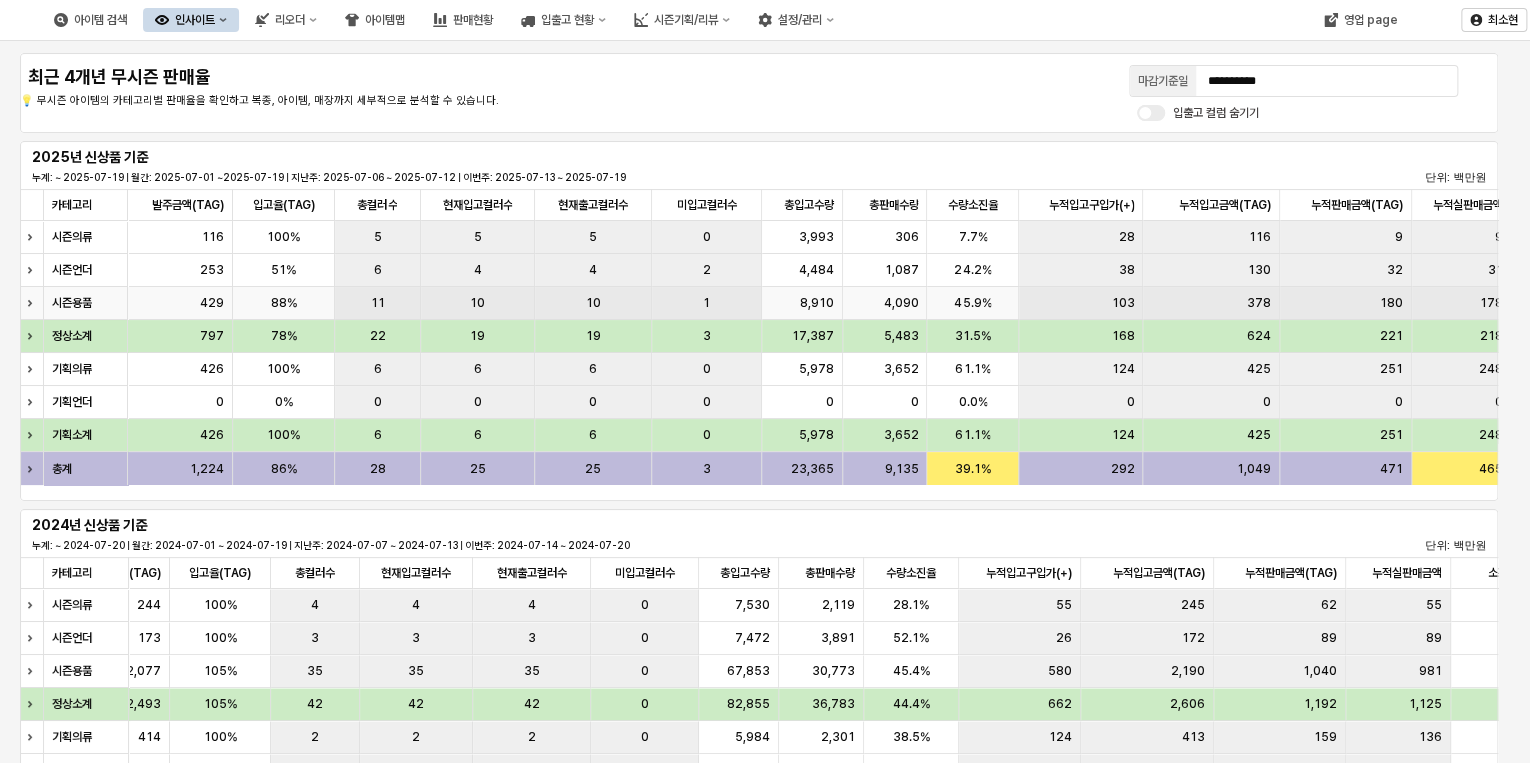 click on "11" at bounding box center [378, 303] 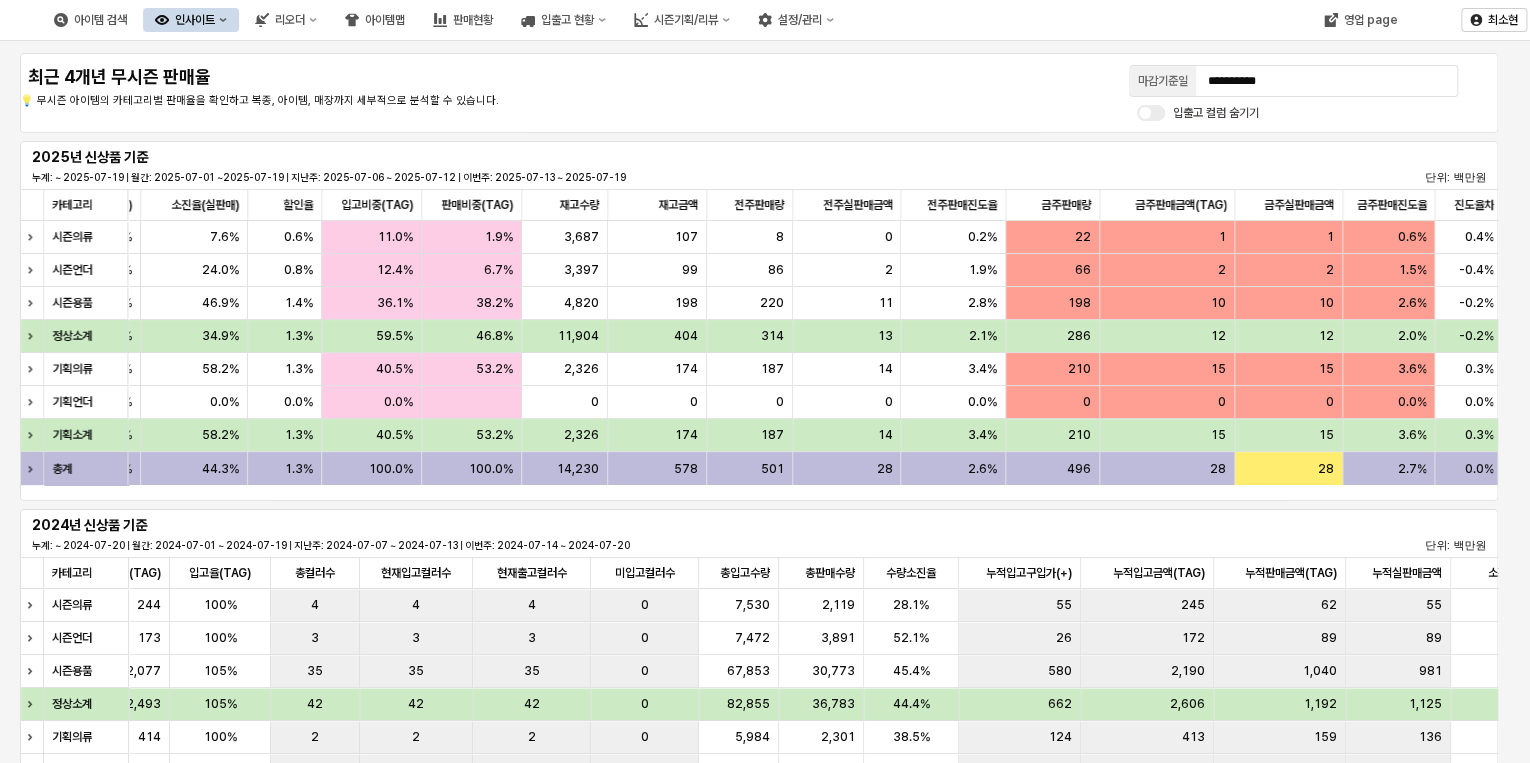 scroll, scrollTop: 0, scrollLeft: 1484, axis: horizontal 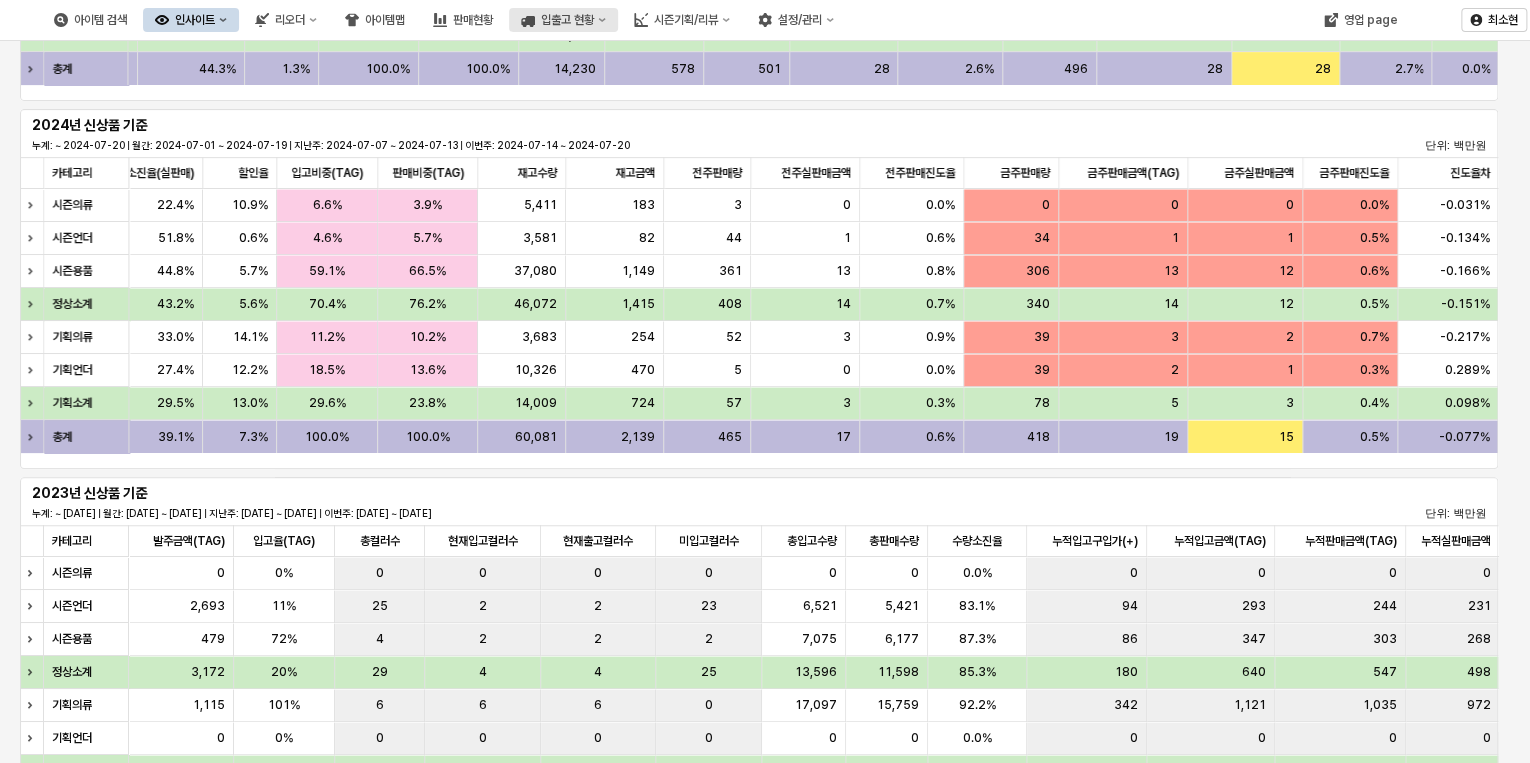 click on "입출고 현황" at bounding box center (563, 20) 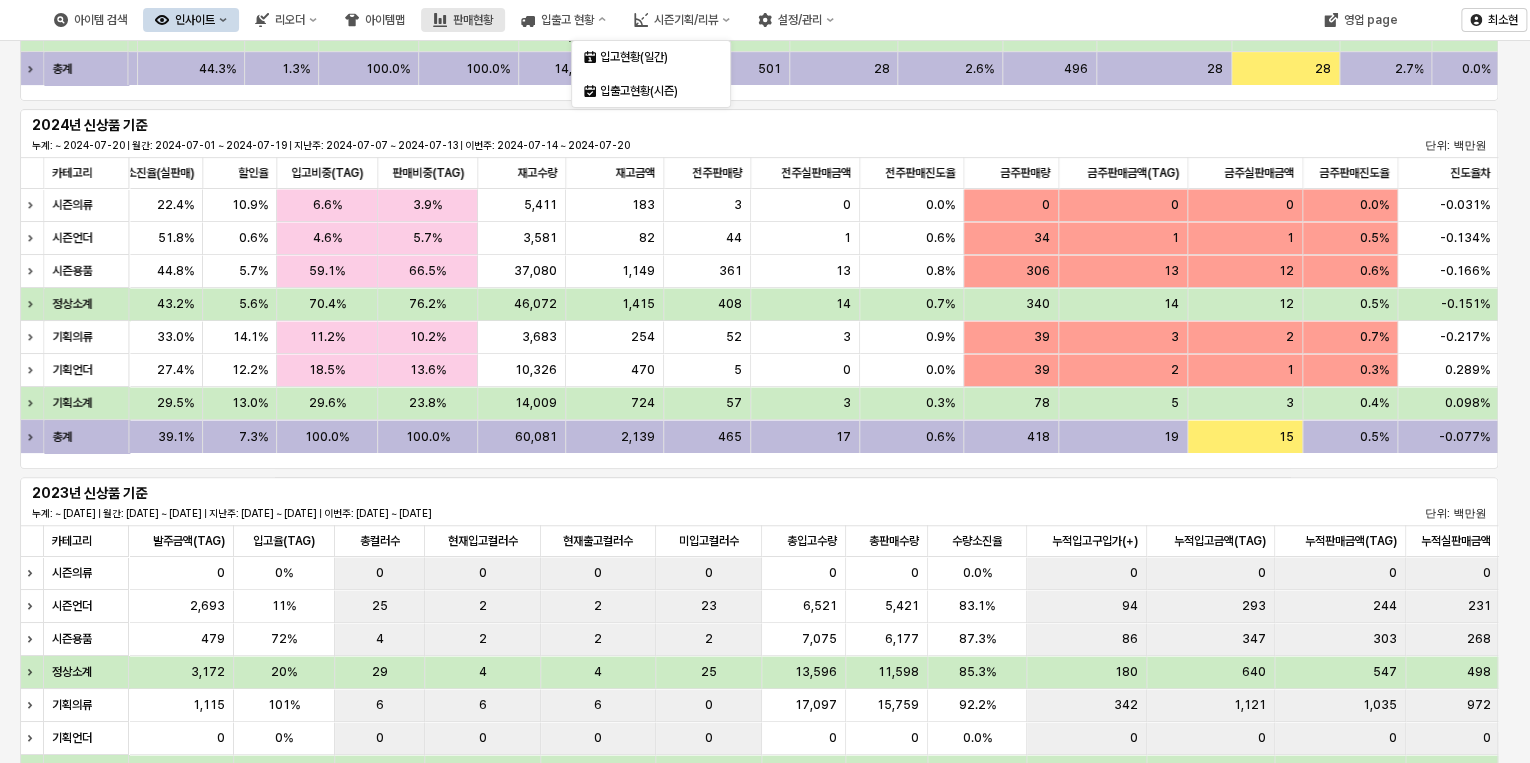 click on "판매현황" at bounding box center (473, 20) 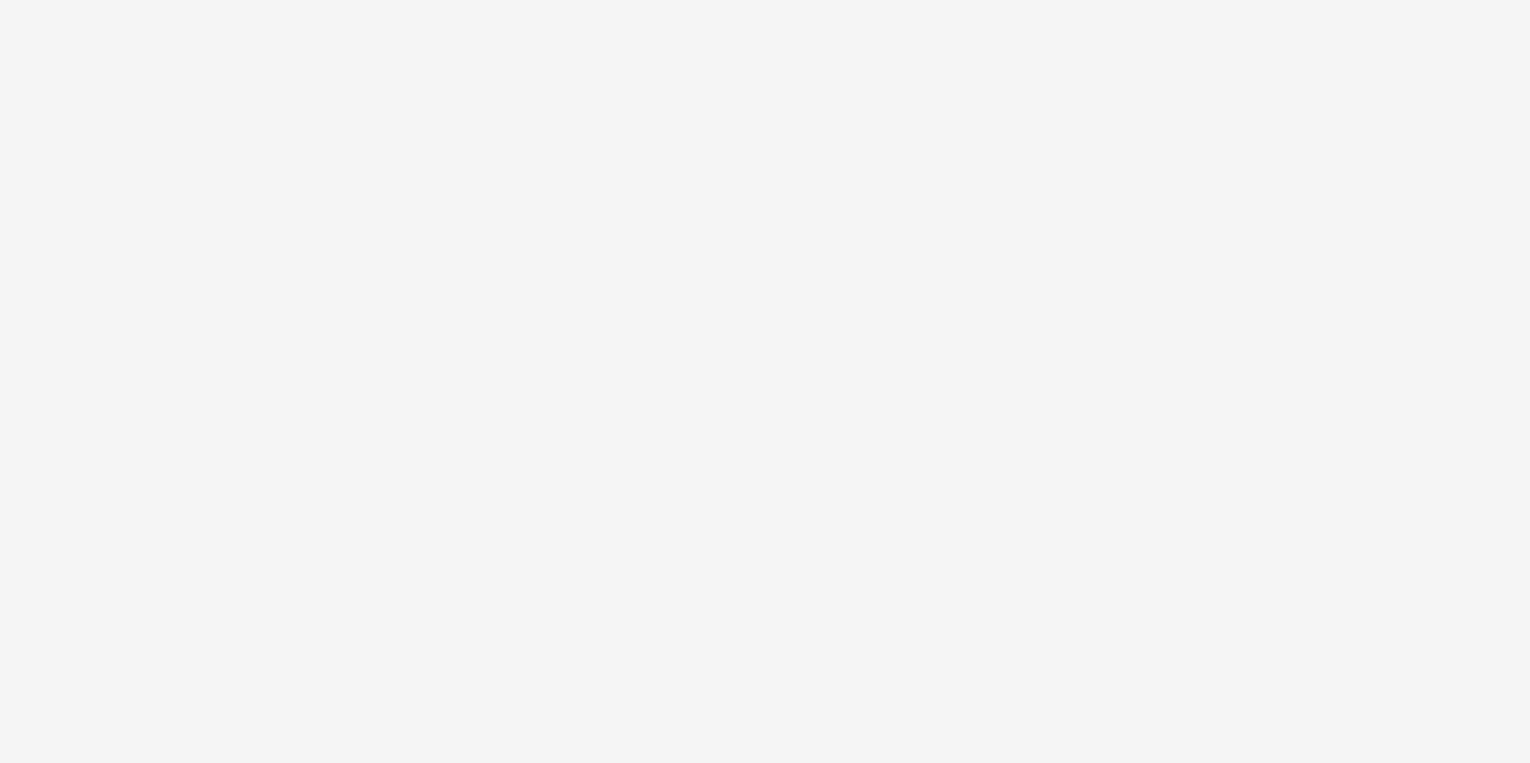 scroll, scrollTop: 0, scrollLeft: 0, axis: both 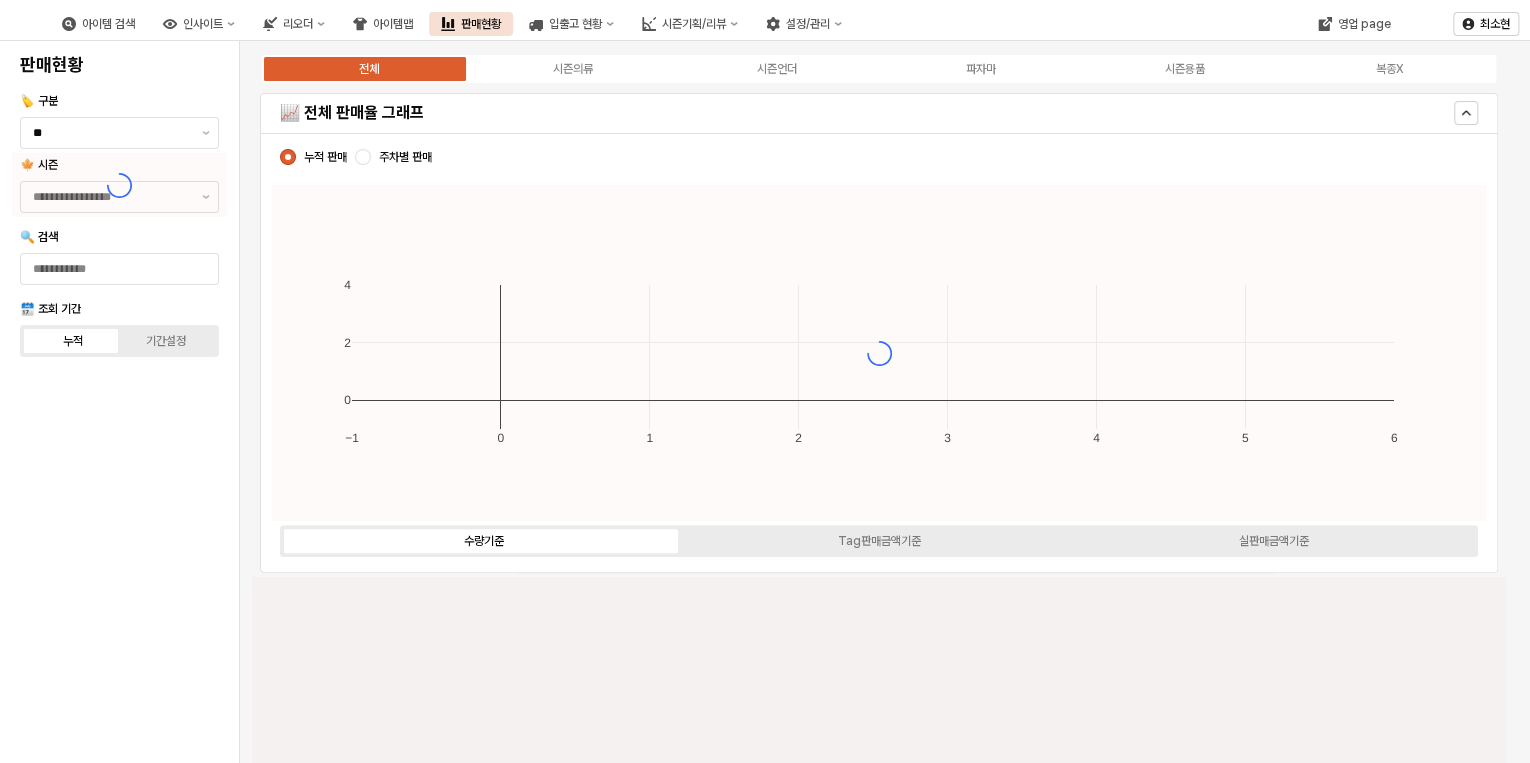 type on "****" 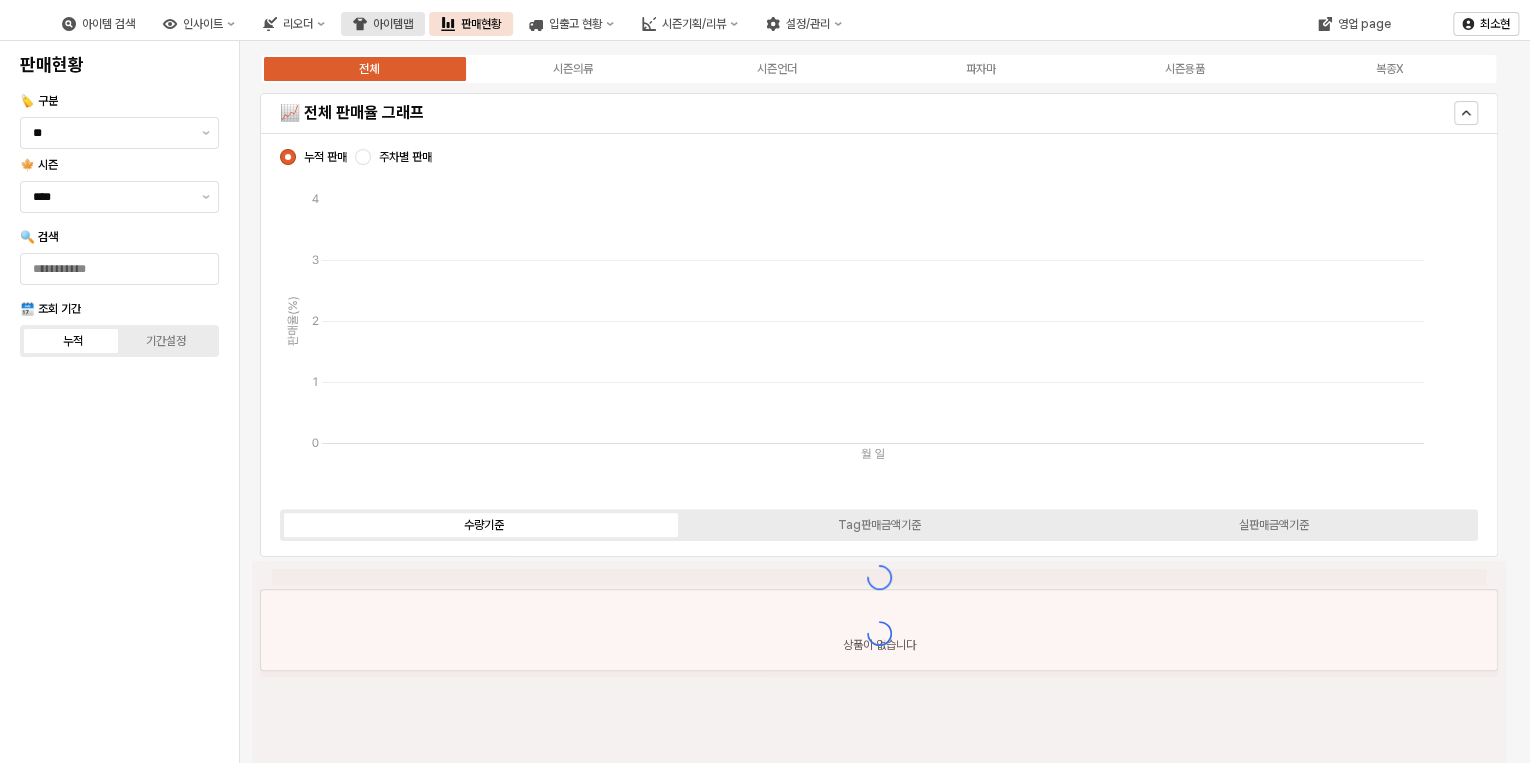 click on "아이템맵" at bounding box center [383, 24] 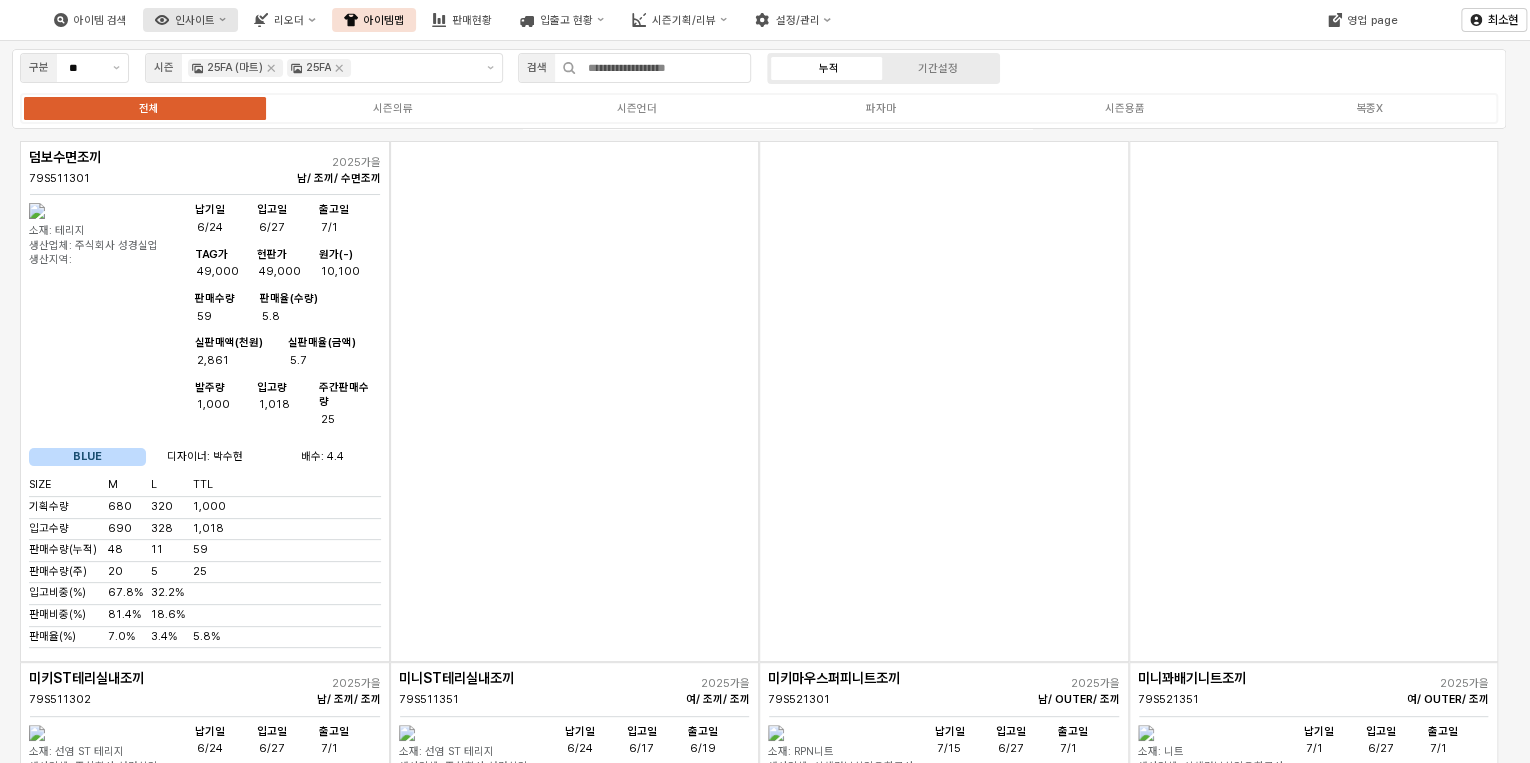 click on "인사이트" at bounding box center [190, 20] 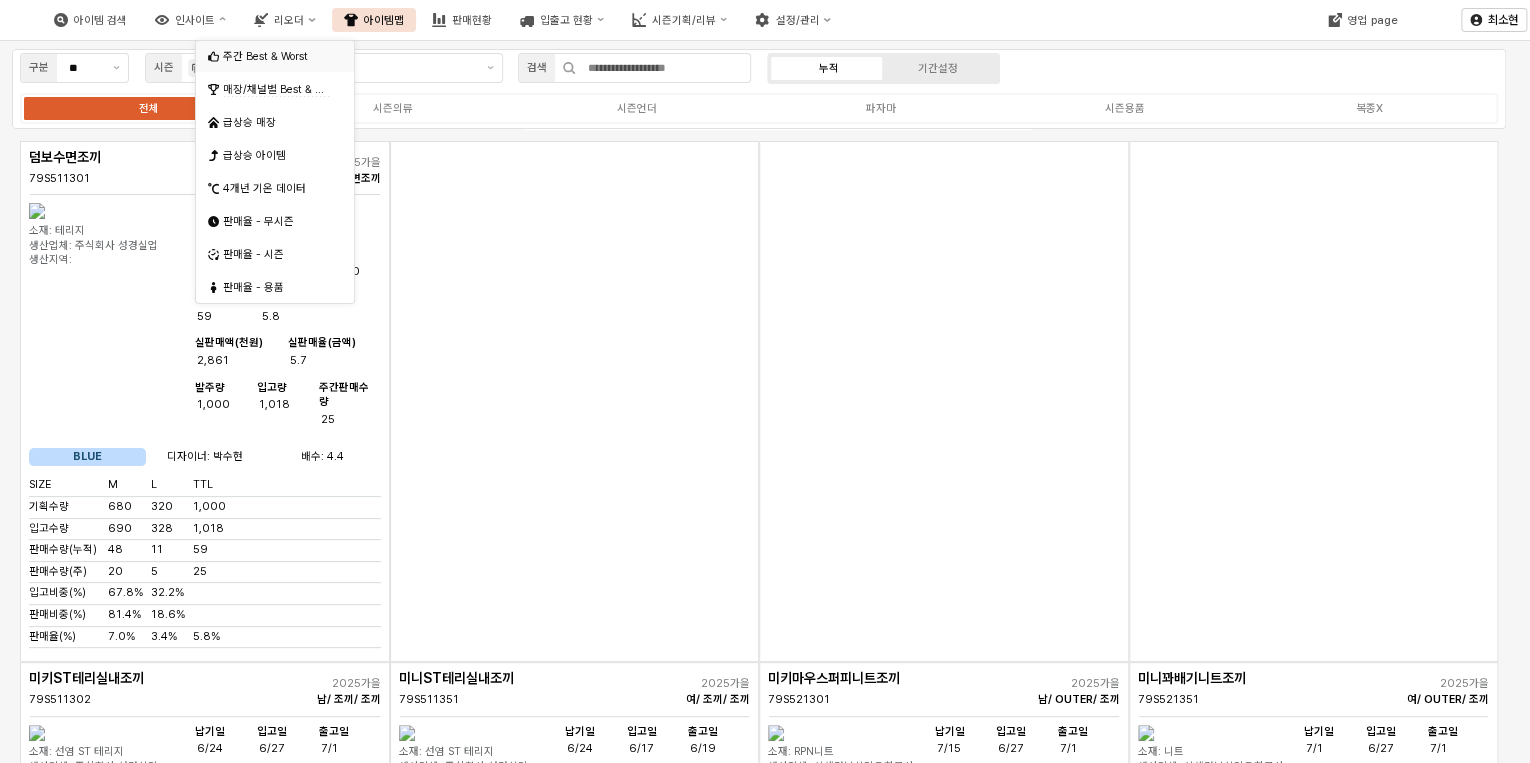 click on "주간 Best & Worst" at bounding box center [277, 56] 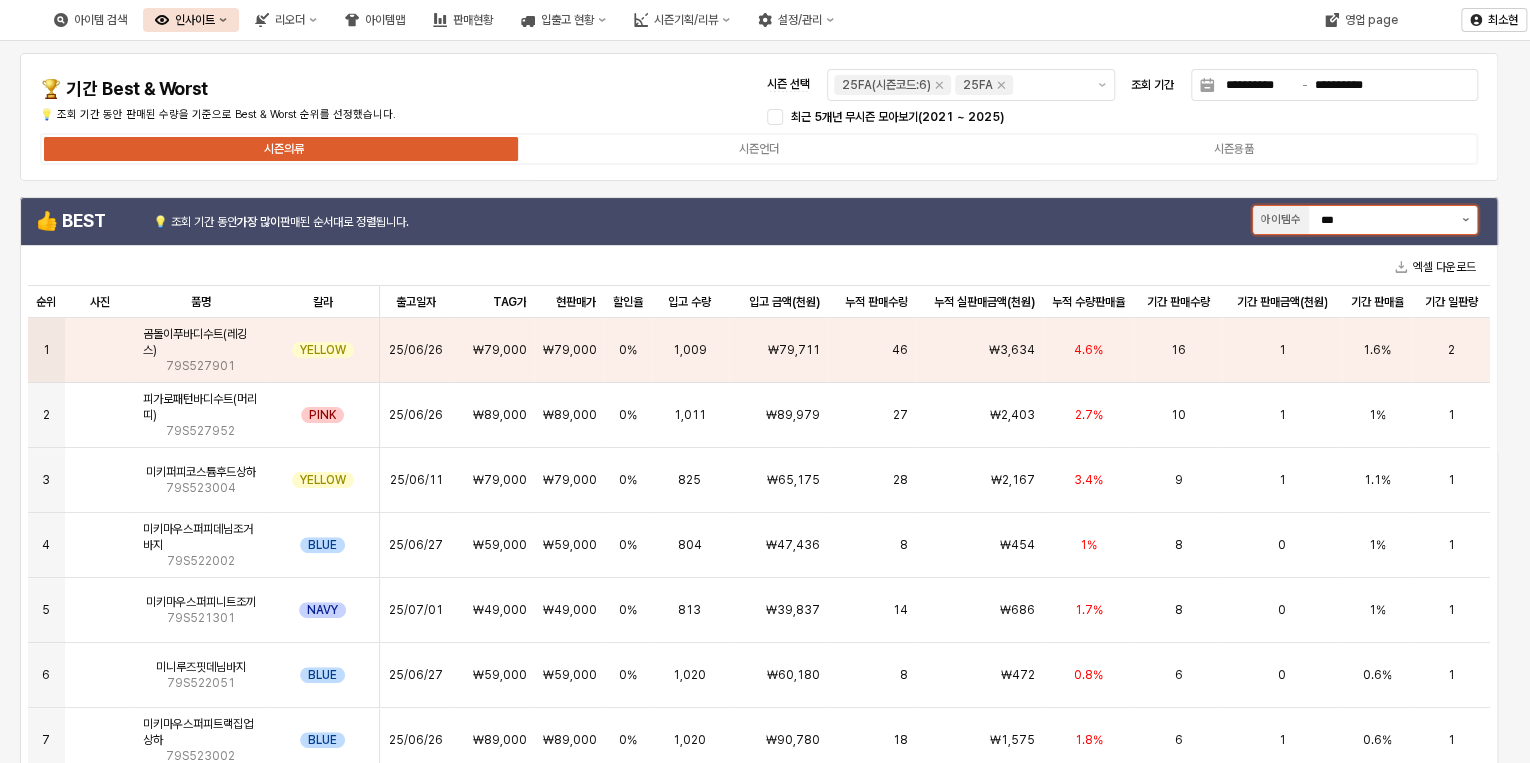 click at bounding box center [1465, 220] 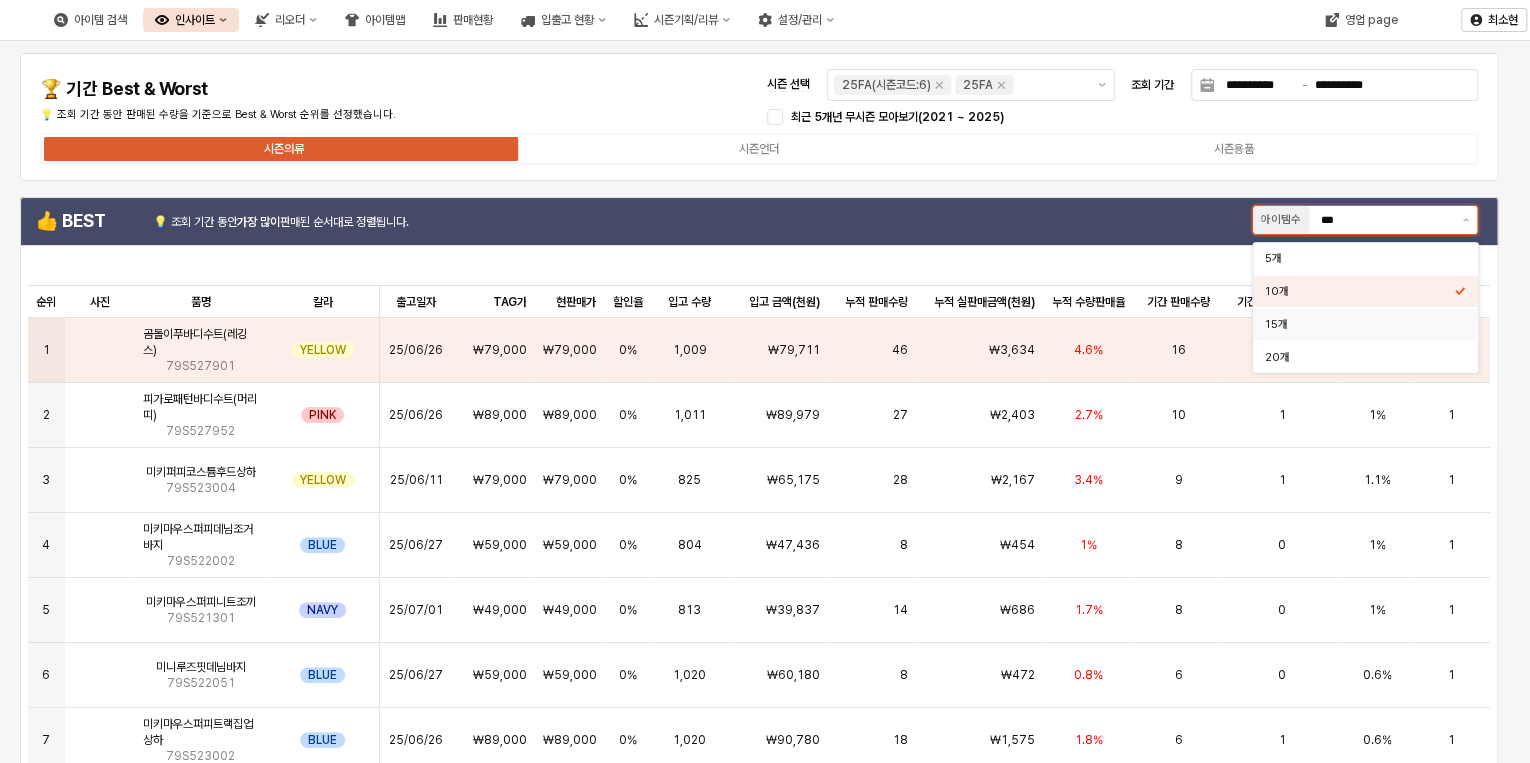 click on "15개" at bounding box center [1359, 324] 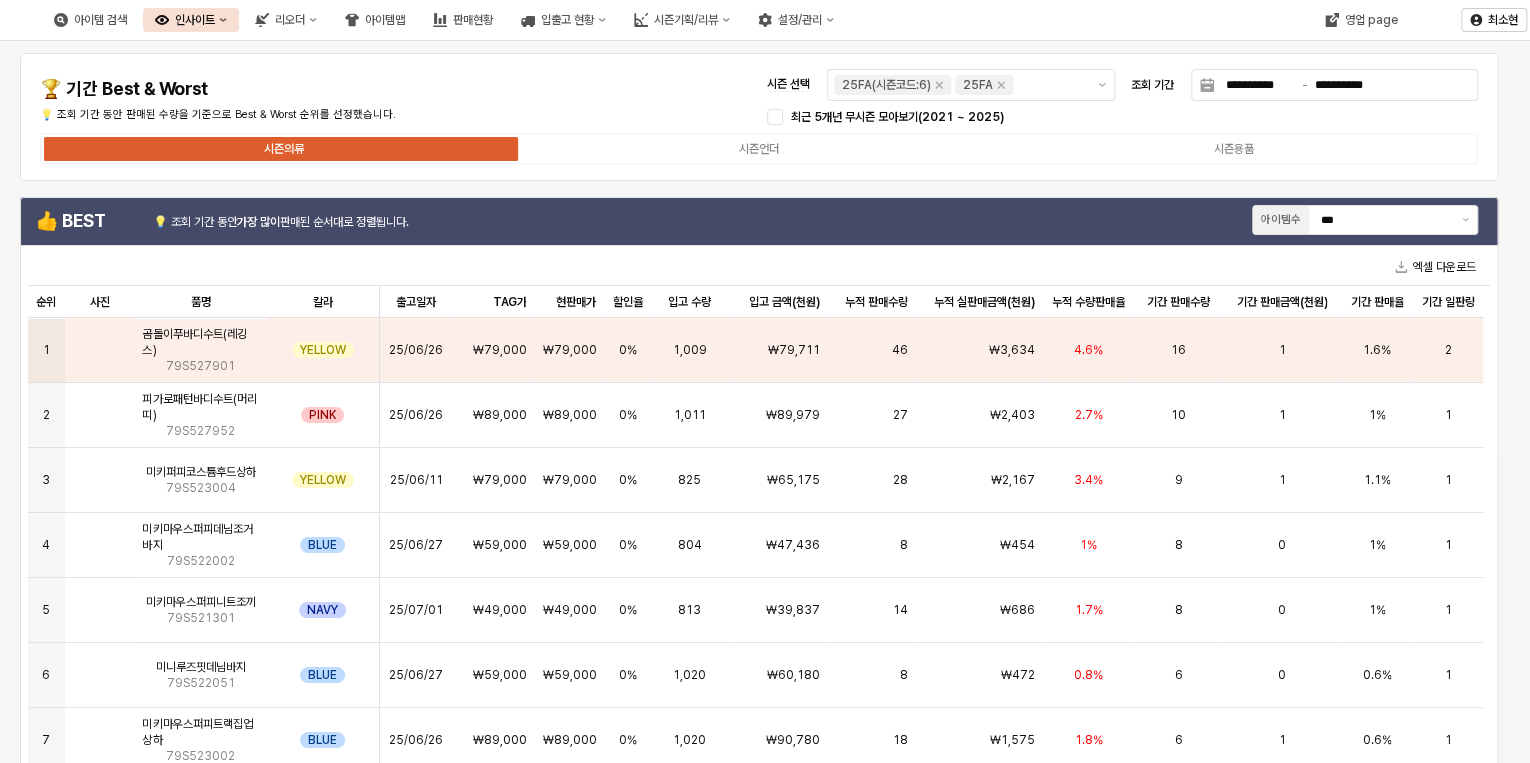 click on "엑셀 다운로드" at bounding box center [759, 267] 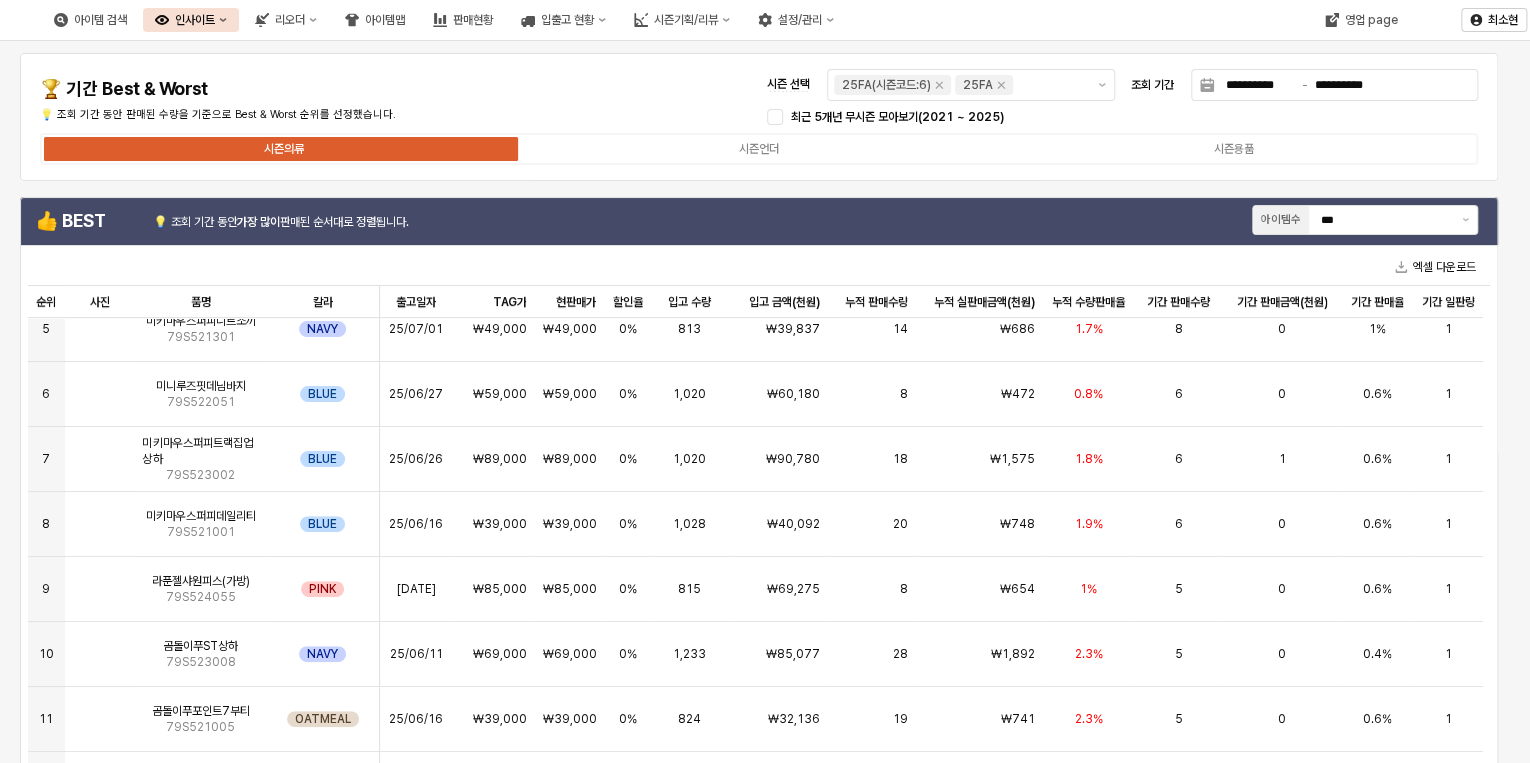 scroll, scrollTop: 292, scrollLeft: 0, axis: vertical 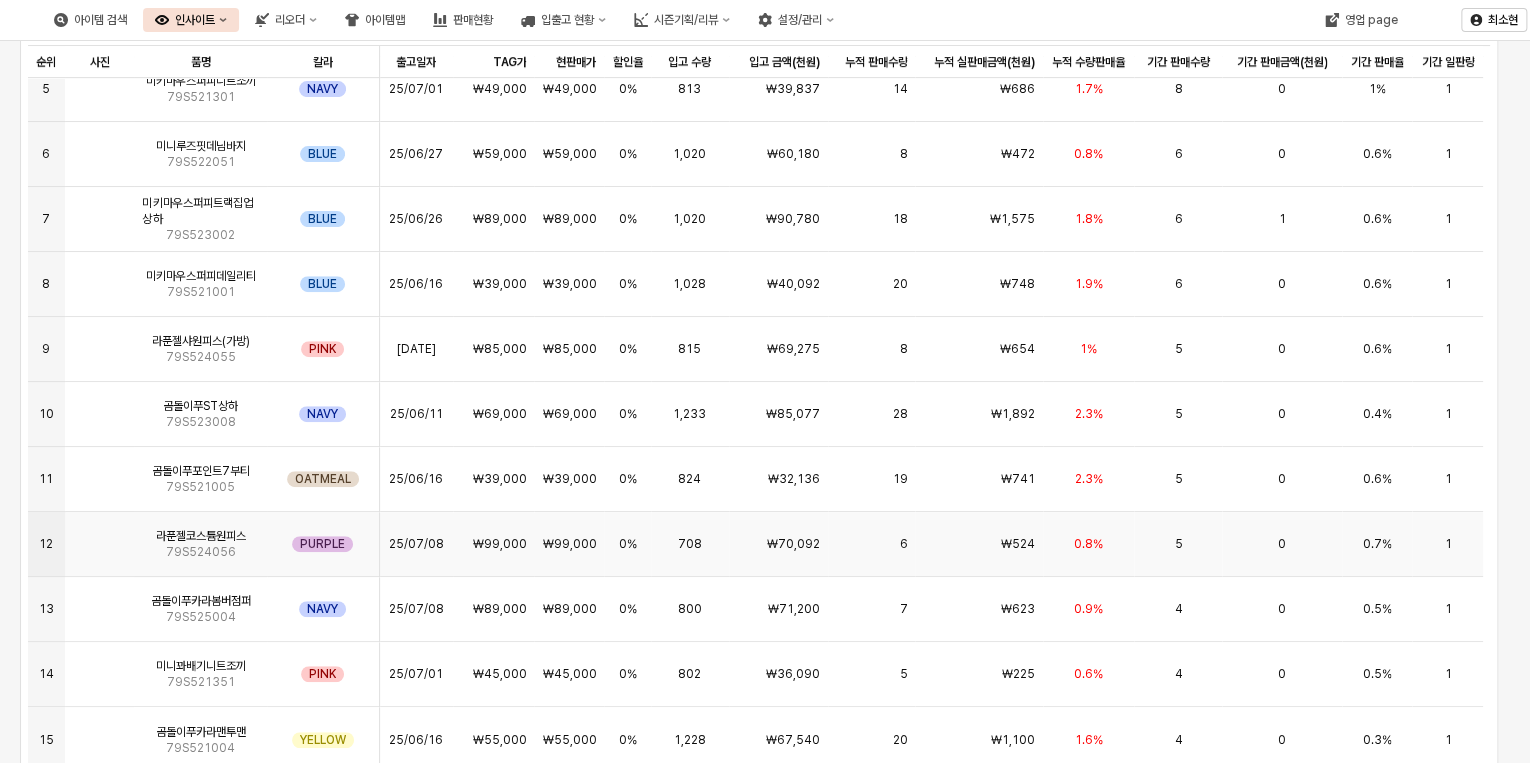 click on "5" at bounding box center (1178, 544) 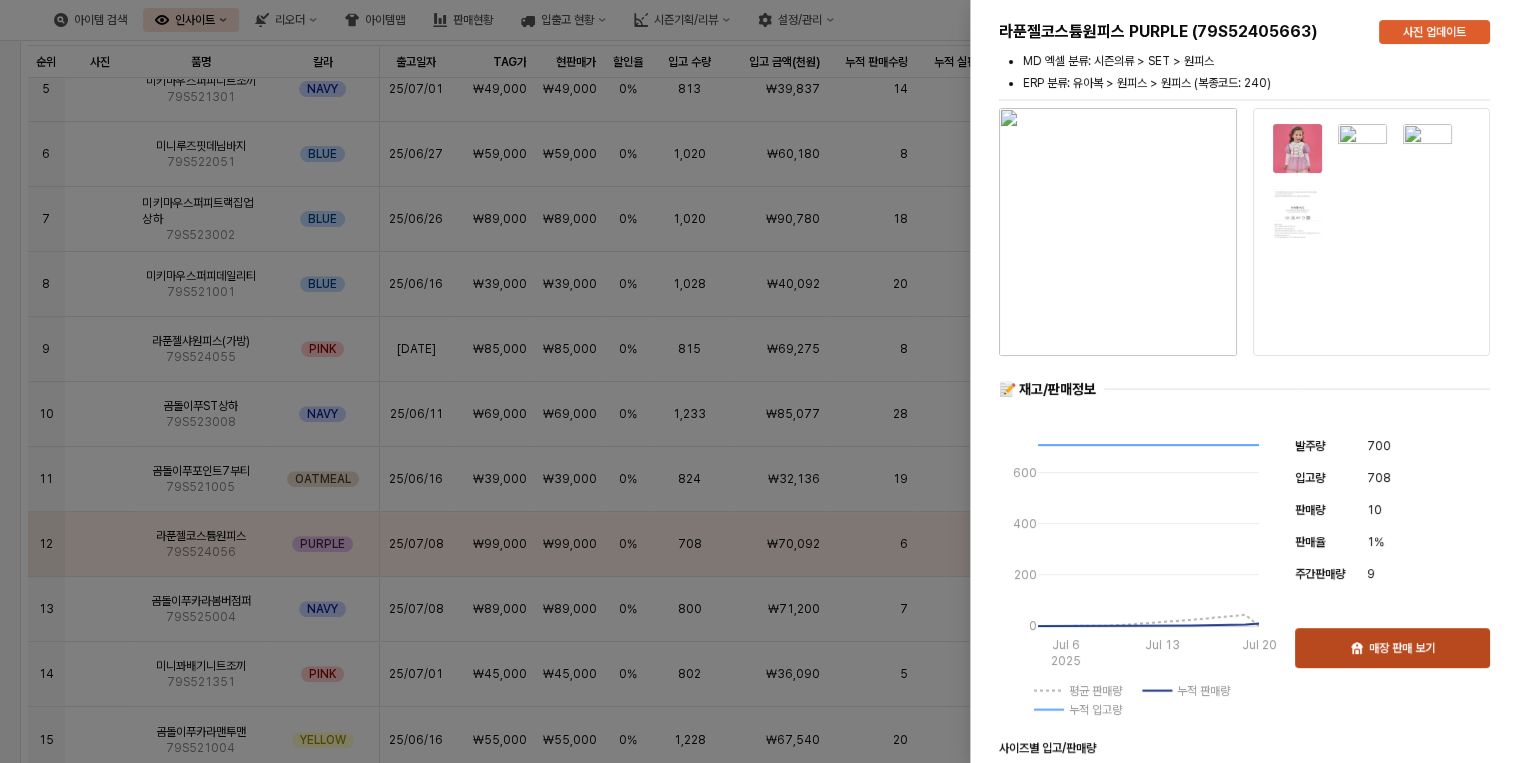 click on "매장 판매 보기" at bounding box center (1402, 648) 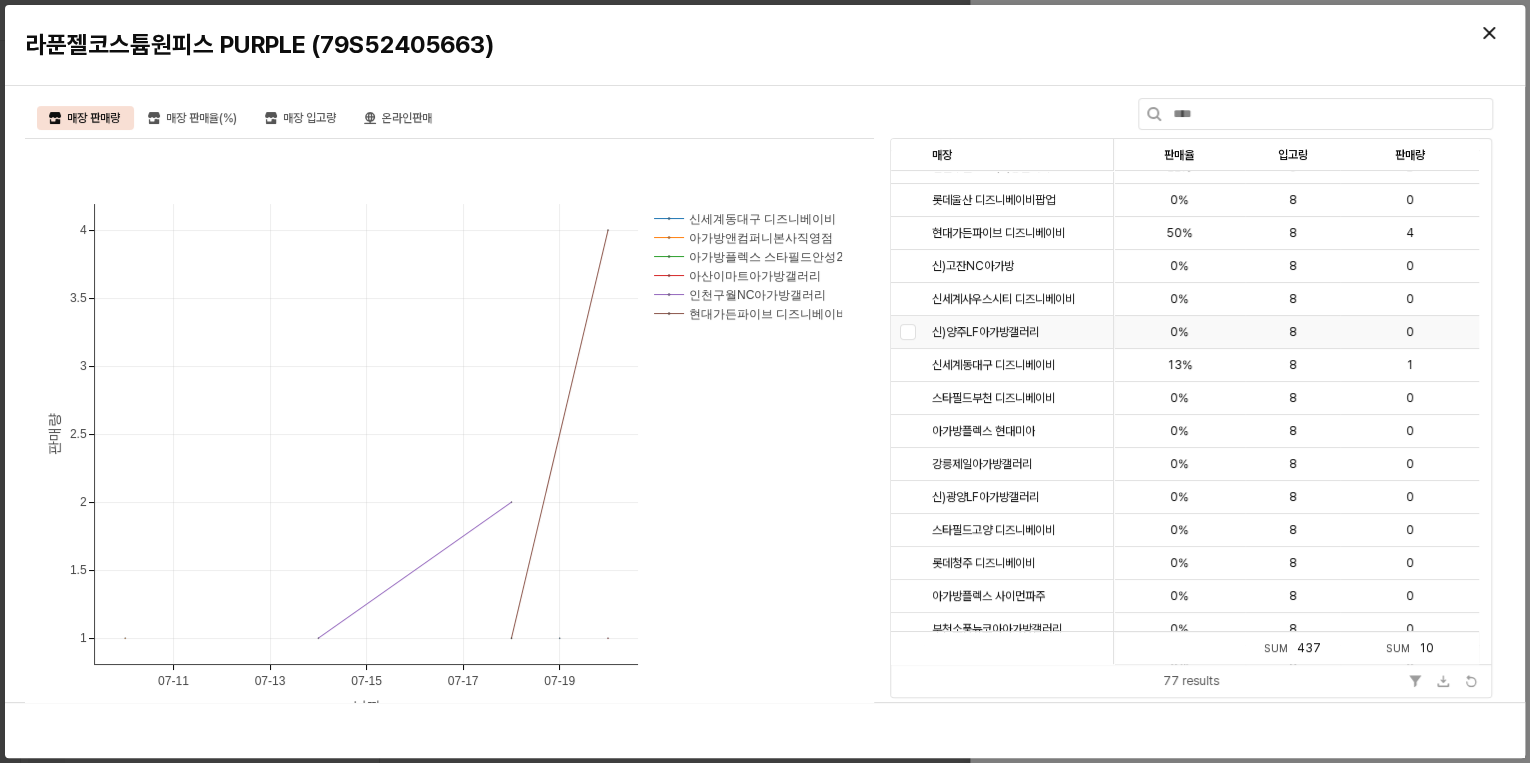 scroll, scrollTop: 0, scrollLeft: 0, axis: both 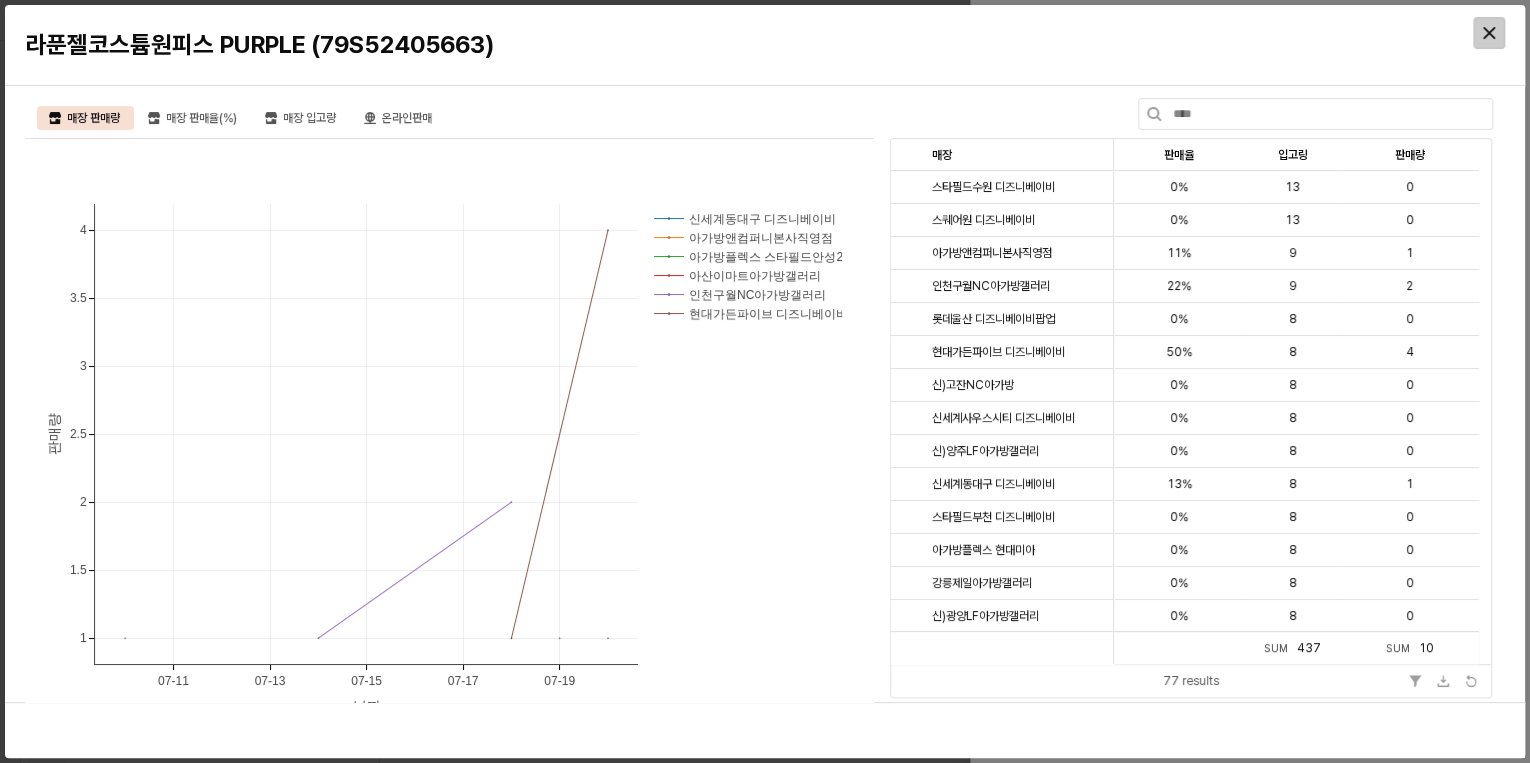 click at bounding box center [1489, 33] 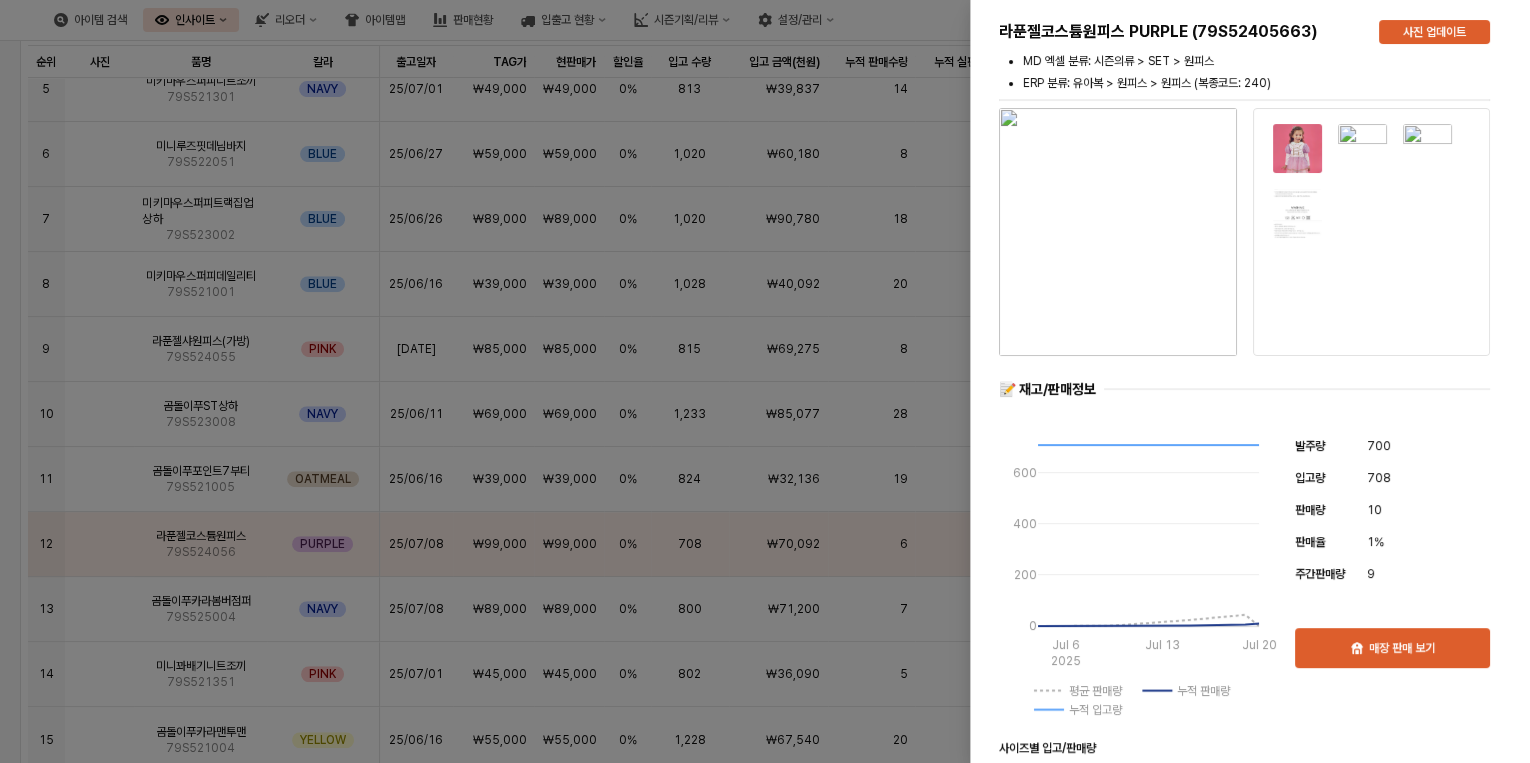 click at bounding box center (765, 381) 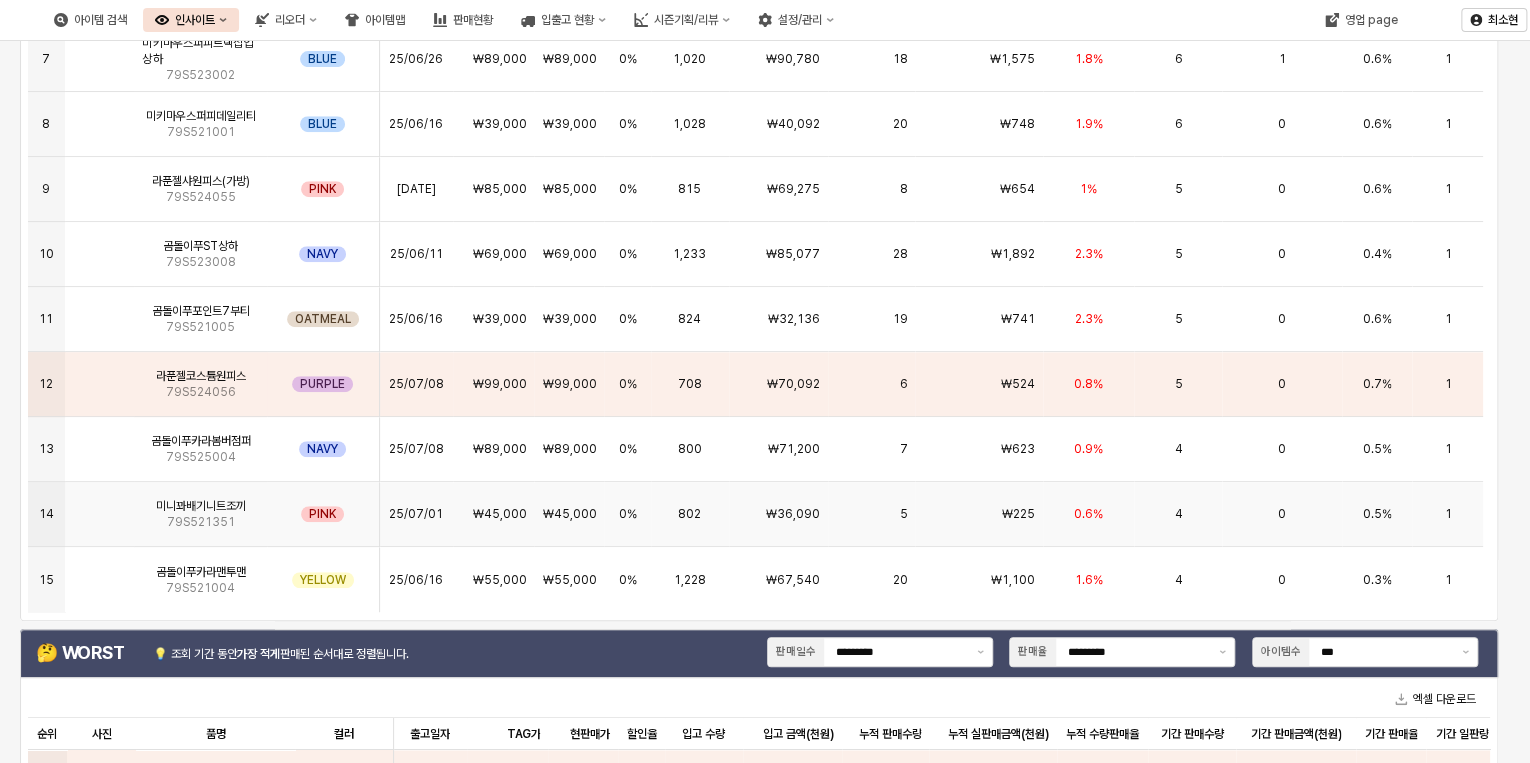scroll, scrollTop: 640, scrollLeft: 0, axis: vertical 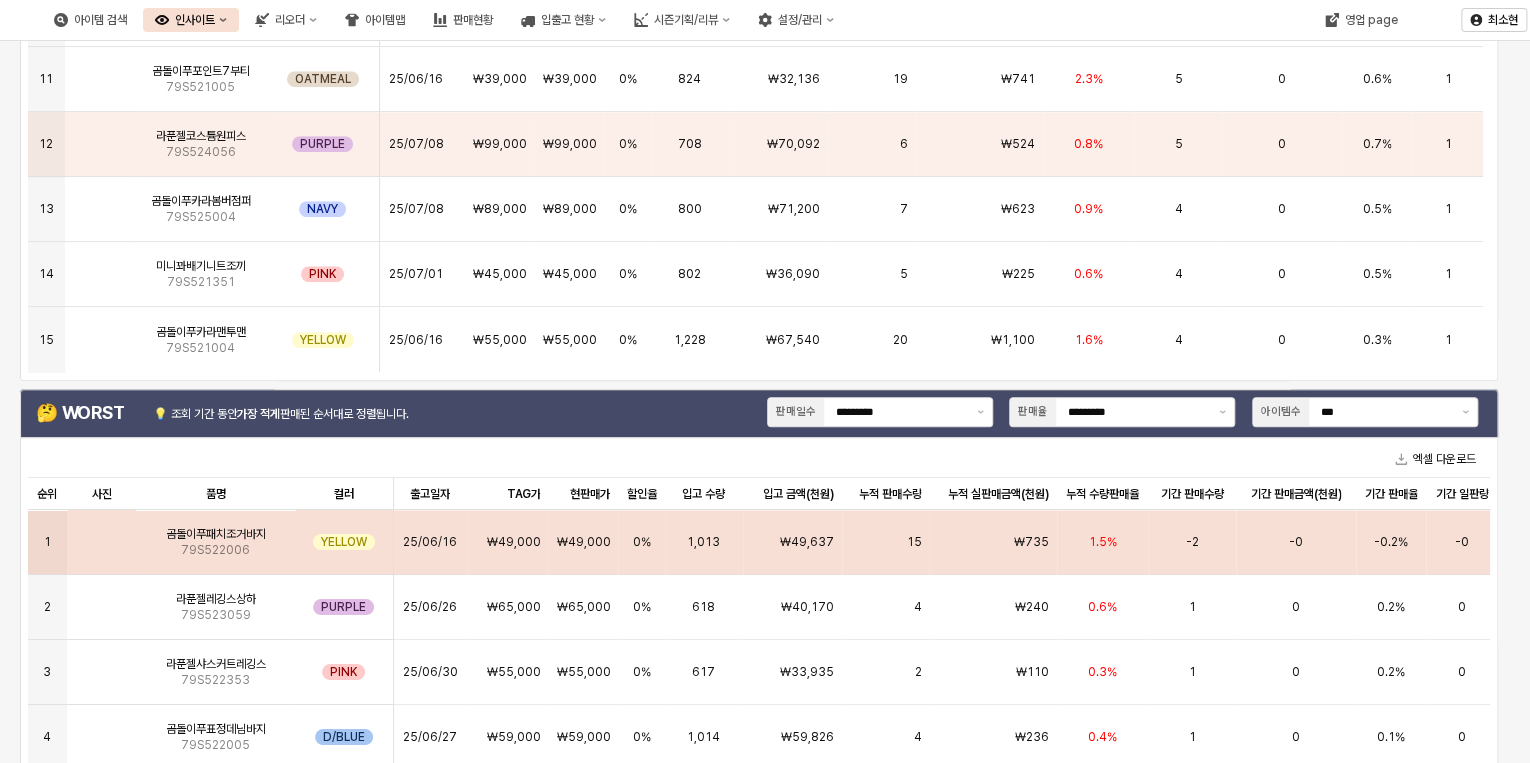click on "-0" at bounding box center [1295, 542] 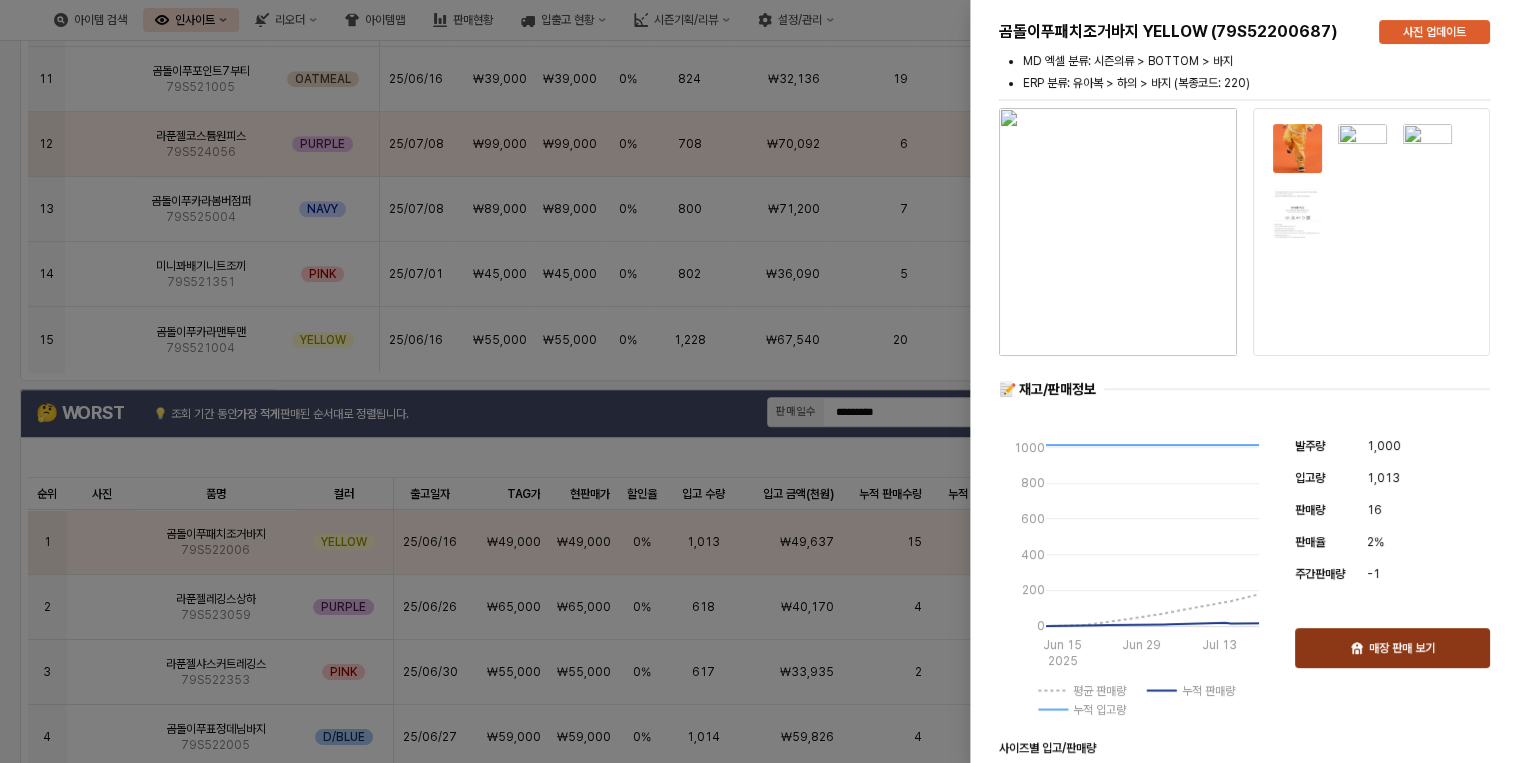 click on "매장 판매 보기" at bounding box center [1402, 648] 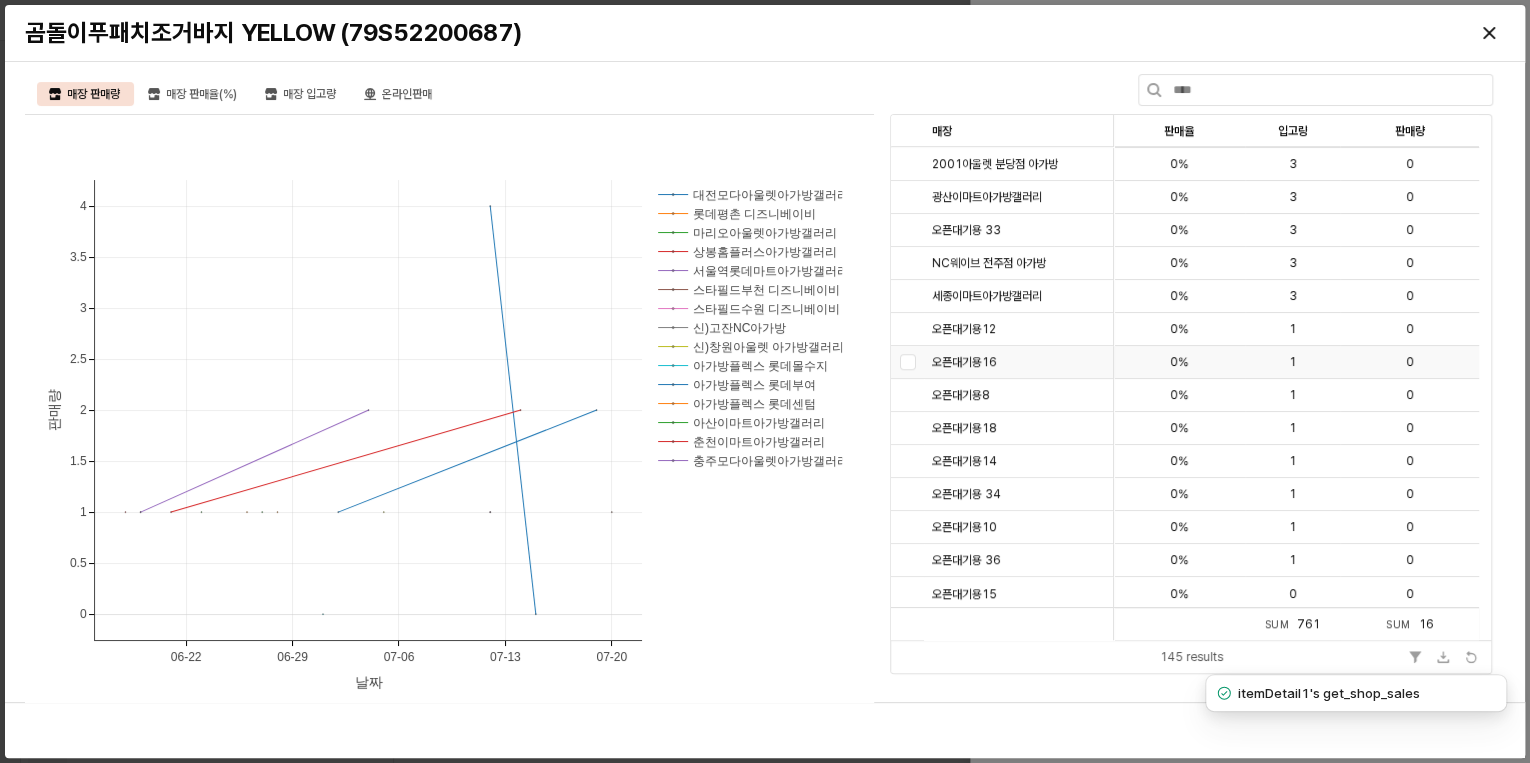 scroll, scrollTop: 4323, scrollLeft: 0, axis: vertical 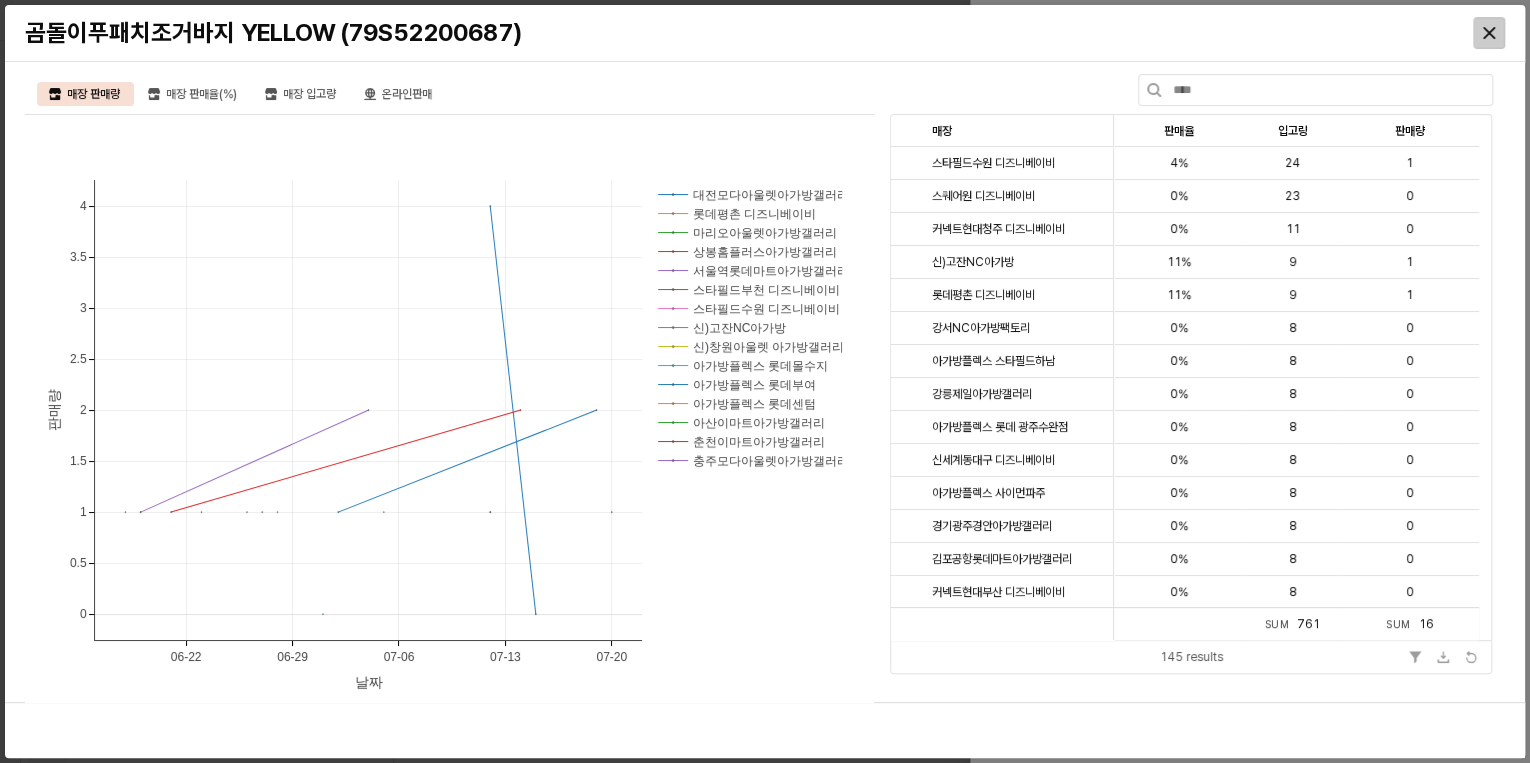 click 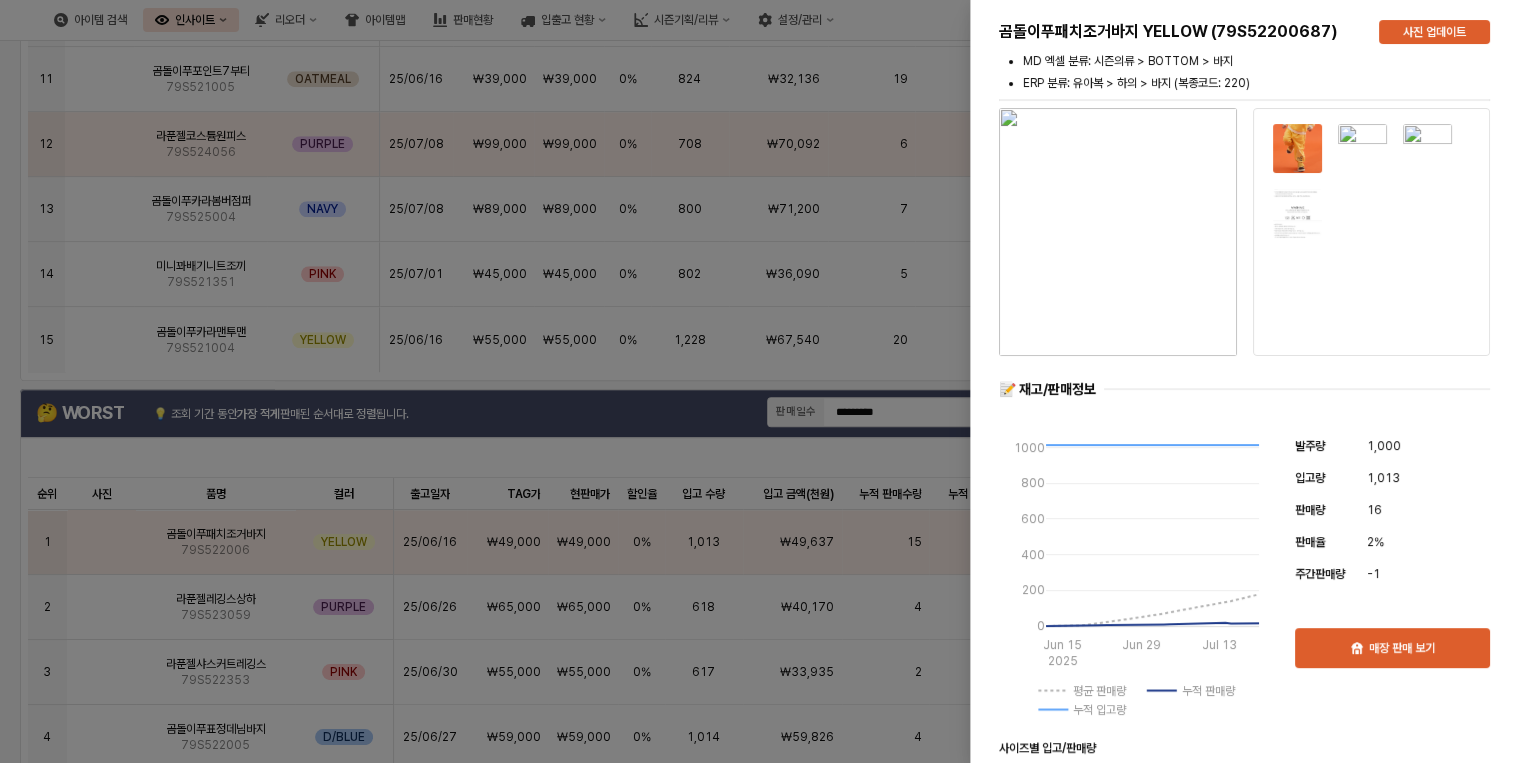 click at bounding box center [765, 381] 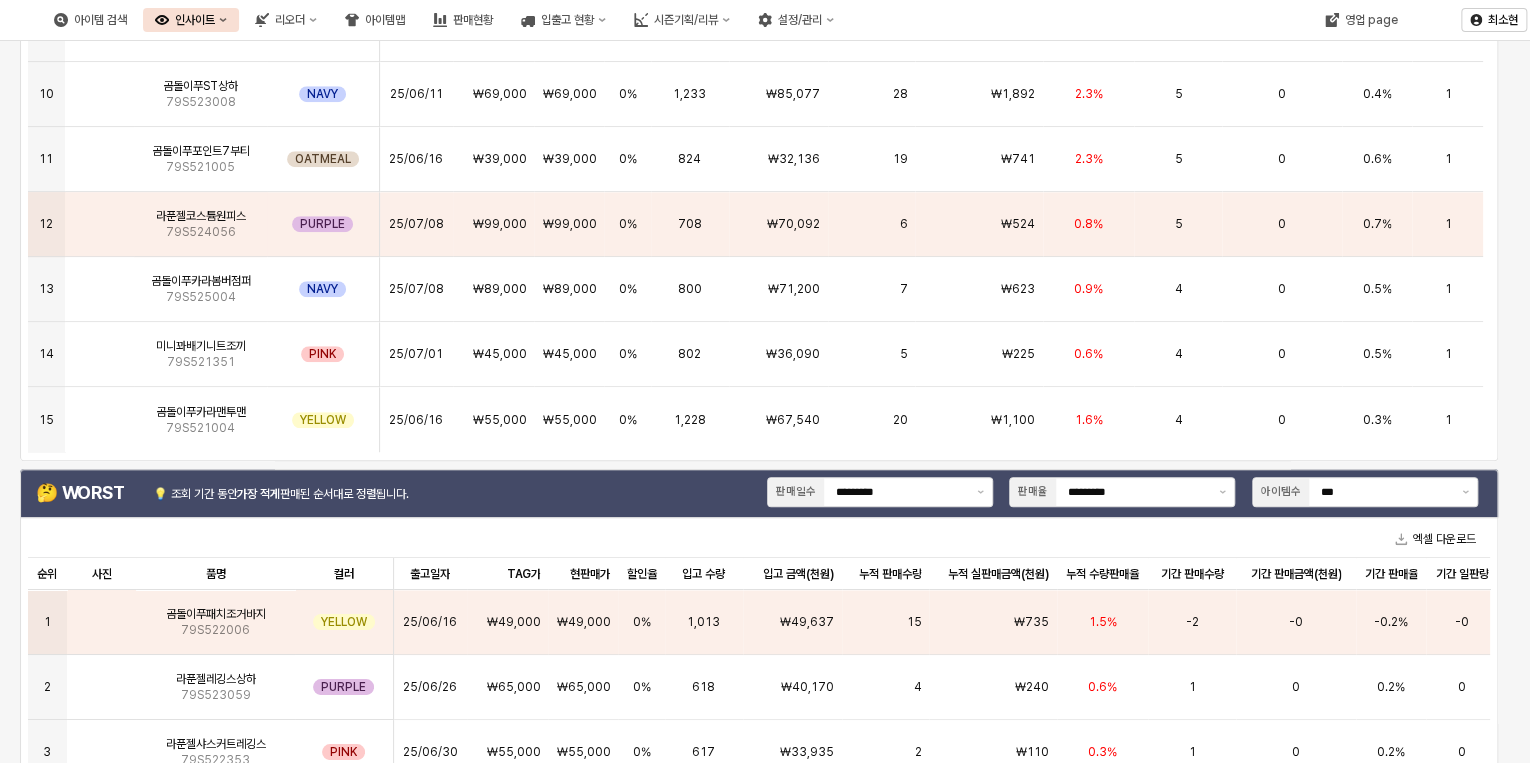 scroll, scrollTop: 480, scrollLeft: 0, axis: vertical 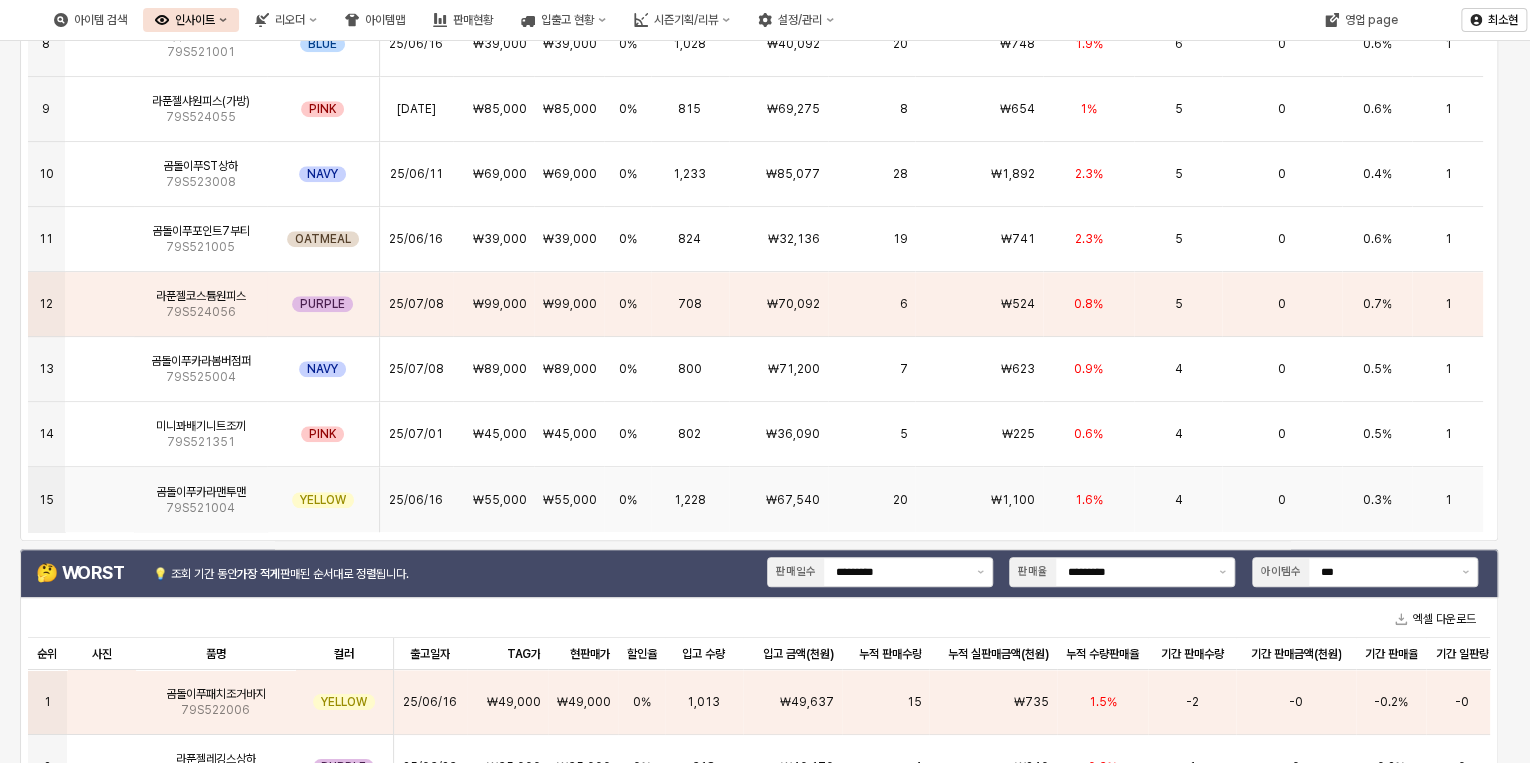click on "4" at bounding box center [1178, 499] 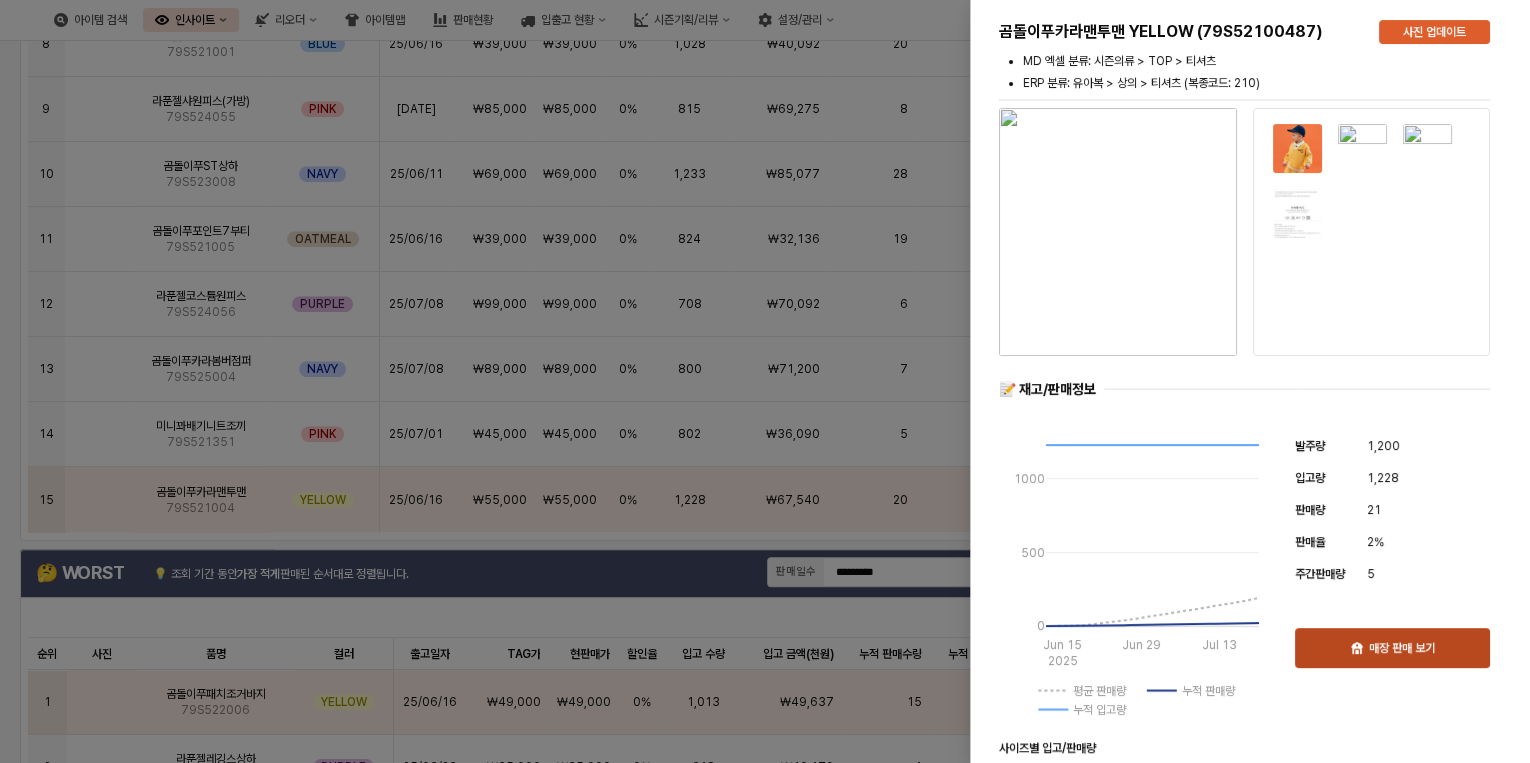 click on "매장 판매 보기" at bounding box center (1392, 648) 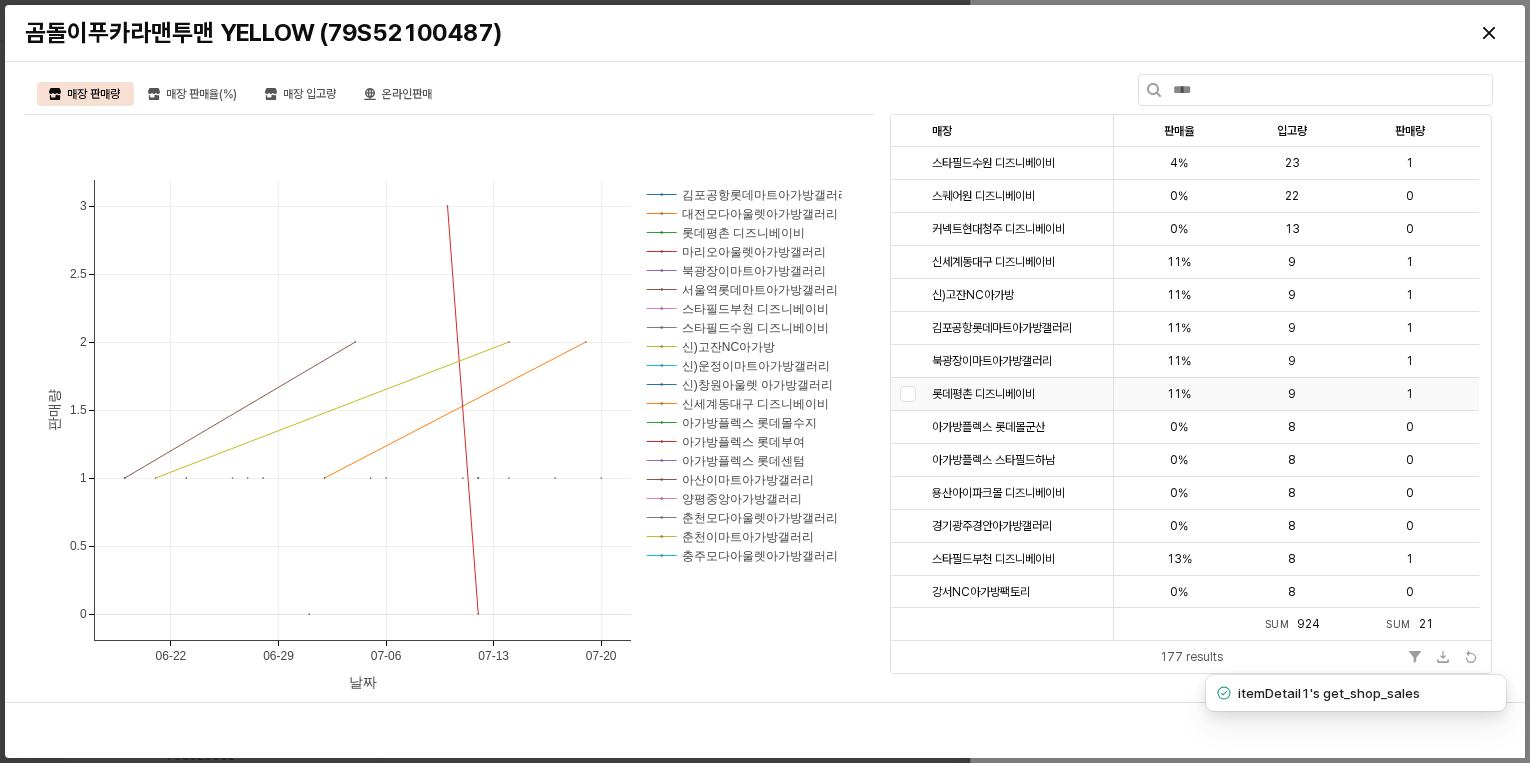 scroll, scrollTop: 0, scrollLeft: 0, axis: both 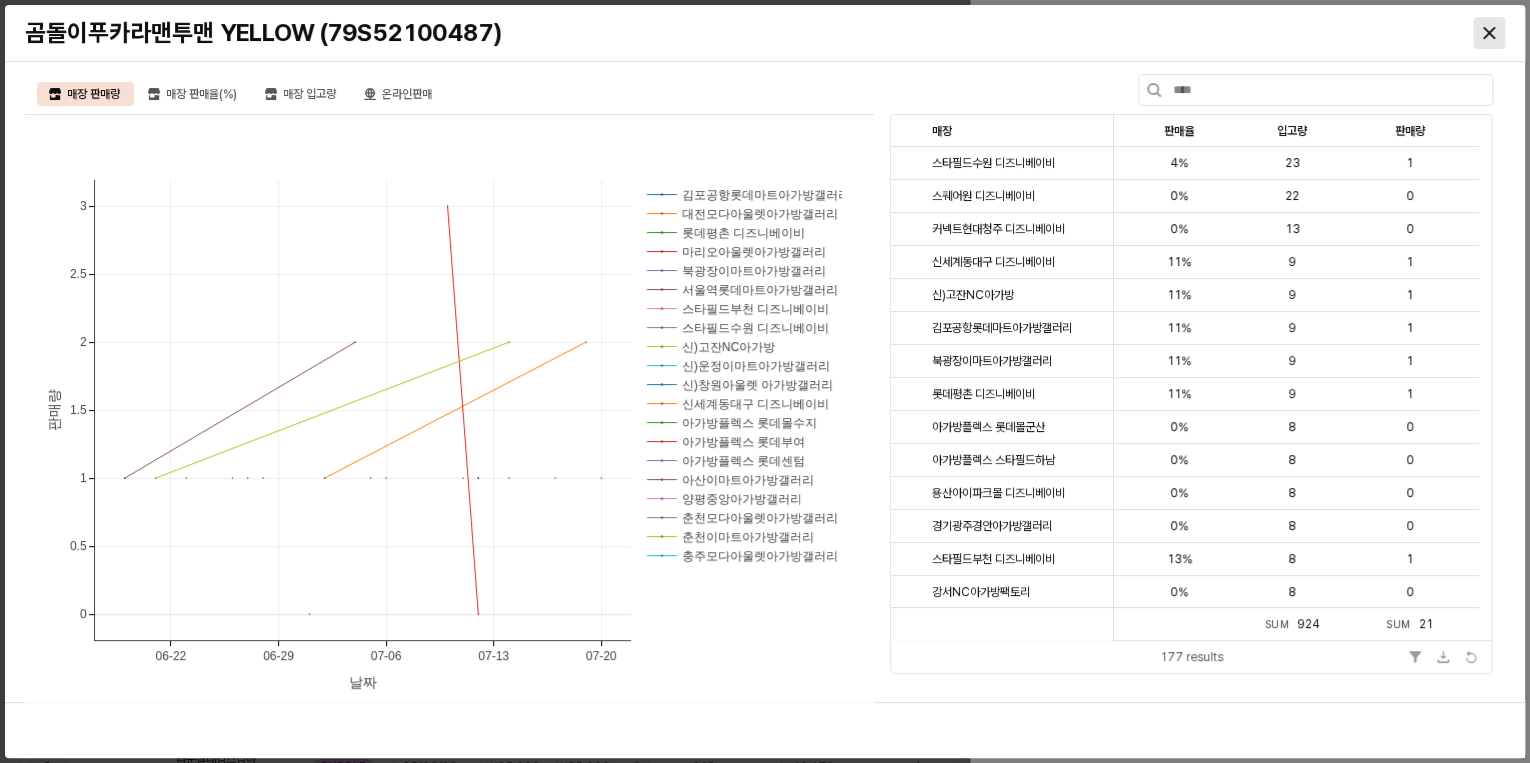 click at bounding box center [1489, 33] 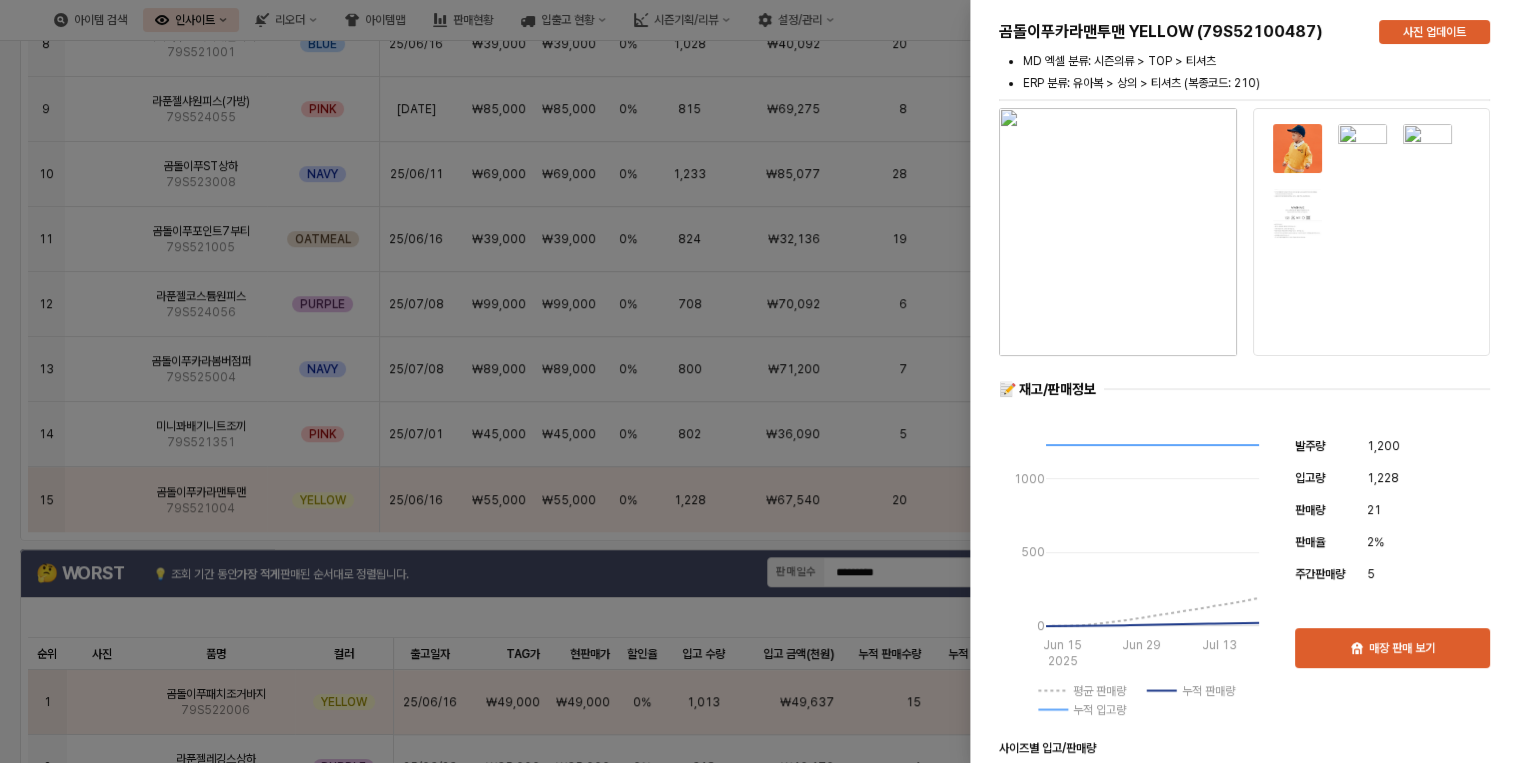 click at bounding box center (765, 381) 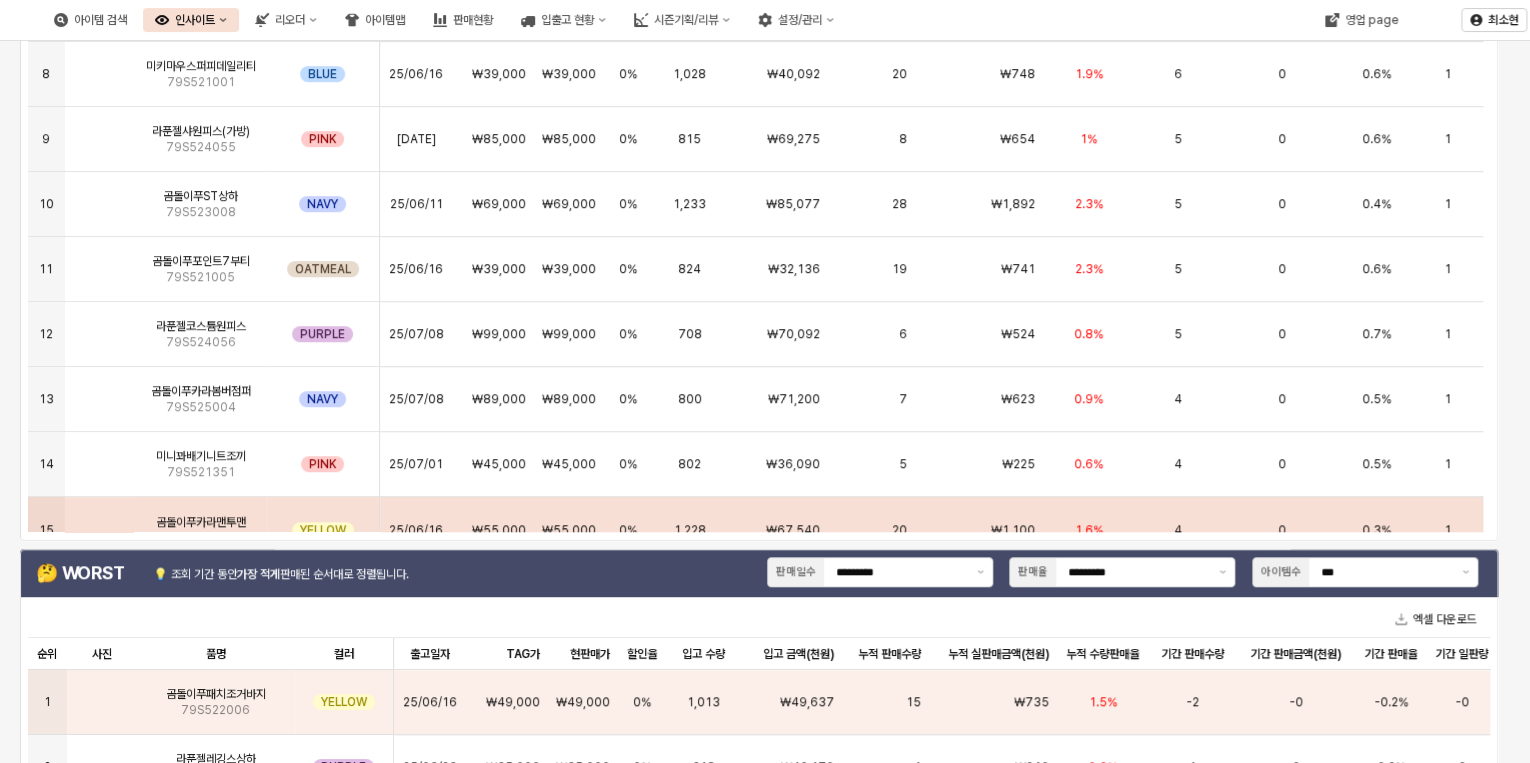 scroll, scrollTop: 212, scrollLeft: 0, axis: vertical 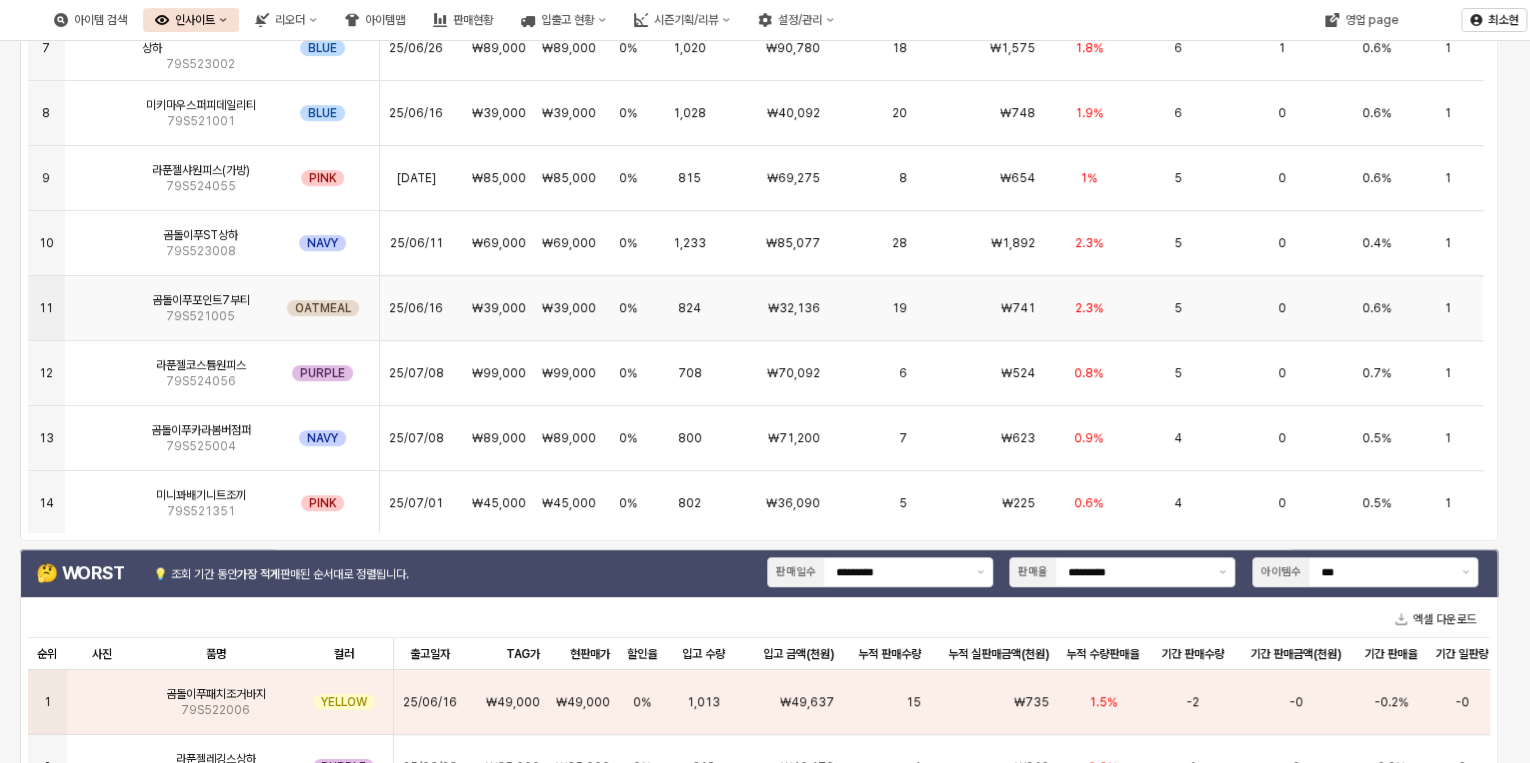 click on "₩741" at bounding box center [979, 308] 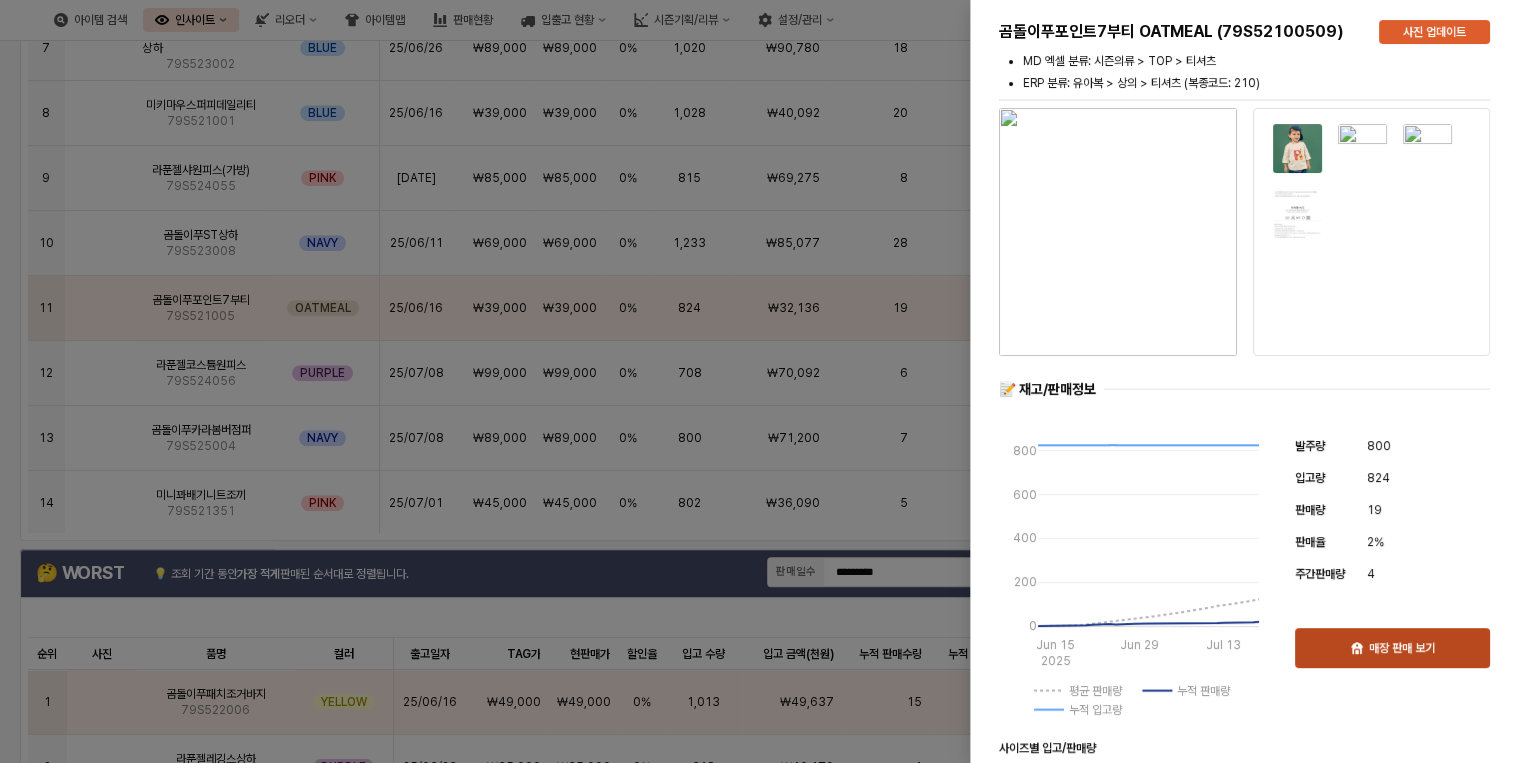 click on "매장 판매 보기" at bounding box center (1402, 648) 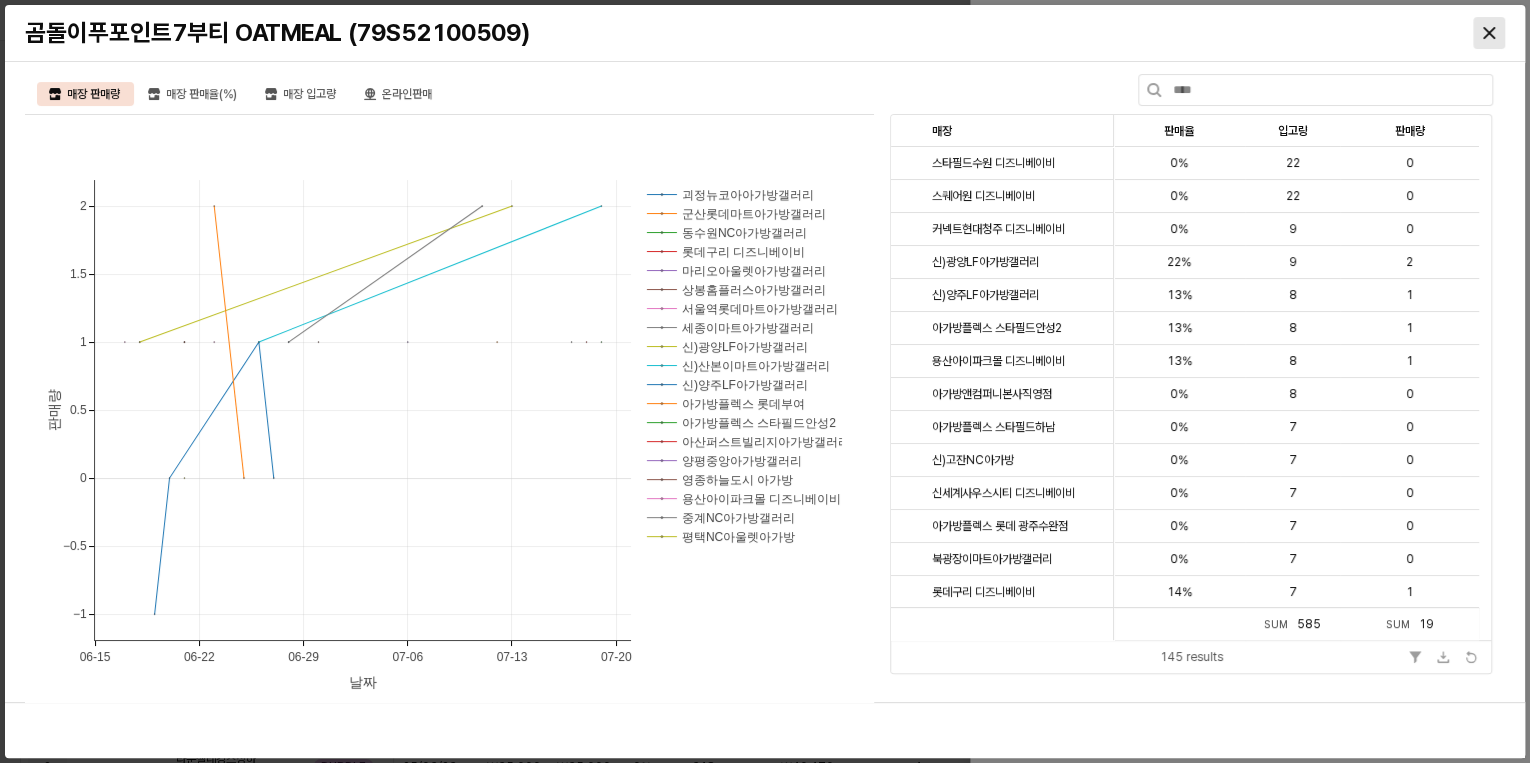 click 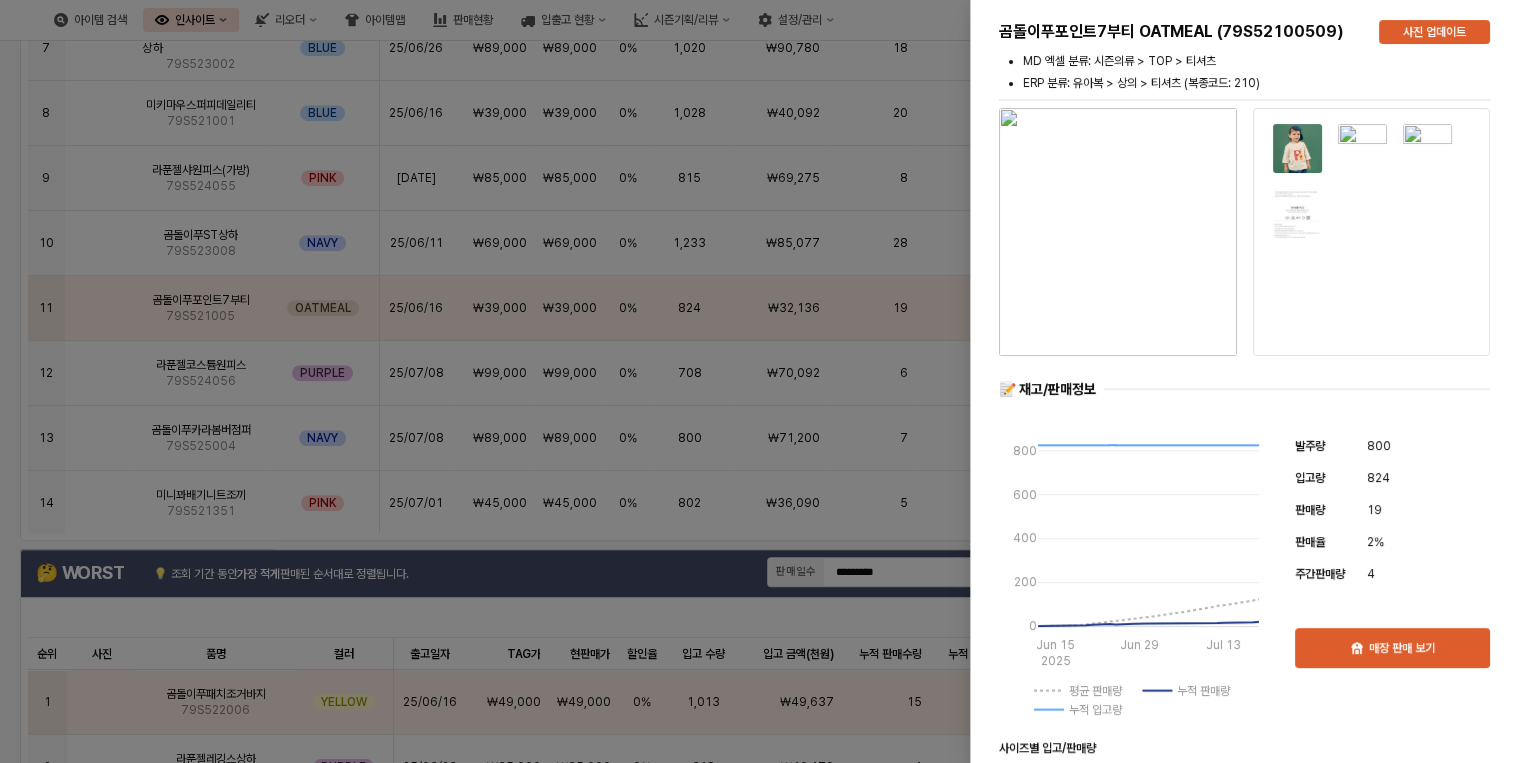 click at bounding box center [765, 381] 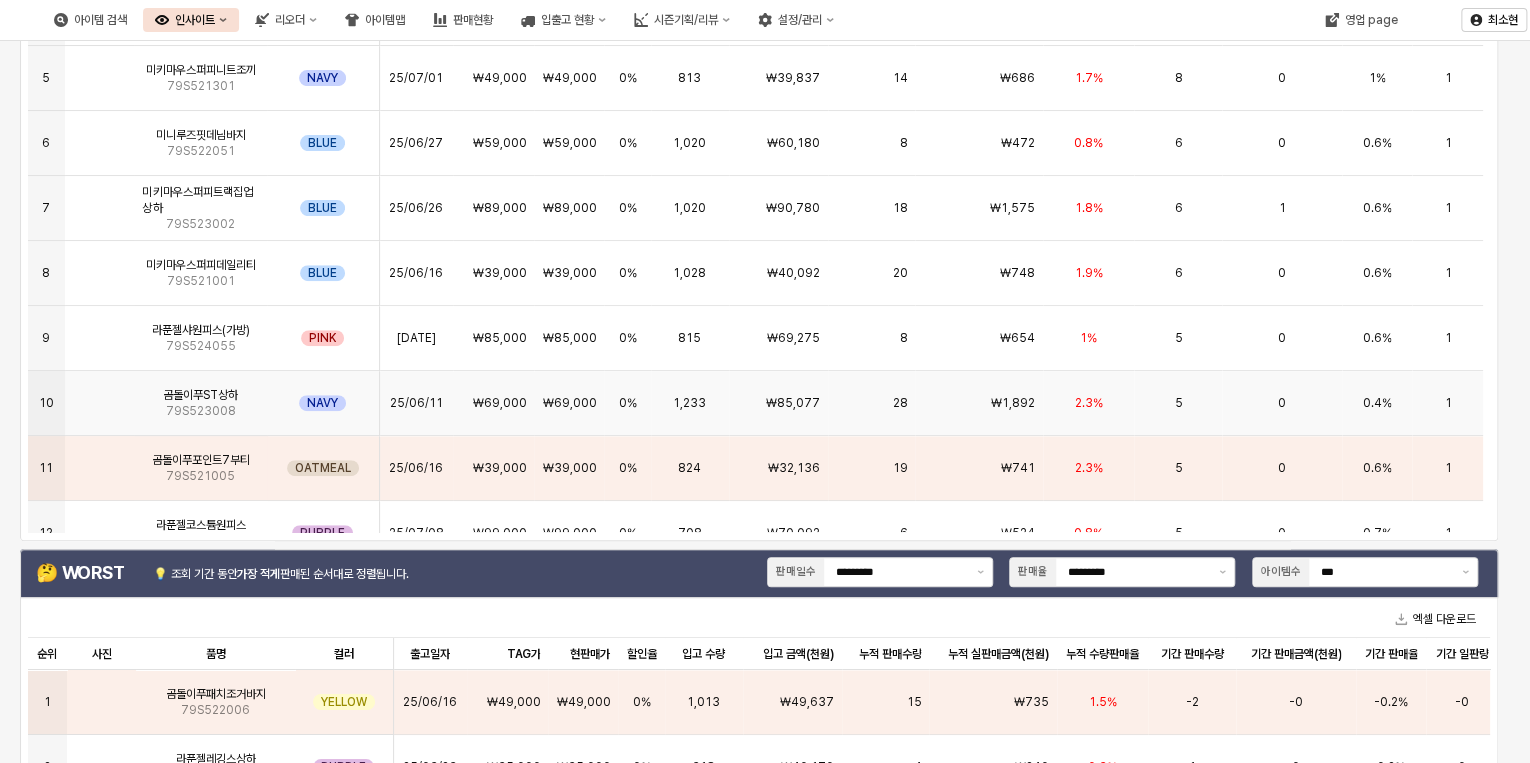 scroll, scrollTop: 0, scrollLeft: 0, axis: both 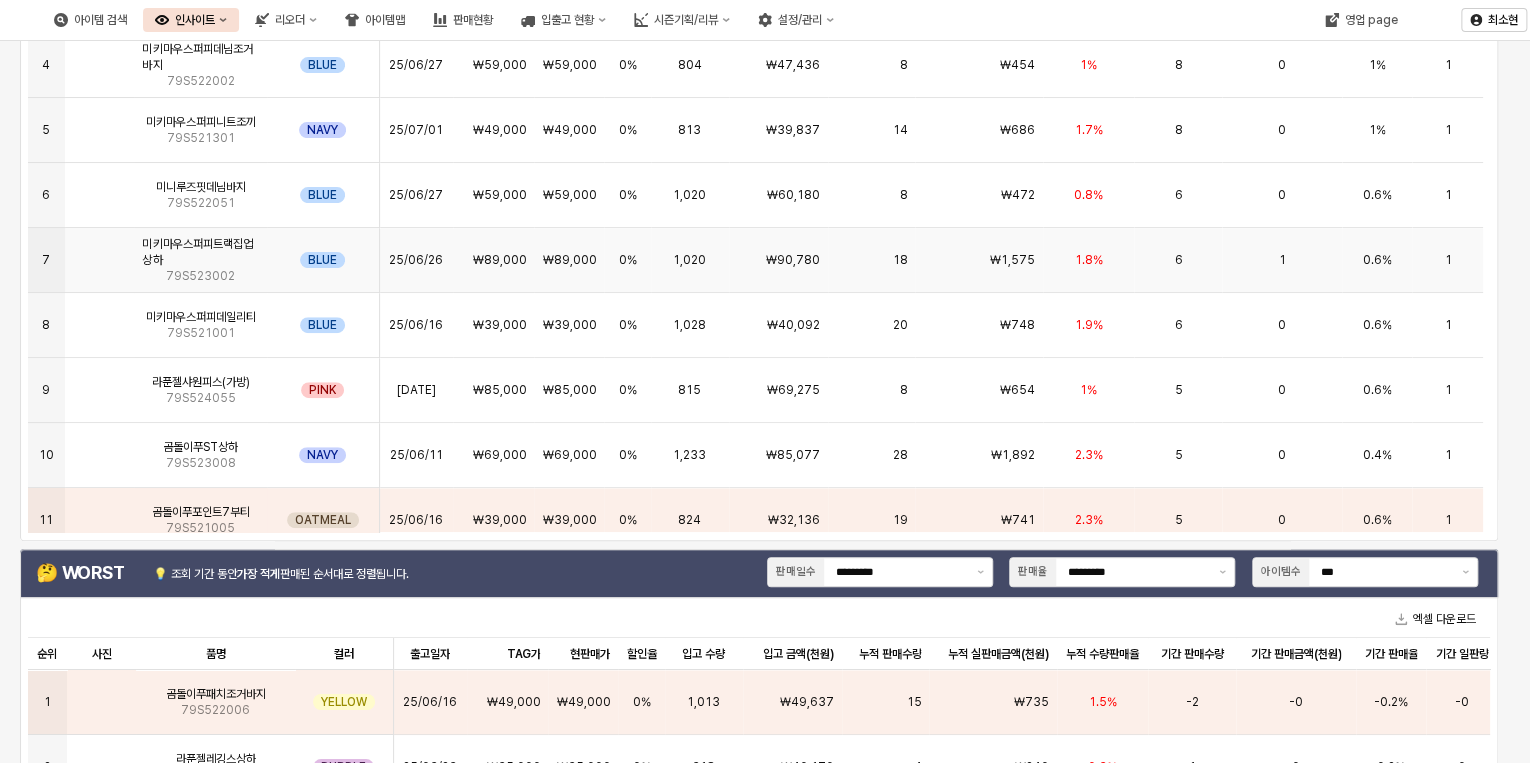 click on "₩89,000" at bounding box center [568, 260] 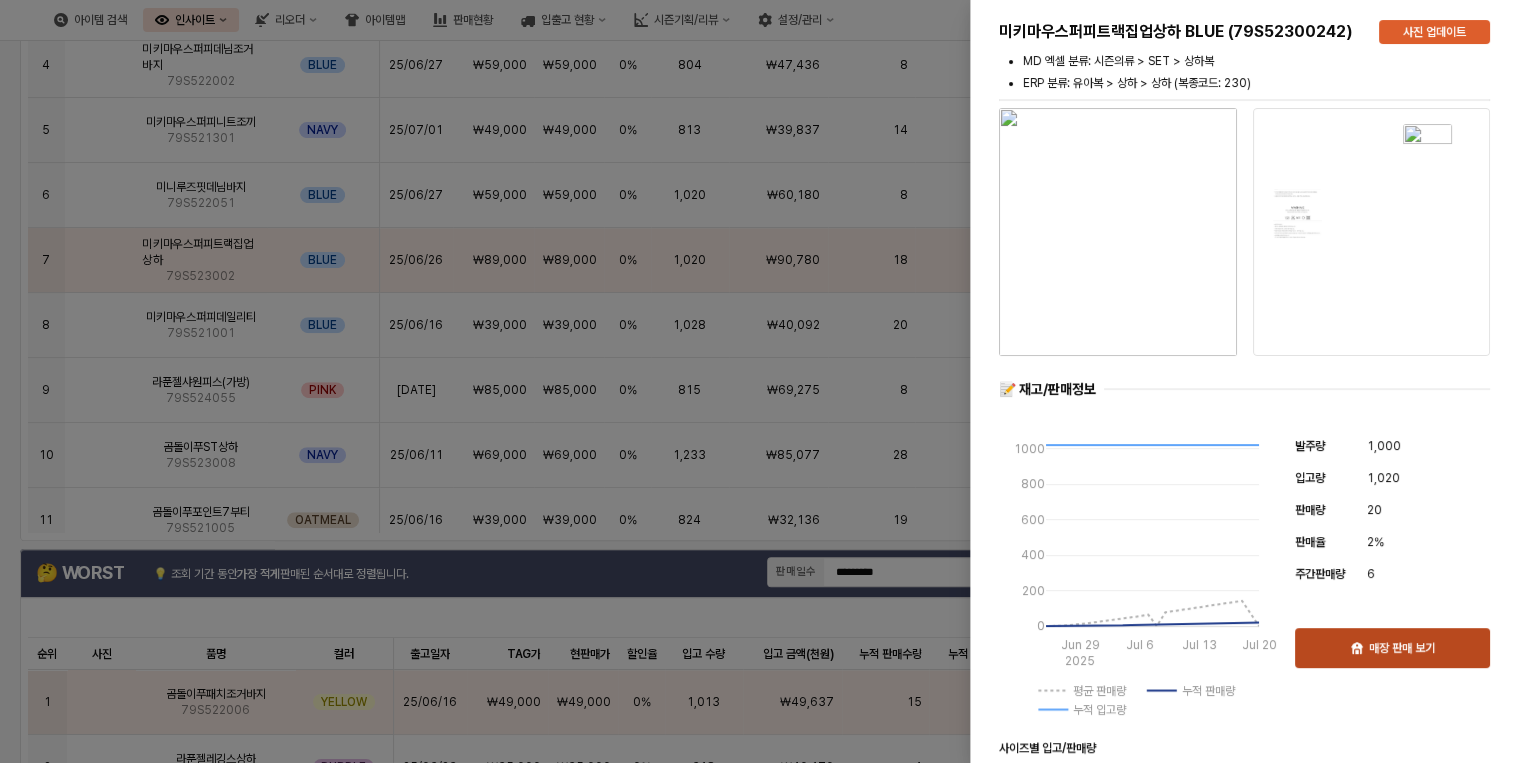click on "매장 판매 보기" at bounding box center [1402, 648] 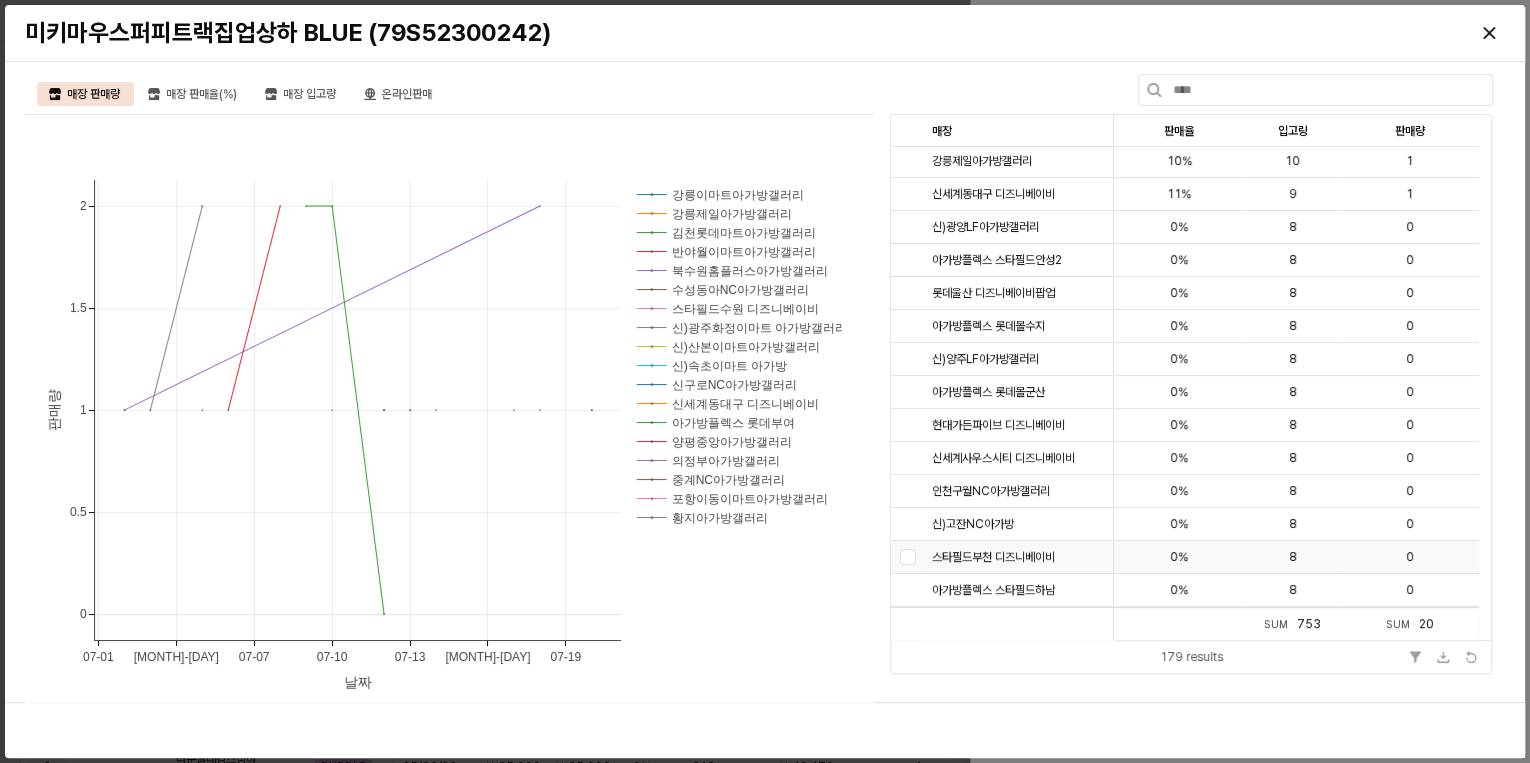 scroll, scrollTop: 160, scrollLeft: 0, axis: vertical 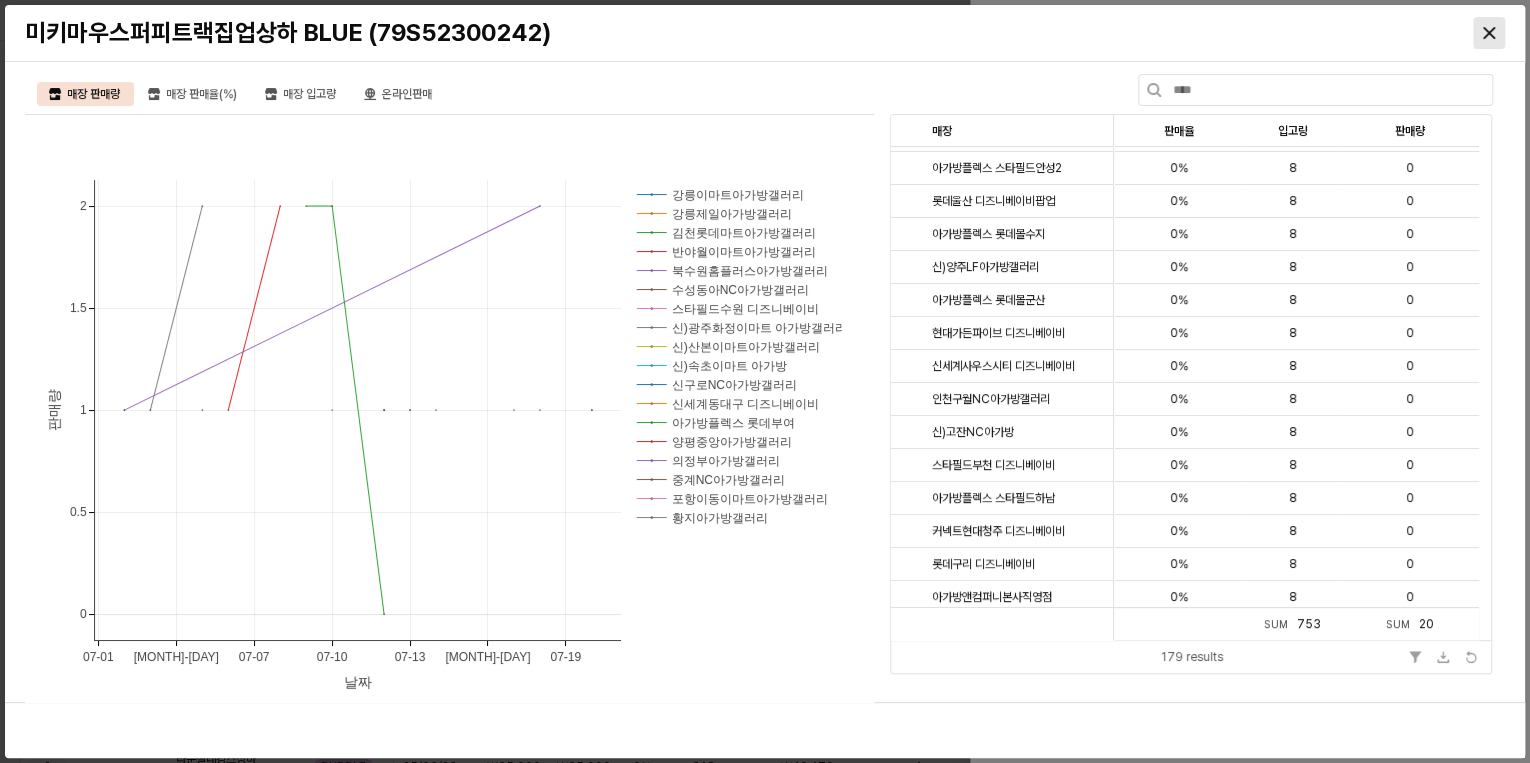 click 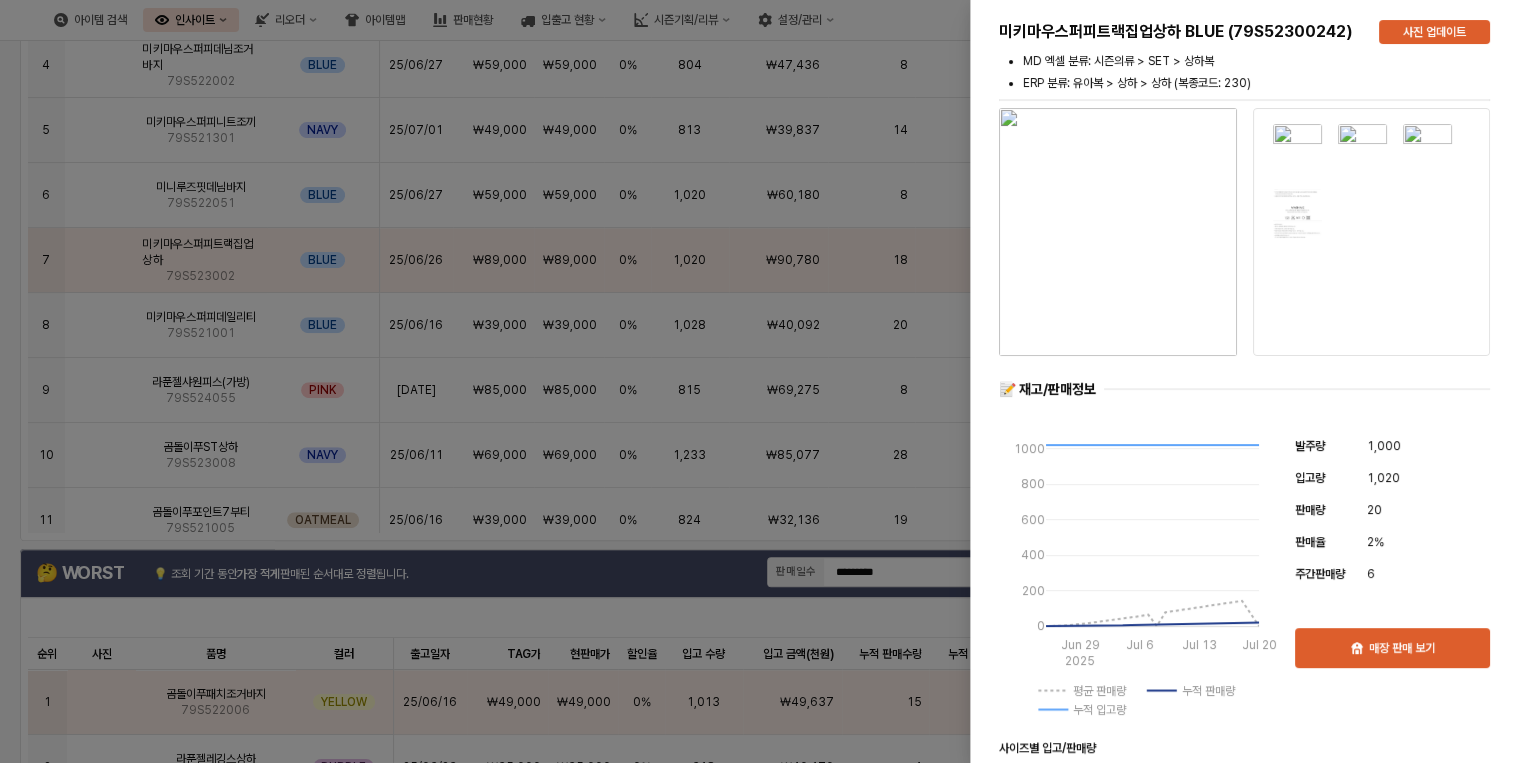click at bounding box center [765, 381] 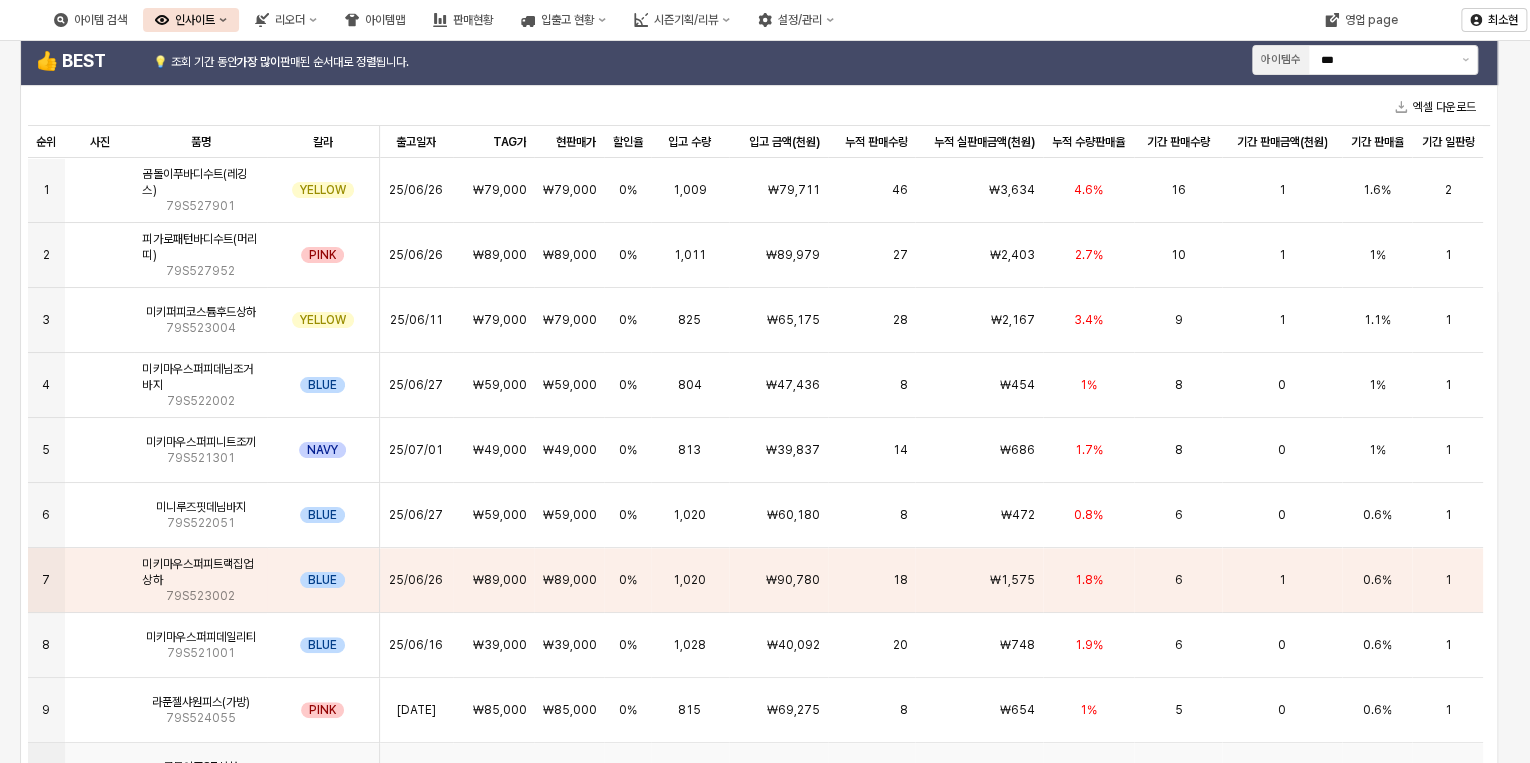 scroll, scrollTop: 80, scrollLeft: 0, axis: vertical 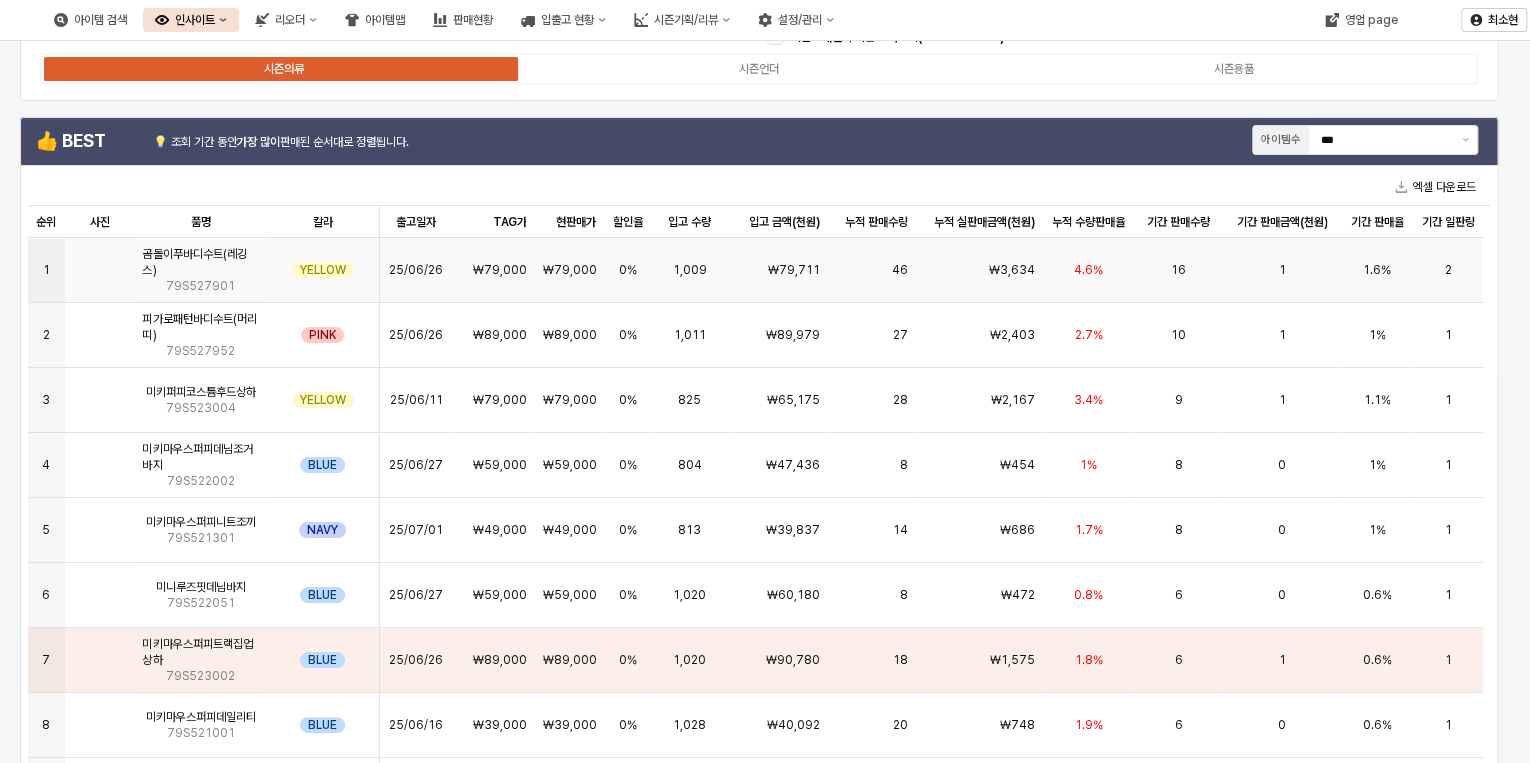 click on "₩79,711" at bounding box center [794, 270] 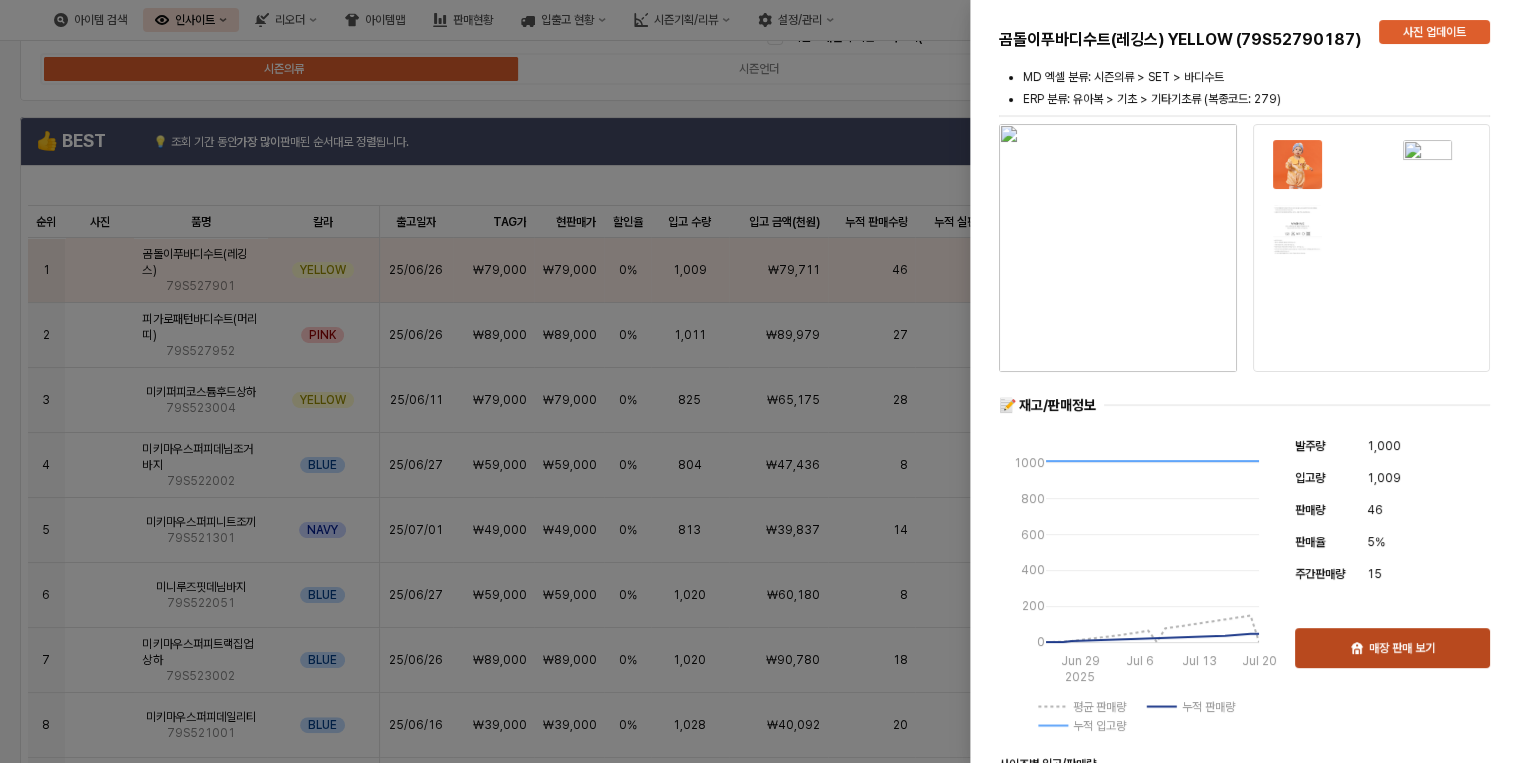 click on "매장 판매 보기" at bounding box center [1392, 648] 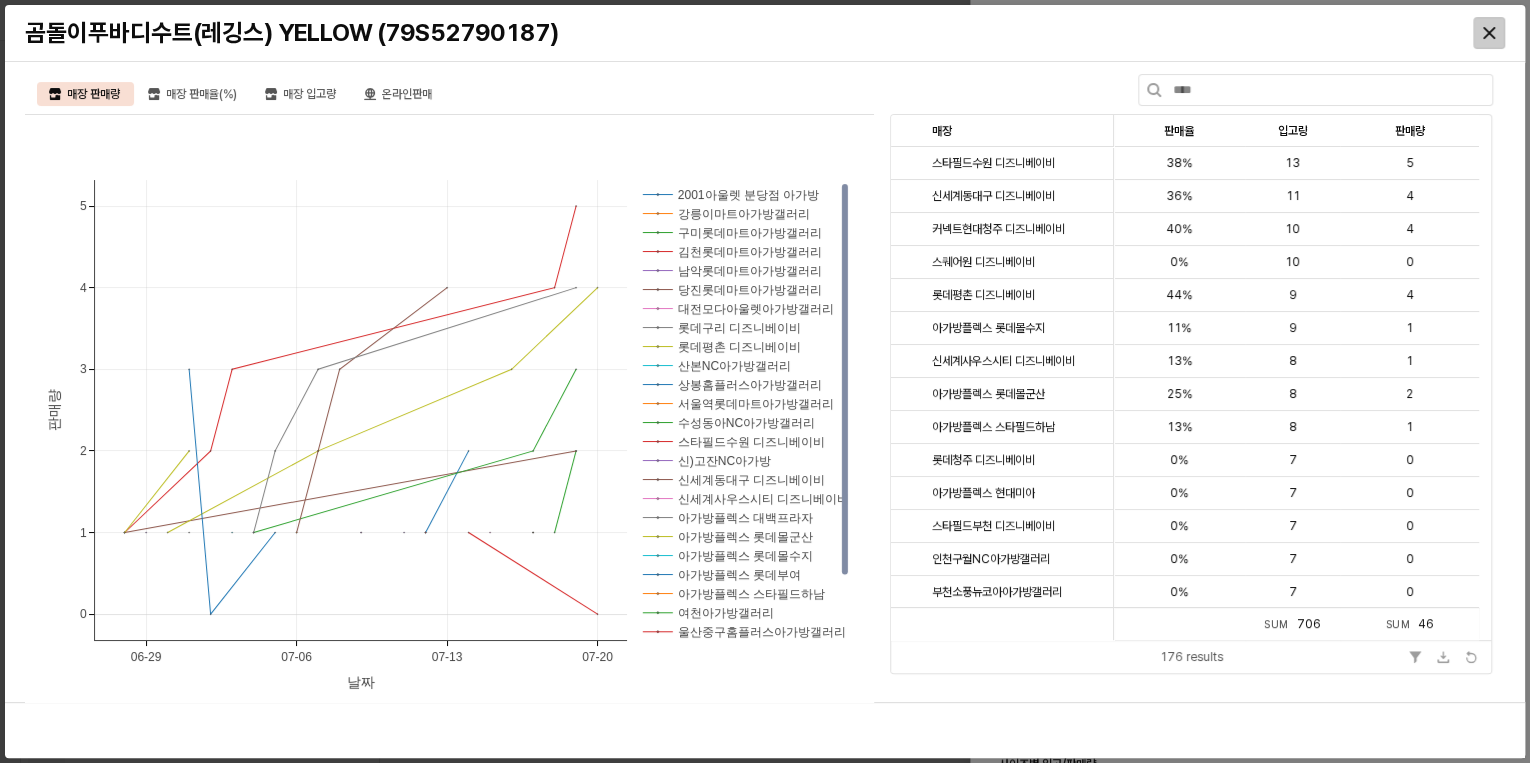 click 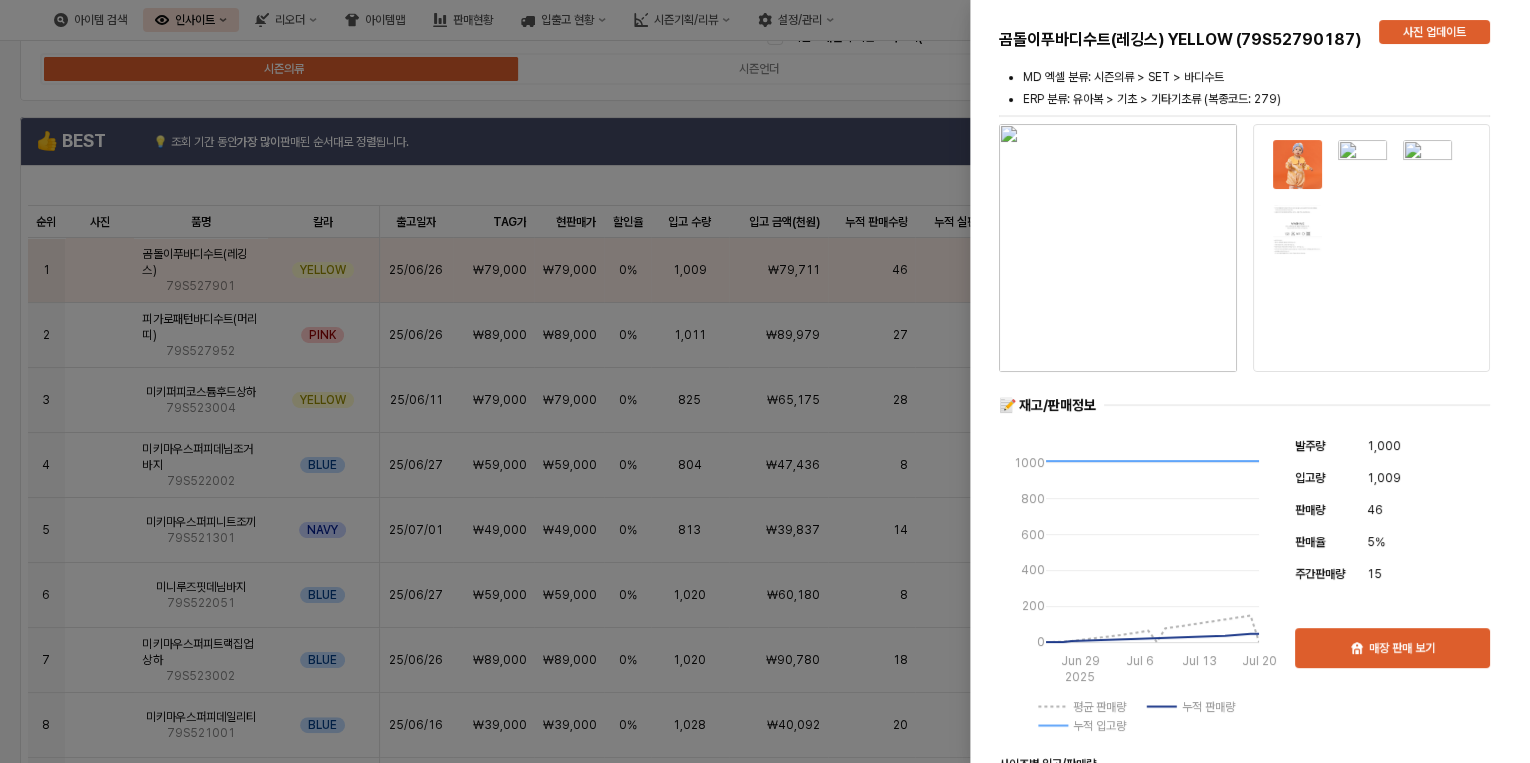 click at bounding box center (765, 381) 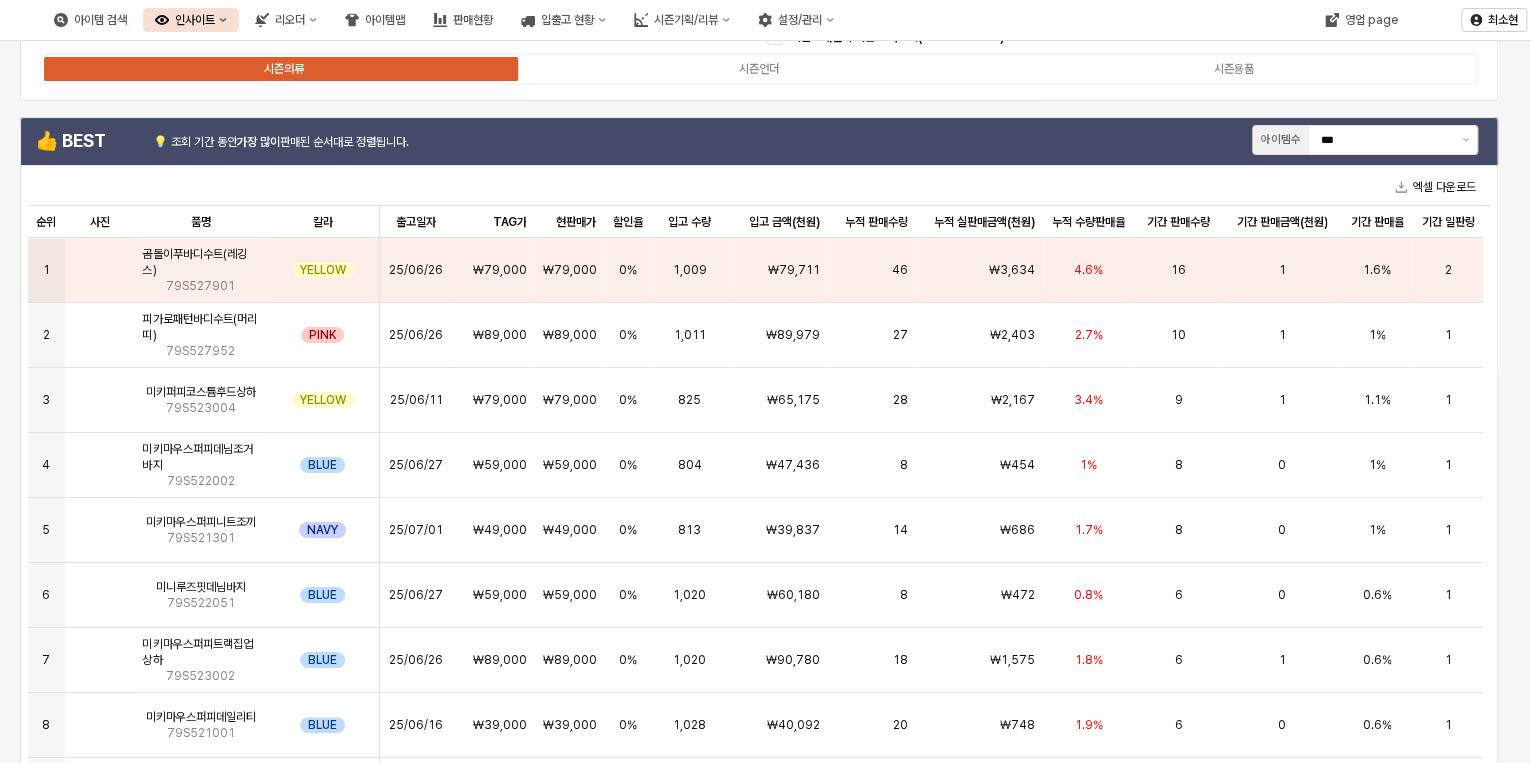click at bounding box center (759, 109) 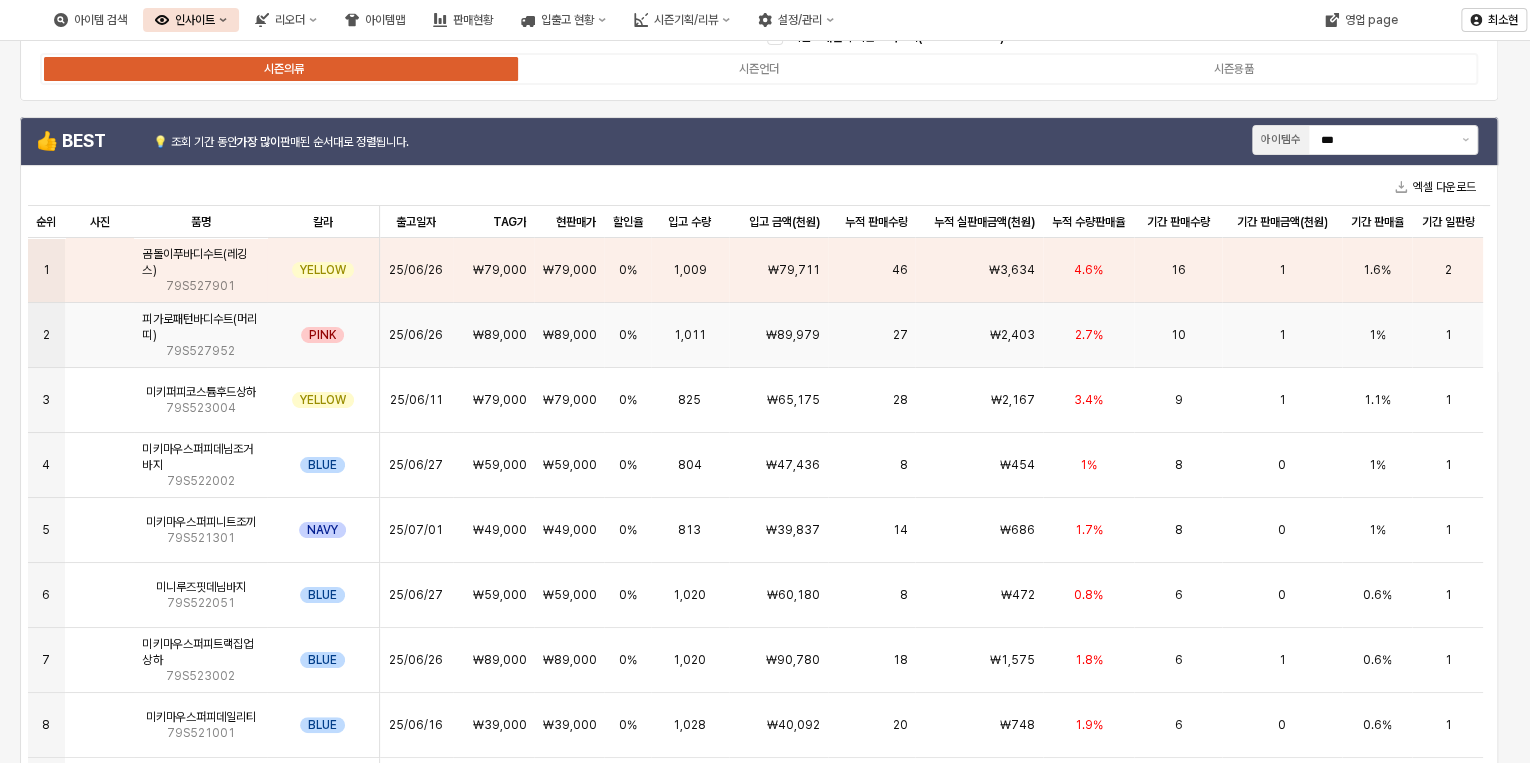 click on "1,011" at bounding box center (690, 335) 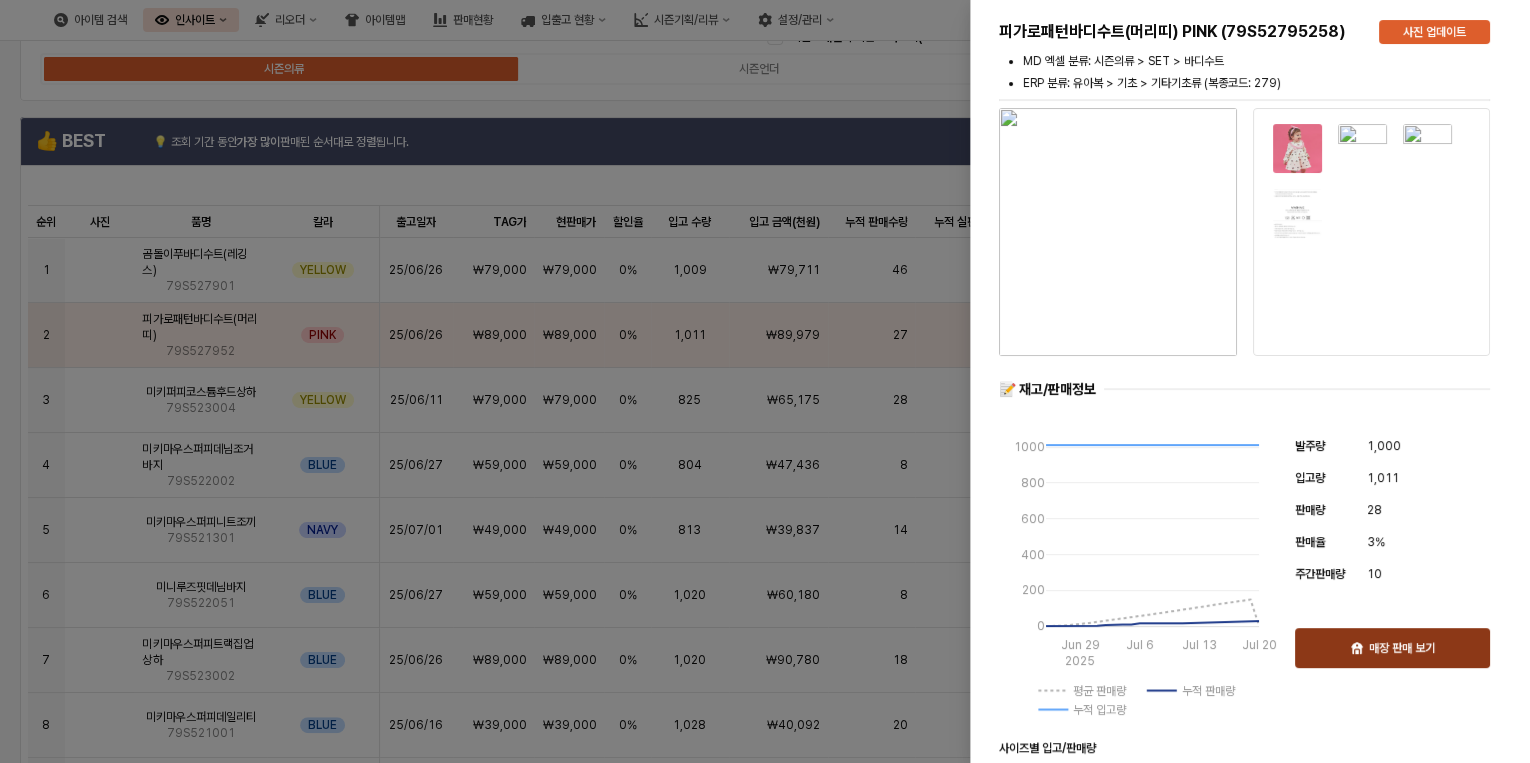 click on "매장 판매 보기" at bounding box center (1402, 648) 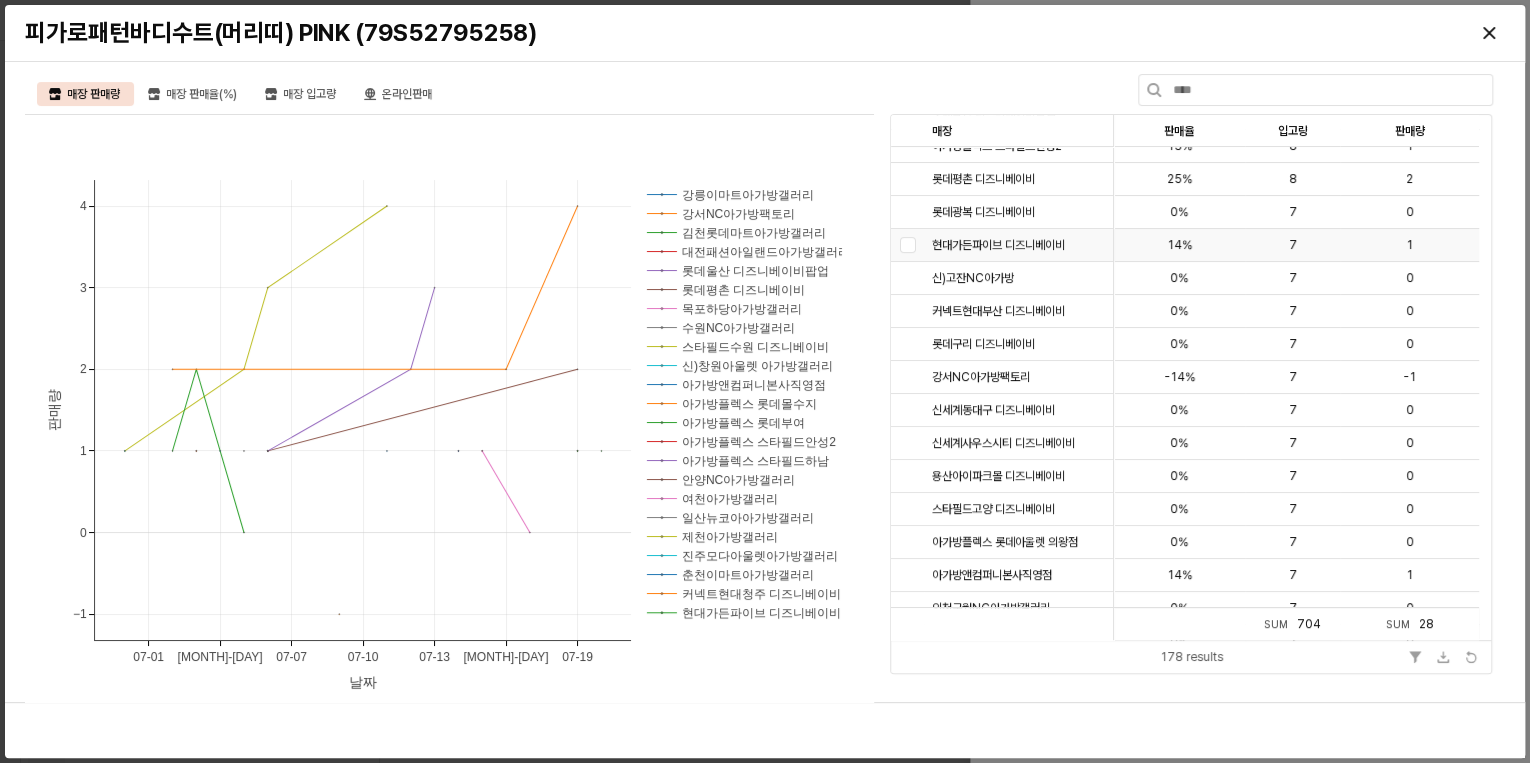 scroll, scrollTop: 240, scrollLeft: 0, axis: vertical 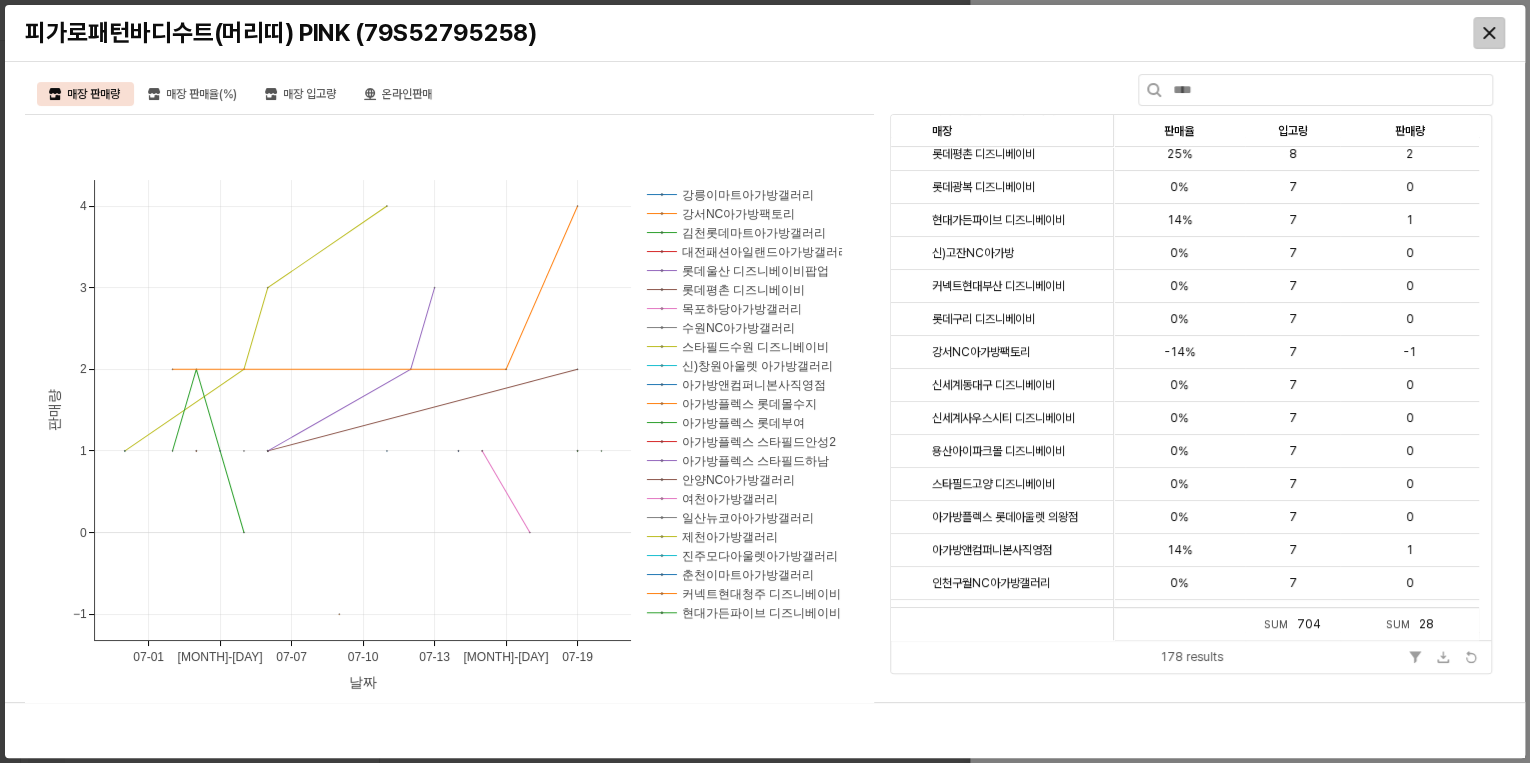 click at bounding box center [1489, 33] 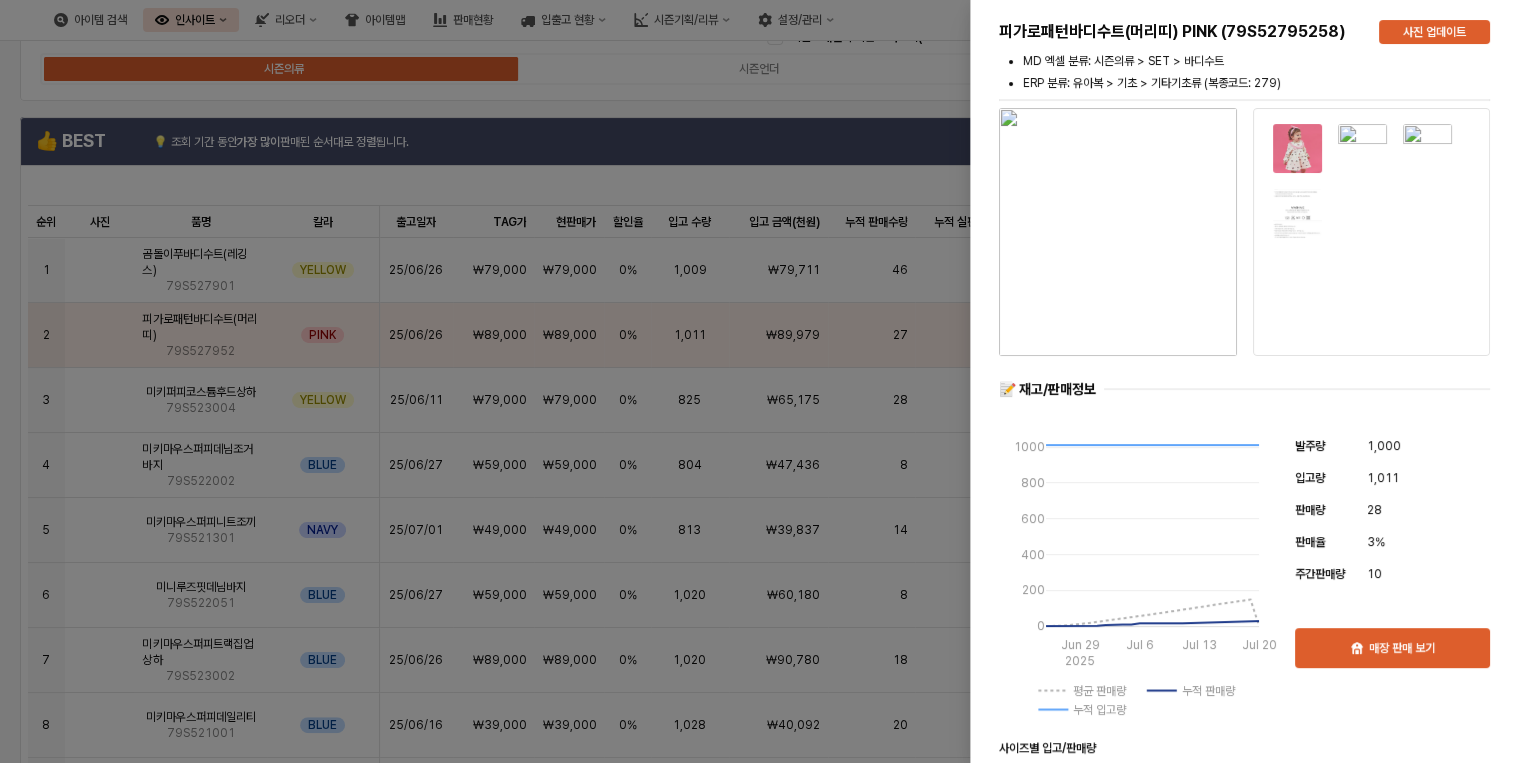 click at bounding box center (765, 381) 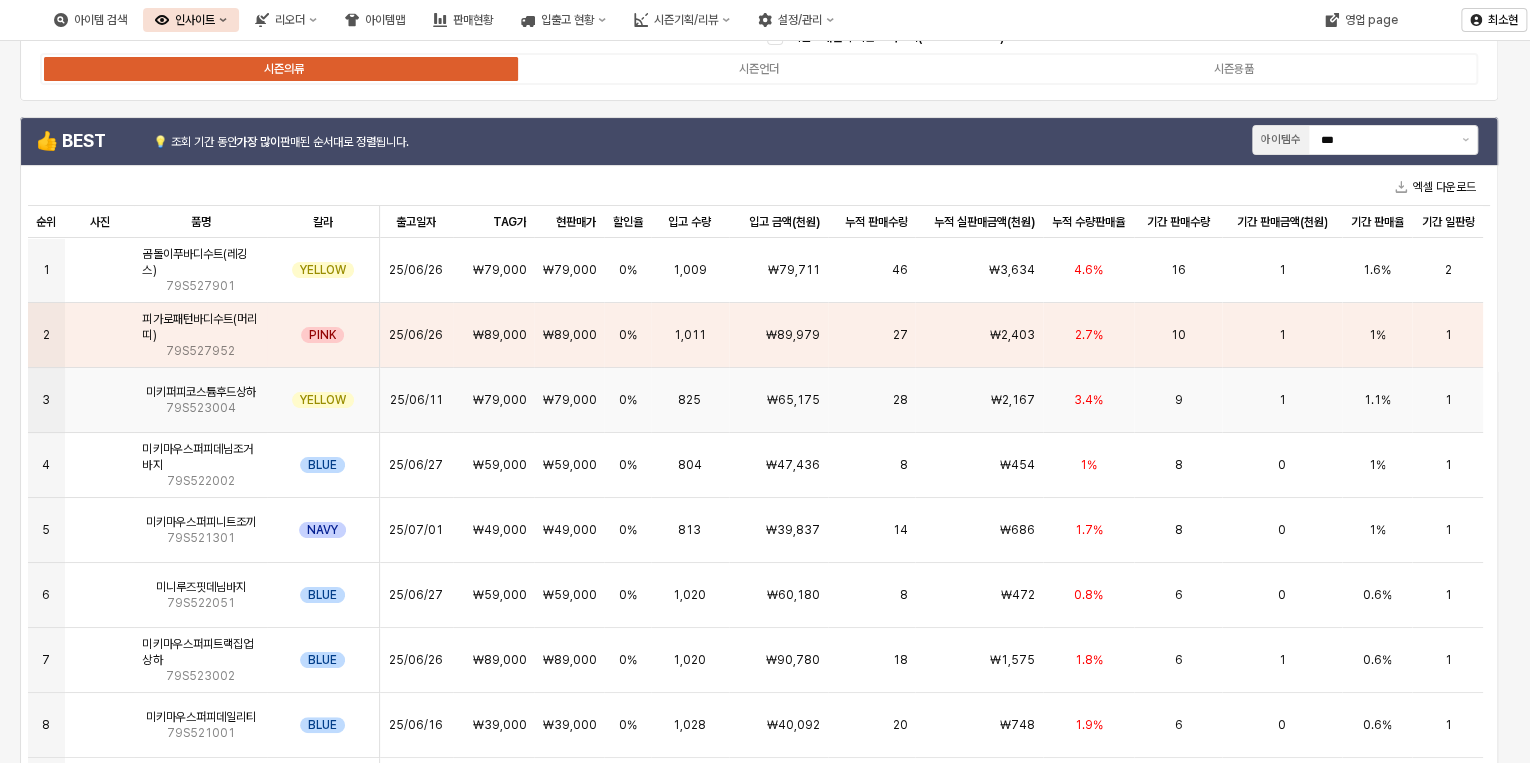 click on "₩79,000" at bounding box center [494, 400] 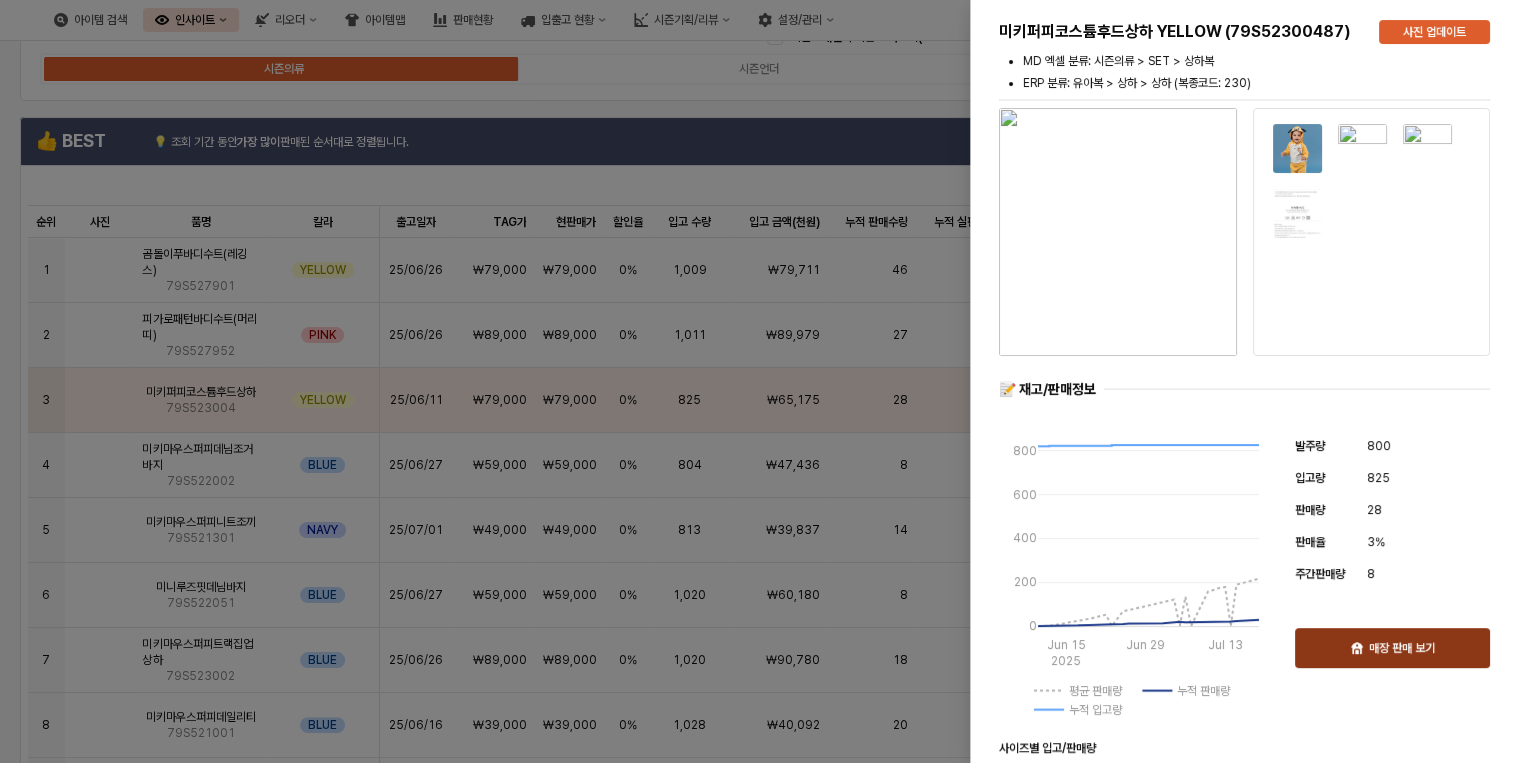click on "매장 판매 보기" at bounding box center (1392, 648) 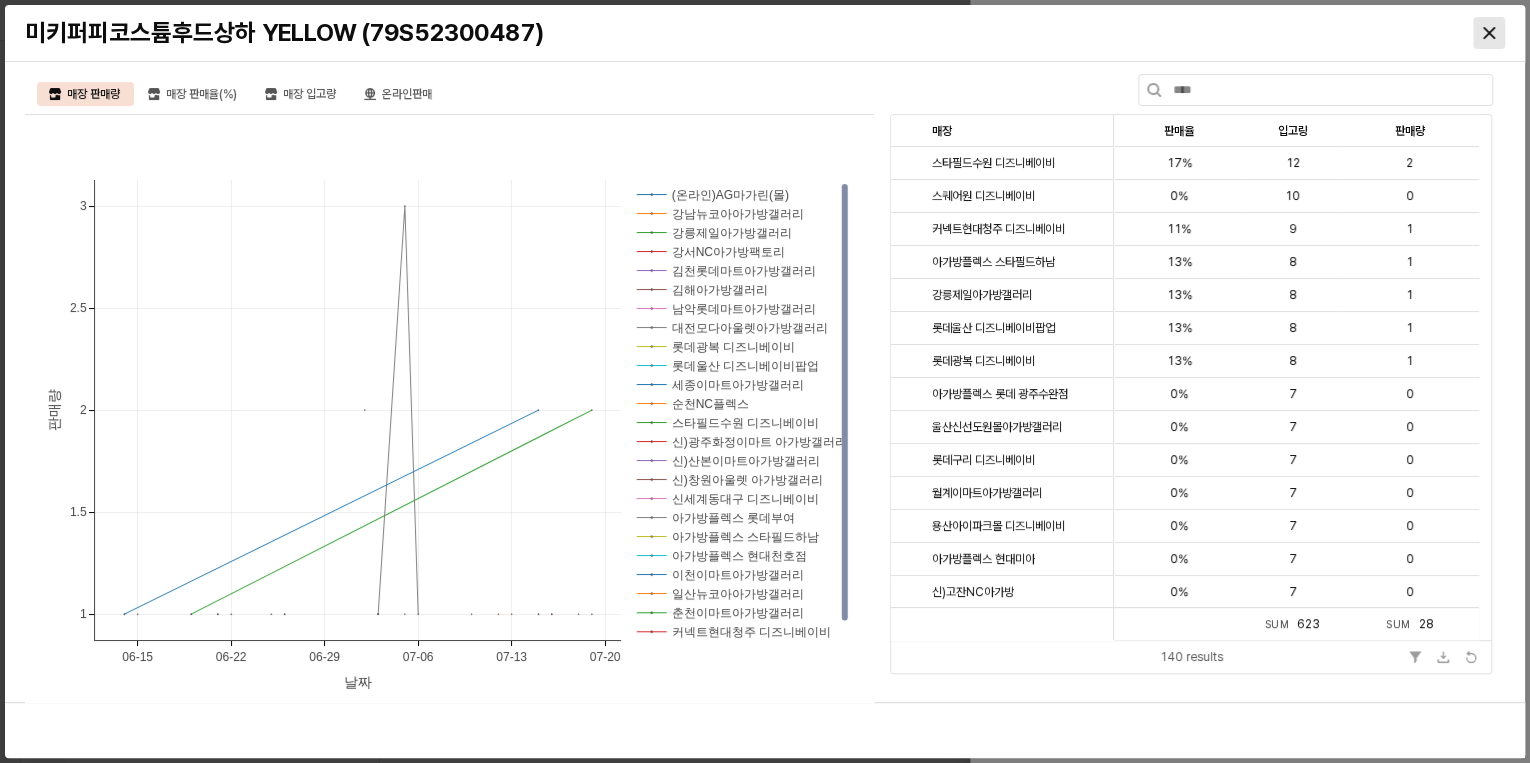 click at bounding box center [1489, 33] 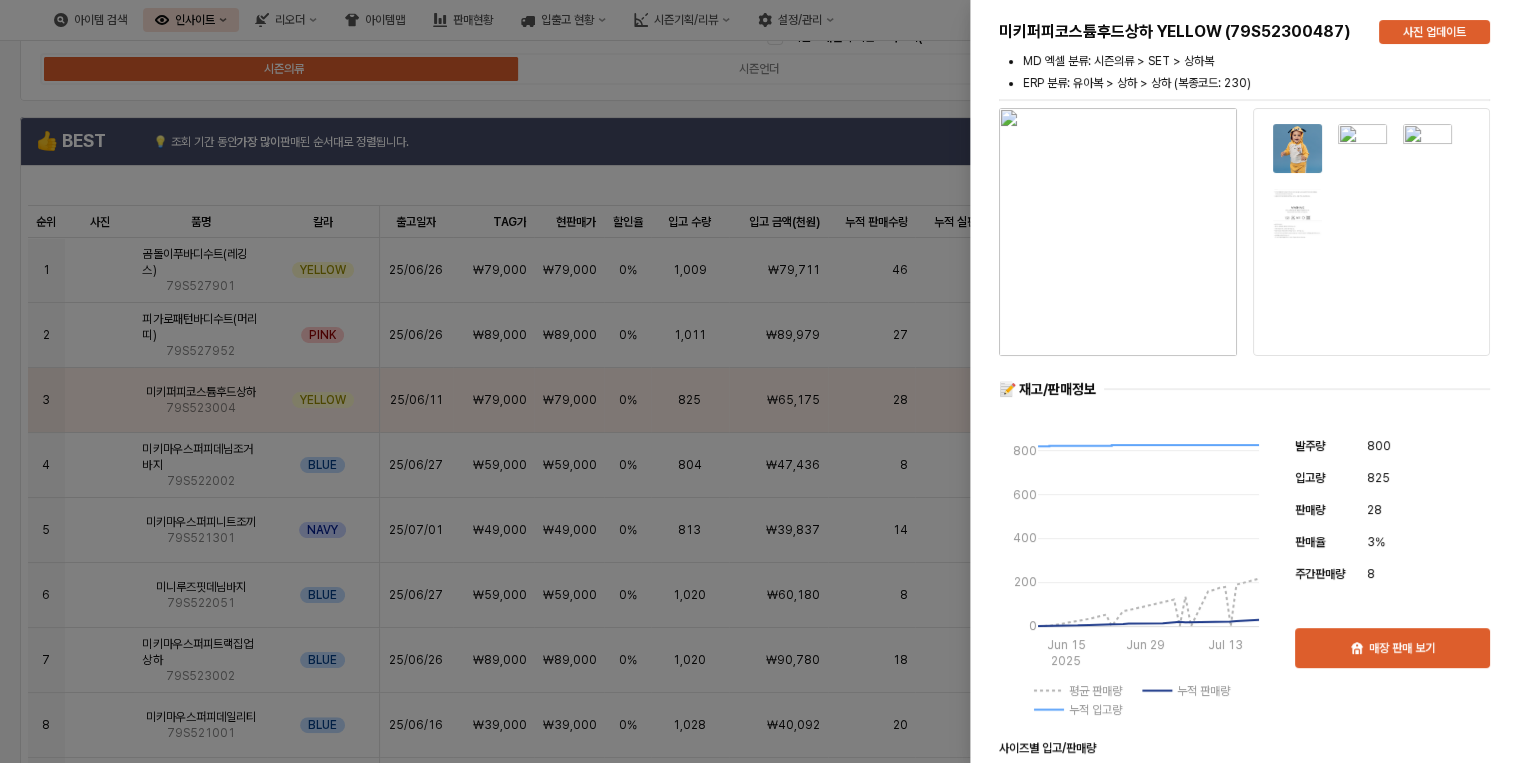 click at bounding box center (765, 381) 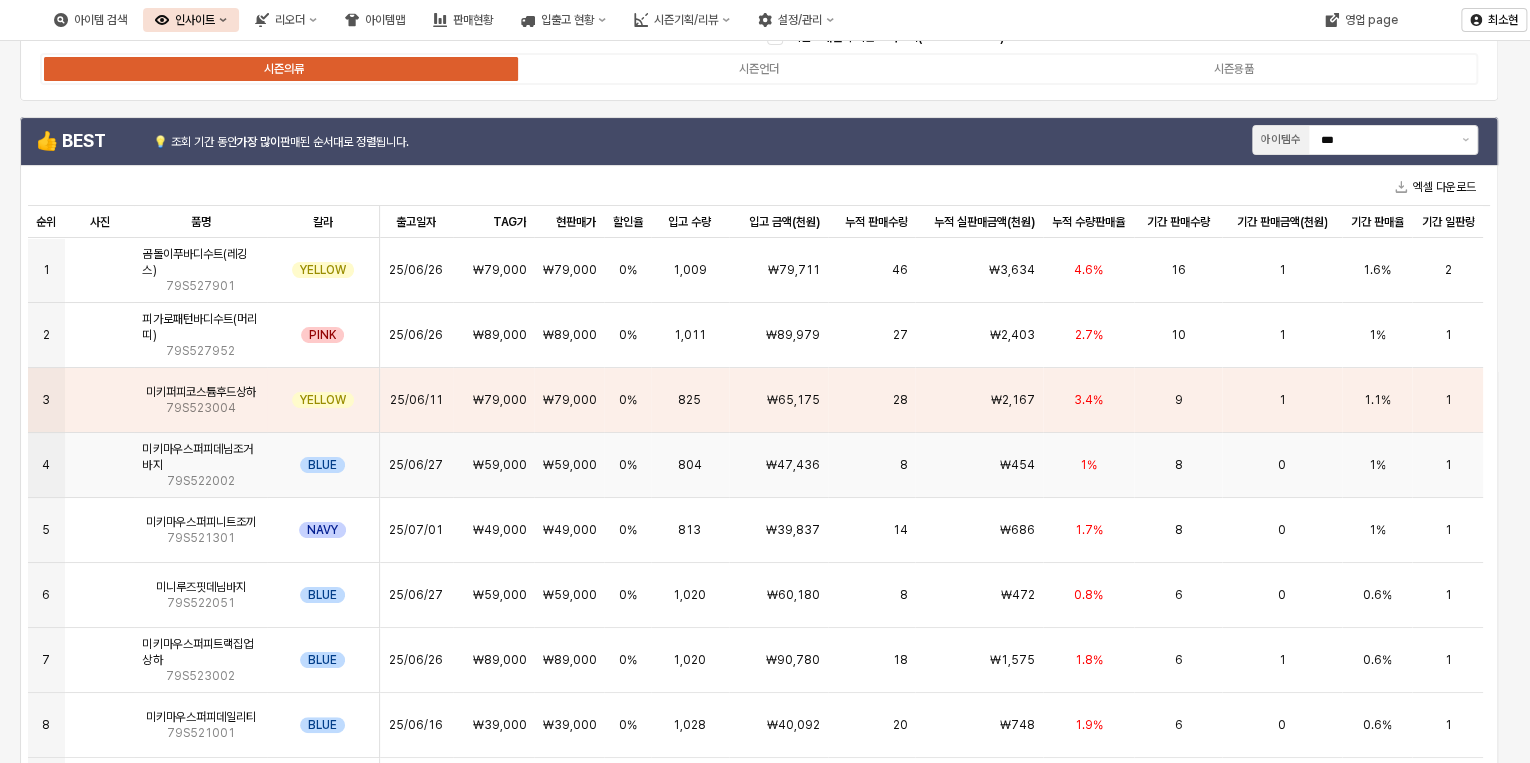 scroll, scrollTop: 80, scrollLeft: 0, axis: vertical 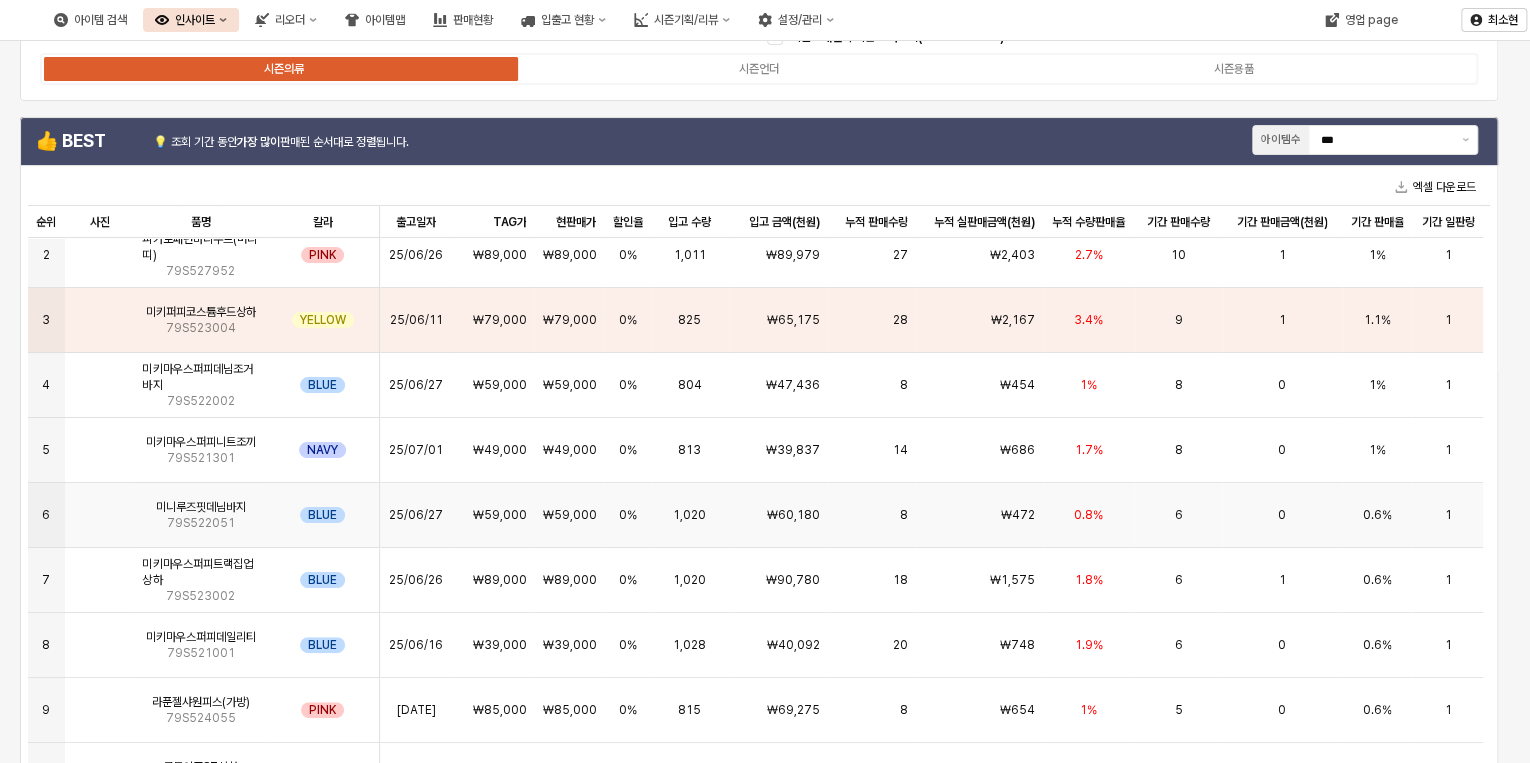 click on "1,020" at bounding box center (690, 515) 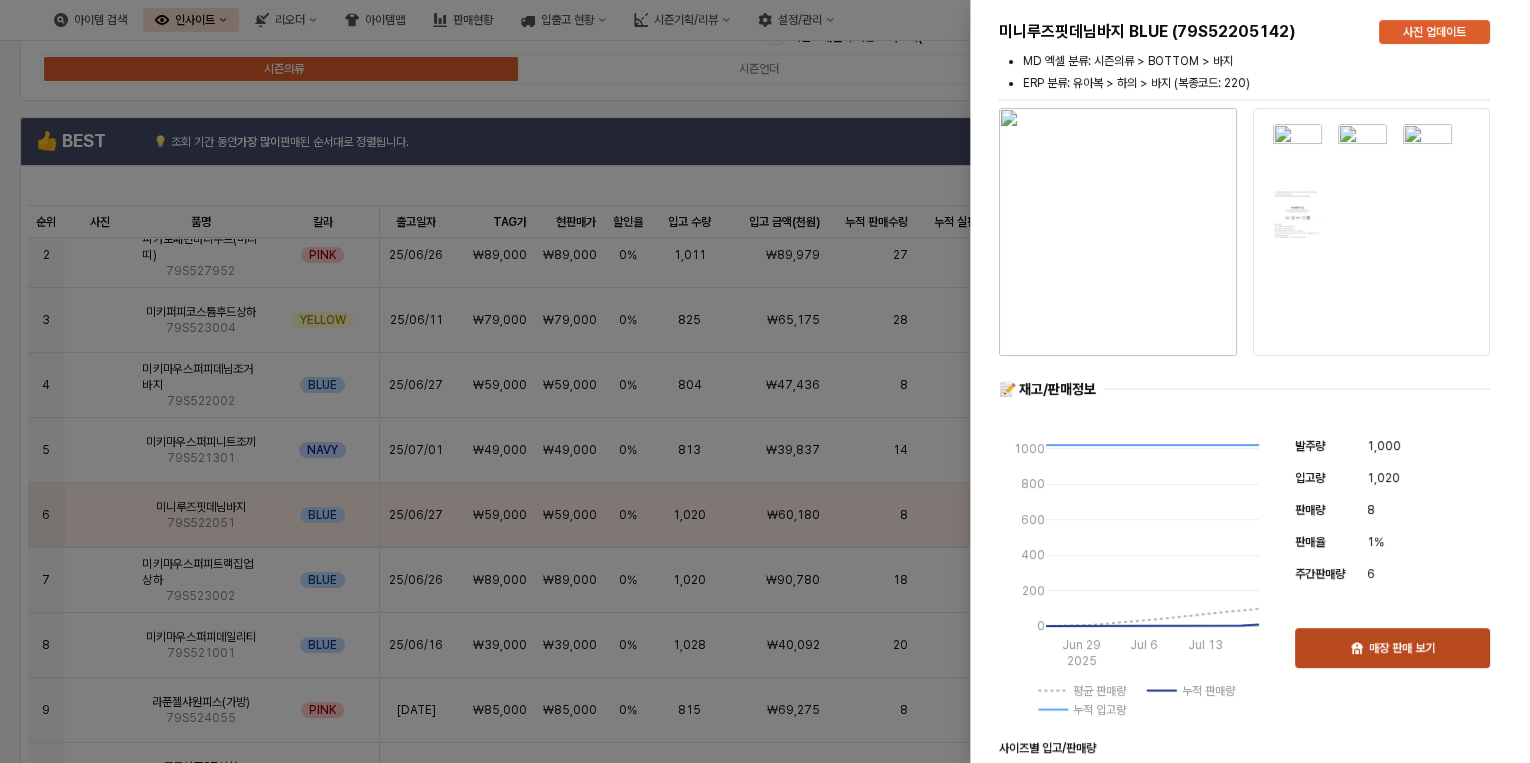 click on "매장 판매 보기" at bounding box center (1392, 648) 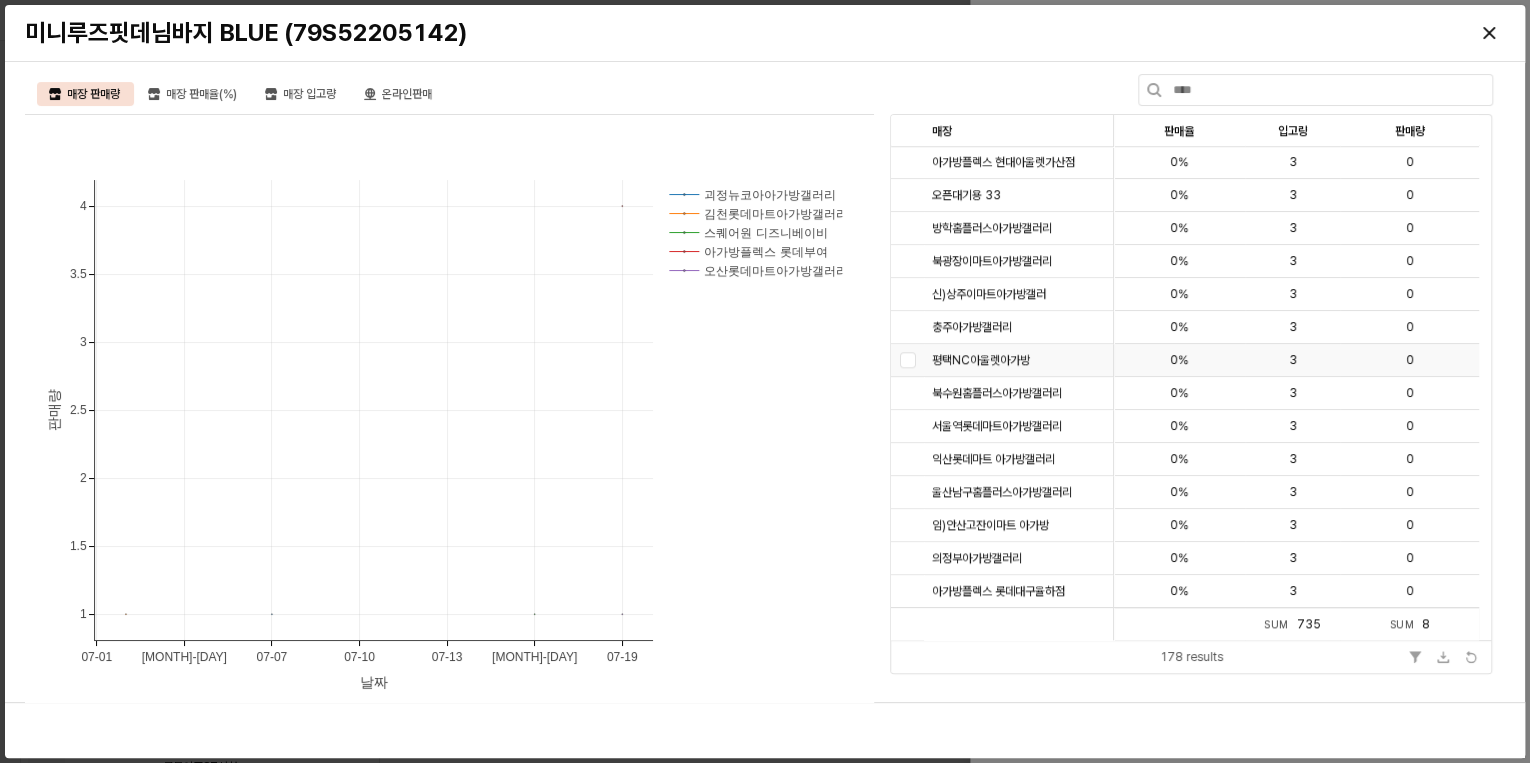 scroll, scrollTop: 4720, scrollLeft: 0, axis: vertical 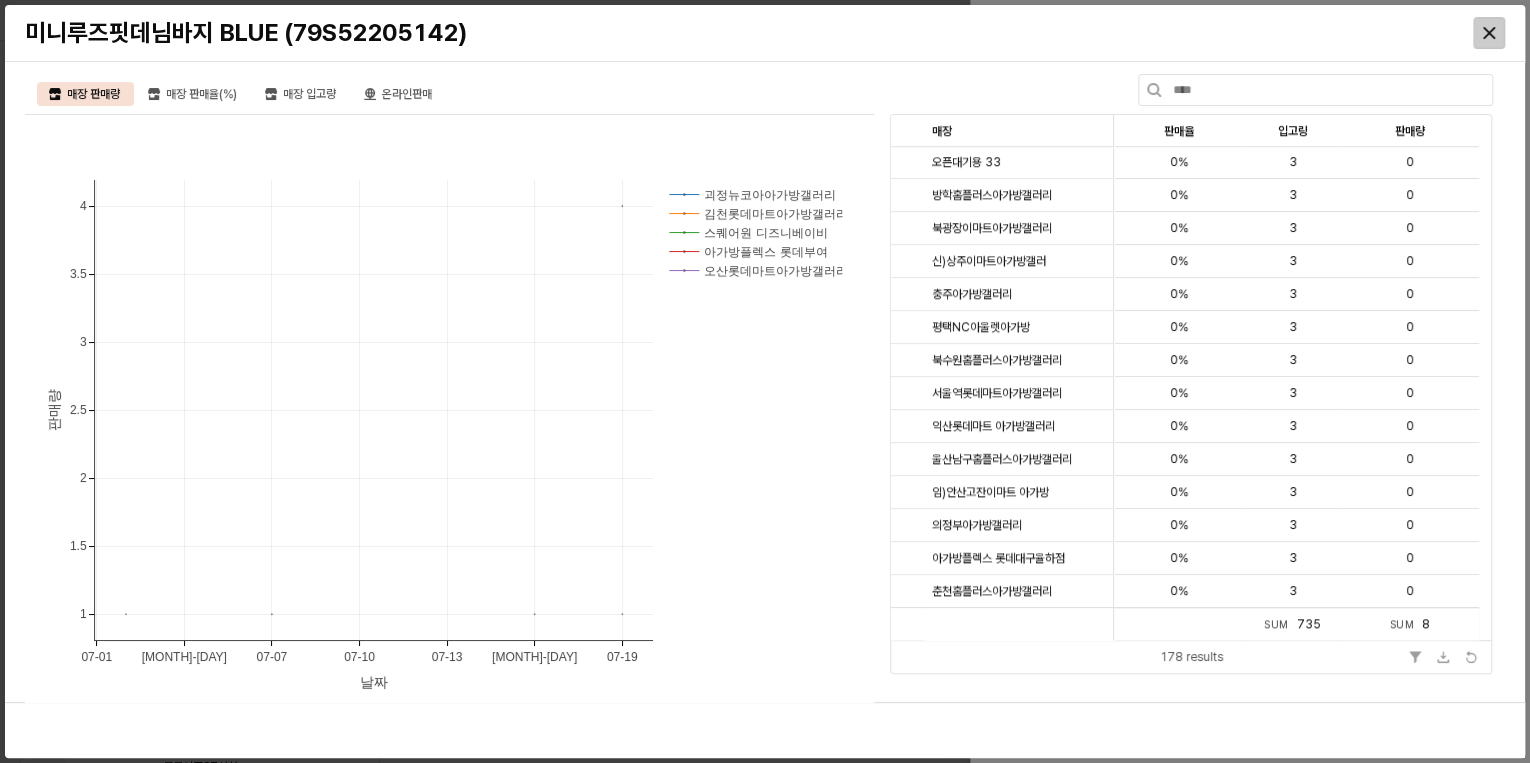click 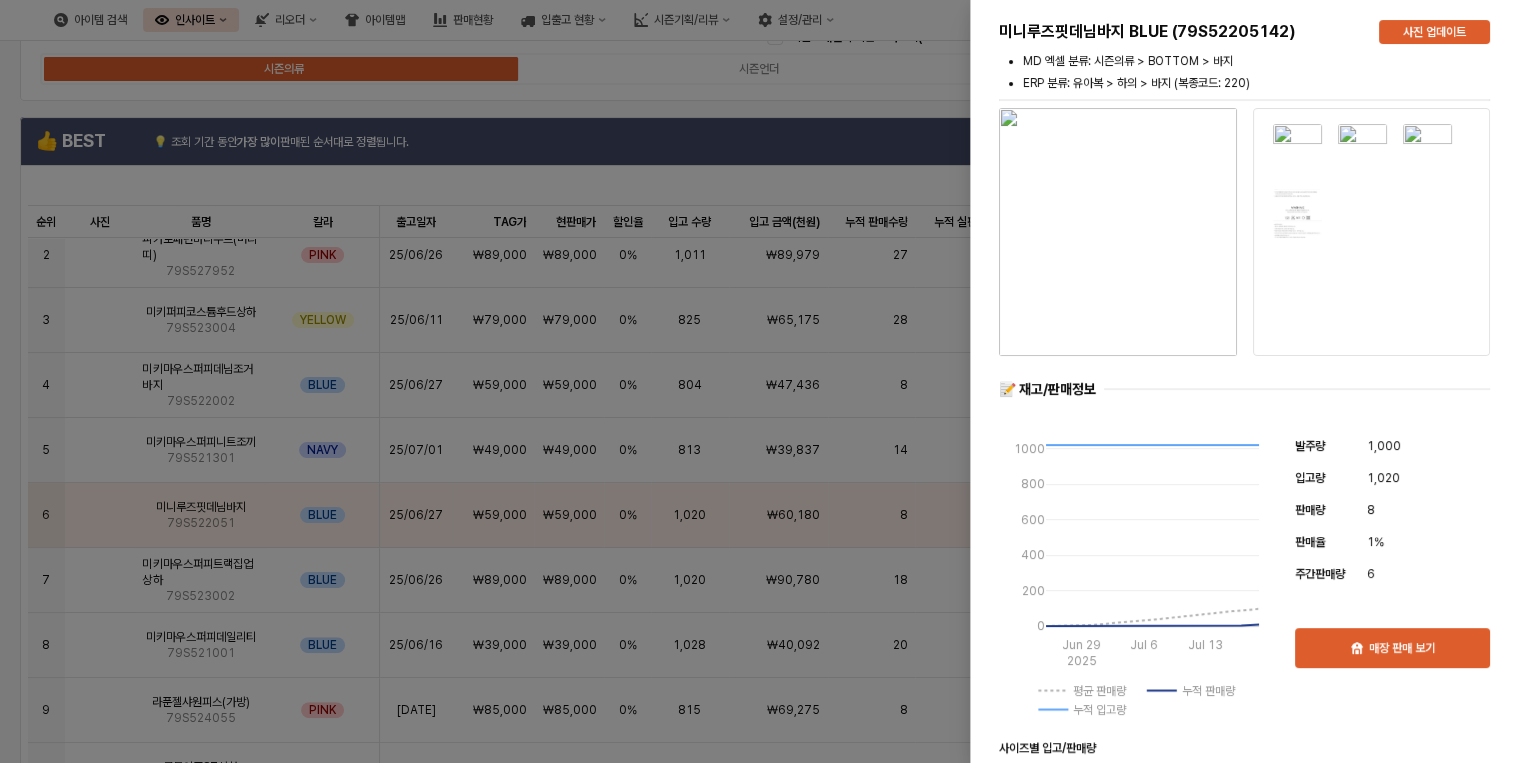 click at bounding box center [765, 381] 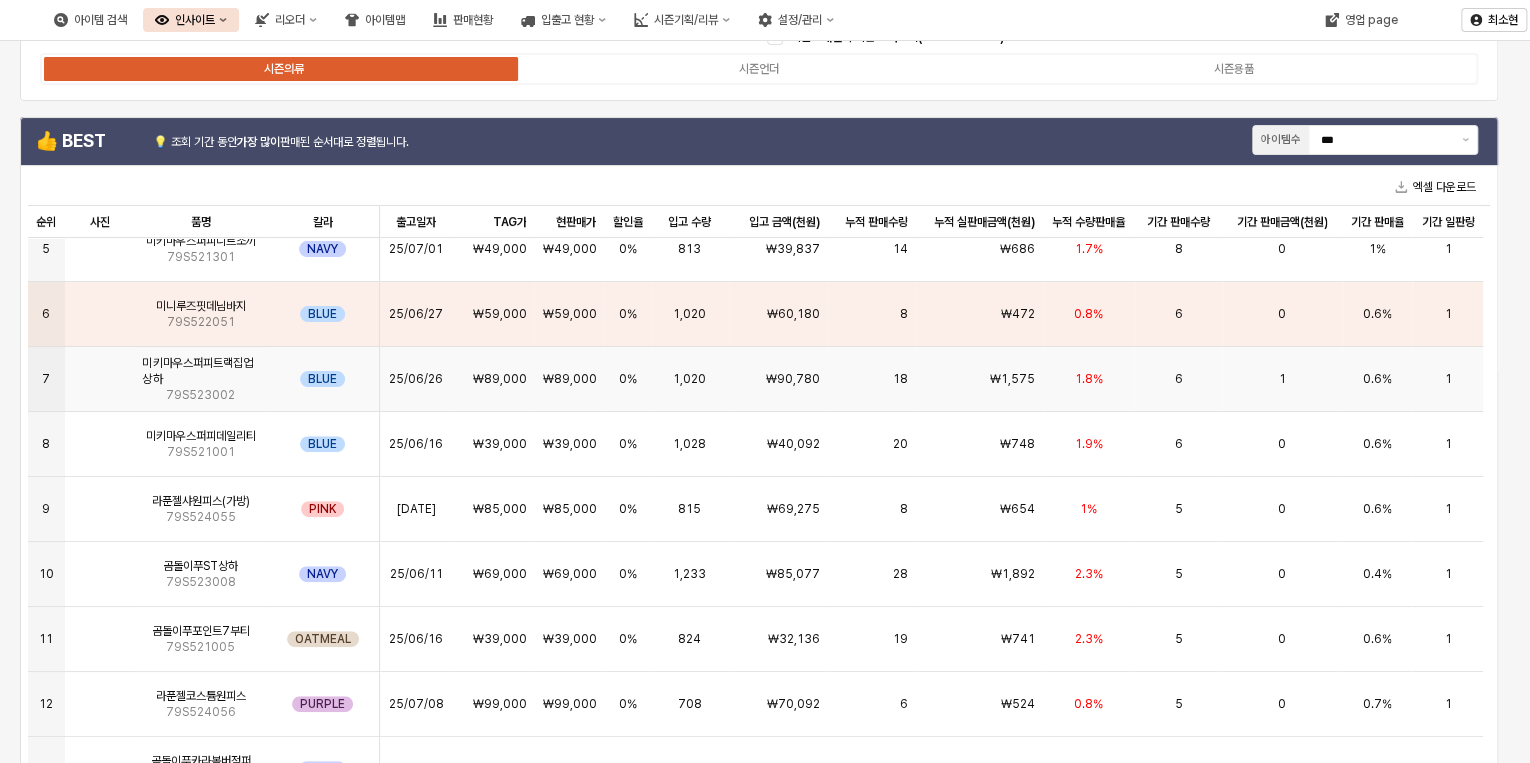 scroll, scrollTop: 0, scrollLeft: 0, axis: both 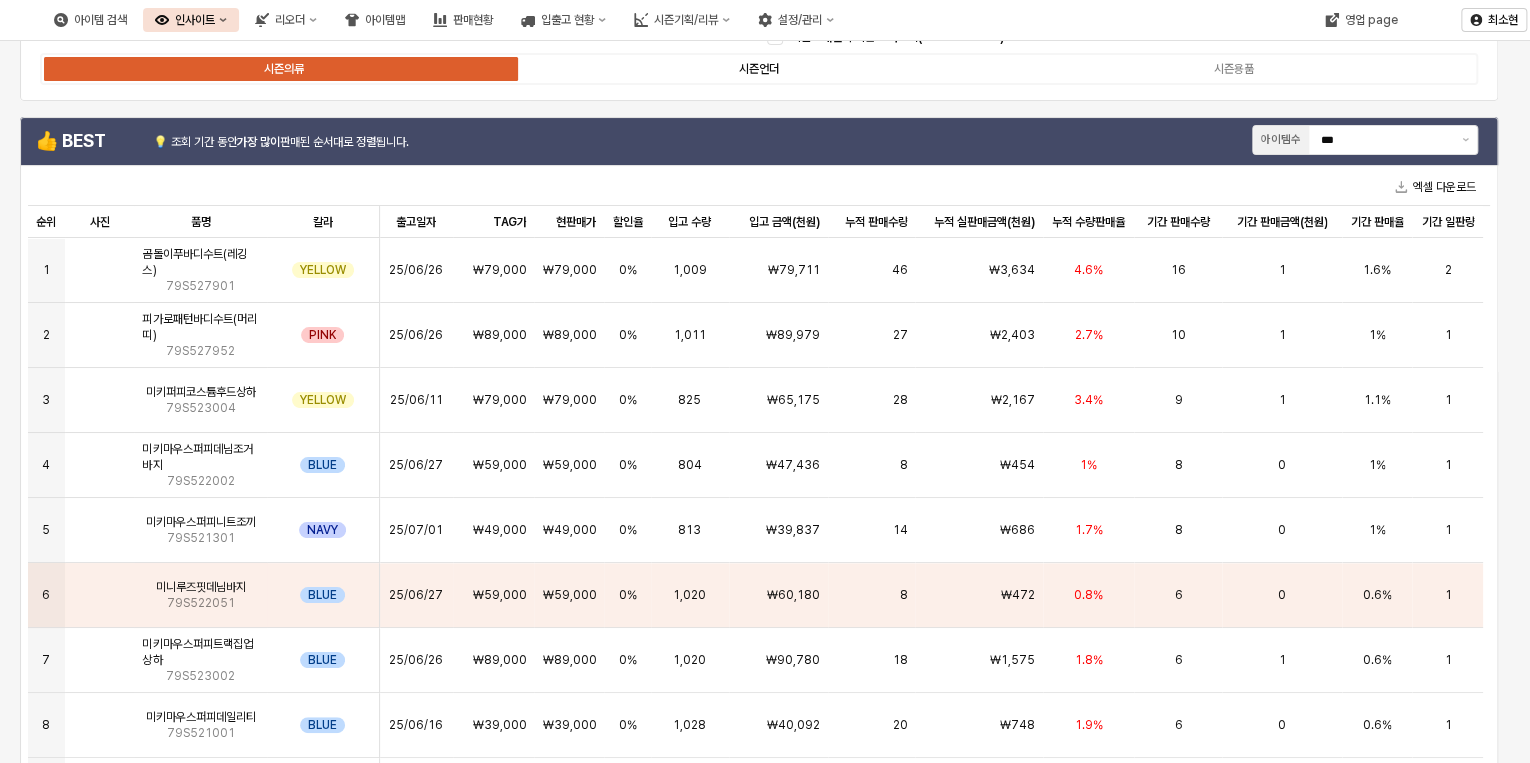 click on "시즌언더" at bounding box center (759, 69) 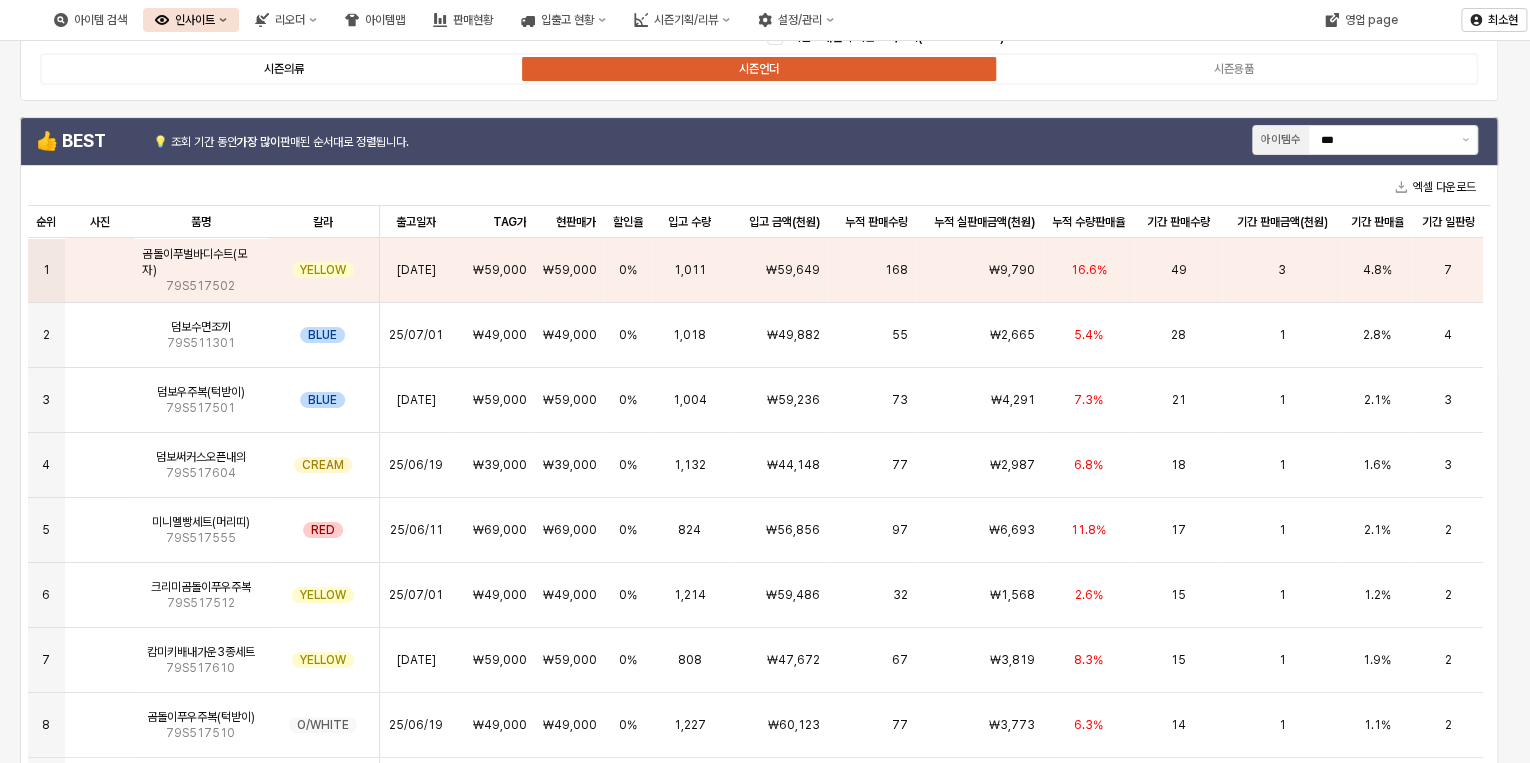 click on "시즌의류" at bounding box center (284, 69) 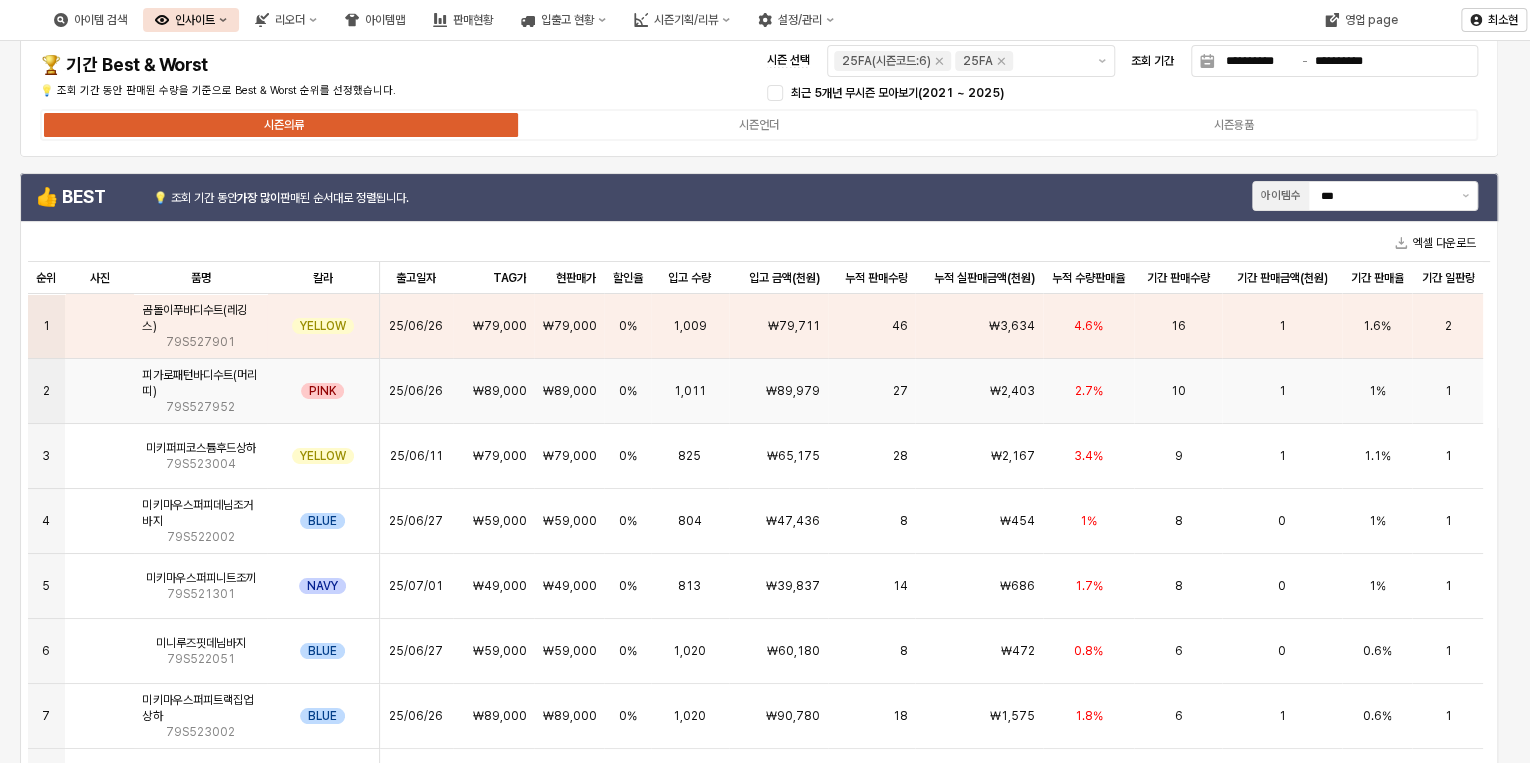scroll, scrollTop: 0, scrollLeft: 0, axis: both 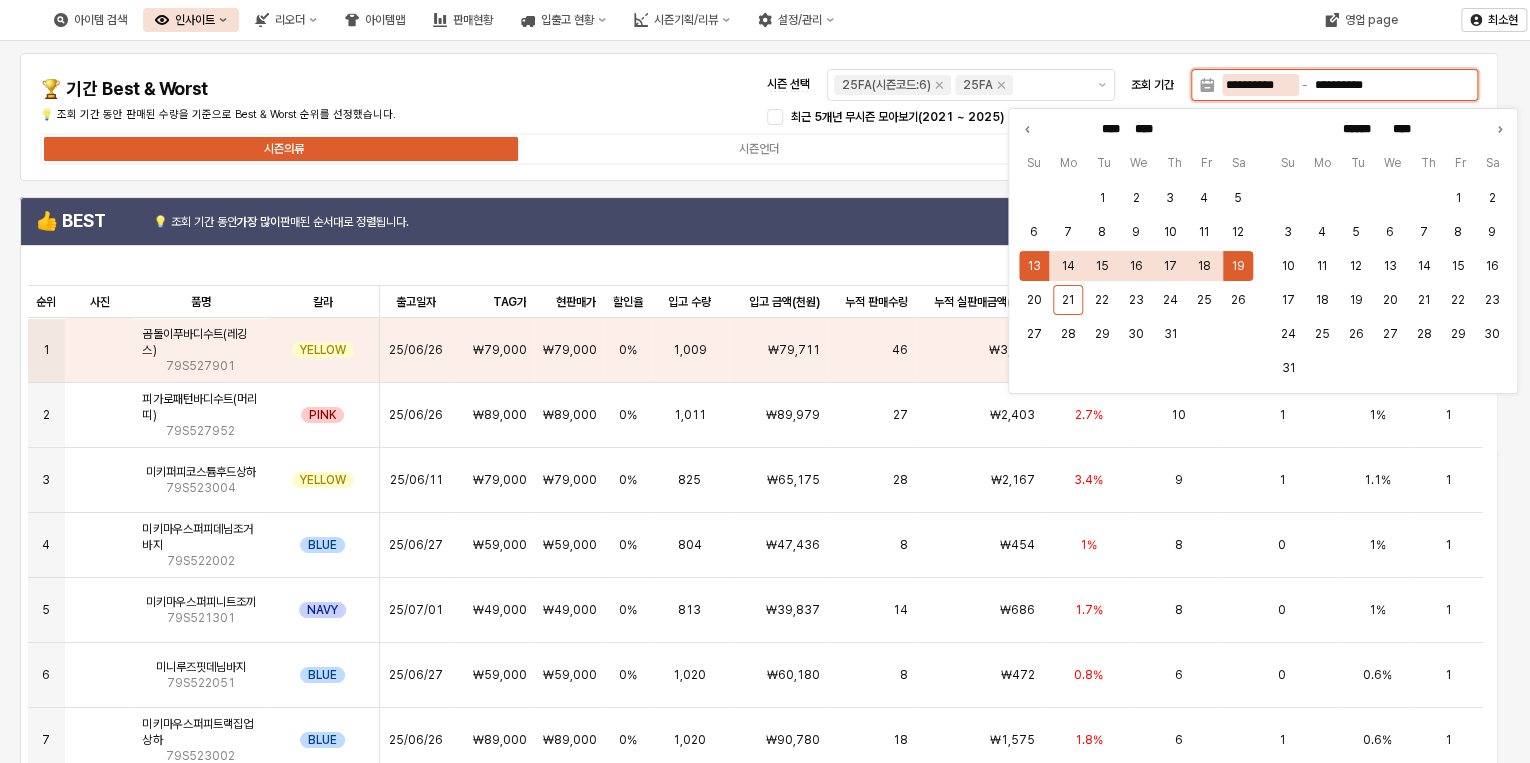 click on "**********" at bounding box center [1260, 85] 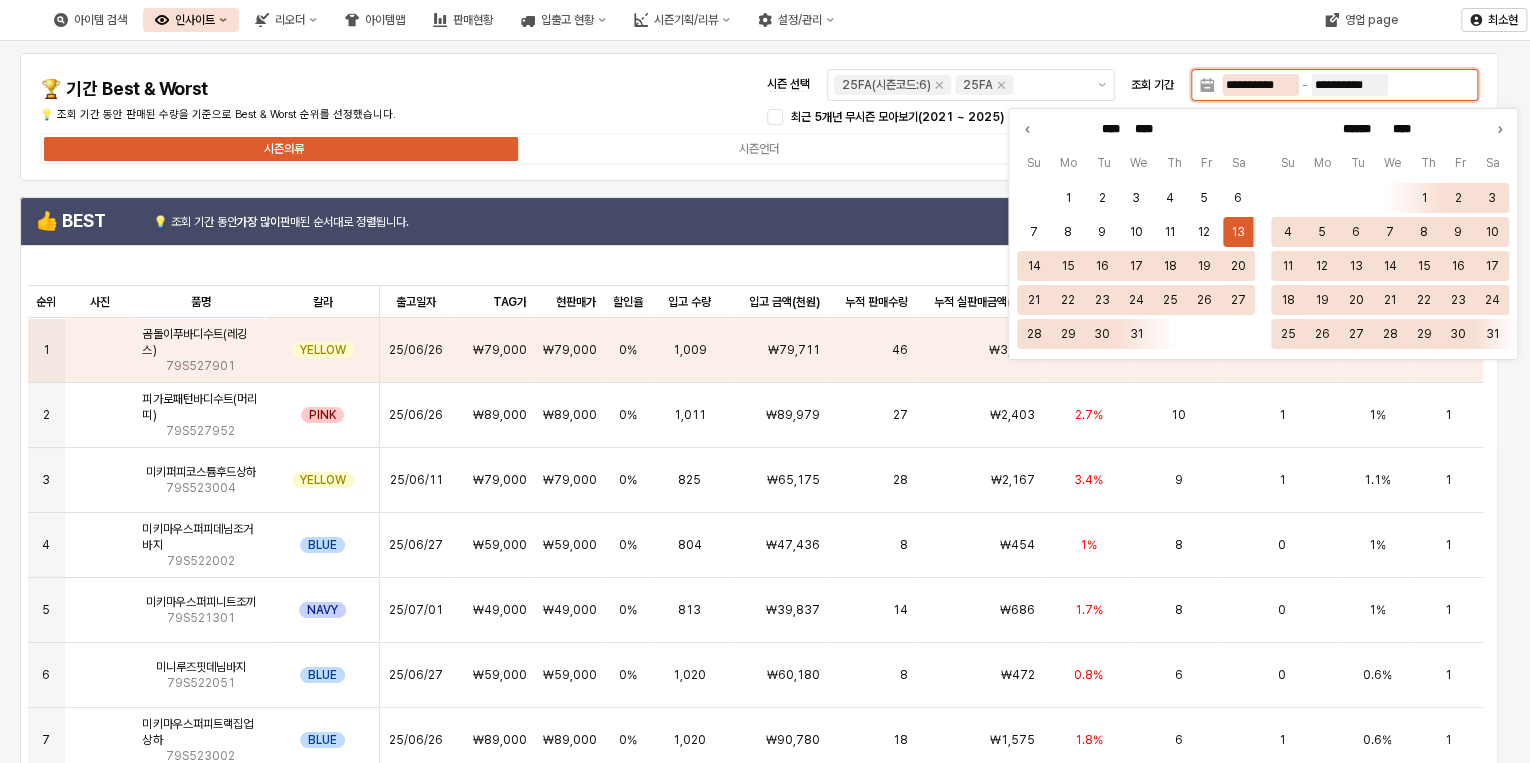 type on "**********" 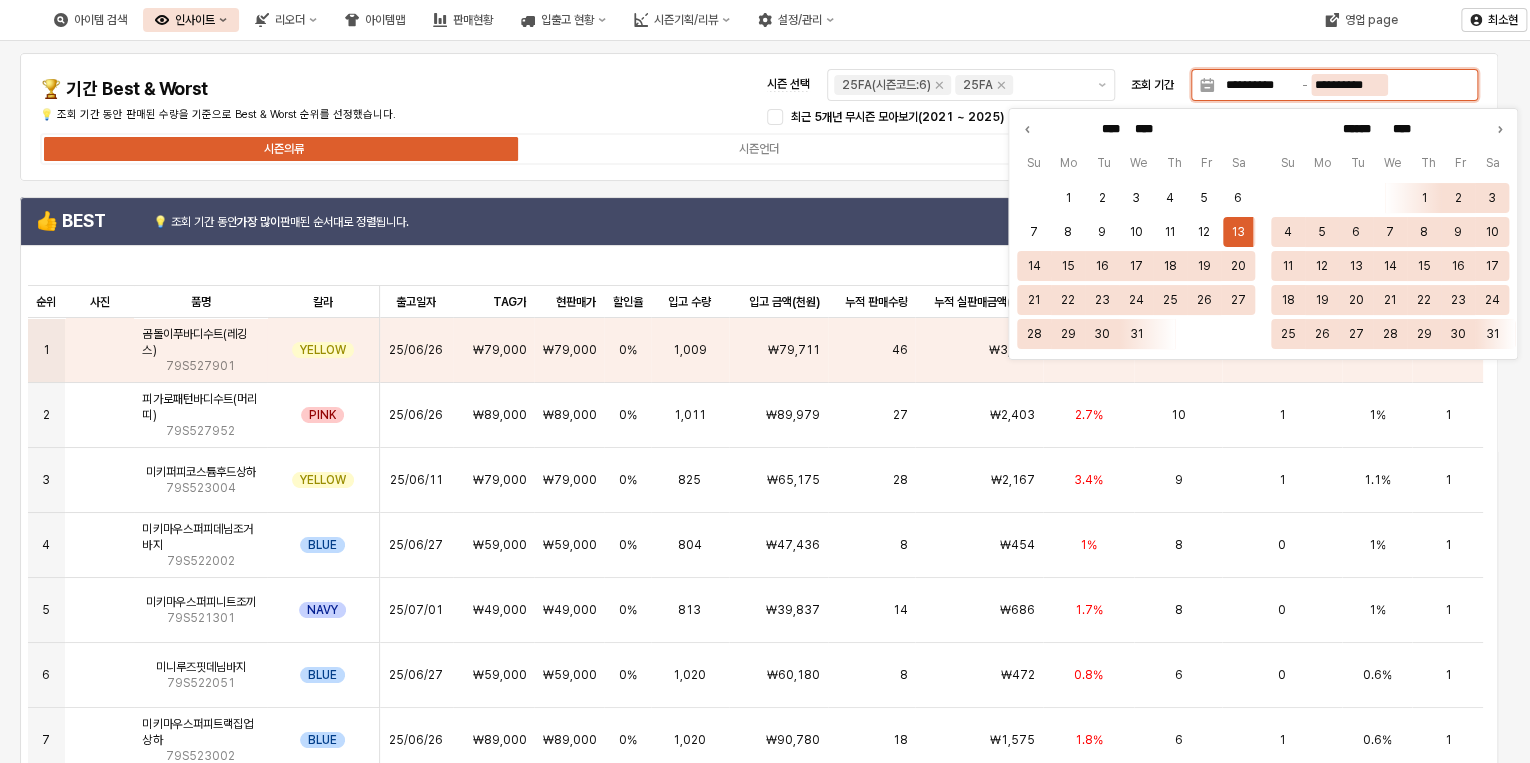 type on "****" 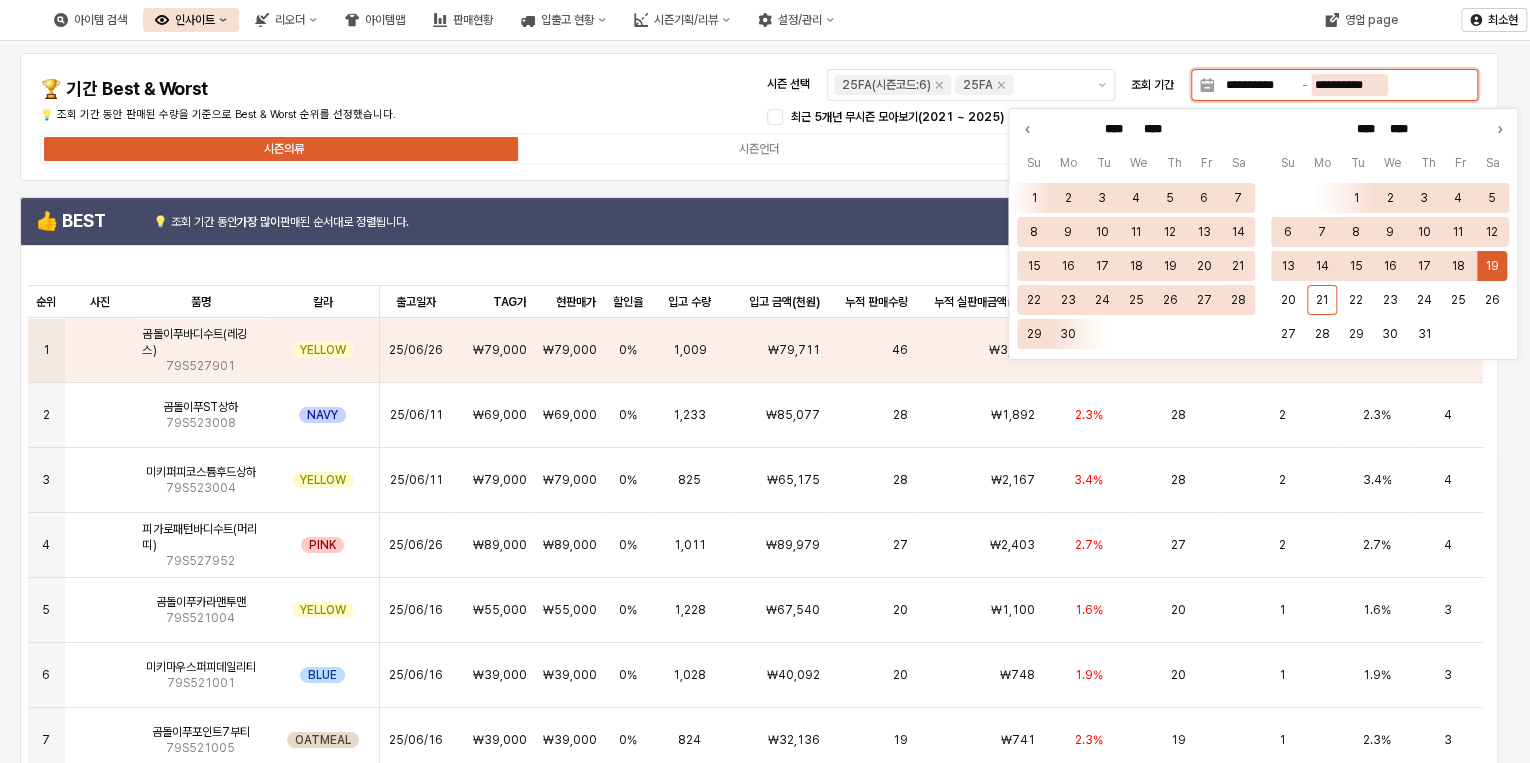 click on "**********" at bounding box center [1349, 85] 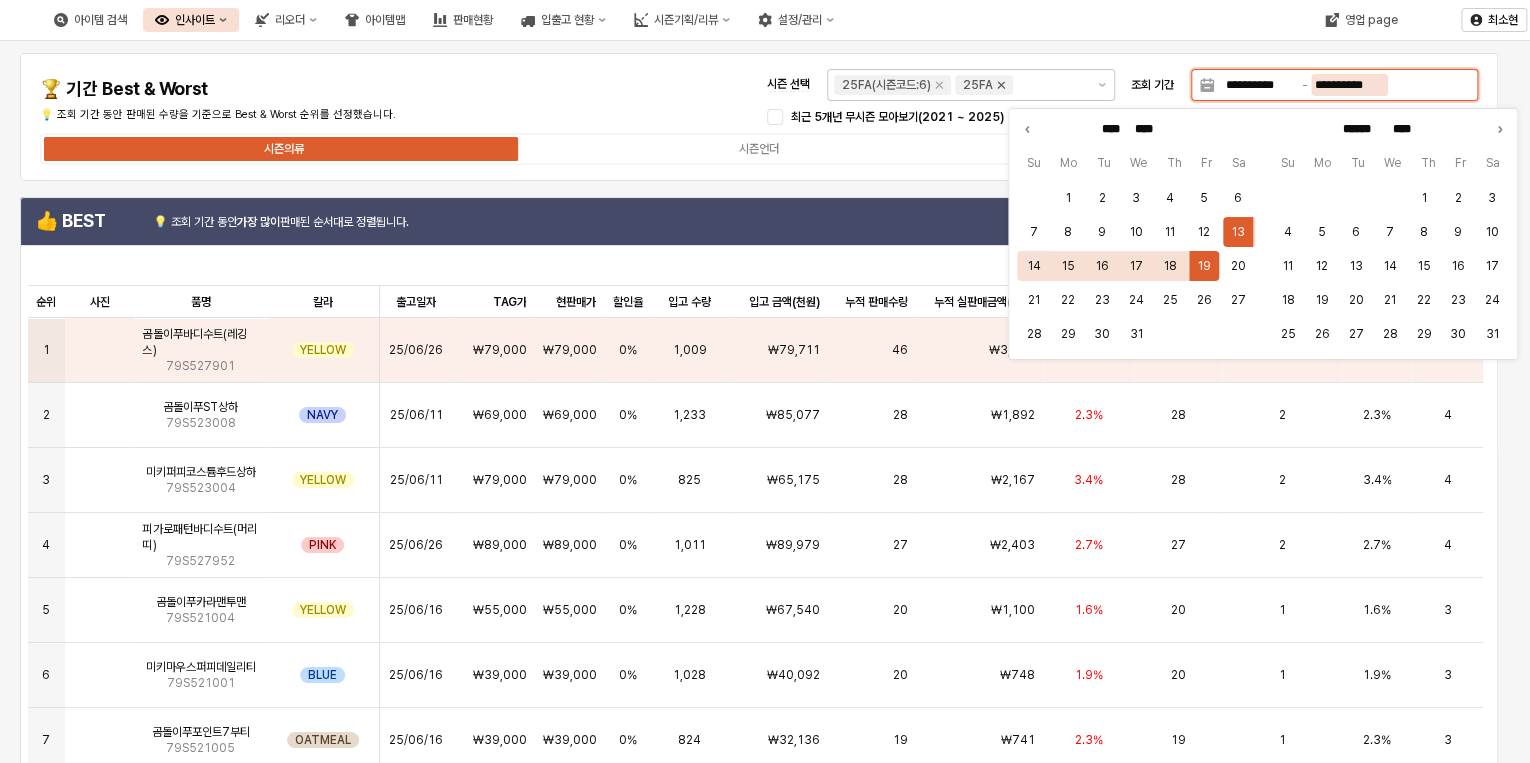 click 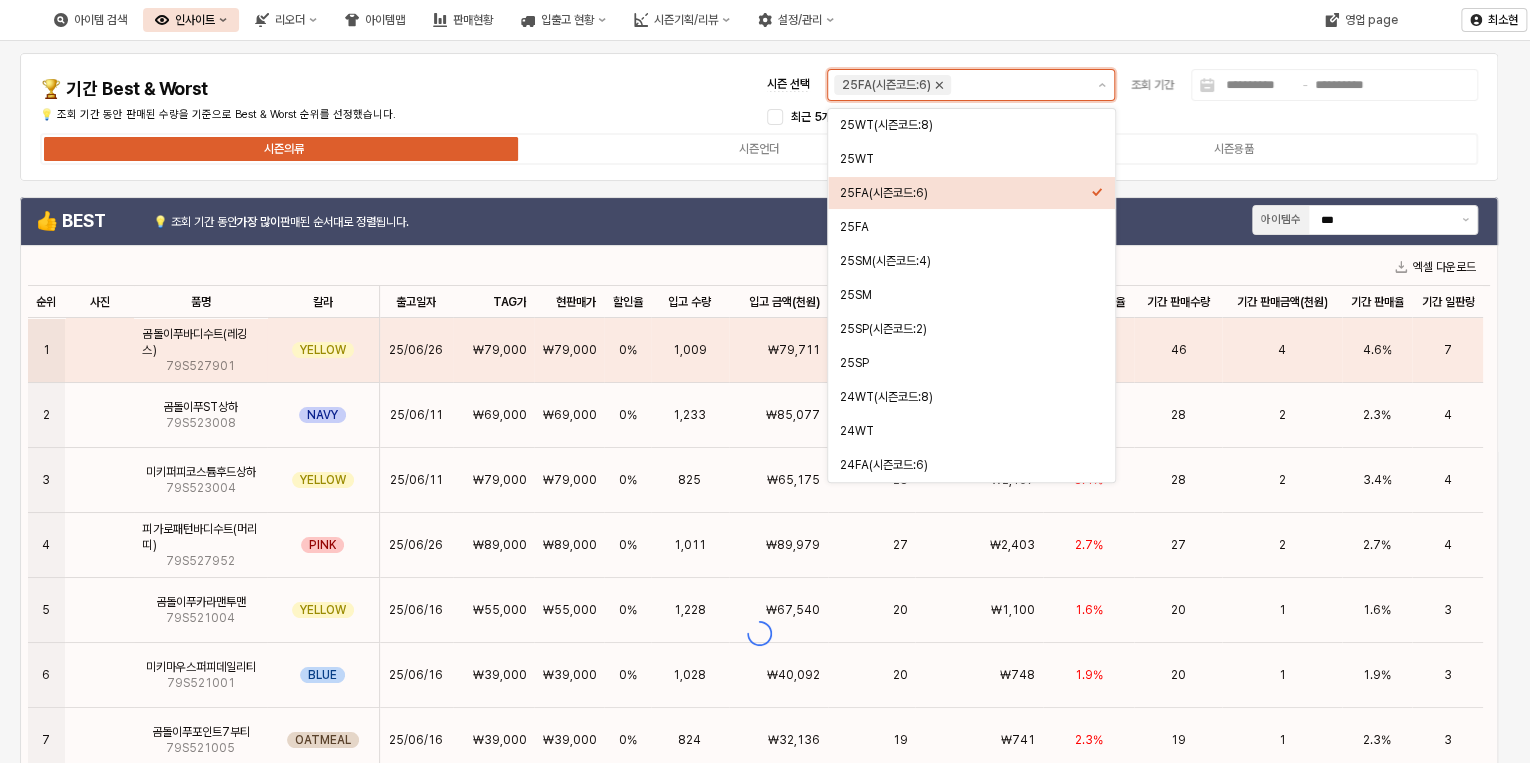 click 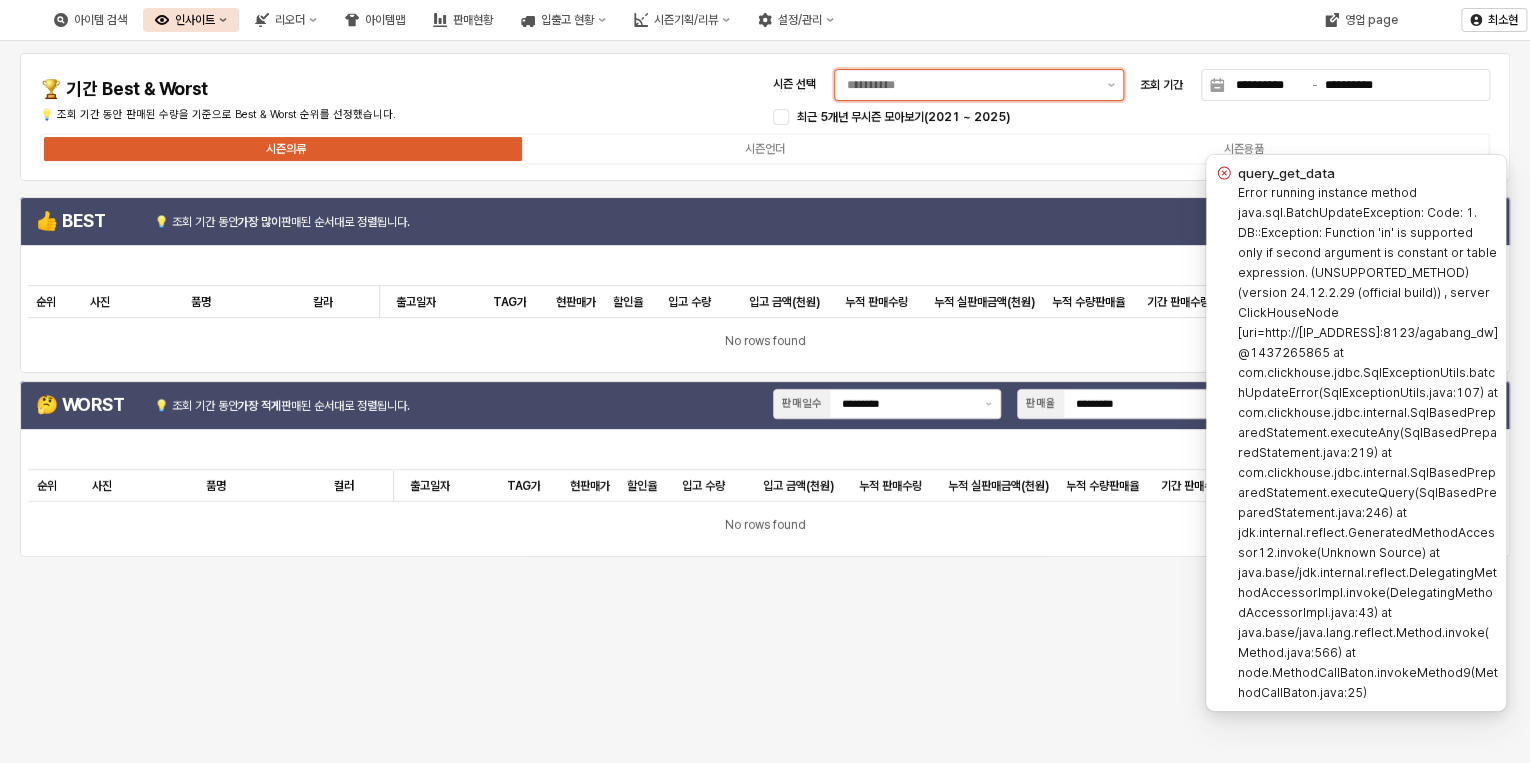 click on "시즌 선택" at bounding box center (971, 85) 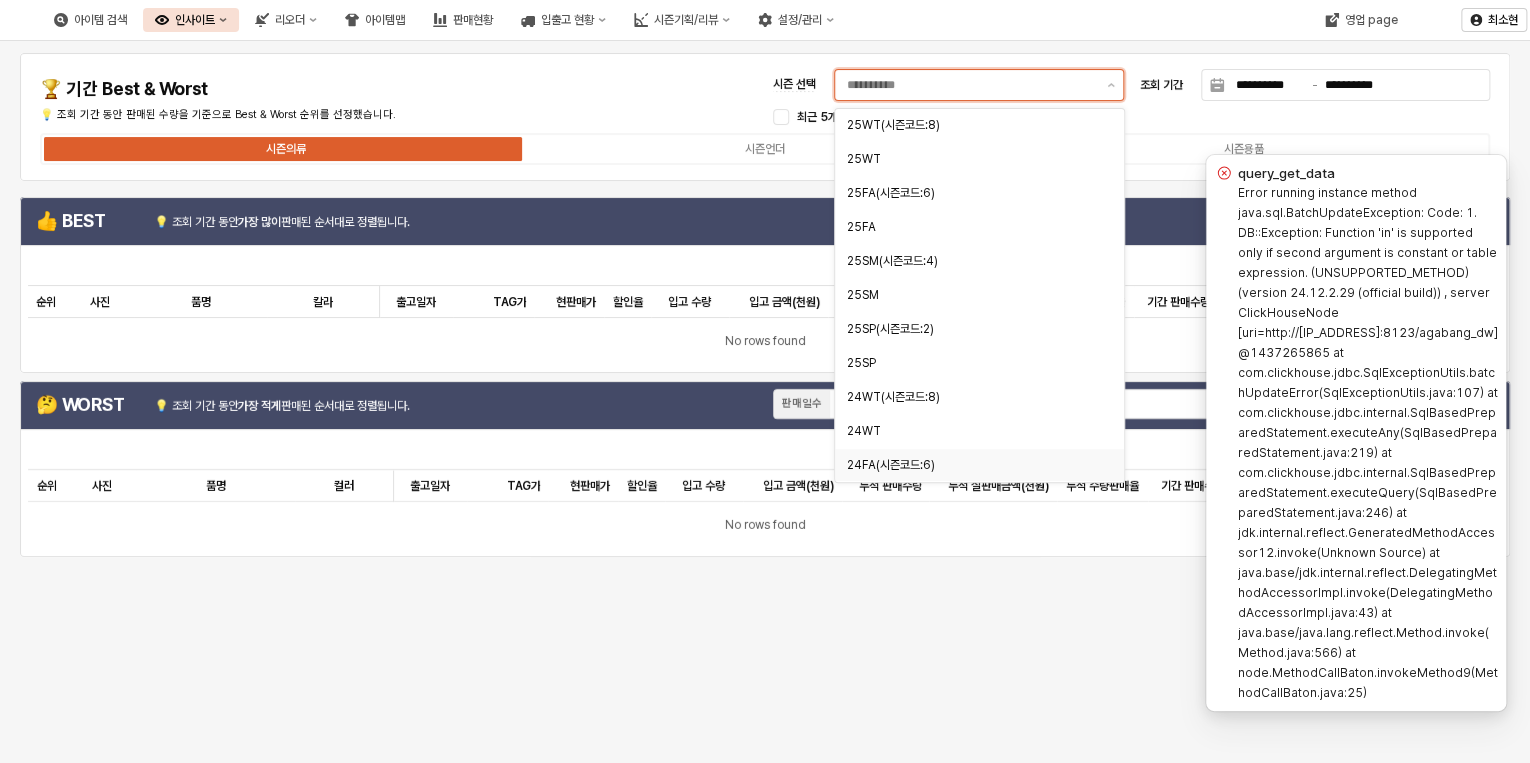 scroll, scrollTop: 80, scrollLeft: 0, axis: vertical 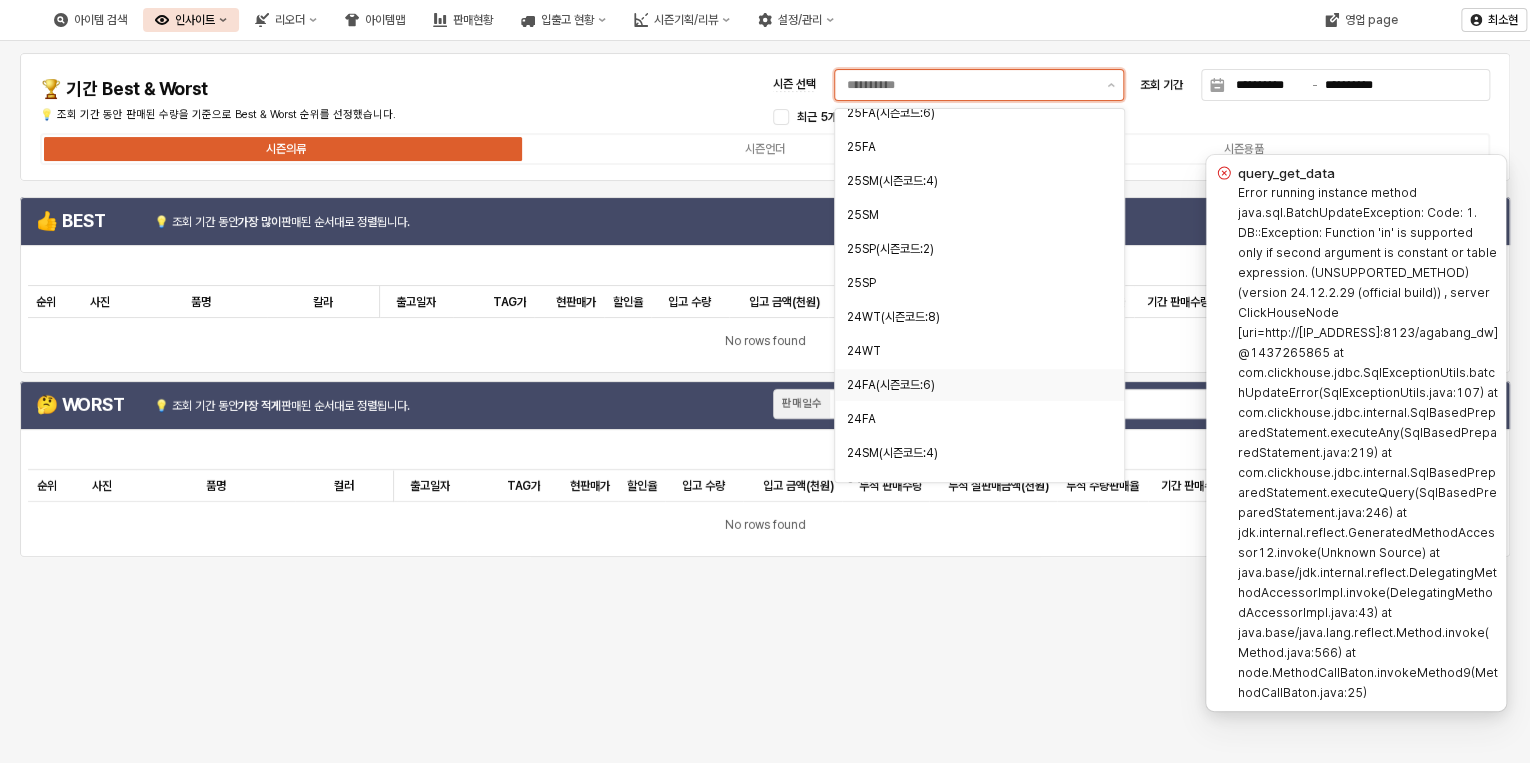 click on "24FA(시즌코드:6)" at bounding box center (973, 385) 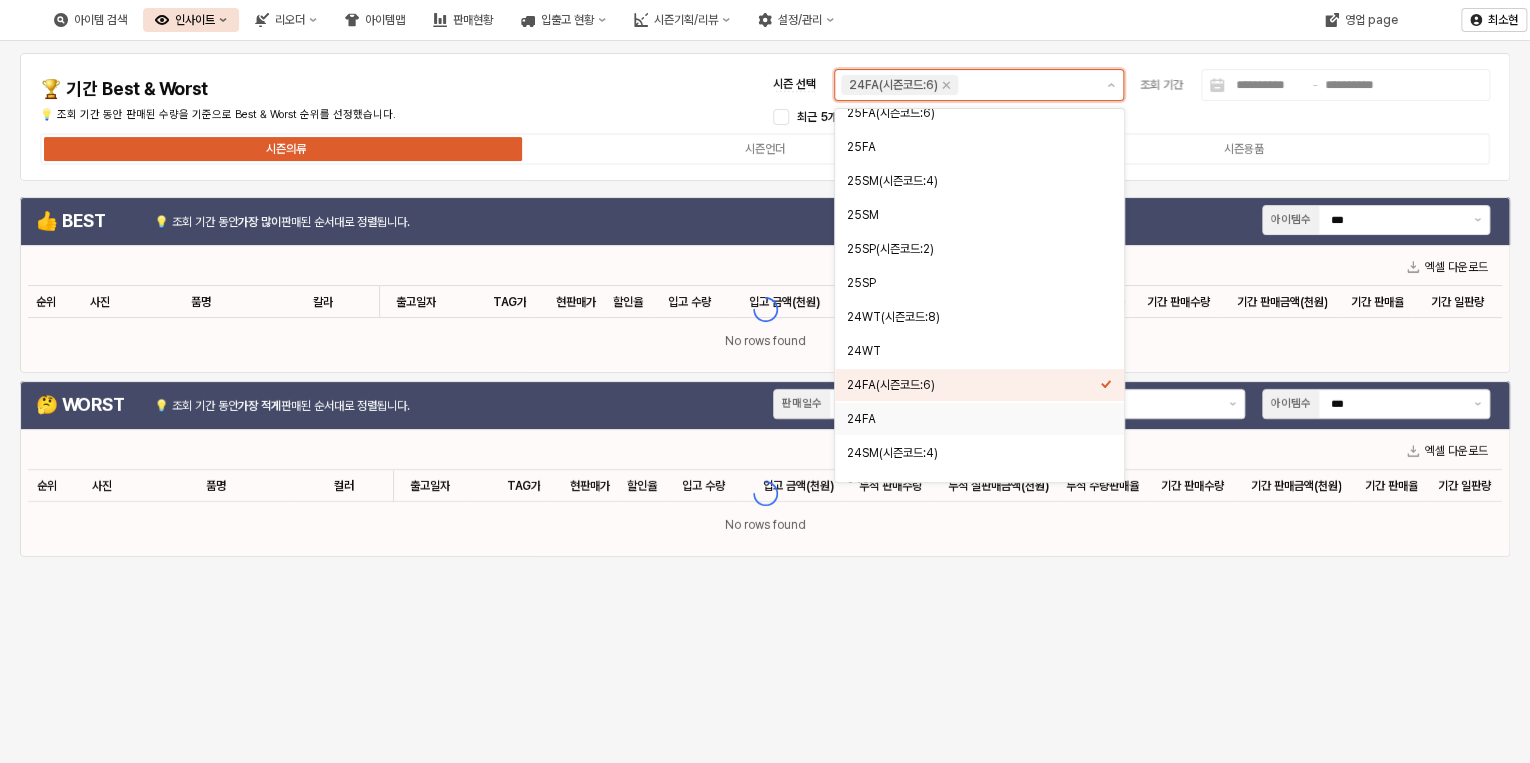 click on "24FA" at bounding box center [973, 419] 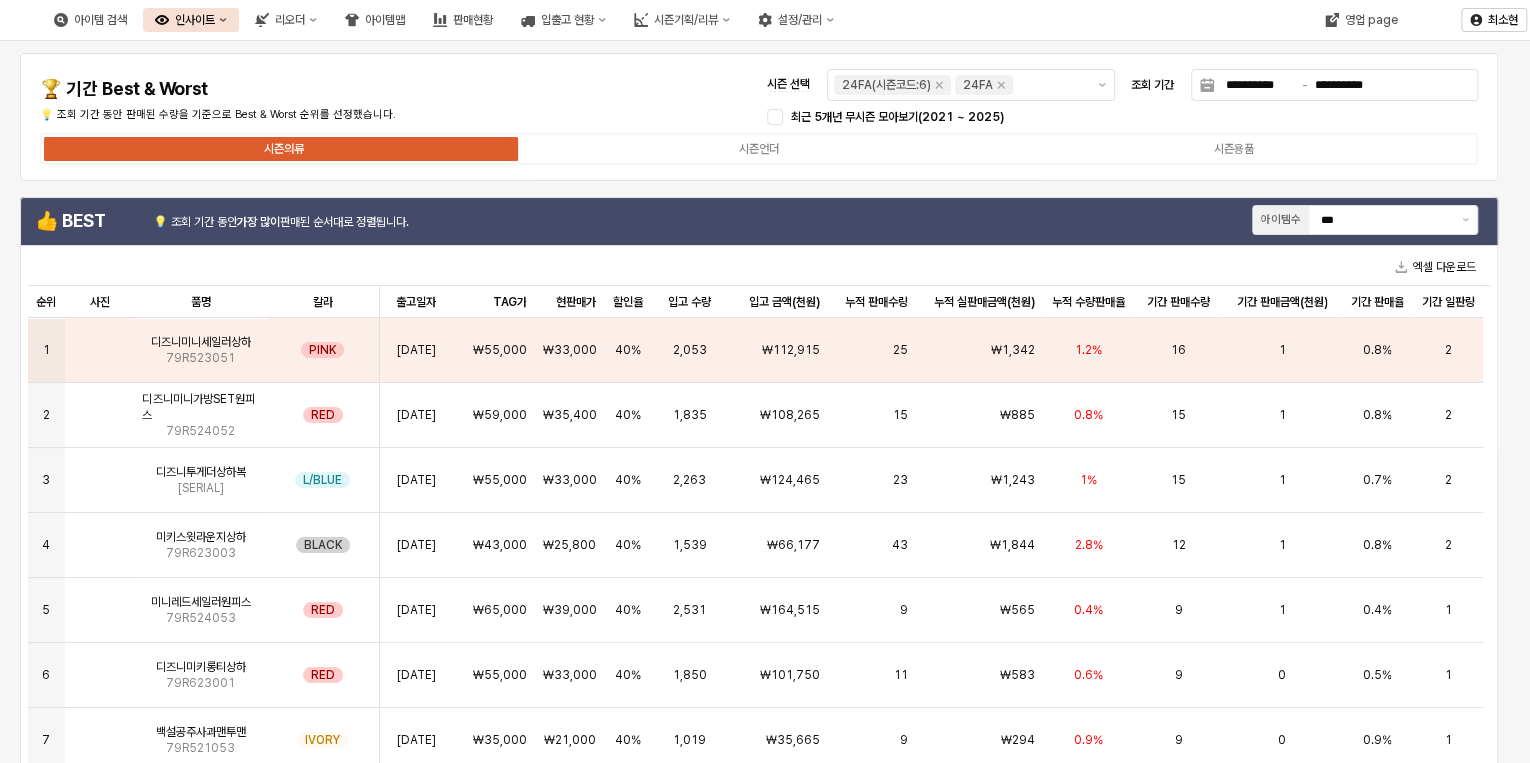 click on "**********" at bounding box center [759, 117] 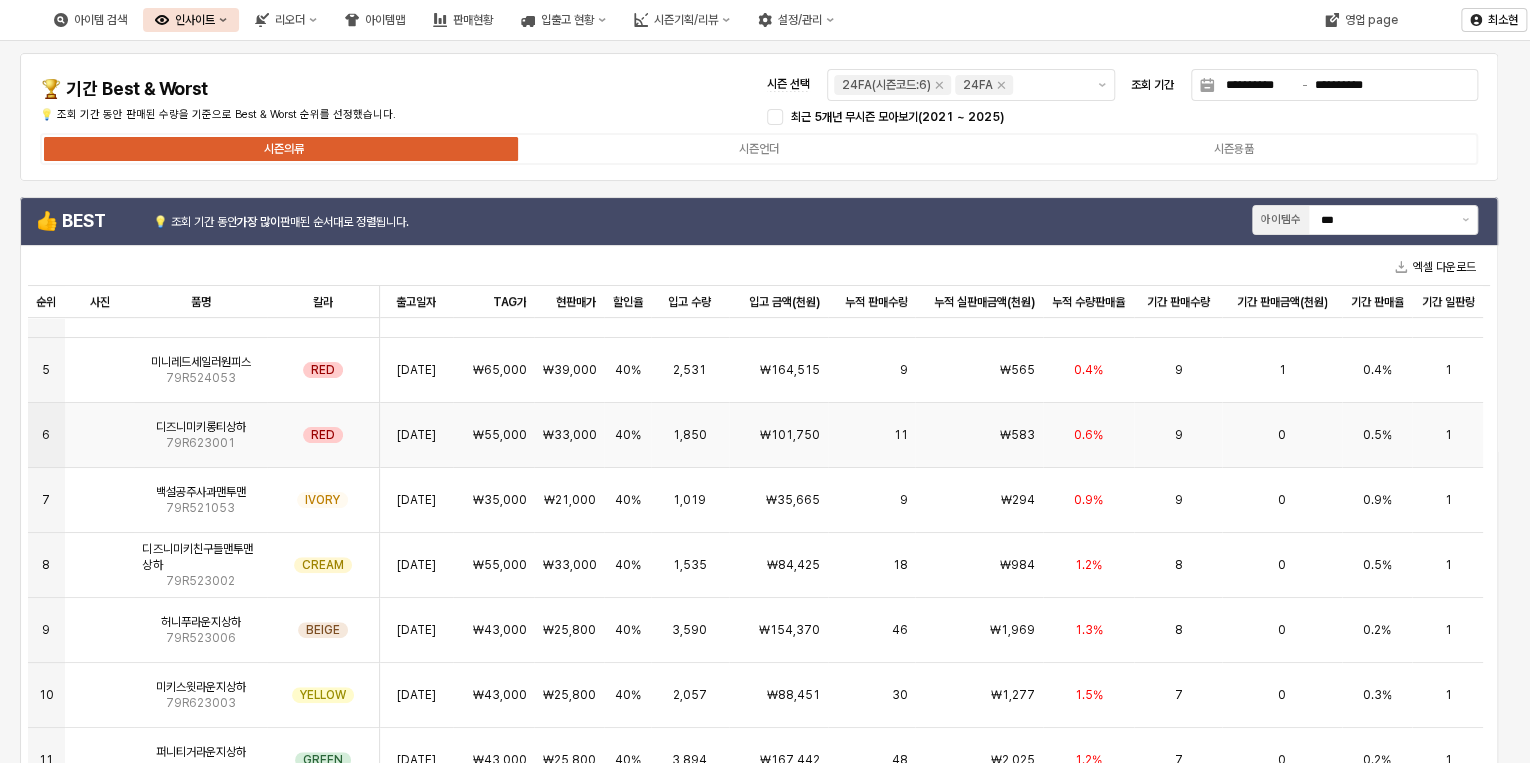 scroll, scrollTop: 292, scrollLeft: 0, axis: vertical 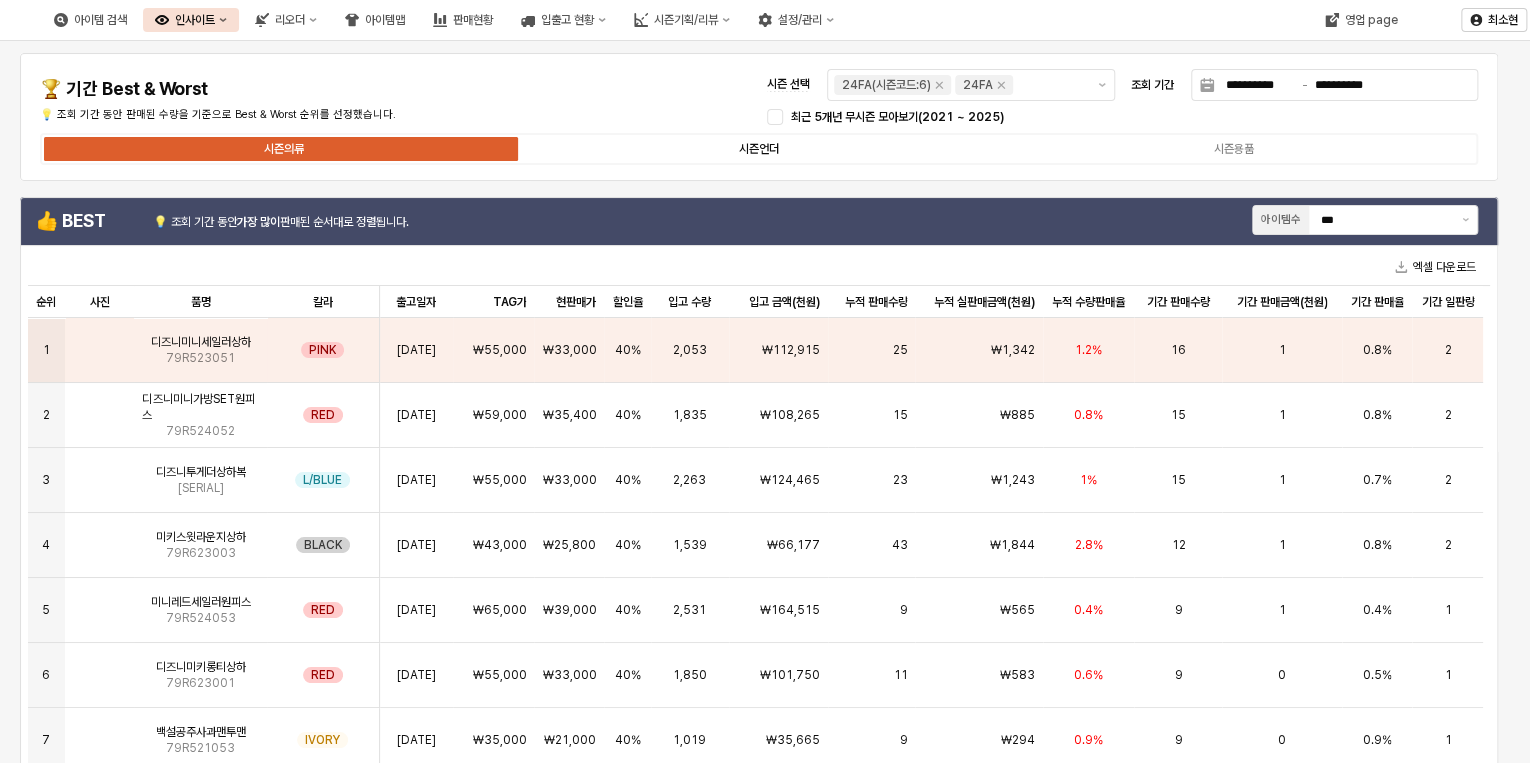 click on "시즌언더" at bounding box center (759, 149) 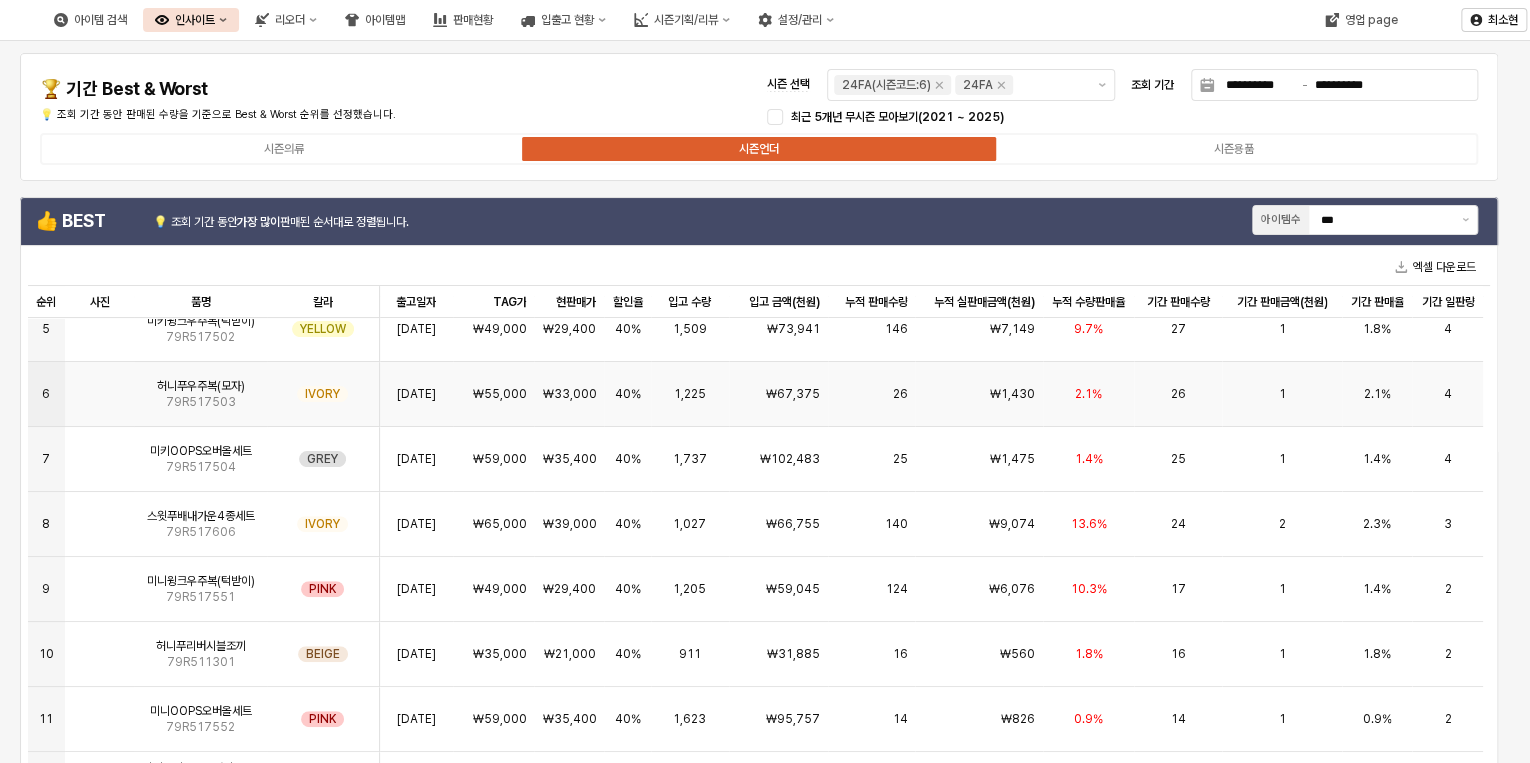 scroll, scrollTop: 292, scrollLeft: 0, axis: vertical 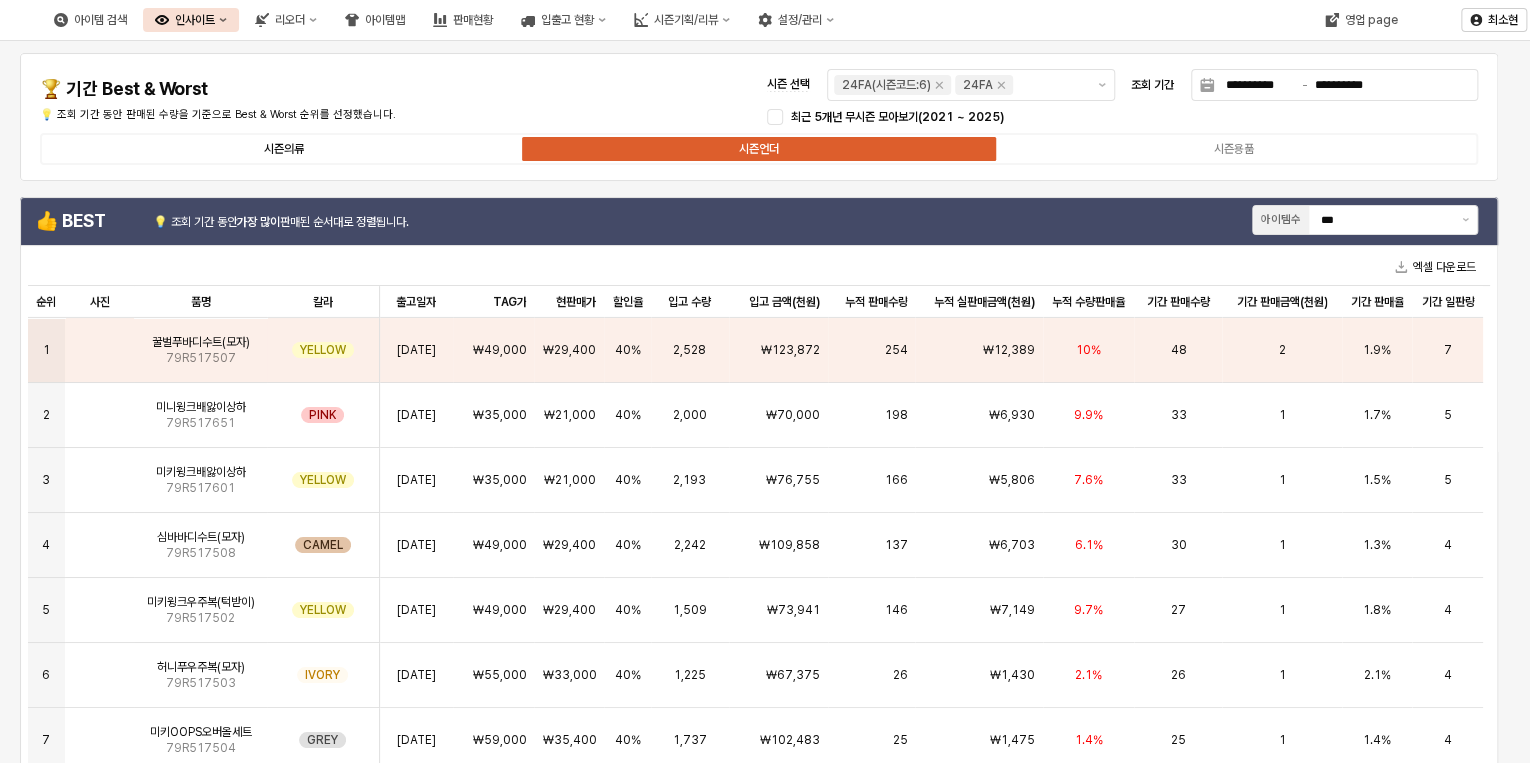 click on "시즌의류" at bounding box center [284, 149] 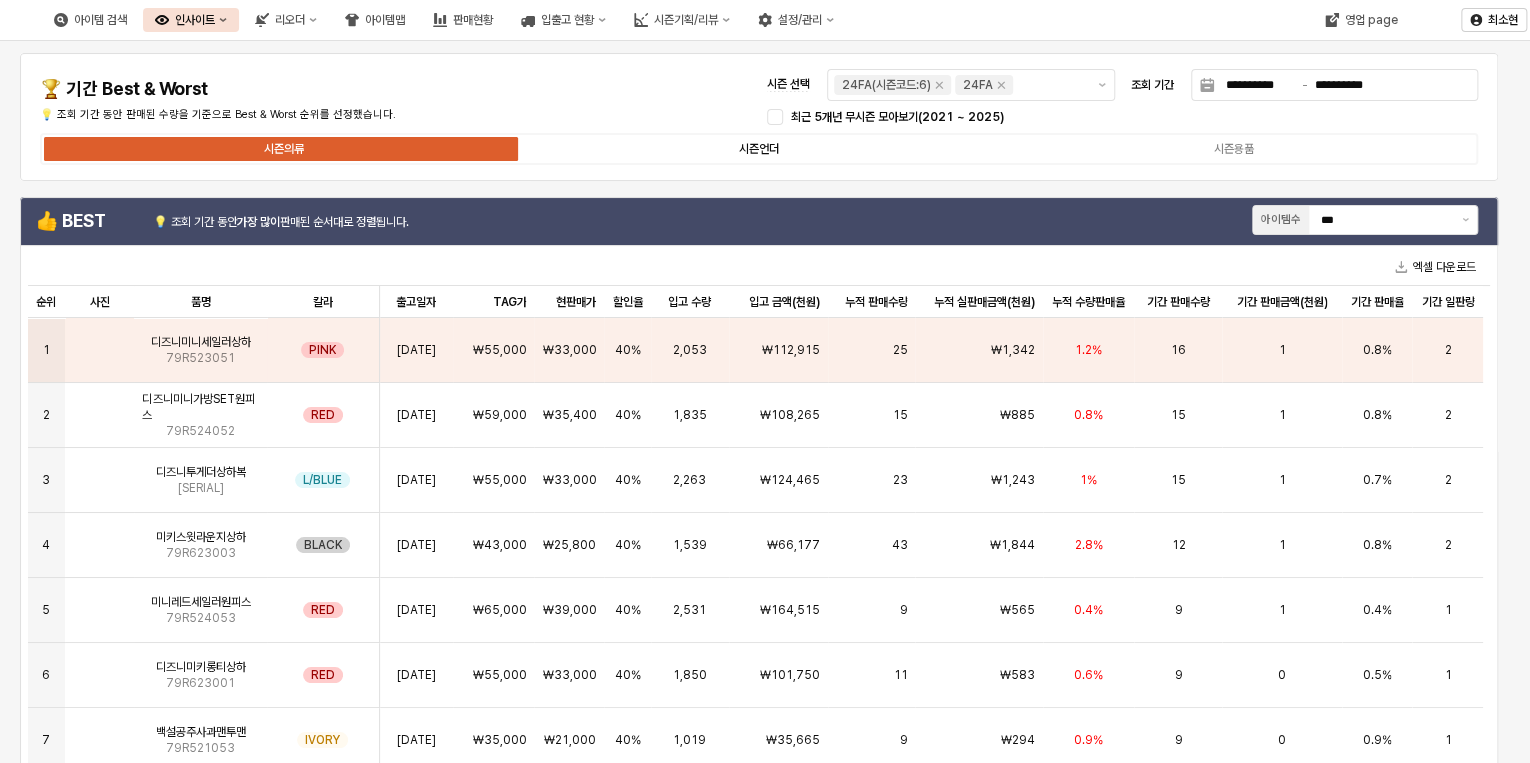 click on "시즌언더" at bounding box center (759, 149) 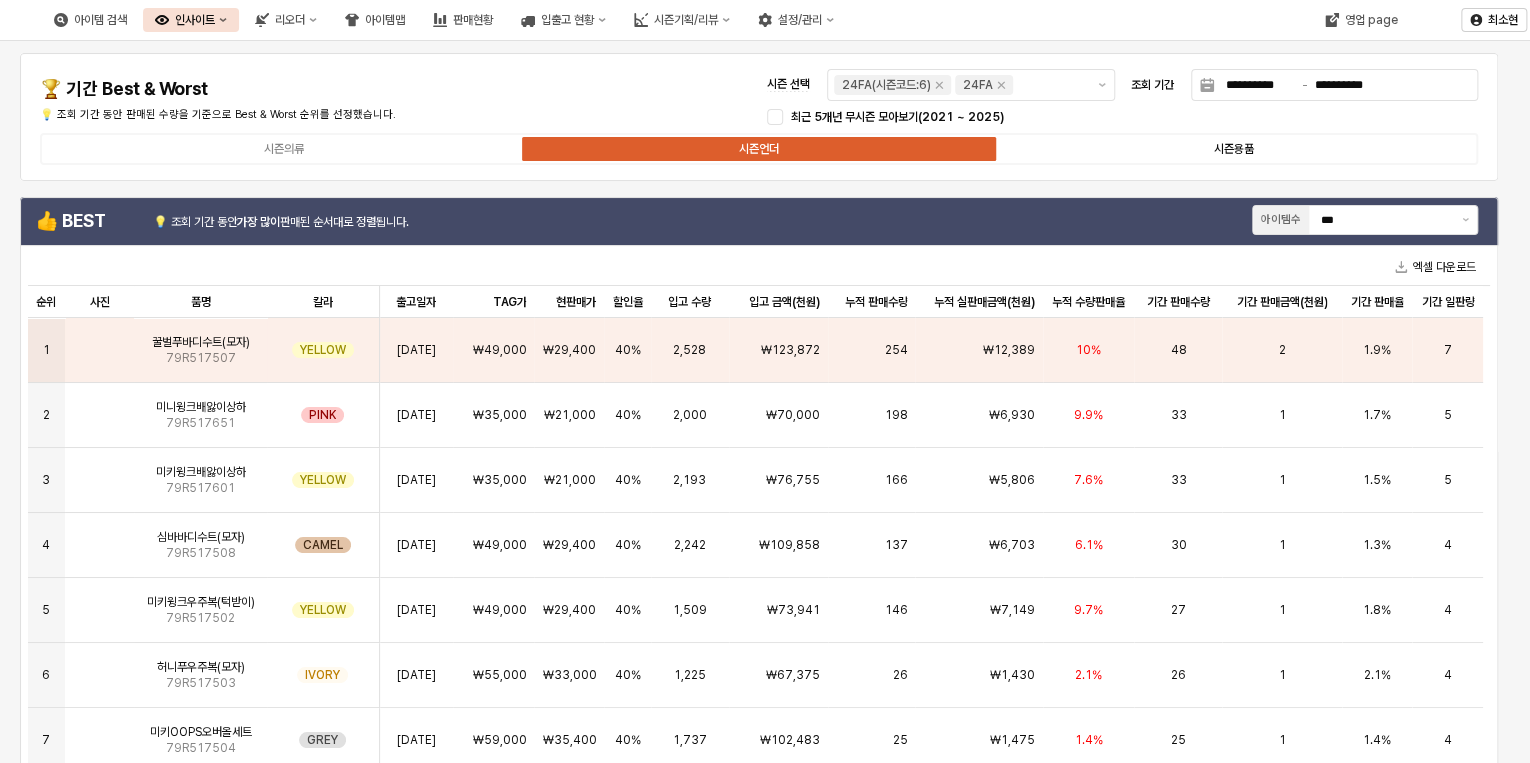 click on "시즌용품" at bounding box center [1233, 149] 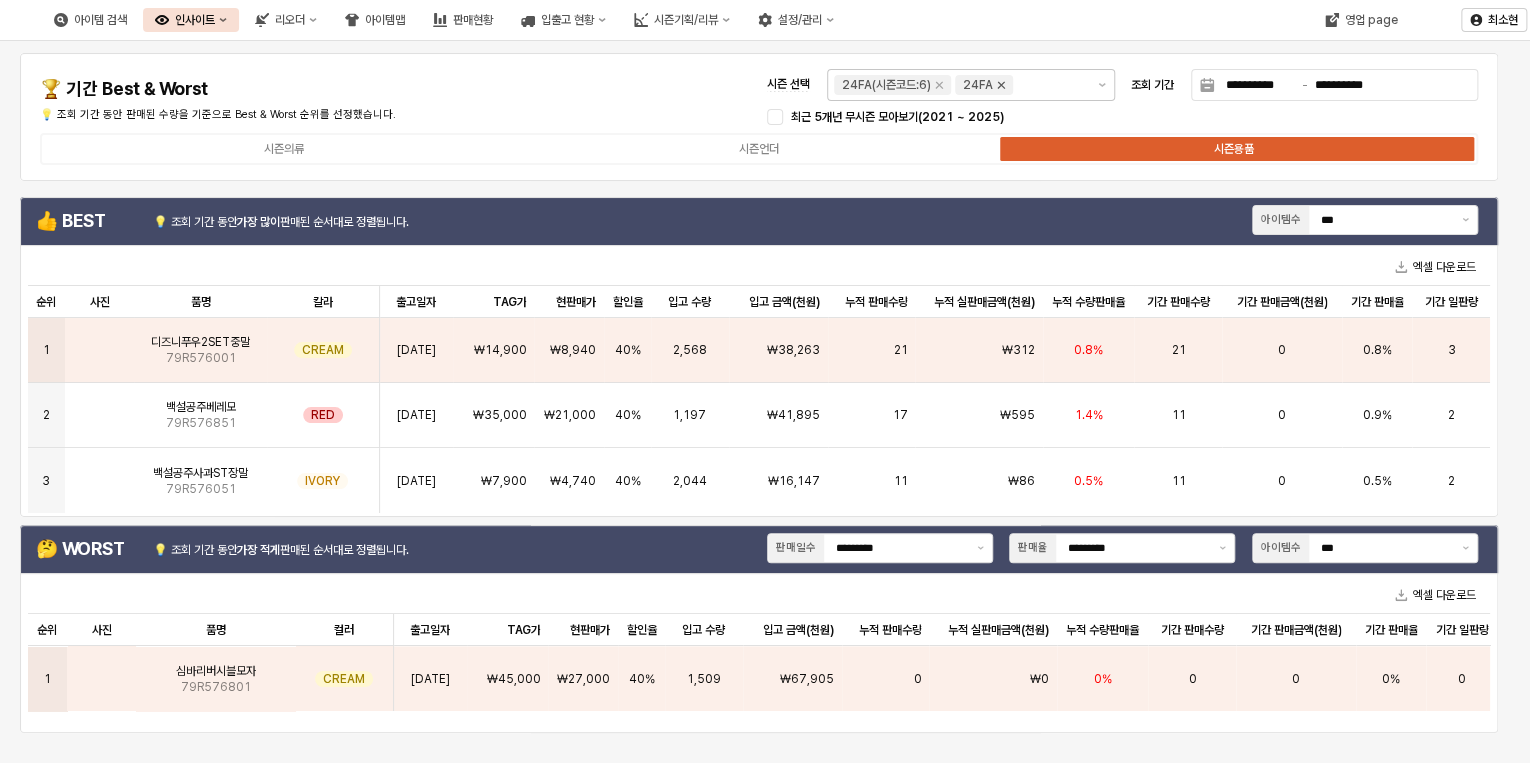 click 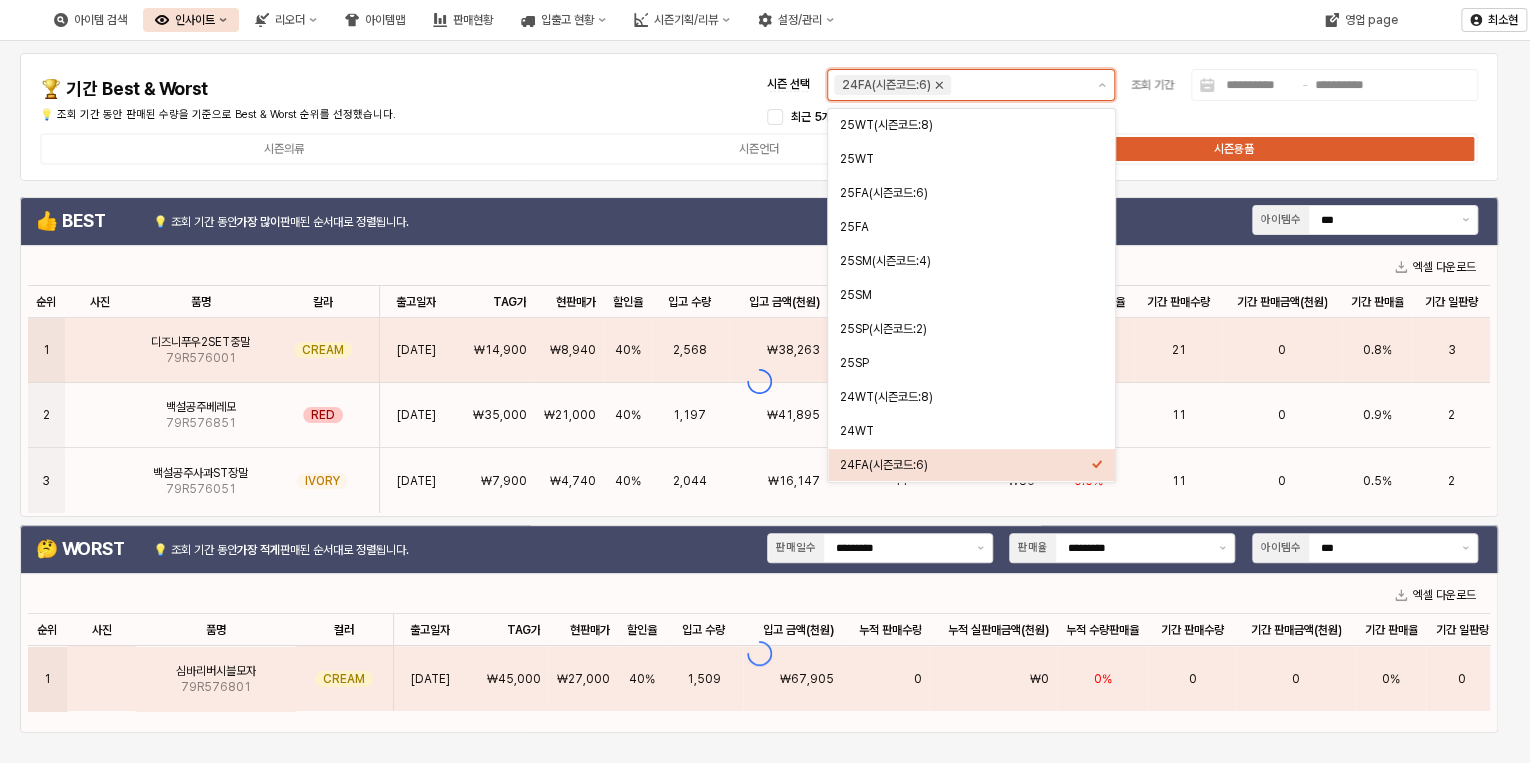 click 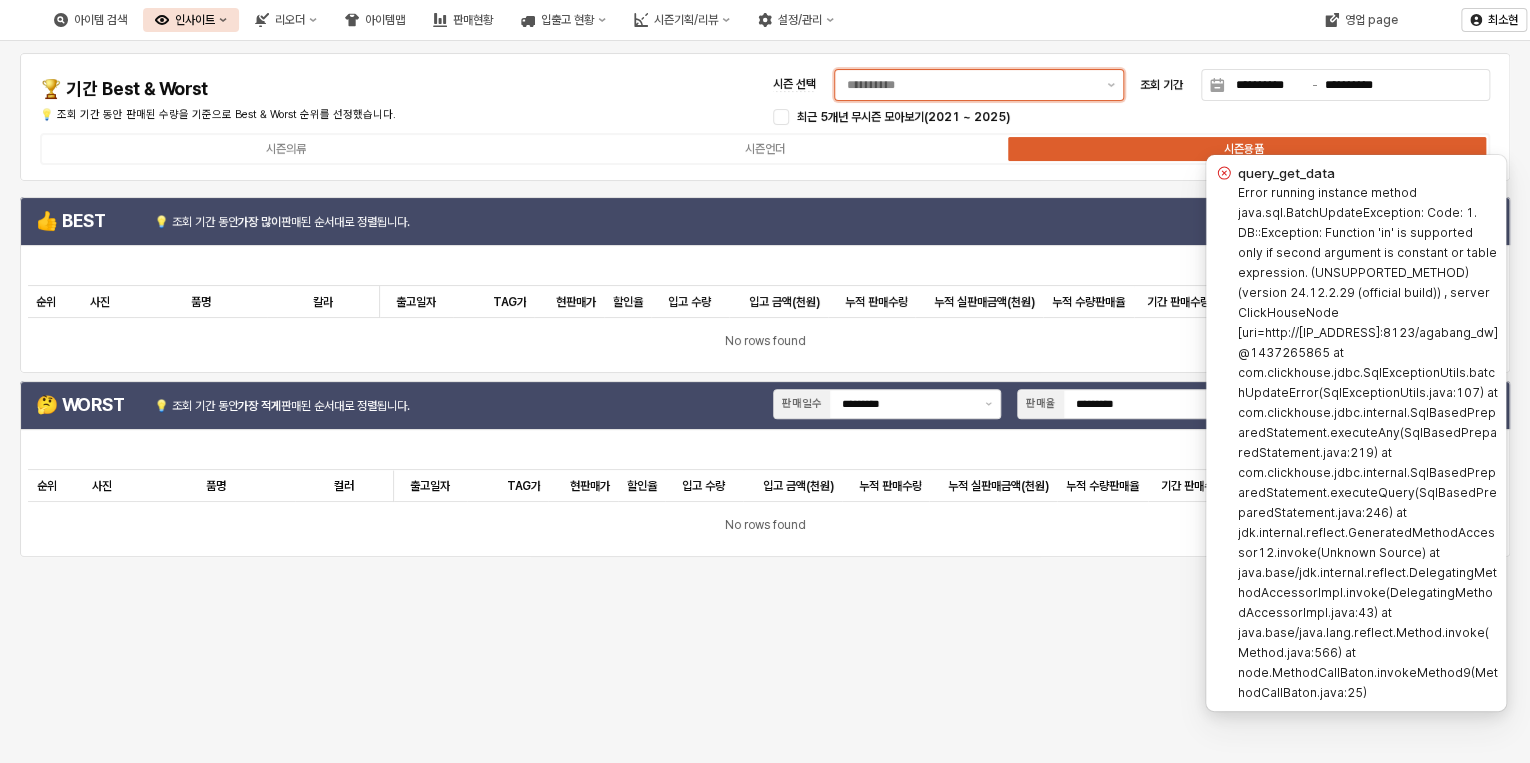 click on "시즌 선택" at bounding box center [971, 85] 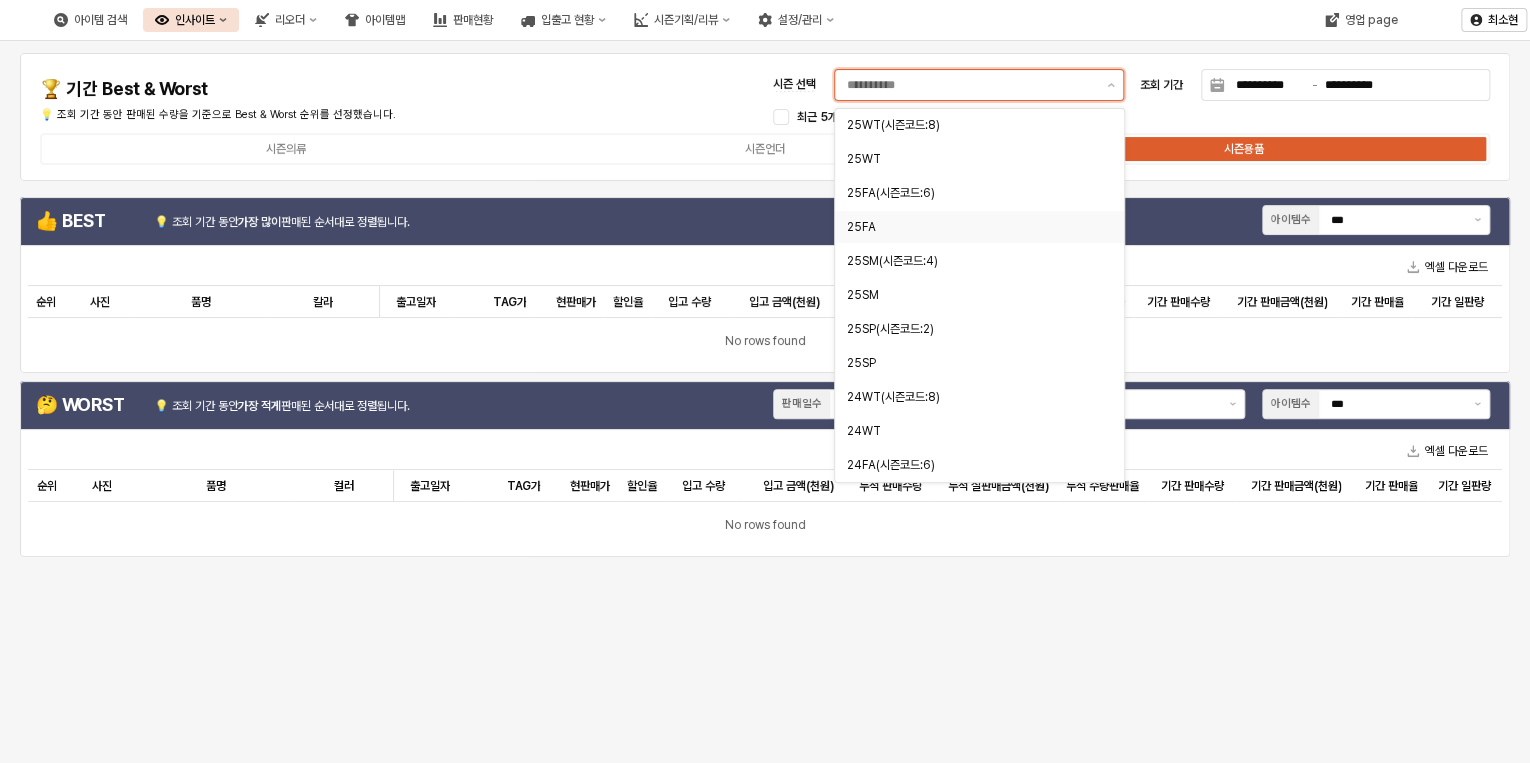 click on "25FA" at bounding box center [973, 227] 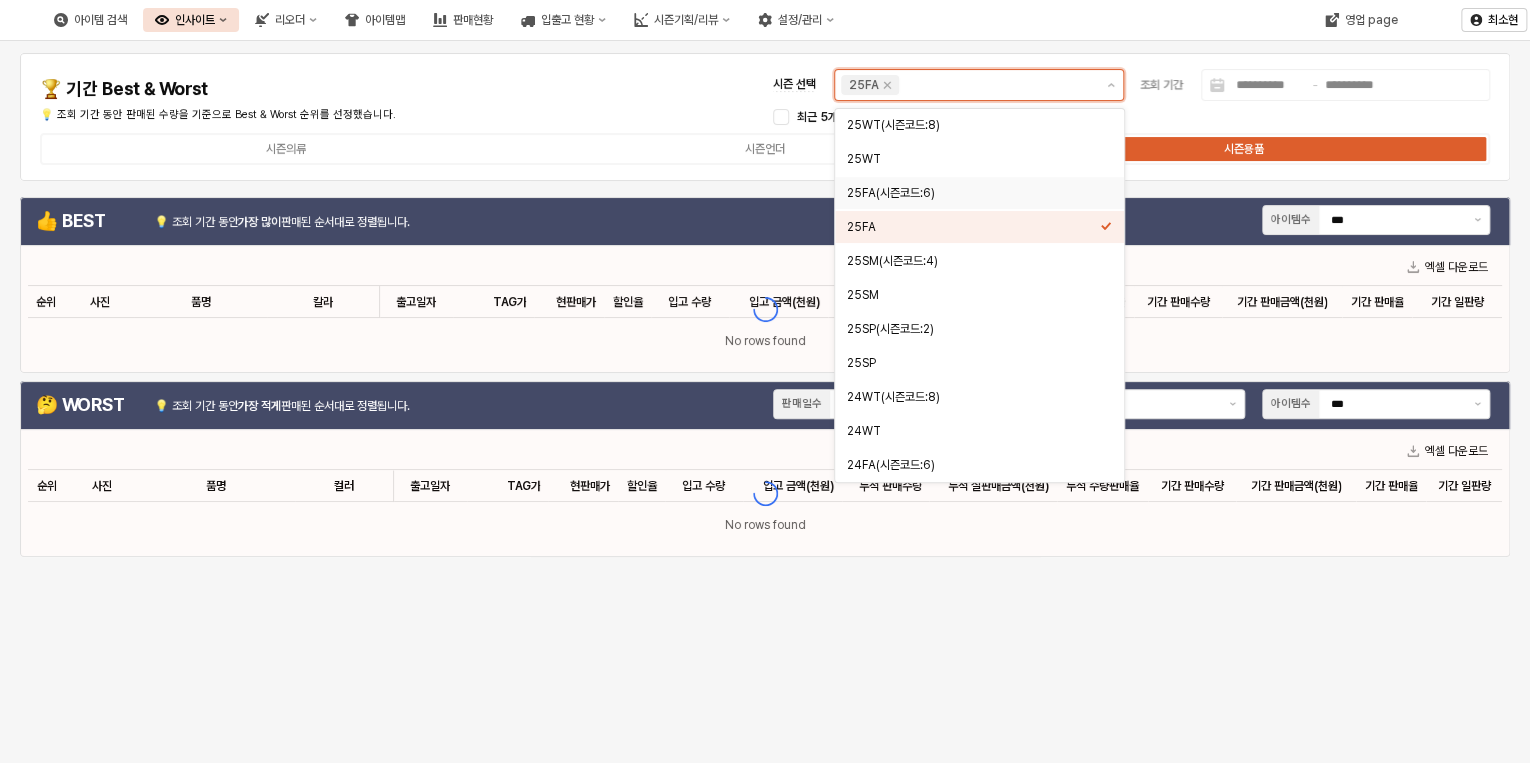 click on "25FA(시즌코드:6)" at bounding box center [973, 193] 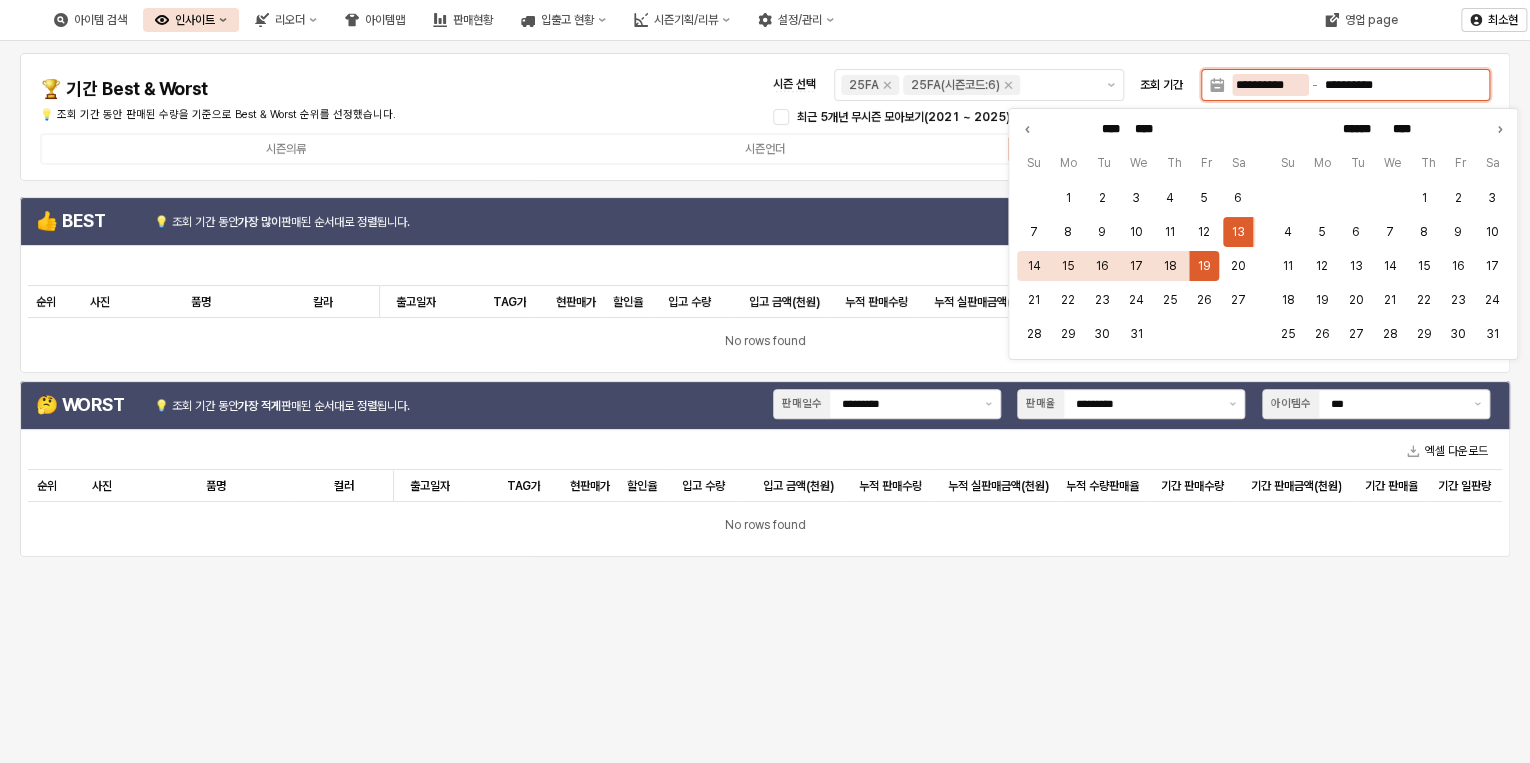 click on "**********" at bounding box center (1270, 85) 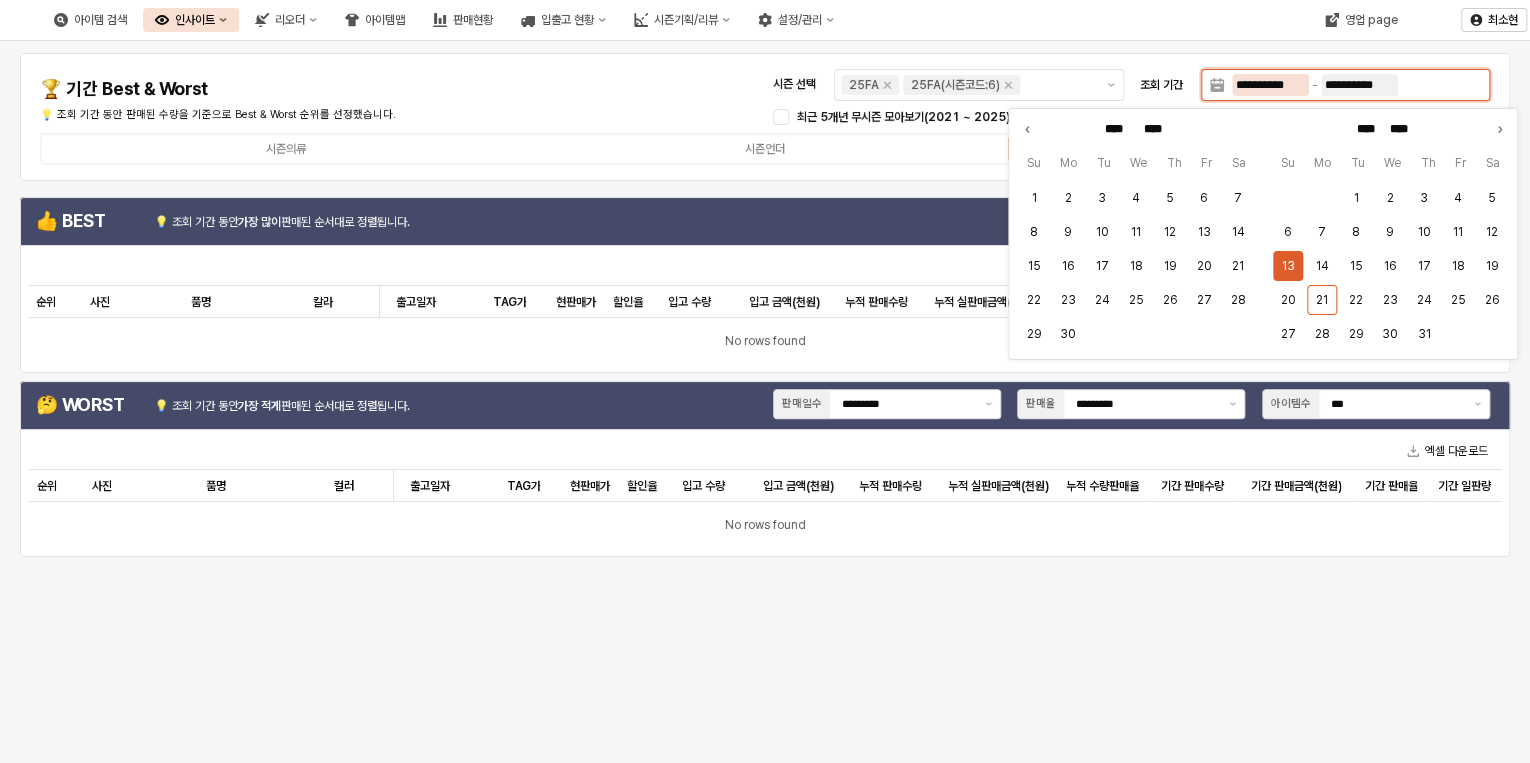 type on "**********" 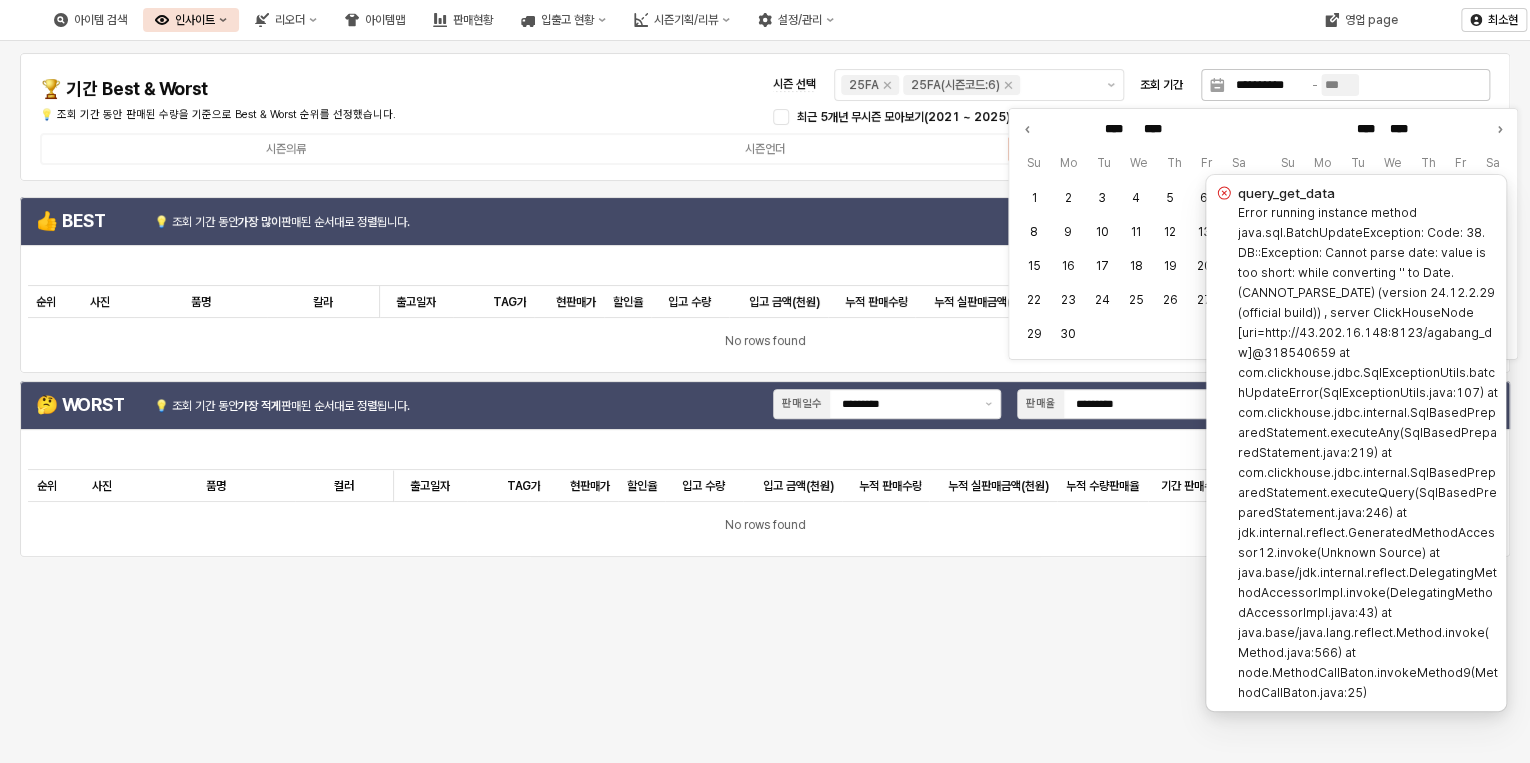 click at bounding box center (1340, 85) 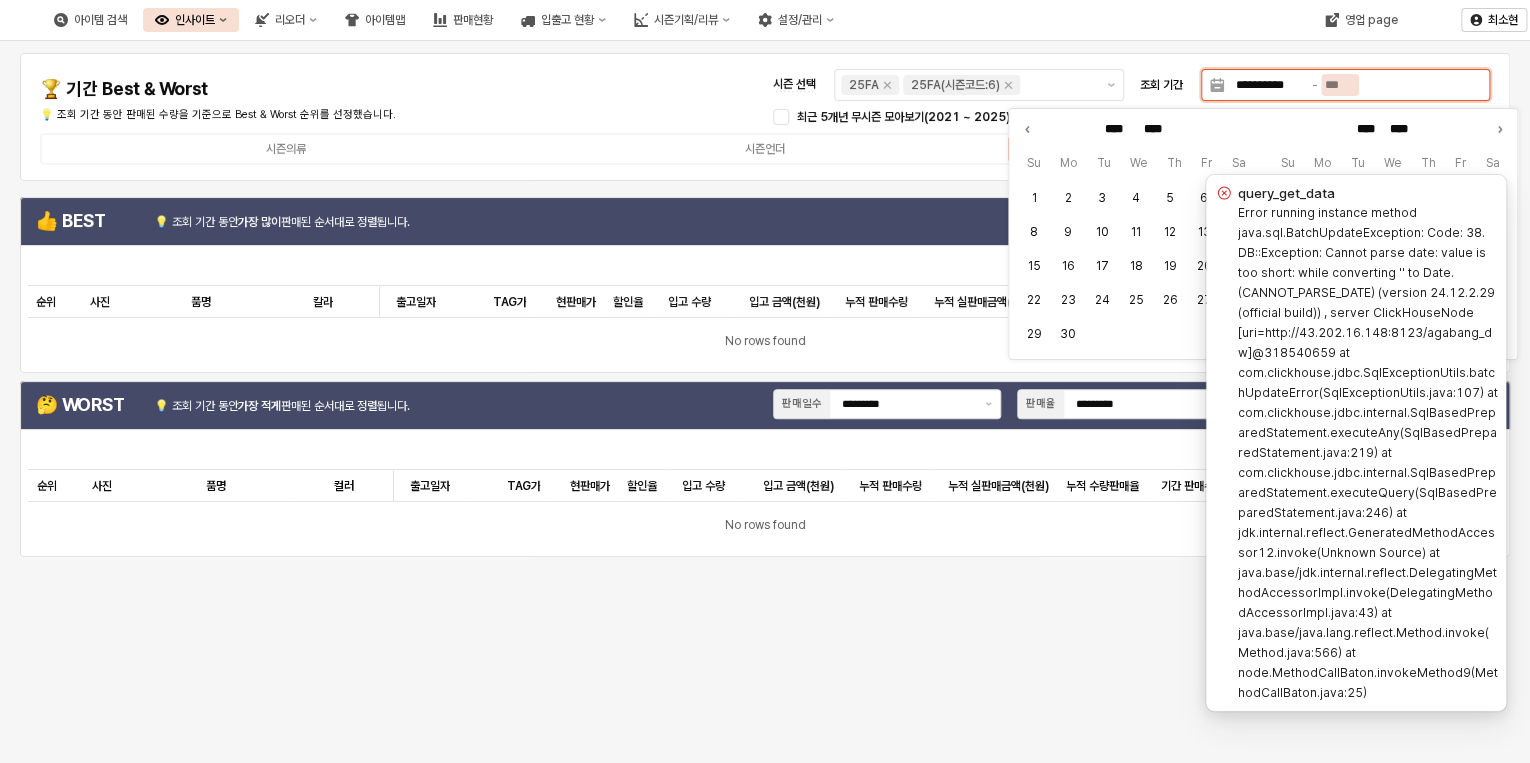 click at bounding box center (1340, 85) 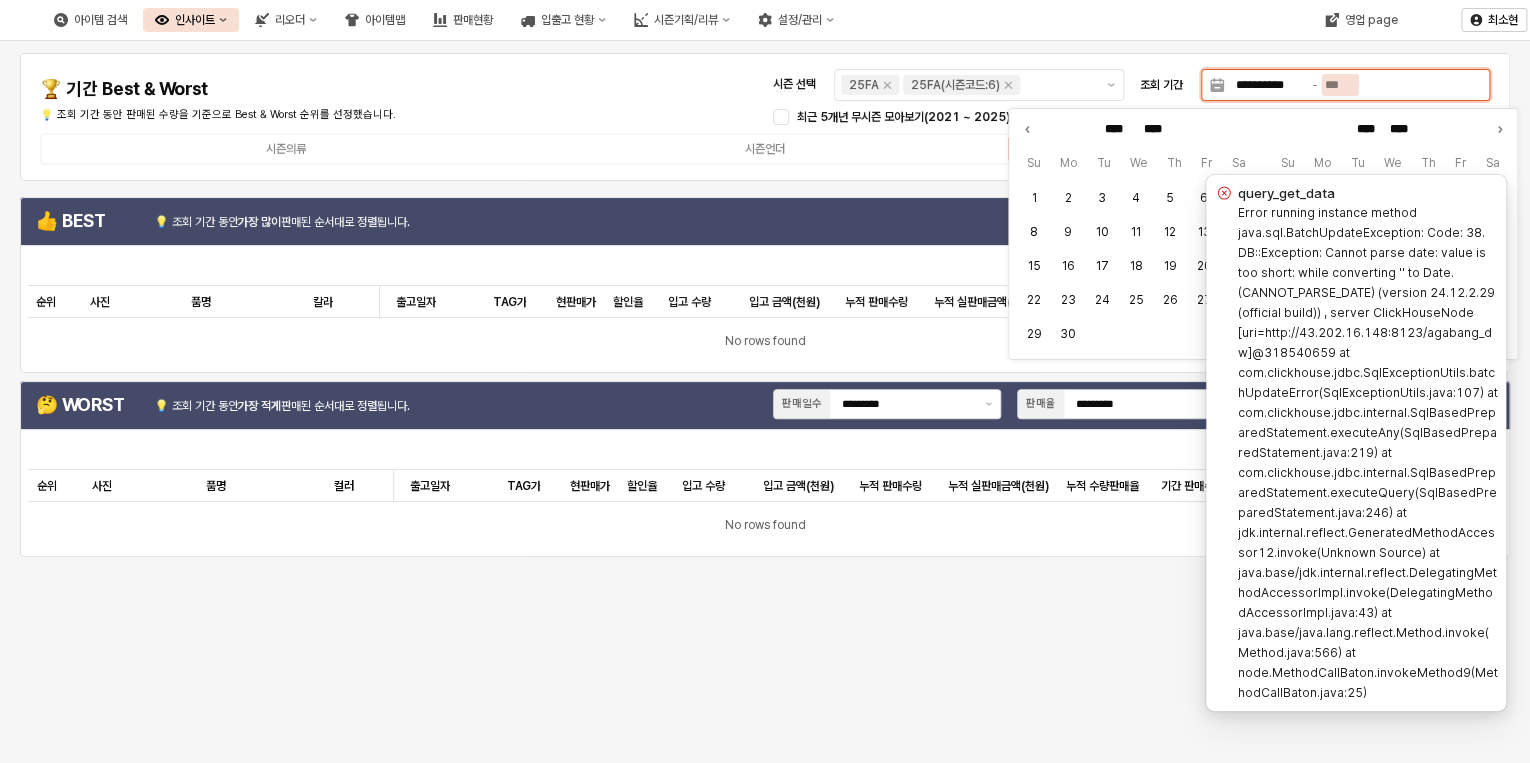 click on "Su" at bounding box center (1033, 163) 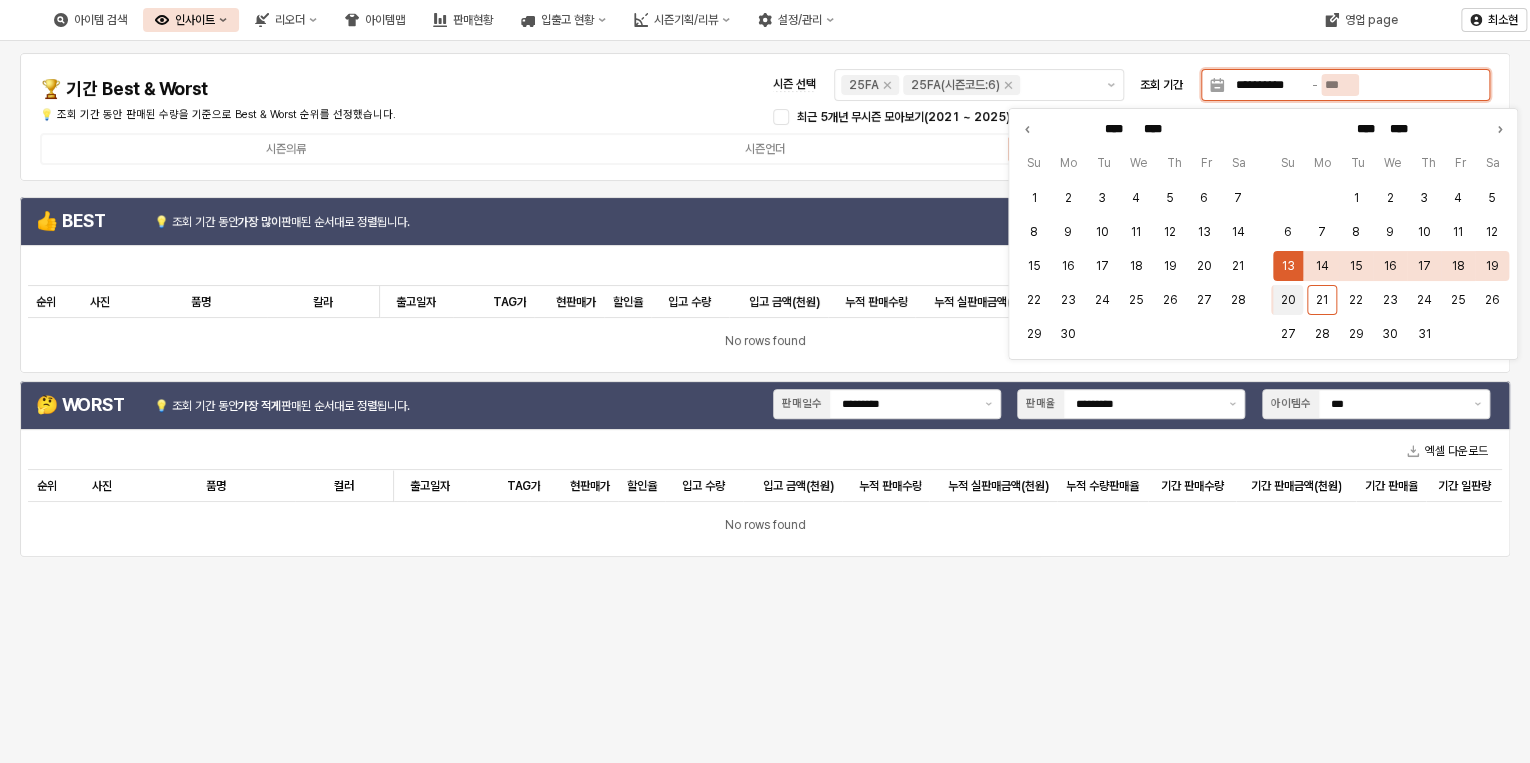 click on "20" at bounding box center (1288, 300) 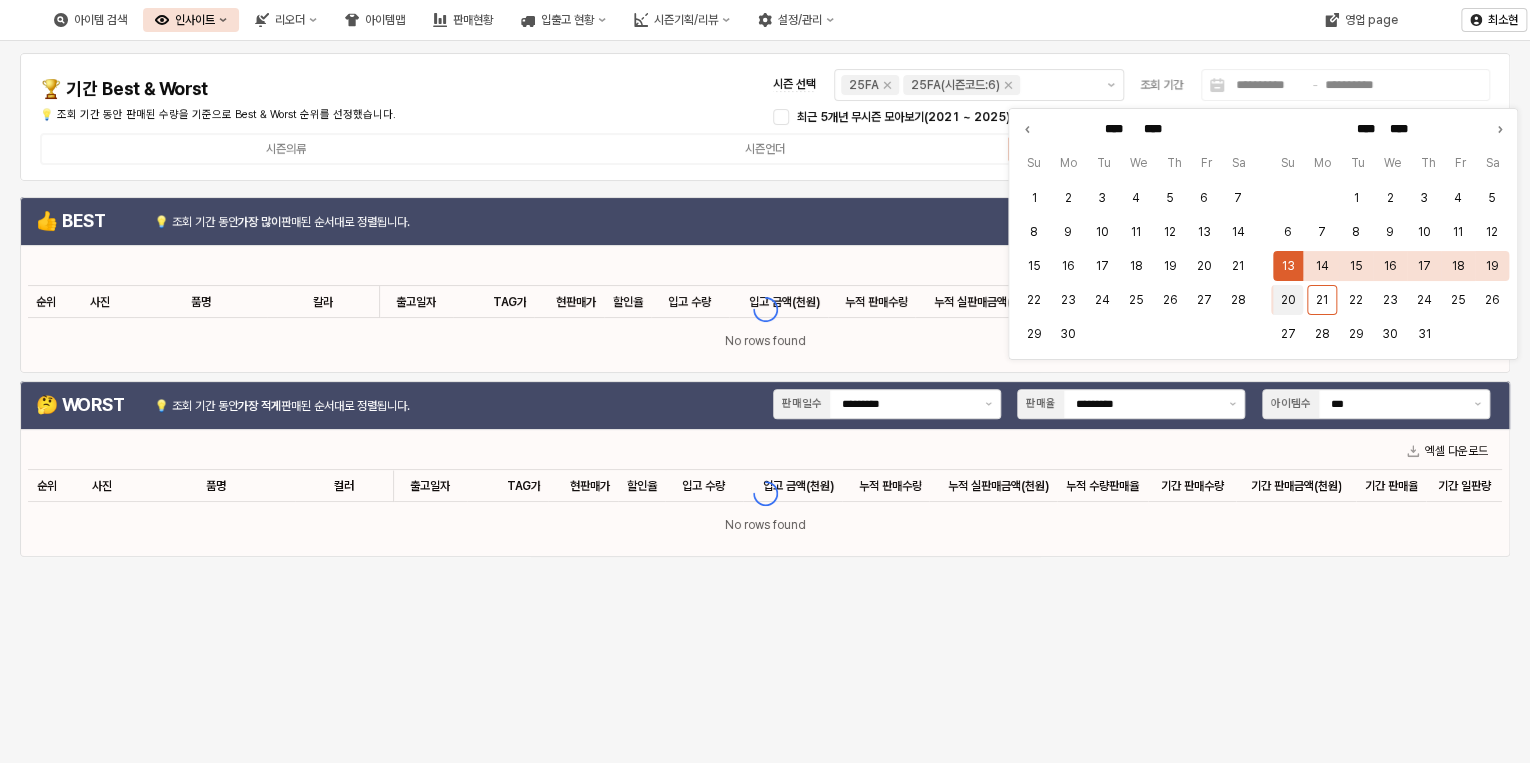 click on "20" at bounding box center (1288, 300) 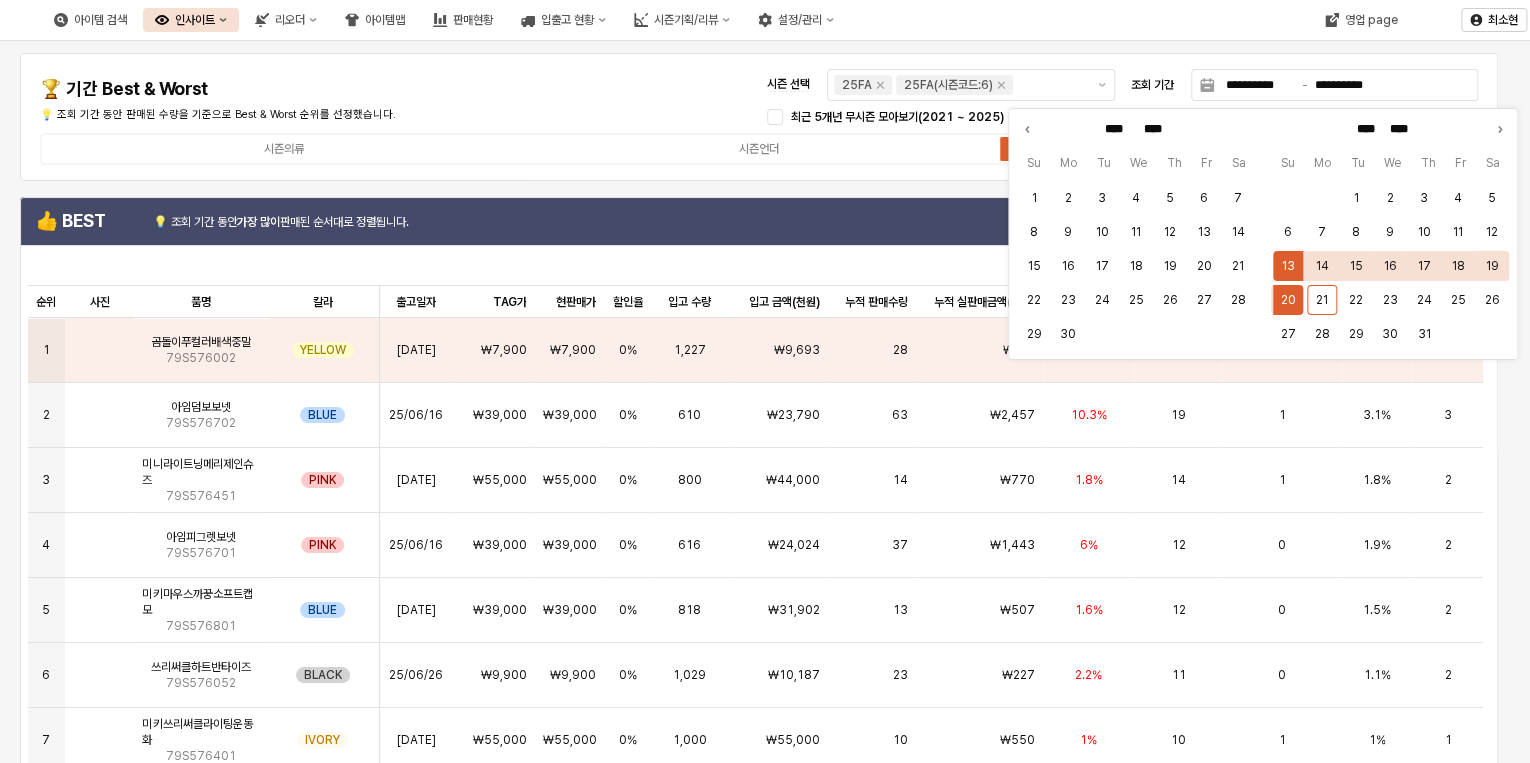 click on "💡 조회 기간 동안 판매된 수량을 기준으로 Best & Worst 순위를 선정했습니다." at bounding box center (339, 115) 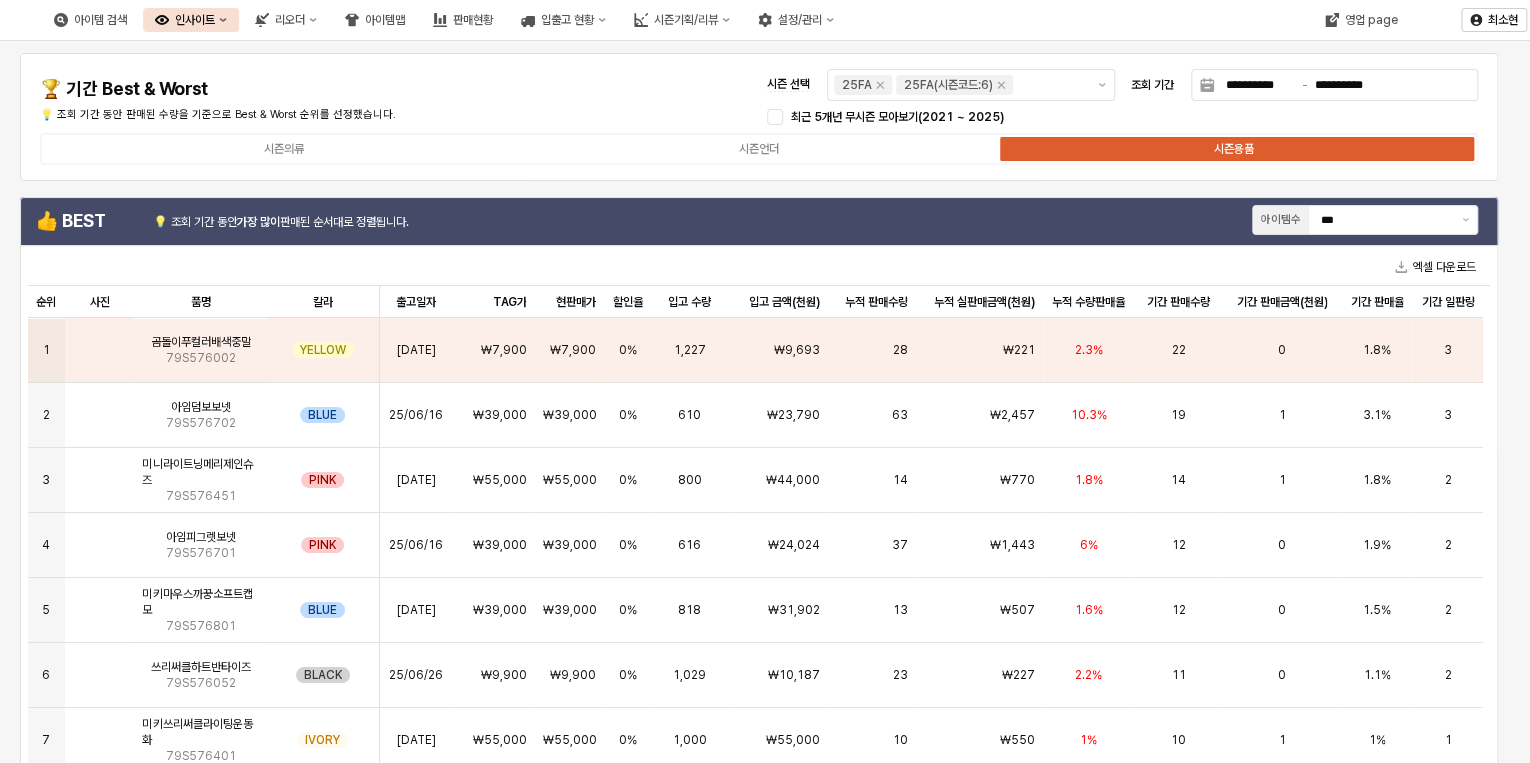click on "시즌의류 시즌언더 시즌용품" at bounding box center (759, 149) 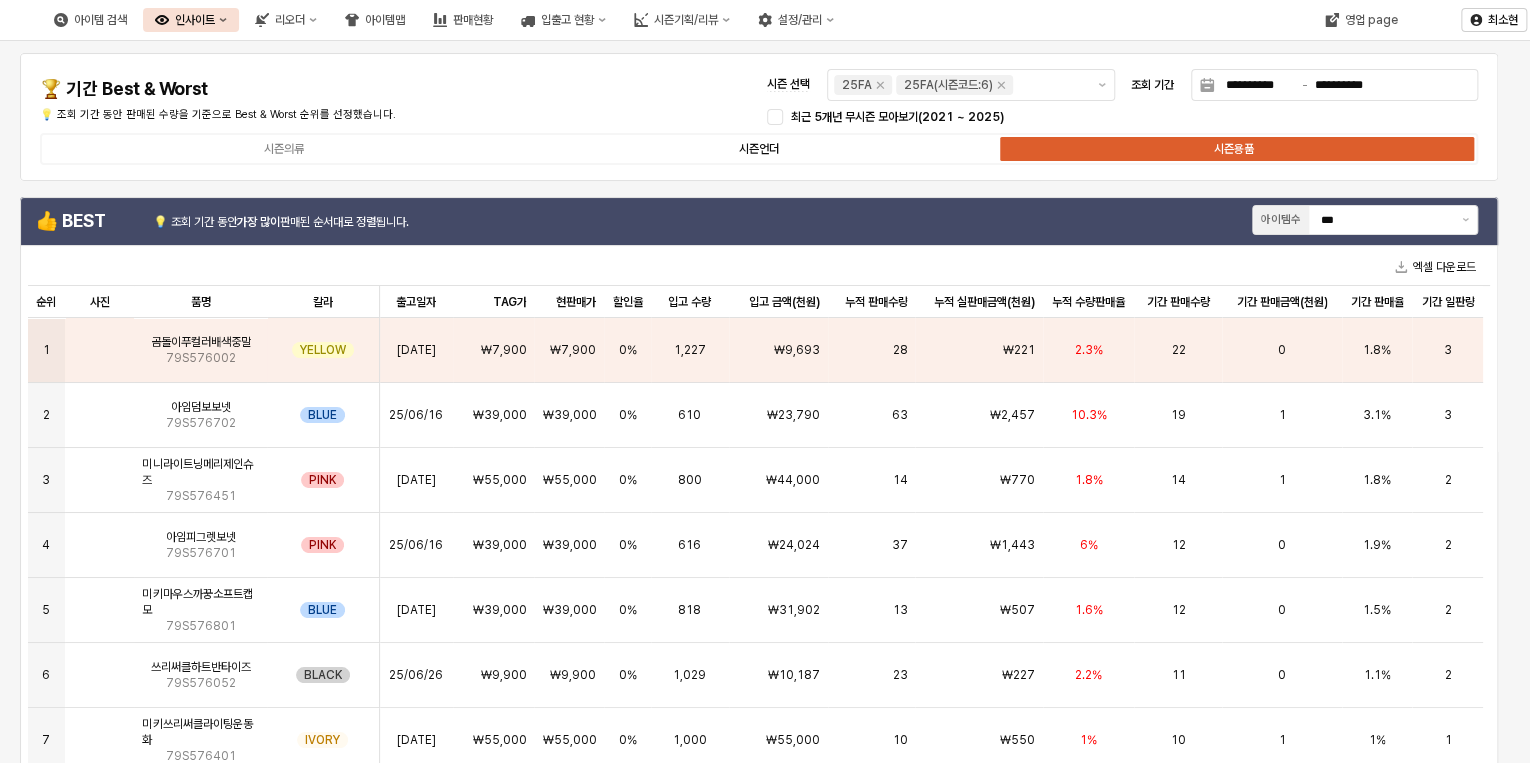 click on "시즌언더" at bounding box center (759, 149) 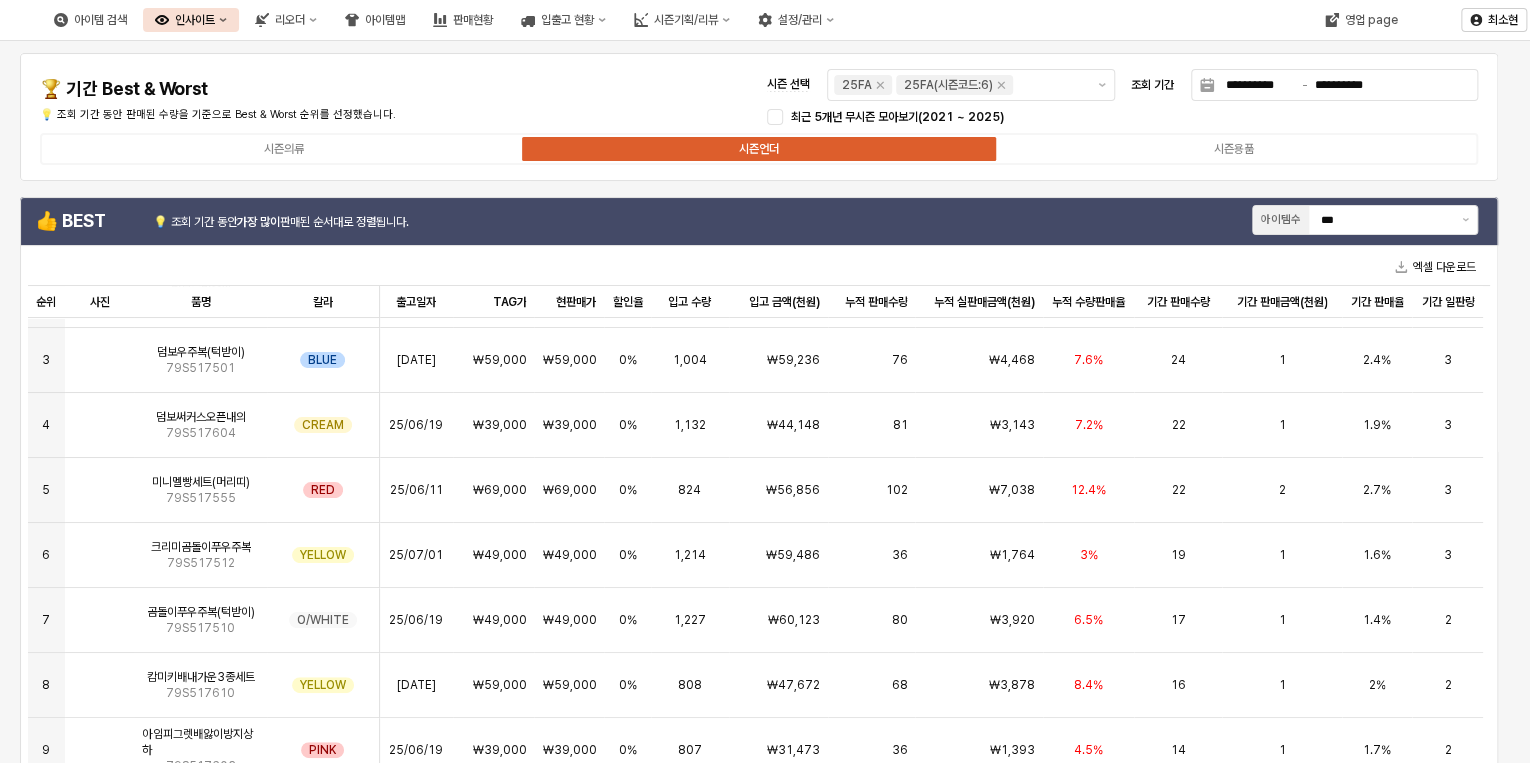 scroll, scrollTop: 0, scrollLeft: 0, axis: both 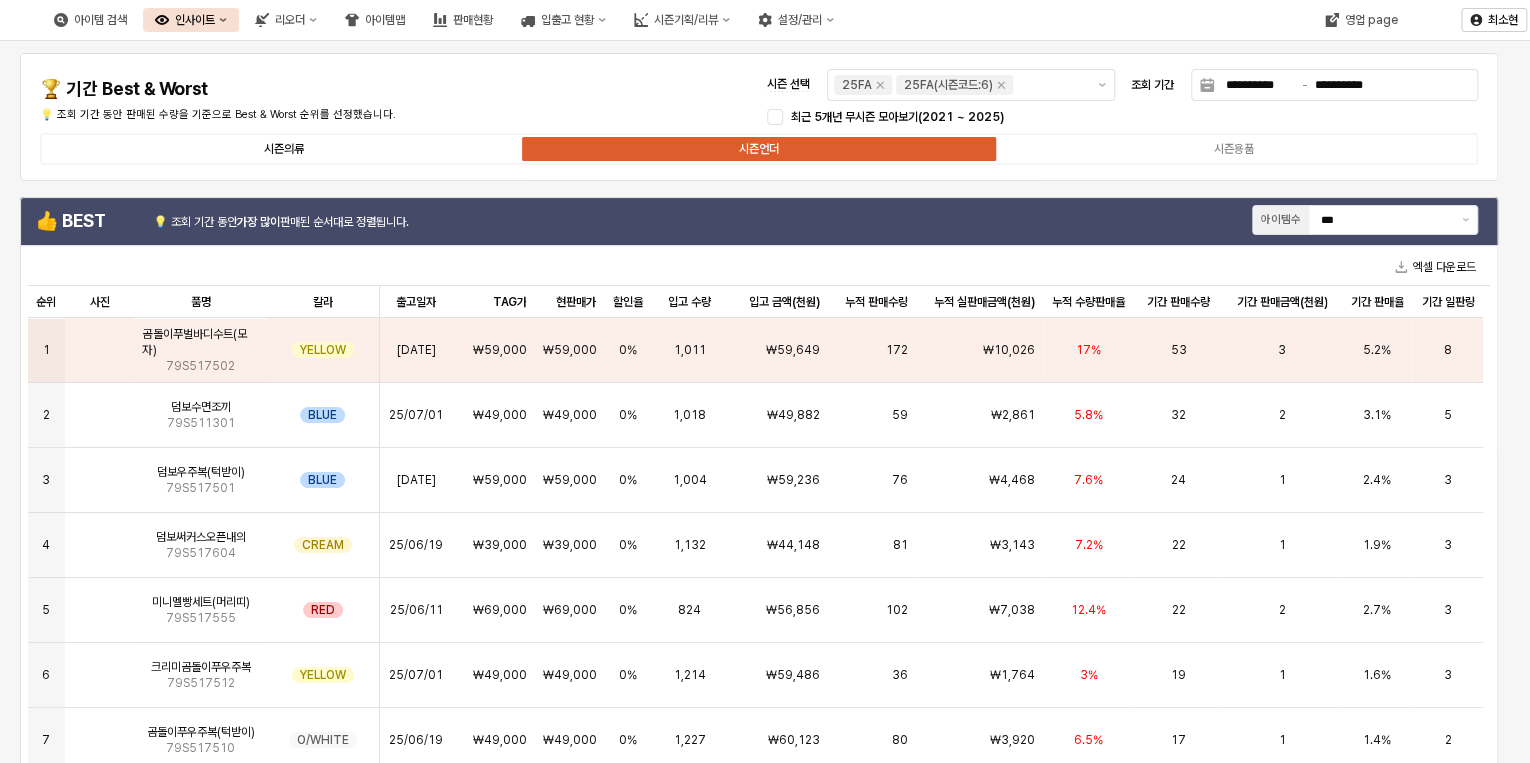 click on "시즌의류" at bounding box center (284, 149) 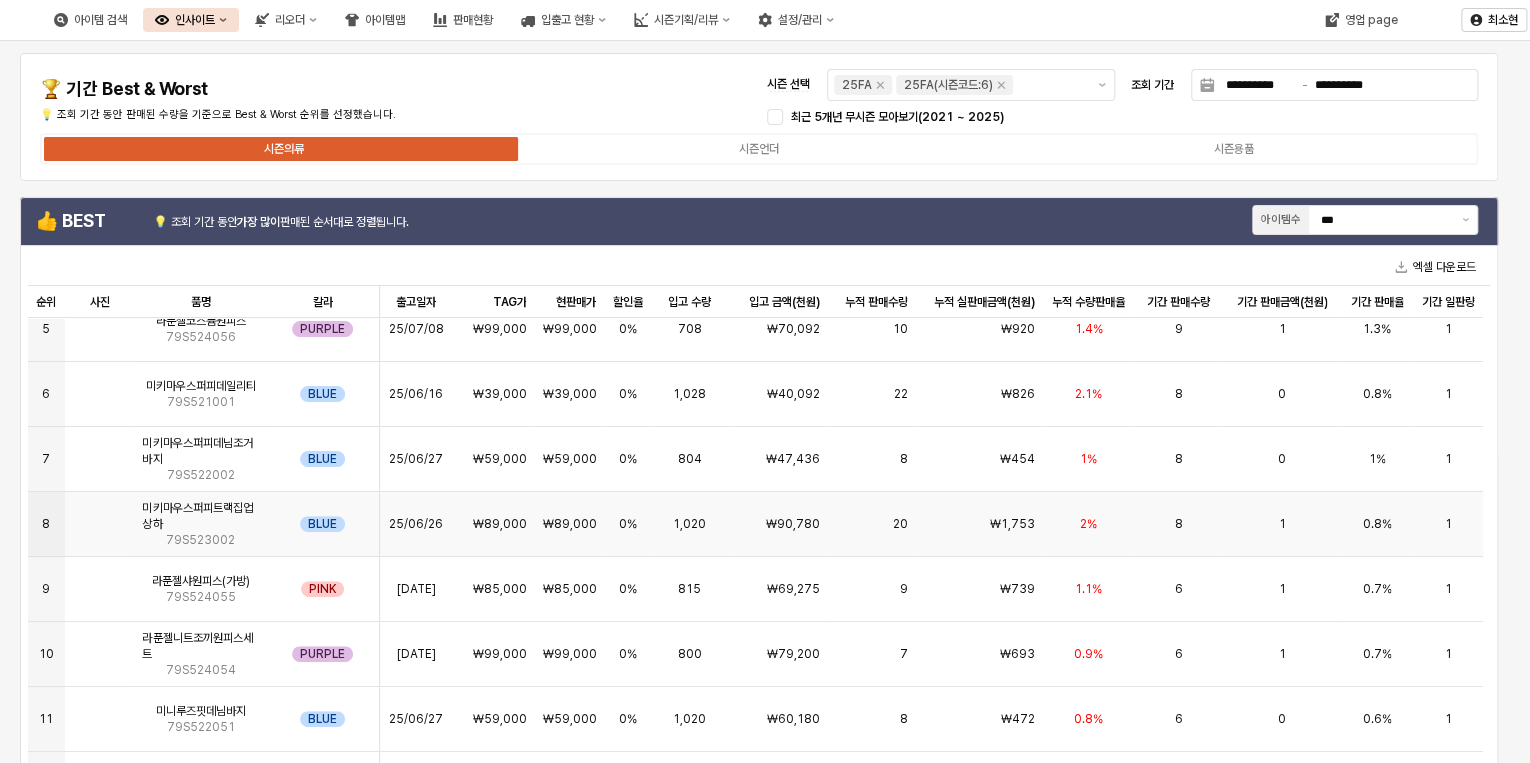 scroll, scrollTop: 292, scrollLeft: 0, axis: vertical 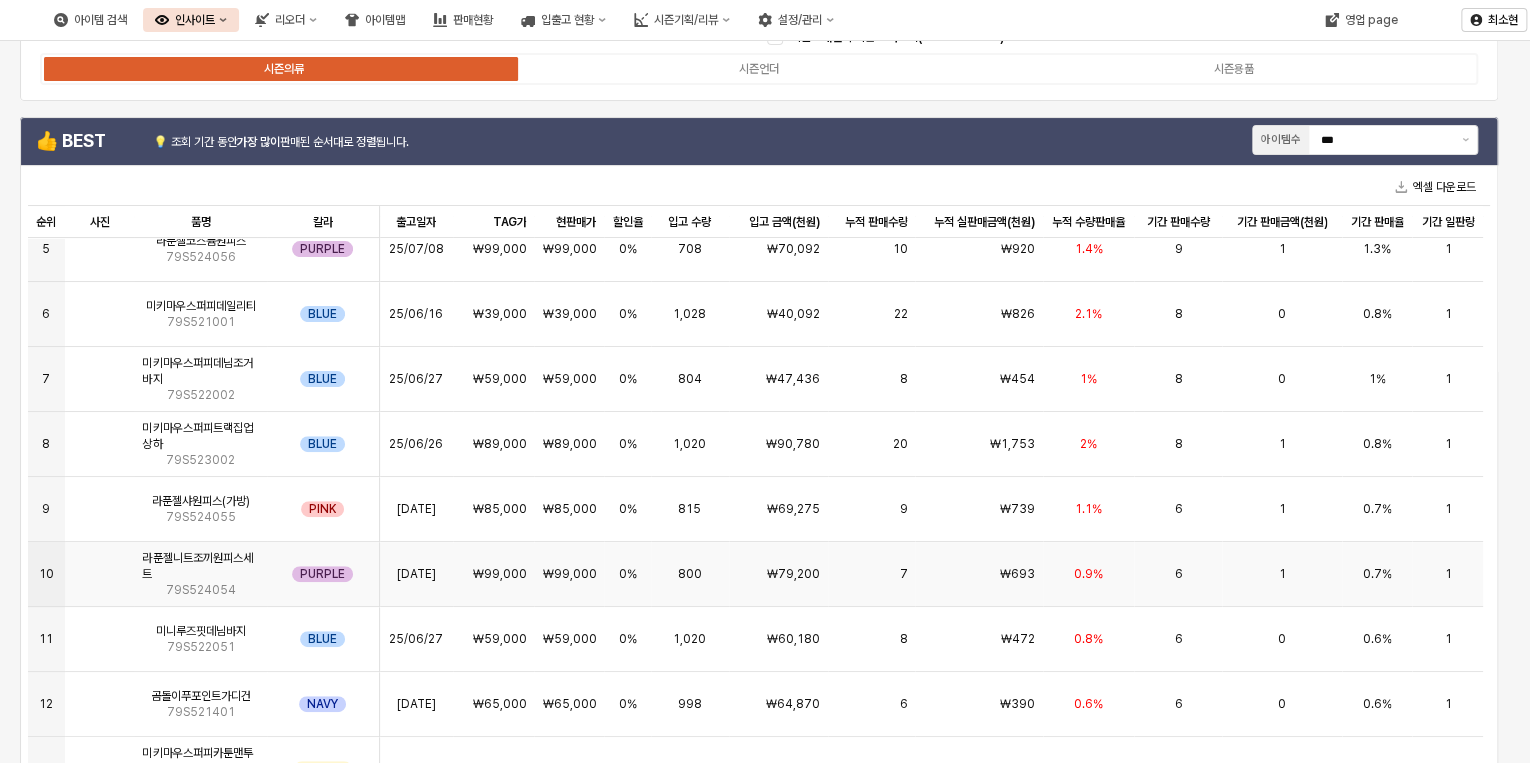 click on "₩693" at bounding box center (979, 574) 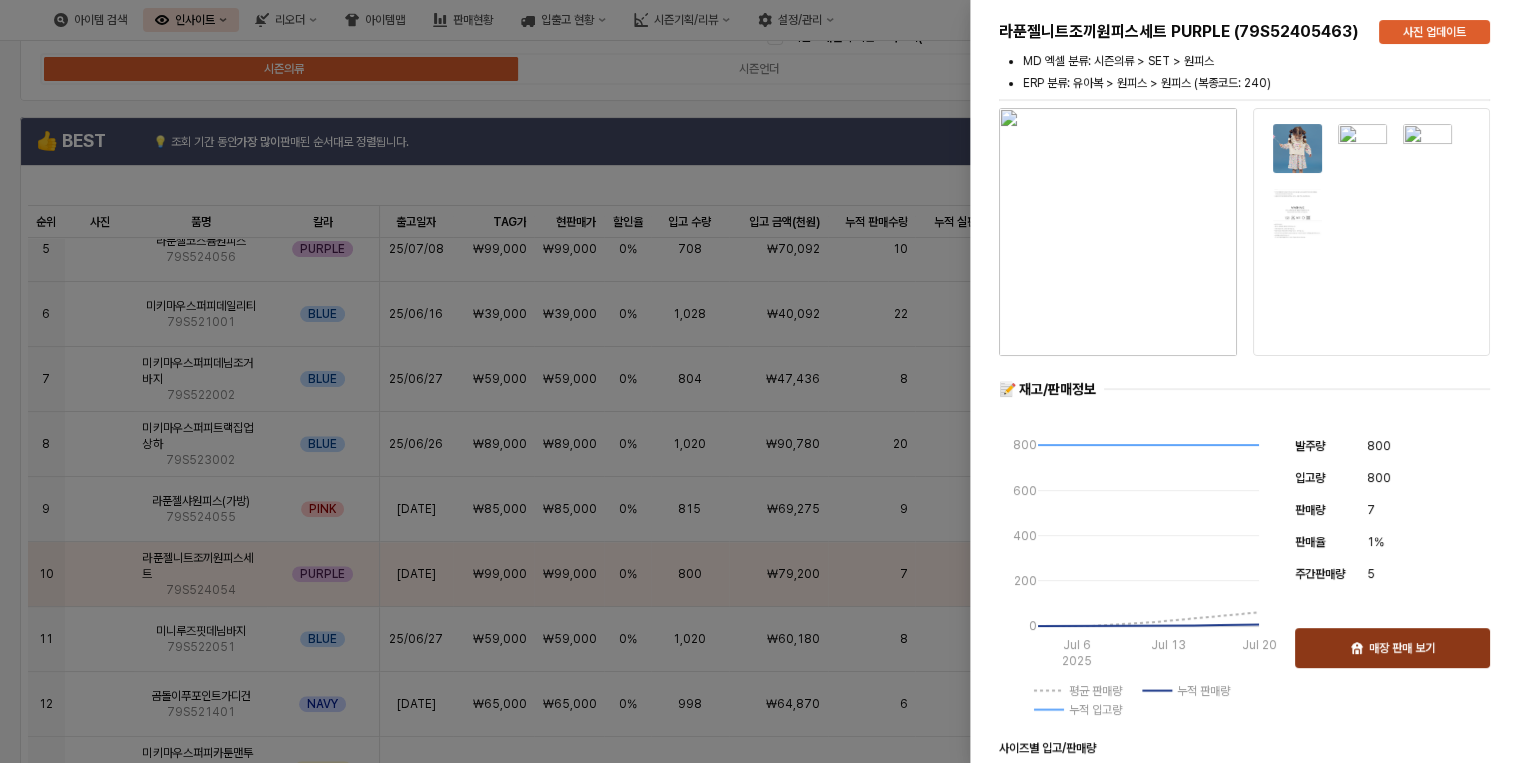click on "매장 판매 보기" at bounding box center (1392, 648) 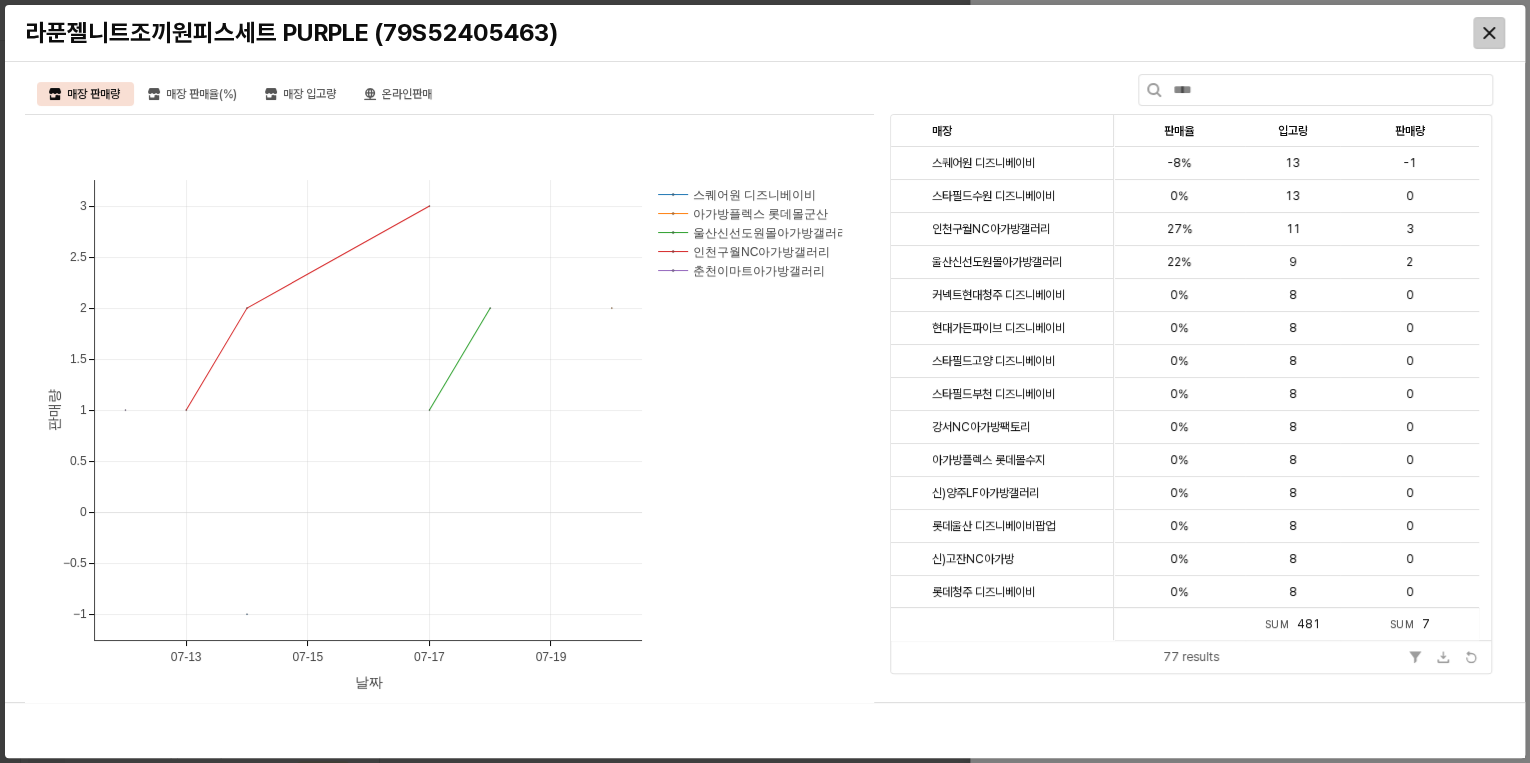 click at bounding box center [1489, 33] 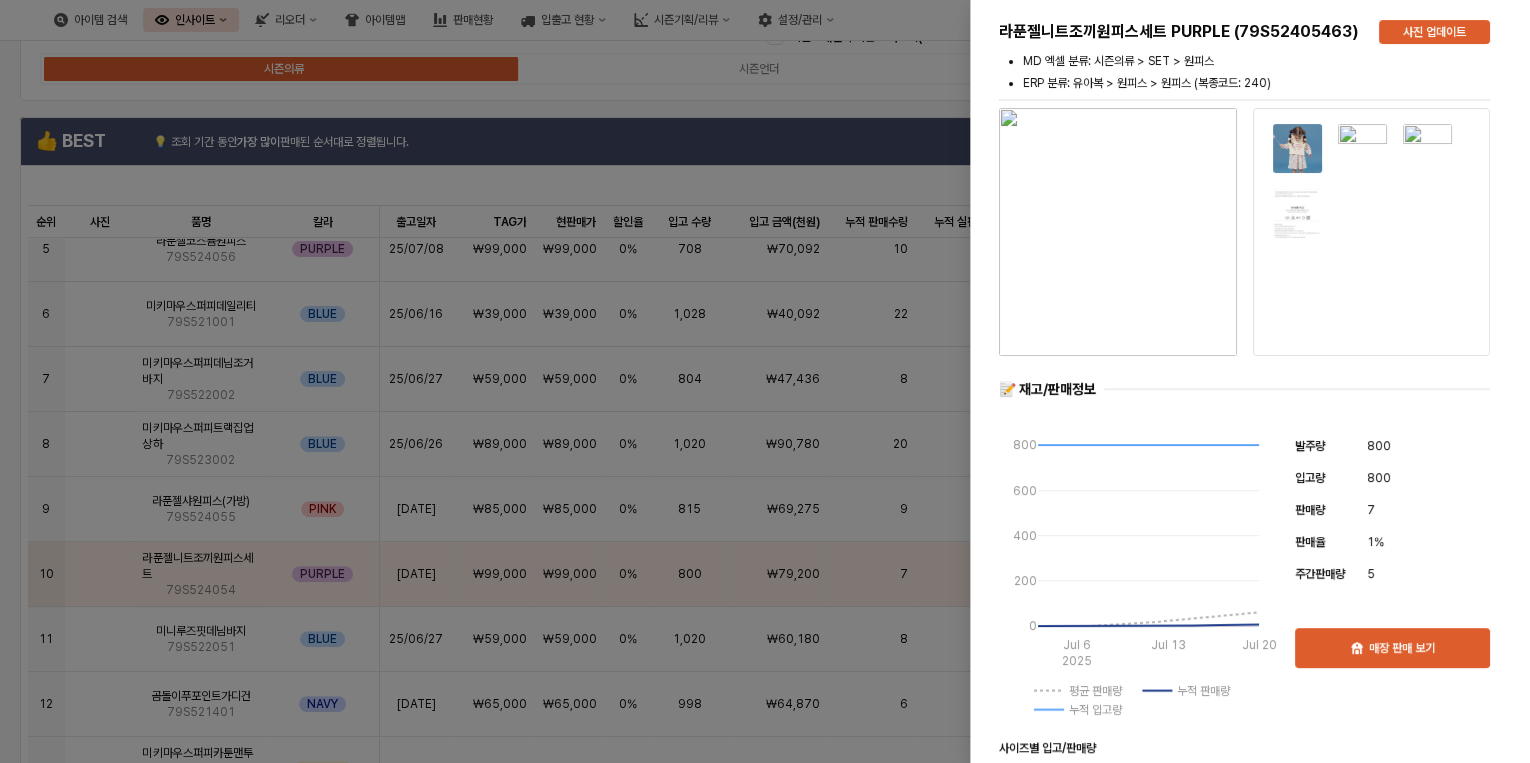 click at bounding box center [765, 381] 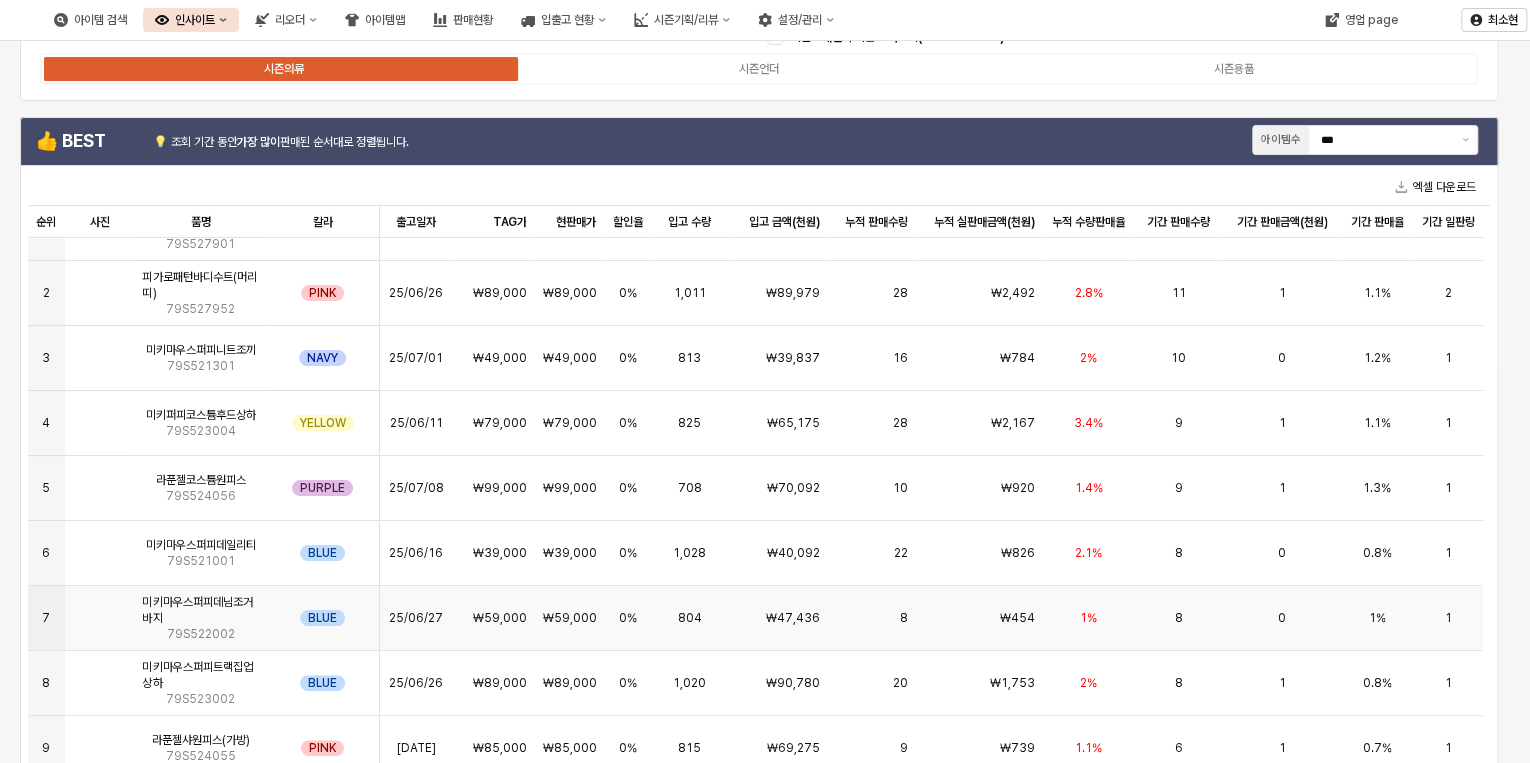 scroll, scrollTop: 0, scrollLeft: 0, axis: both 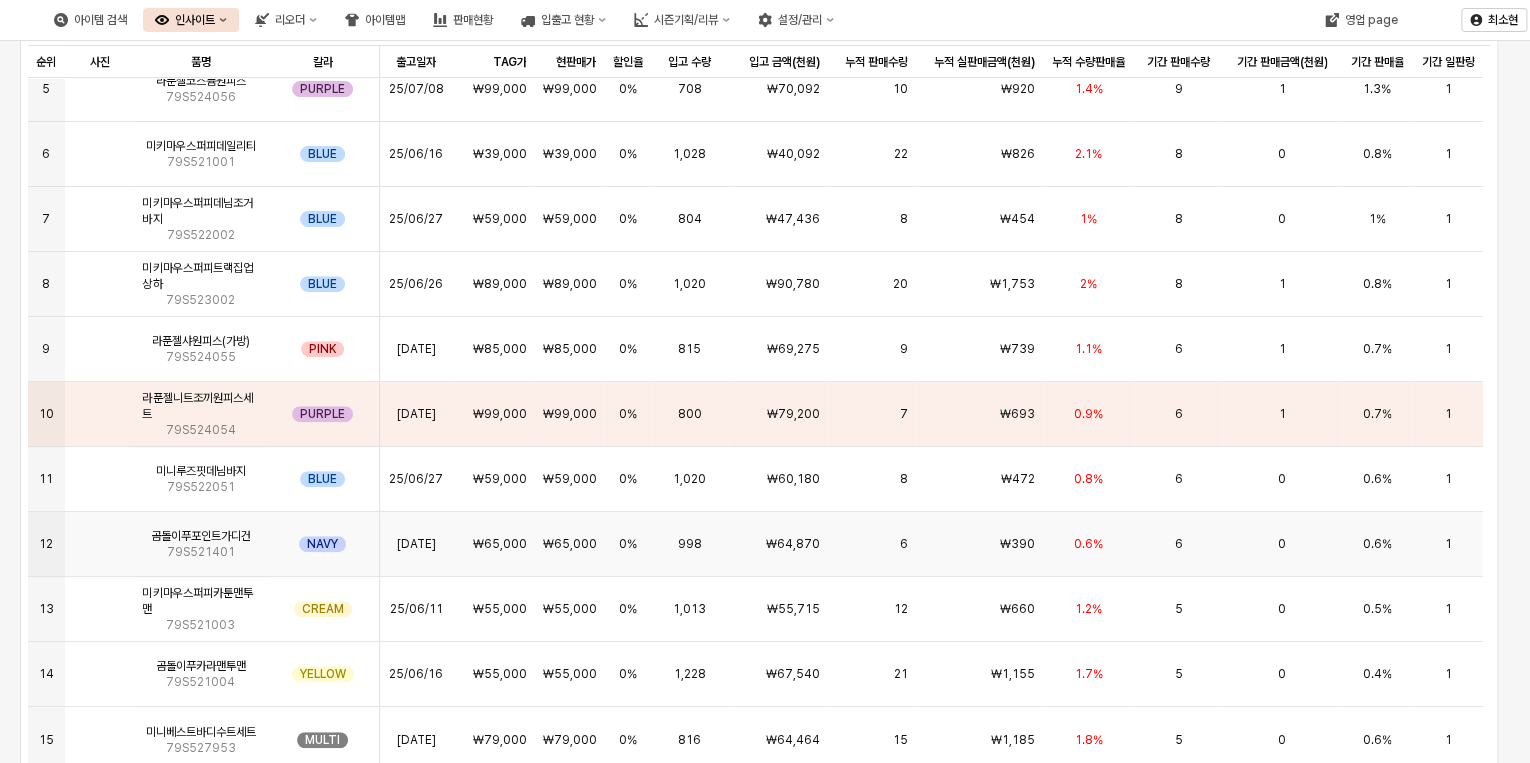click on "6" at bounding box center (1178, 544) 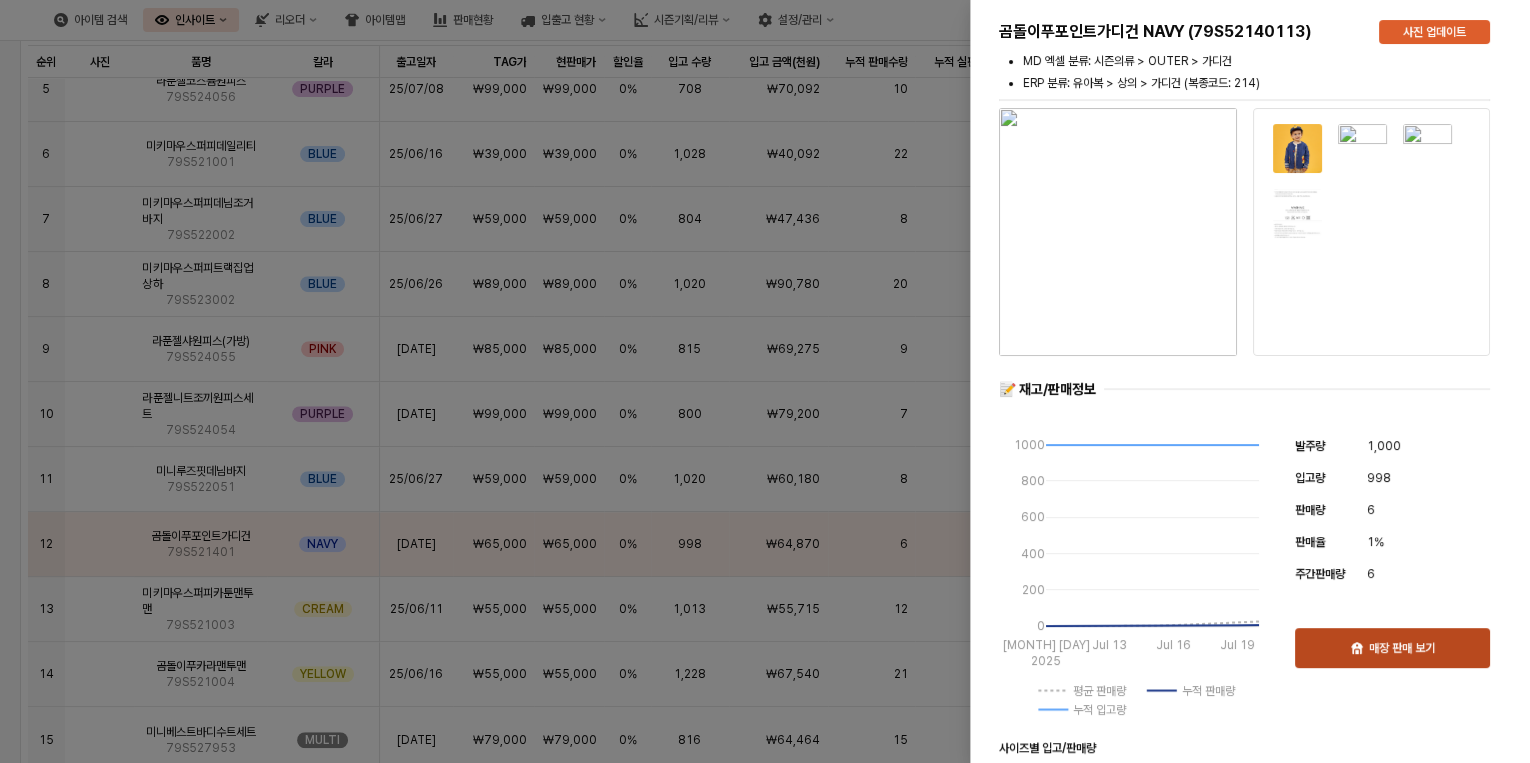 click on "매장 판매 보기" at bounding box center (1392, 648) 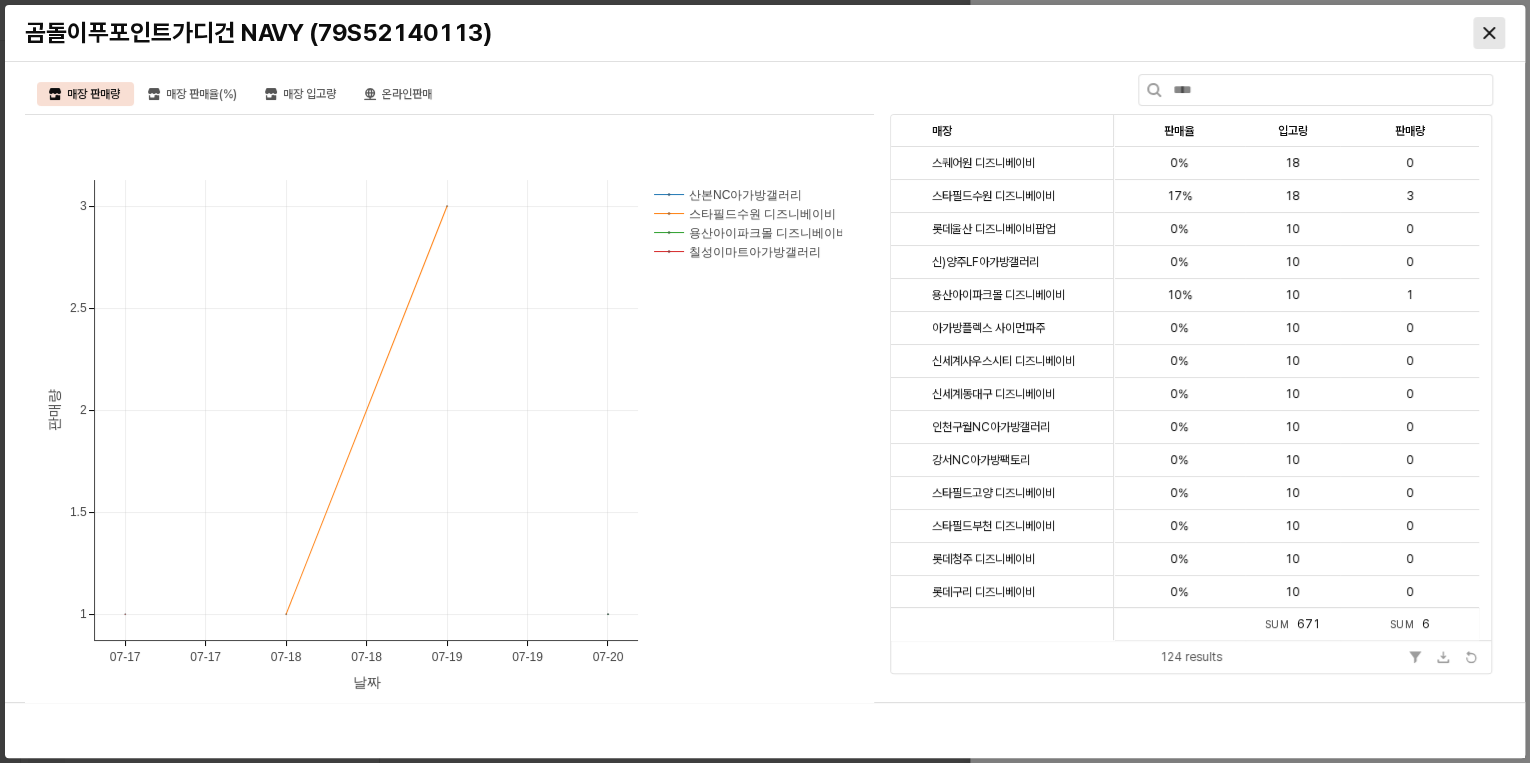 click at bounding box center [1489, 33] 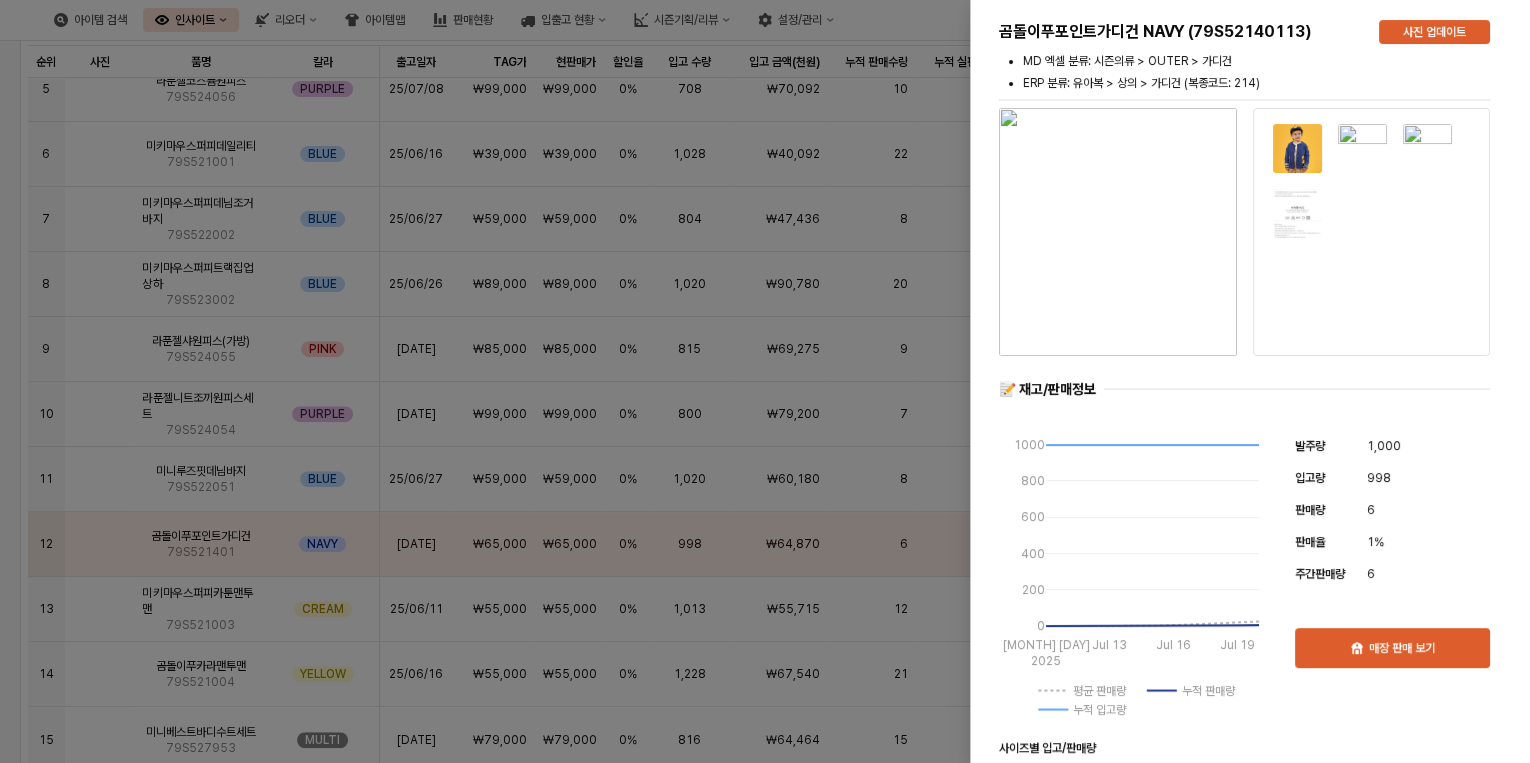 click at bounding box center [765, 381] 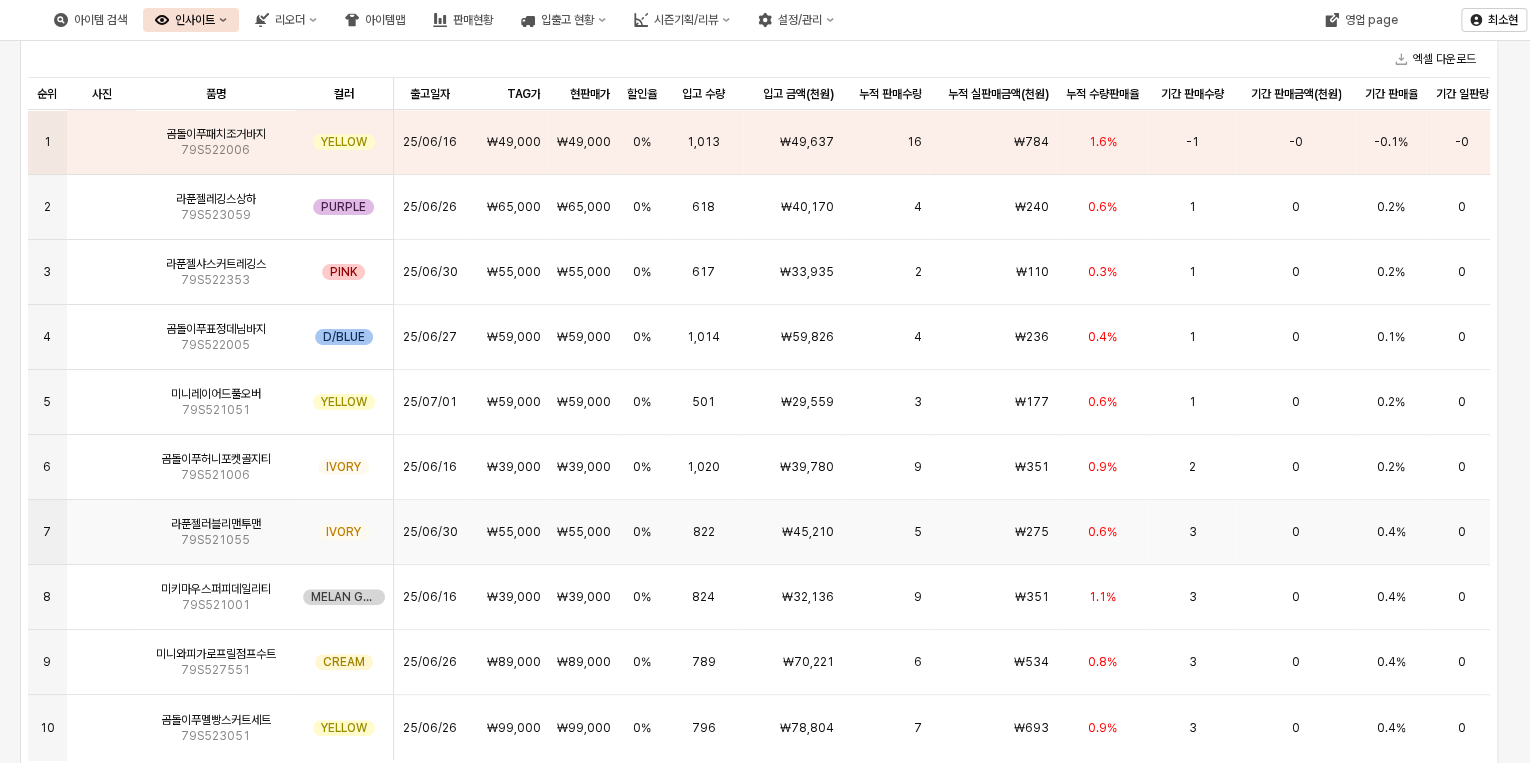 scroll, scrollTop: 1120, scrollLeft: 0, axis: vertical 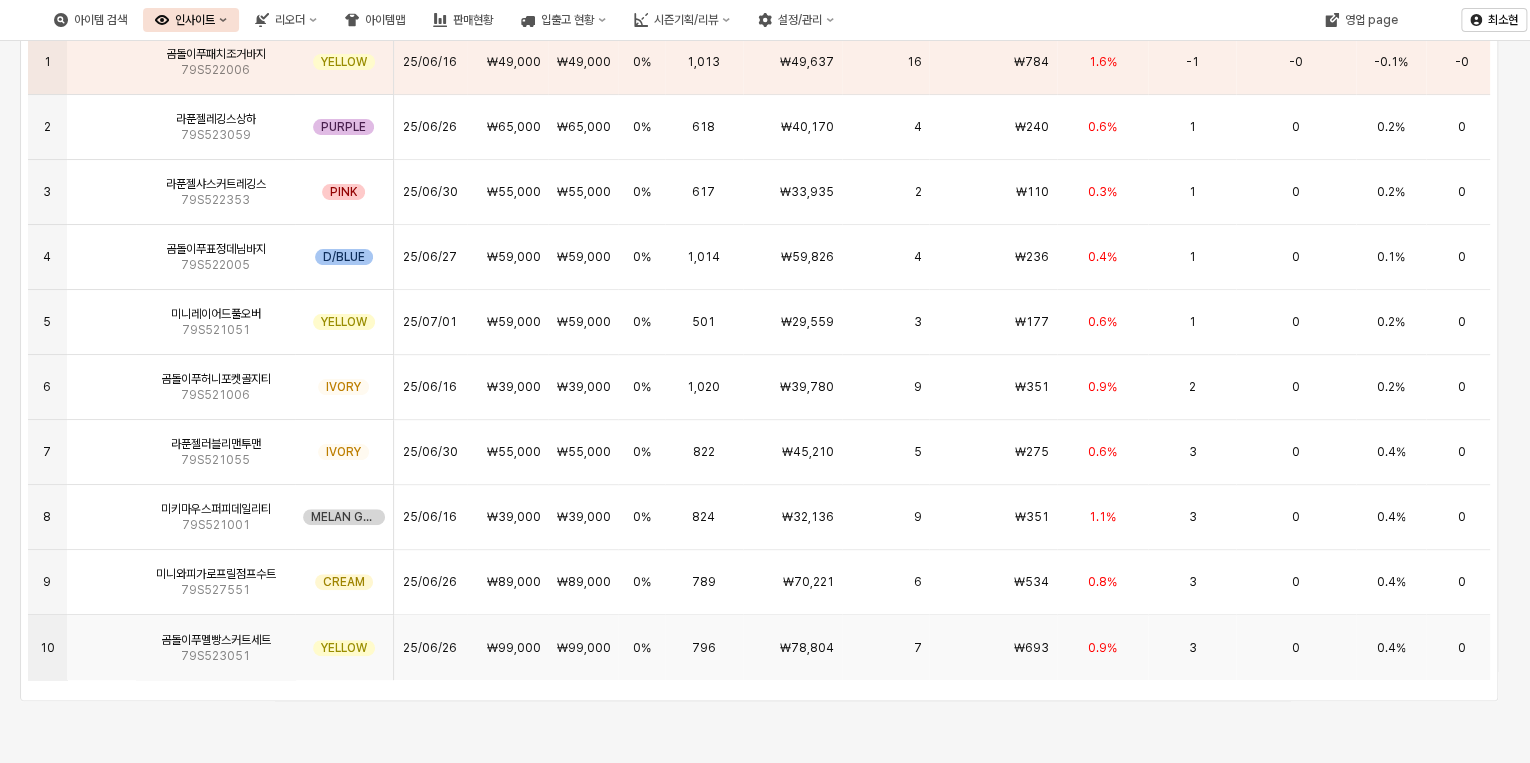 click on "0" at bounding box center [1295, 647] 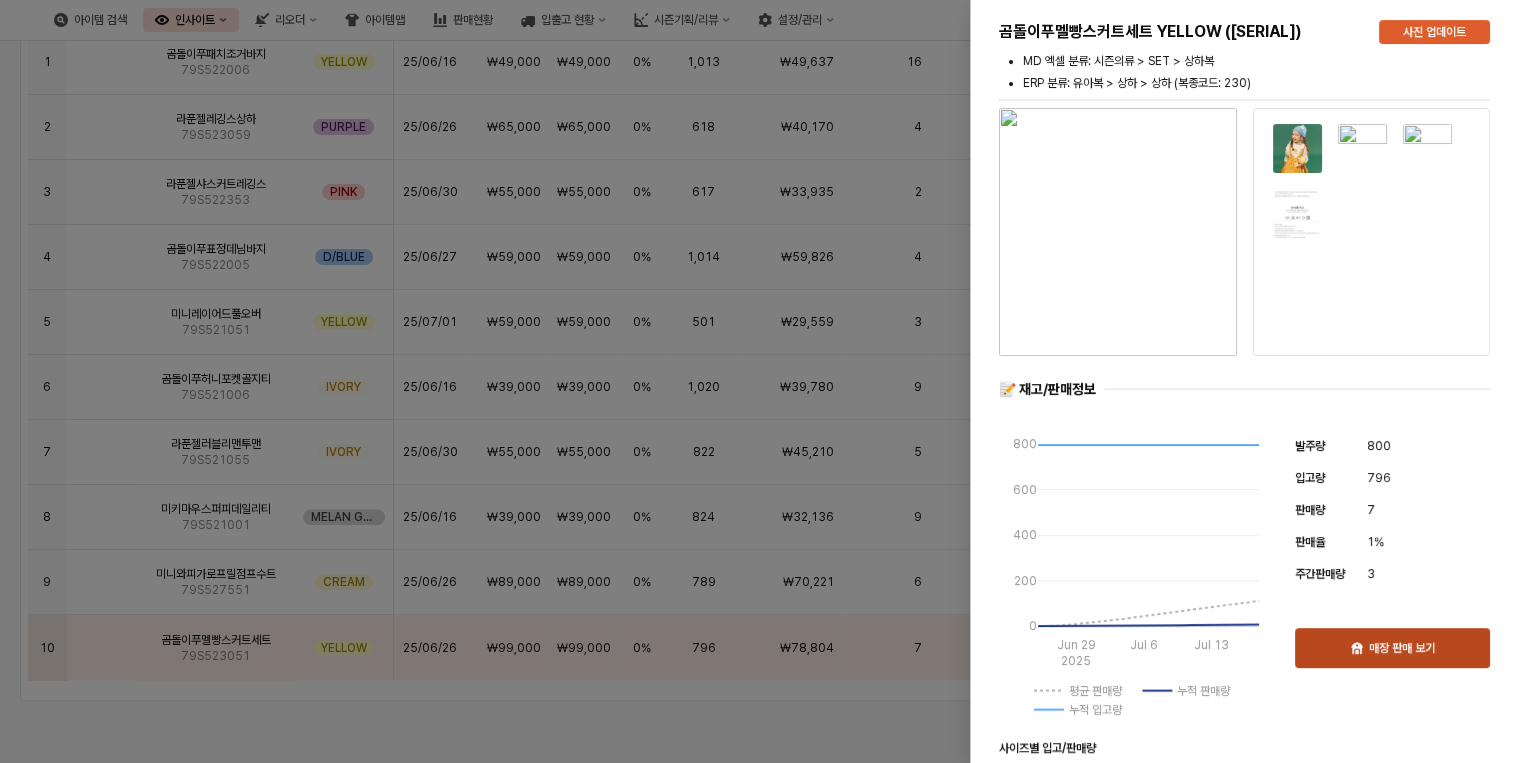 click on "매장 판매 보기" at bounding box center (1402, 648) 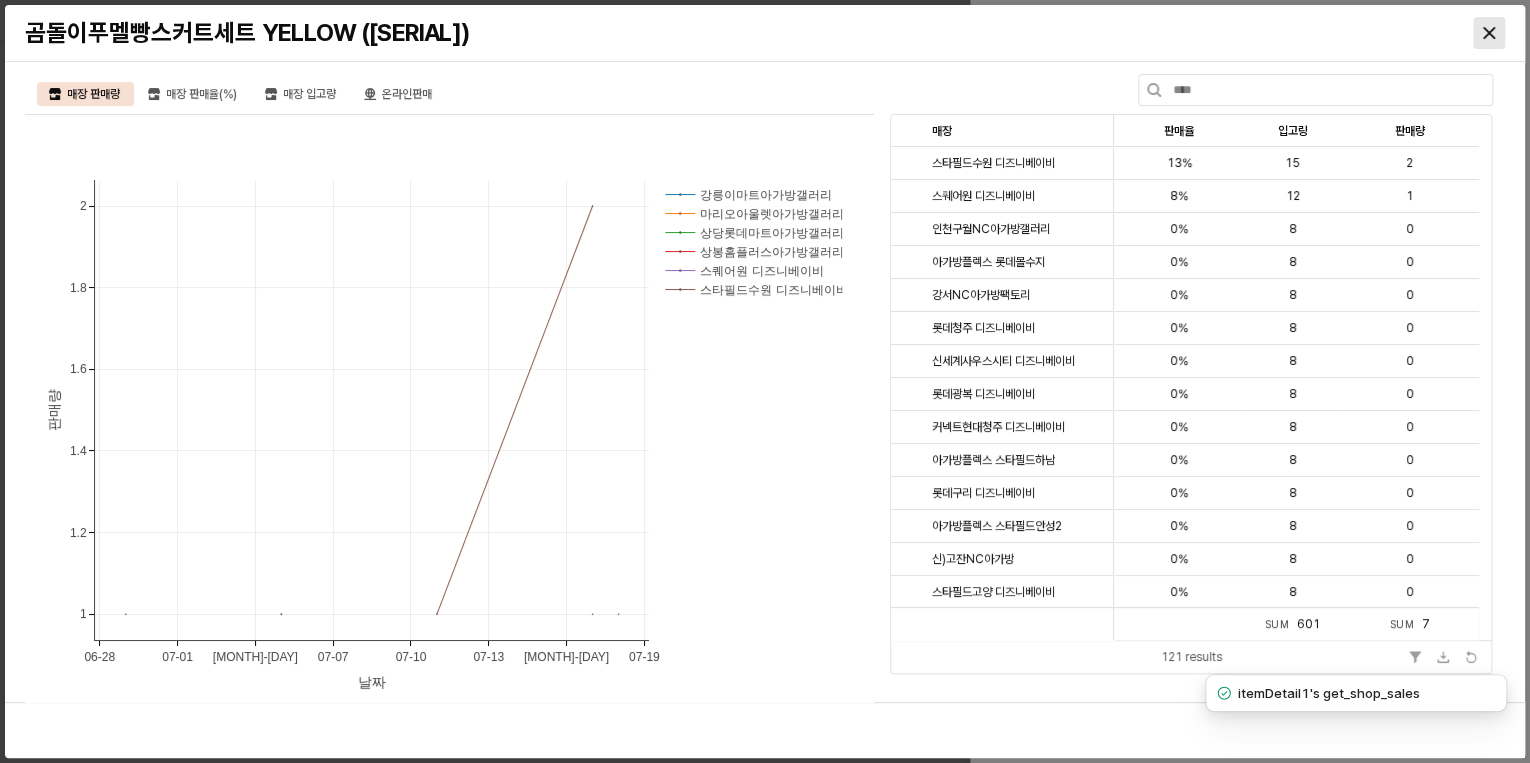 click at bounding box center (1489, 33) 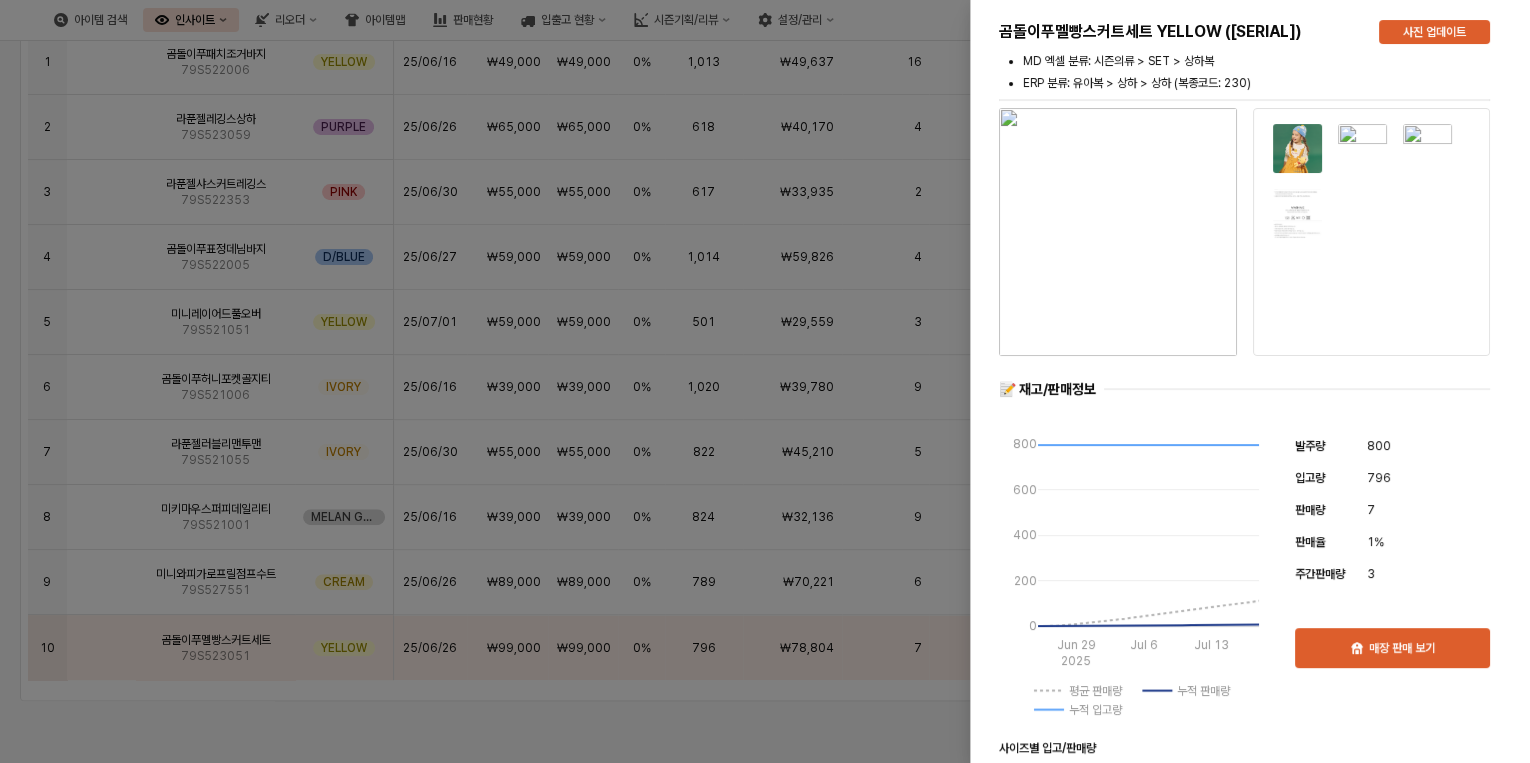 click at bounding box center (765, 381) 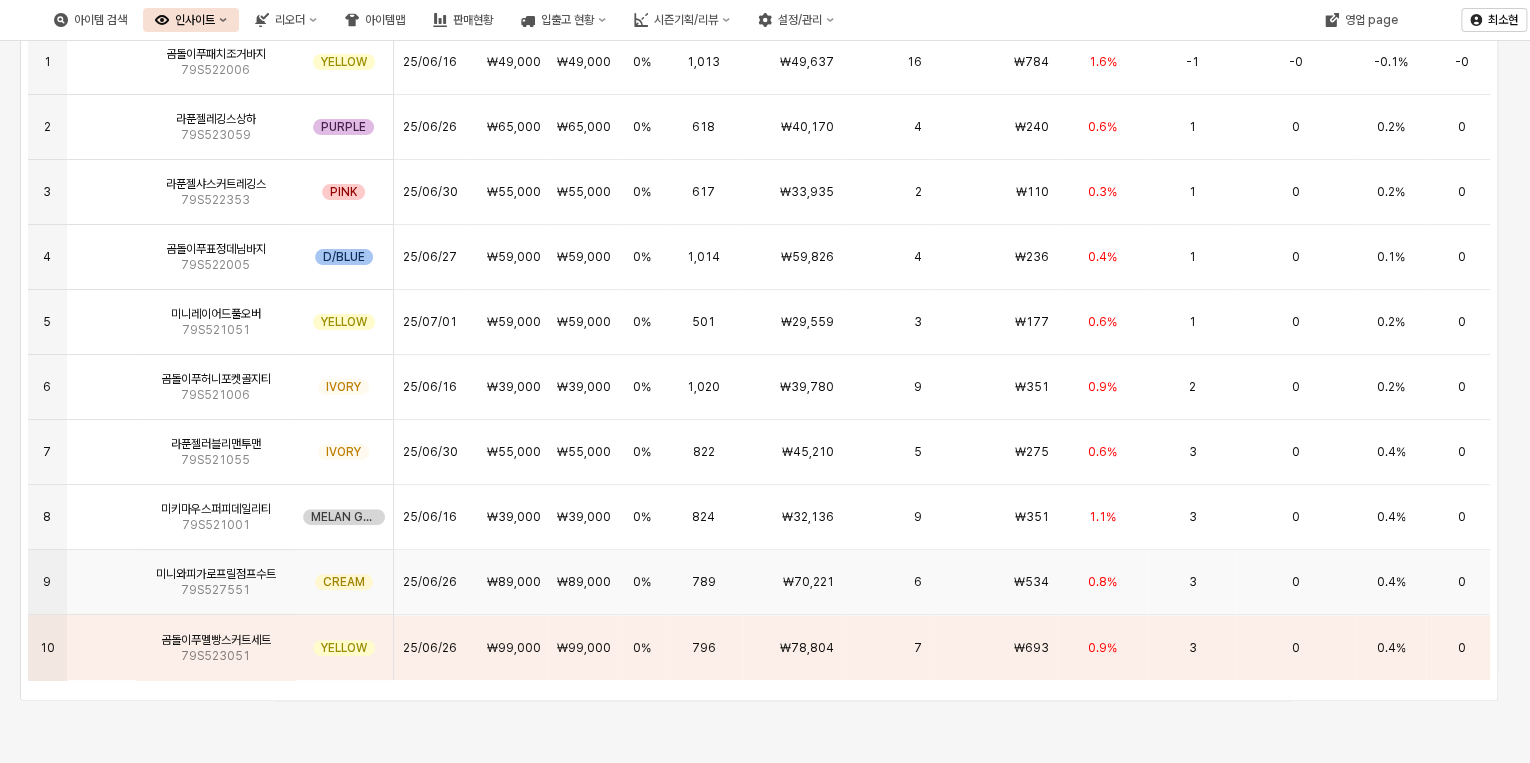 click on "₩70,221" at bounding box center (792, 582) 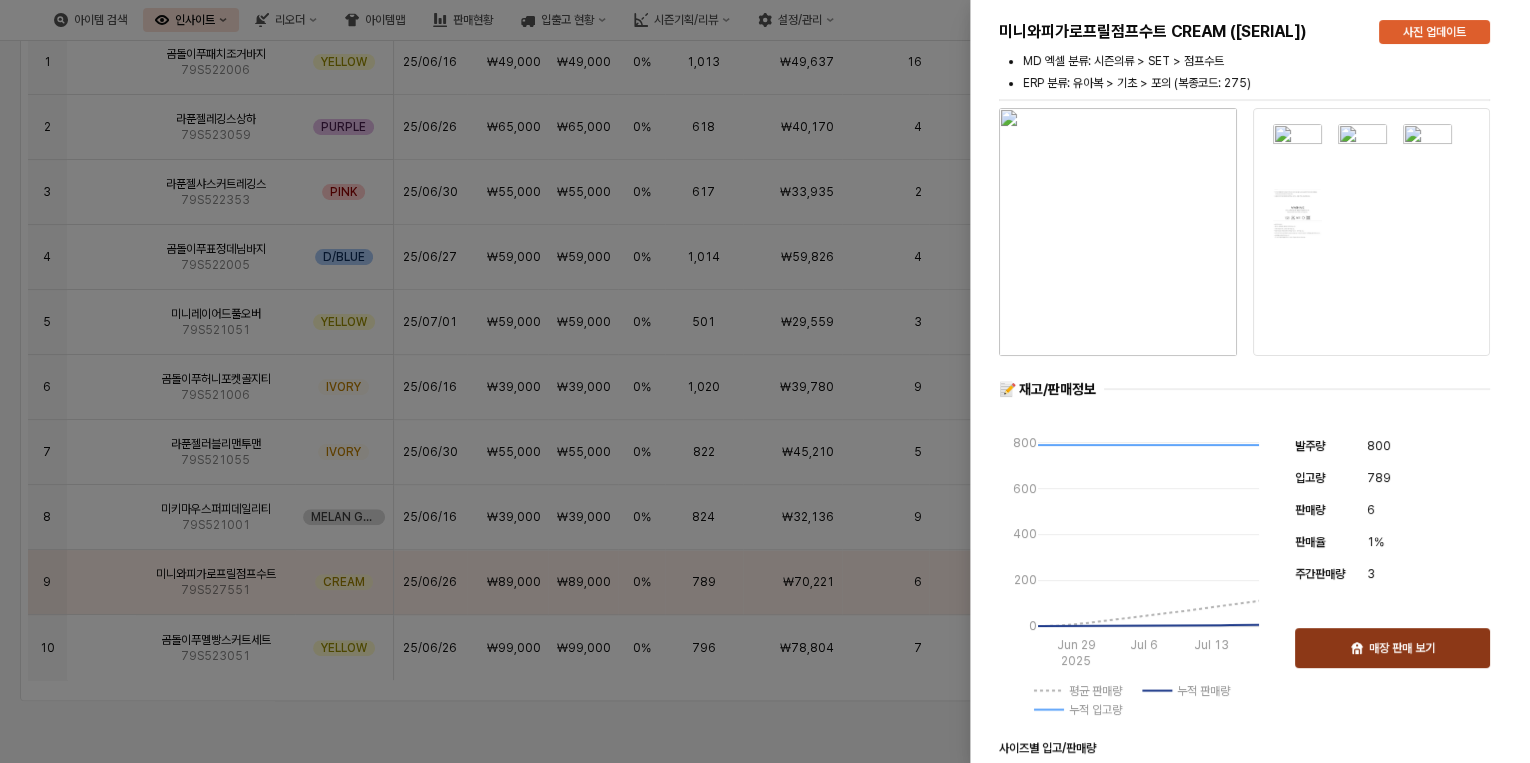 click on "매장 판매 보기" at bounding box center [1402, 648] 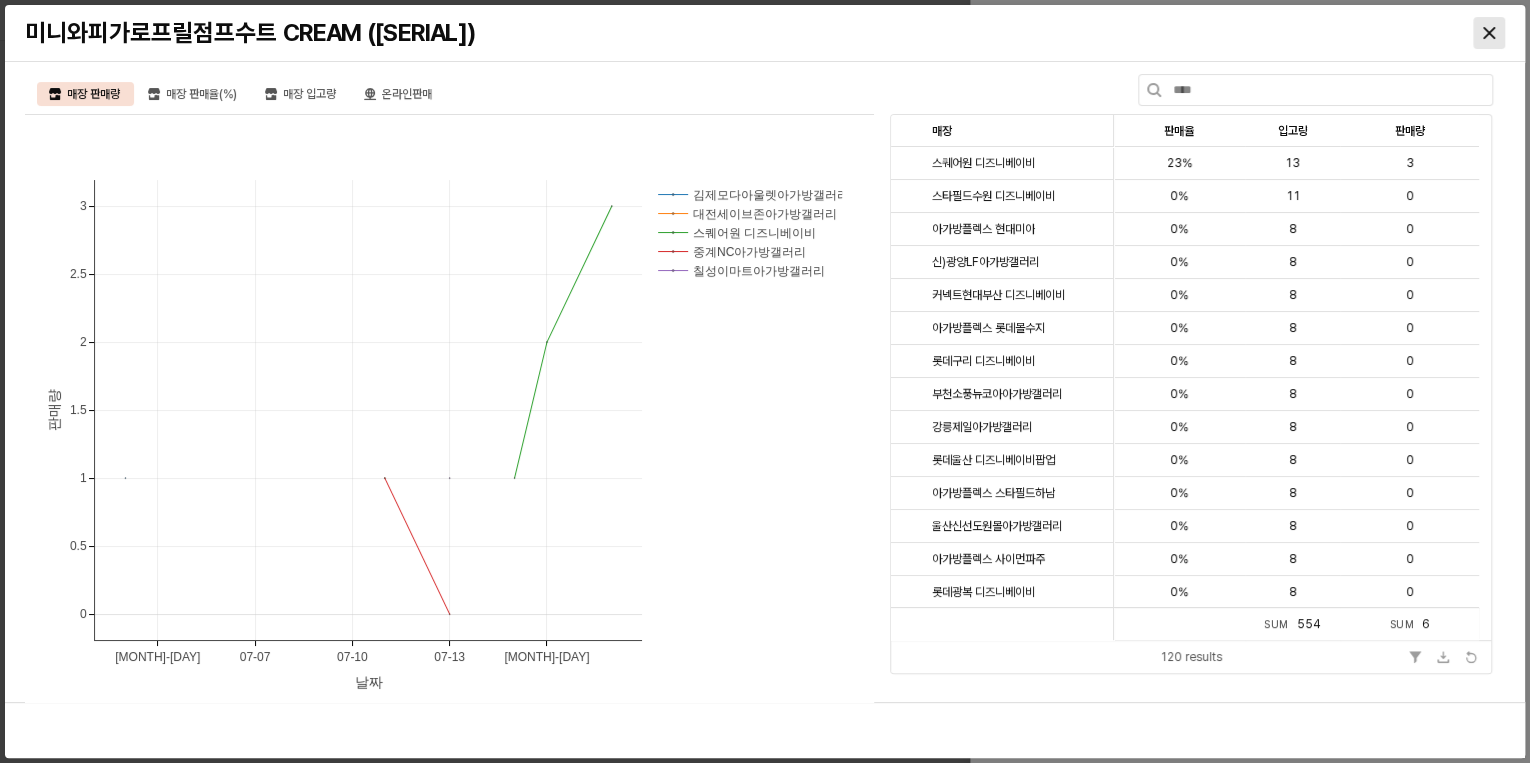 click 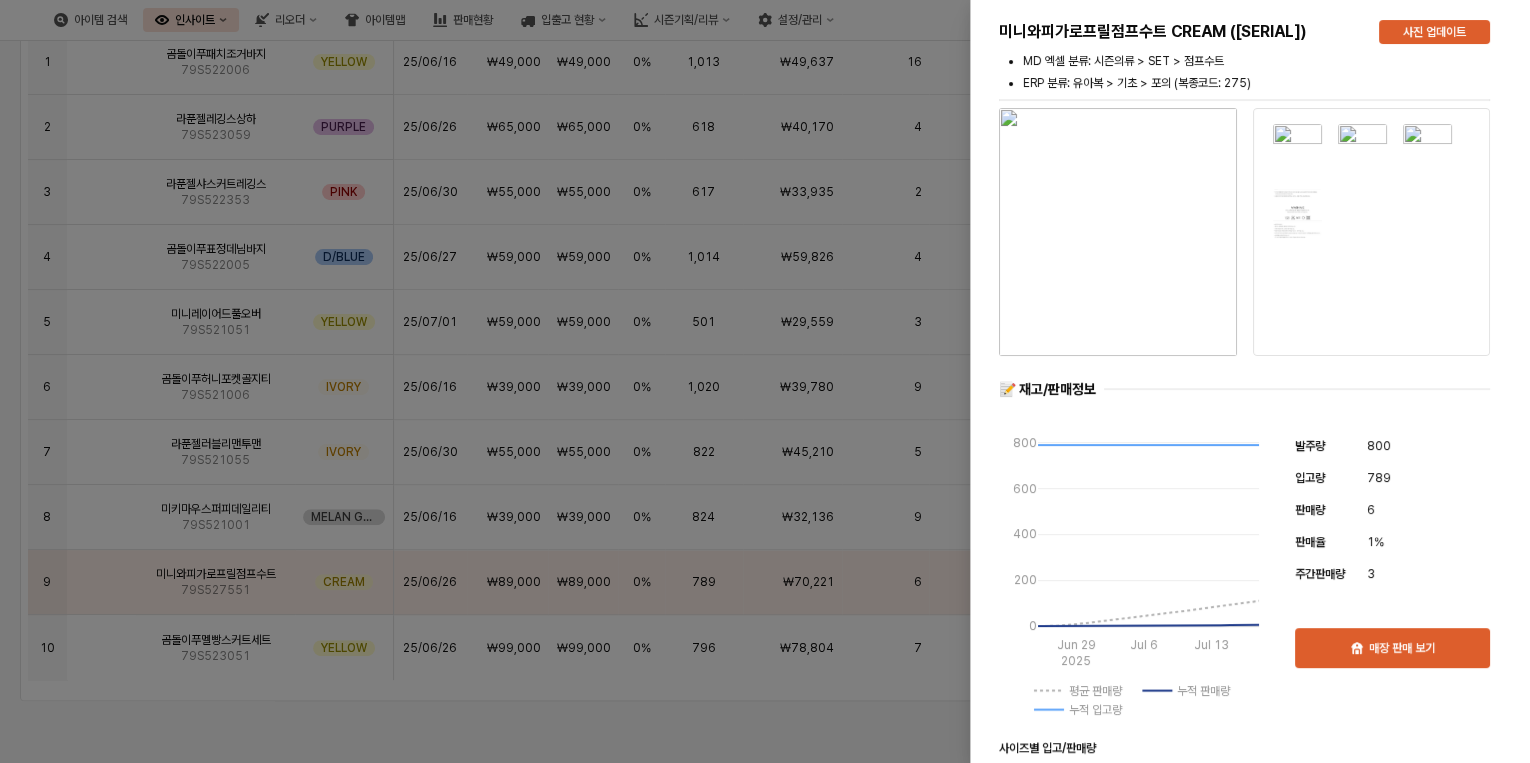 click at bounding box center [765, 381] 